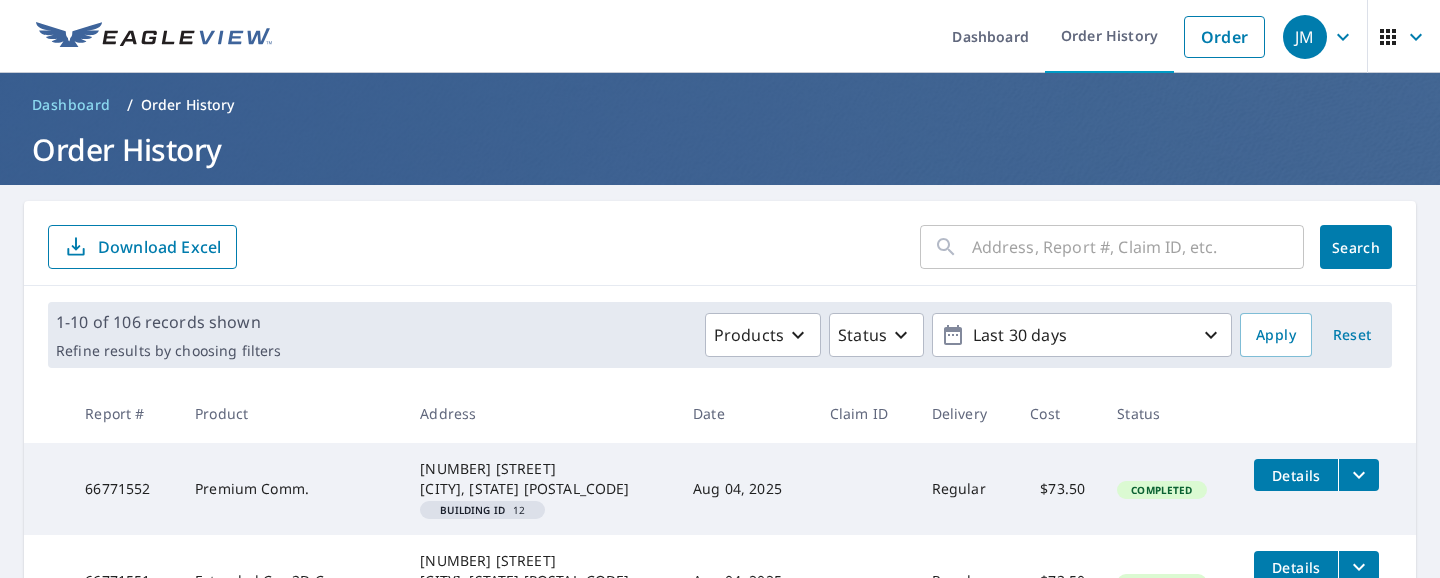 scroll, scrollTop: 0, scrollLeft: 0, axis: both 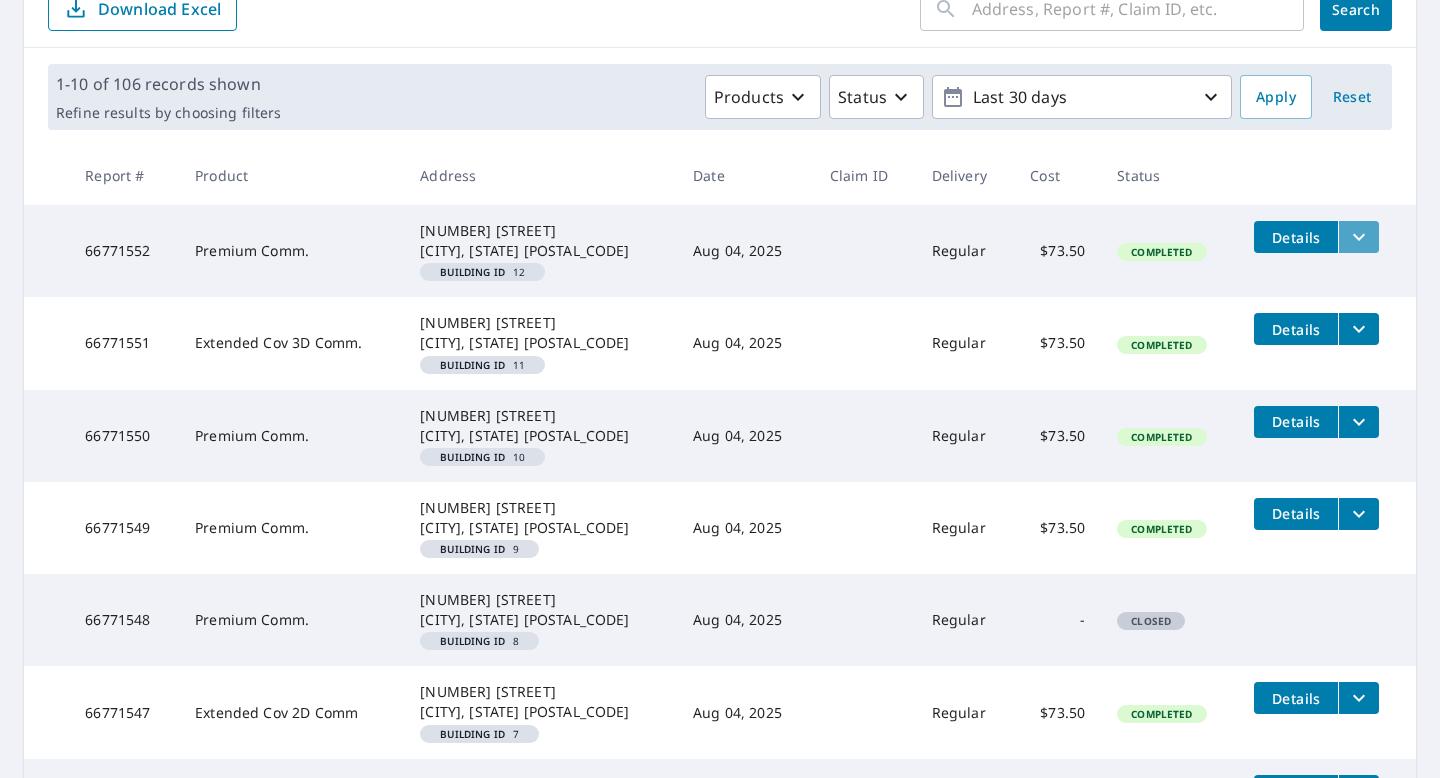click 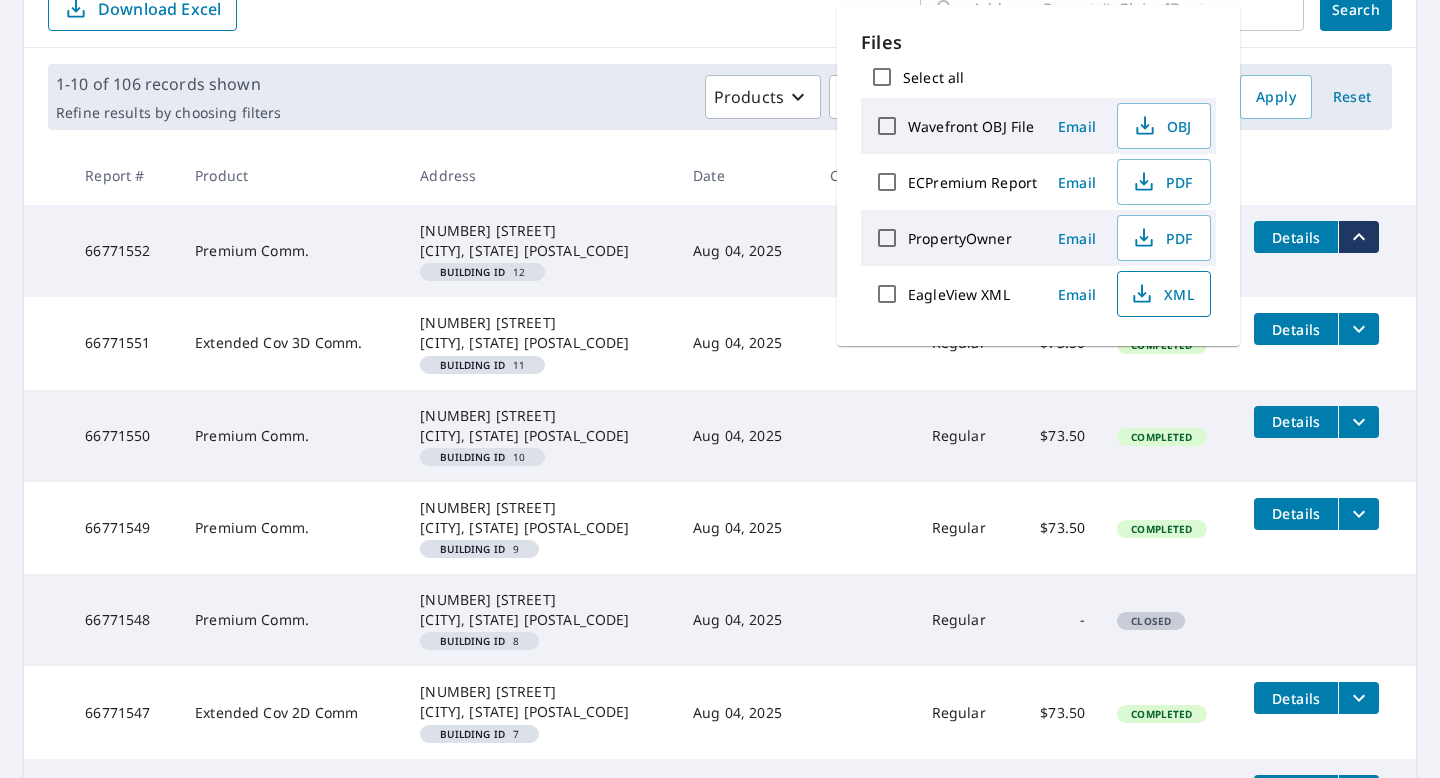 click 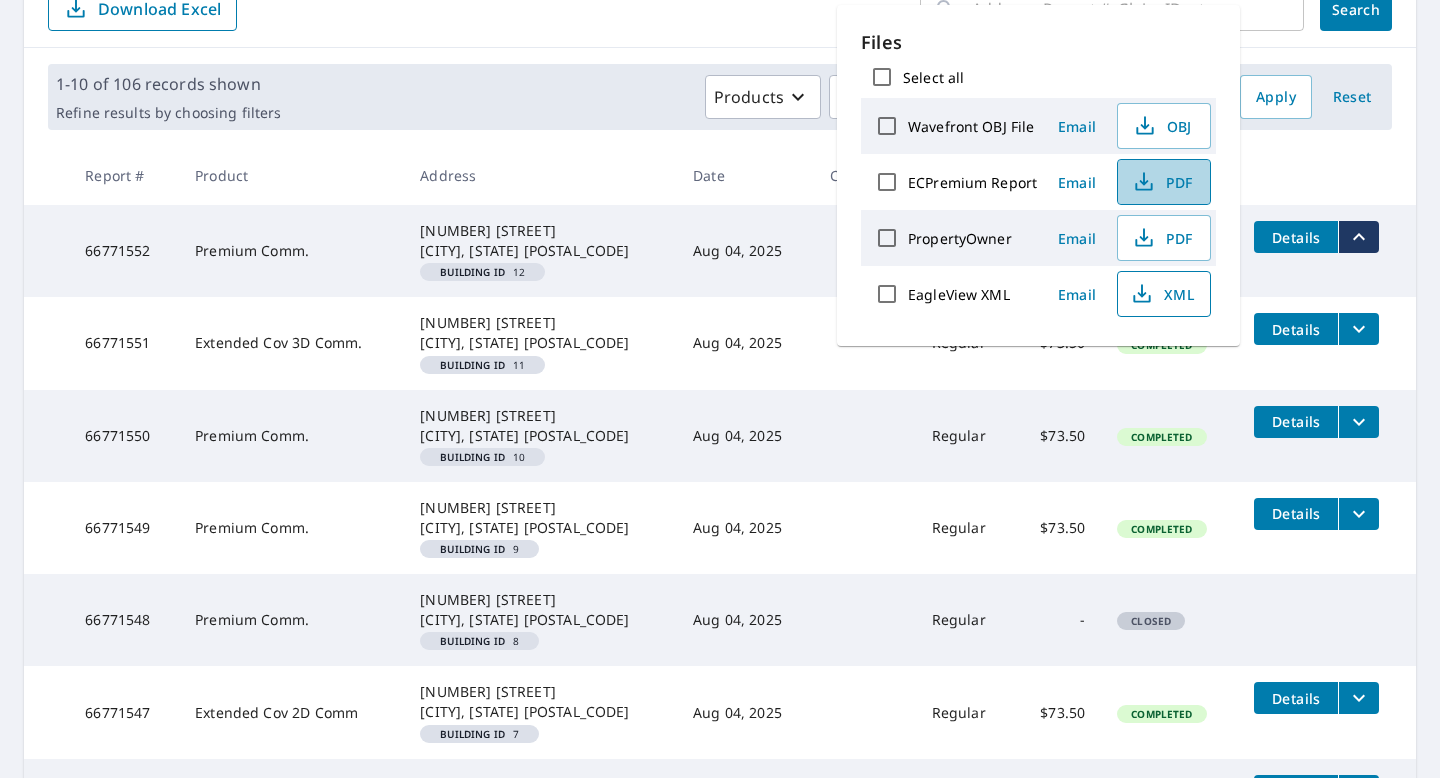 click 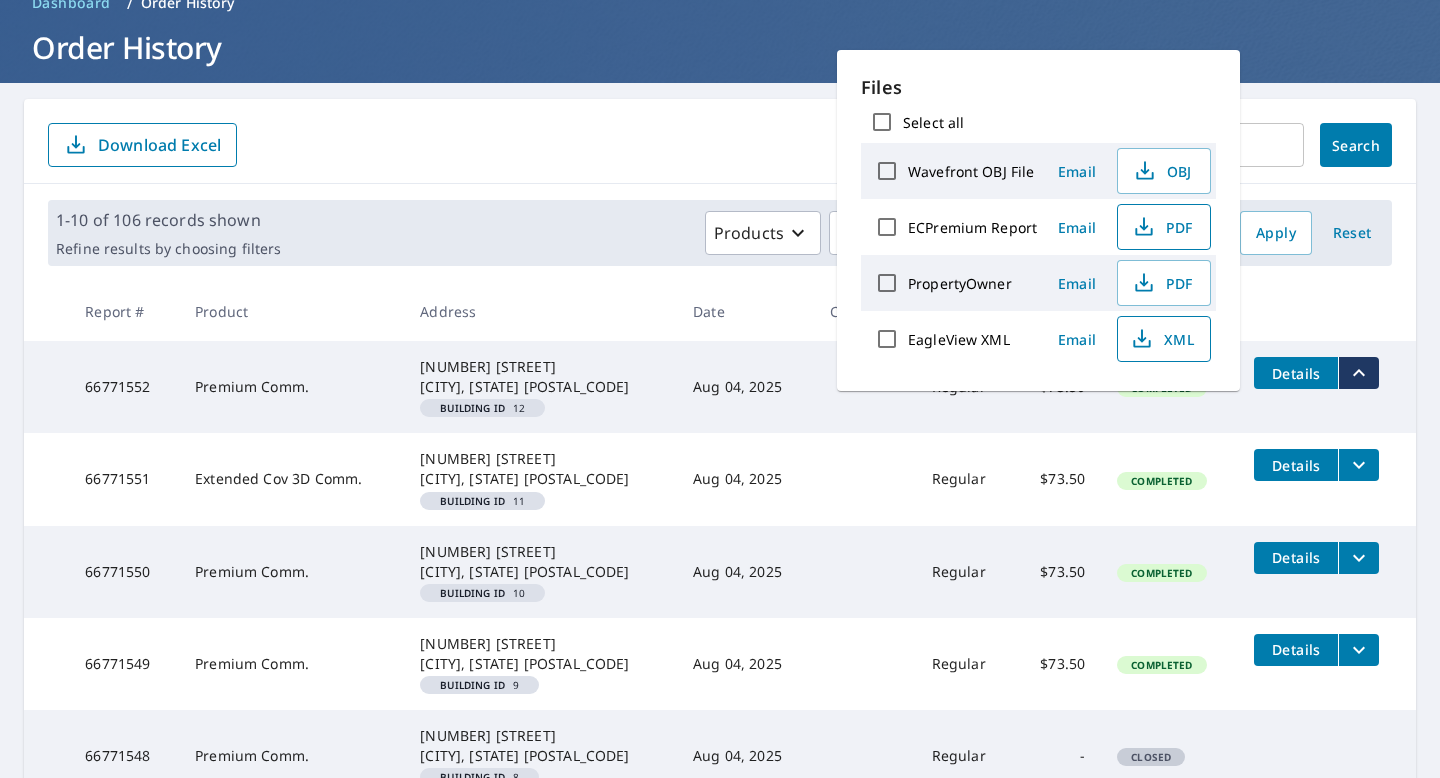 scroll, scrollTop: 100, scrollLeft: 0, axis: vertical 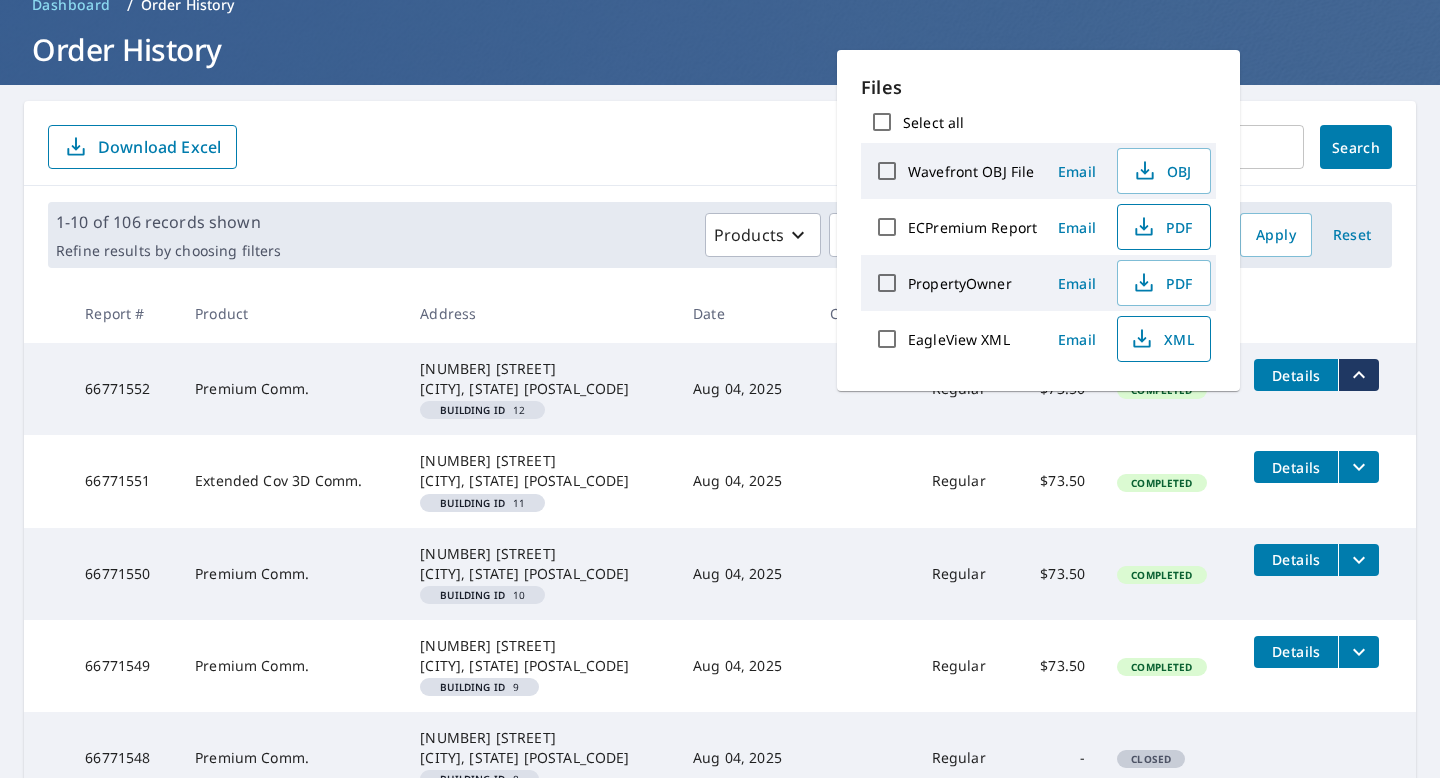 click on "​ Search Download Excel" at bounding box center (720, 147) 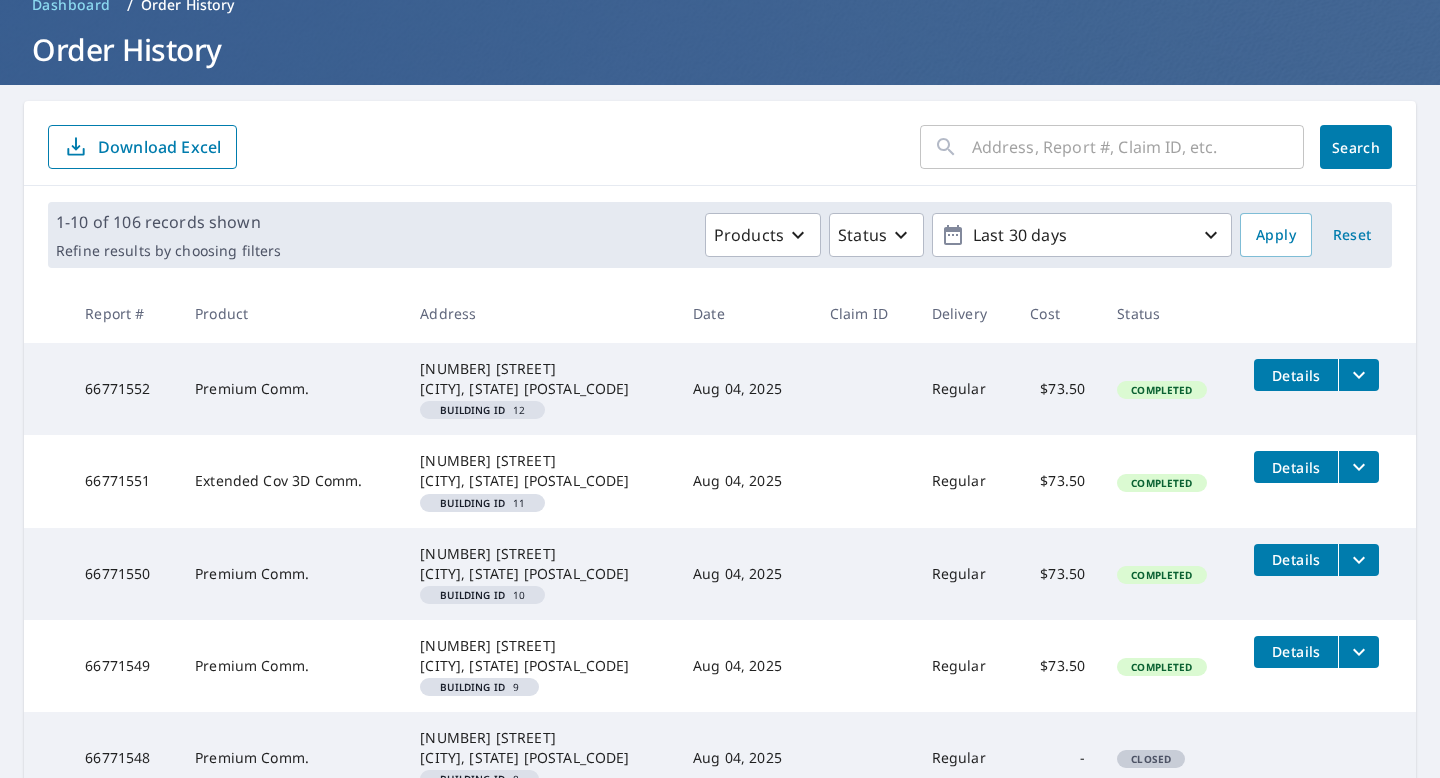 scroll, scrollTop: 0, scrollLeft: 0, axis: both 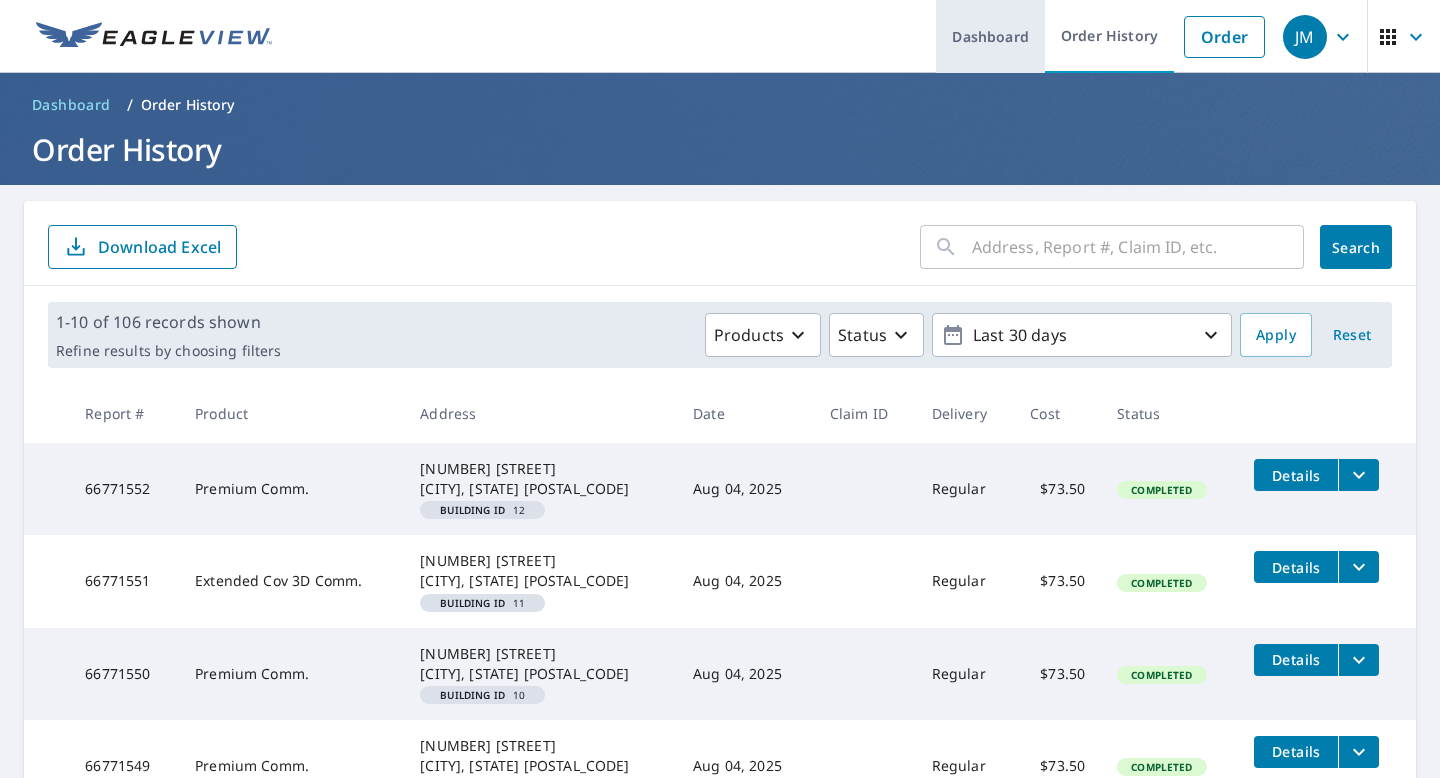 click on "Dashboard" at bounding box center [990, 36] 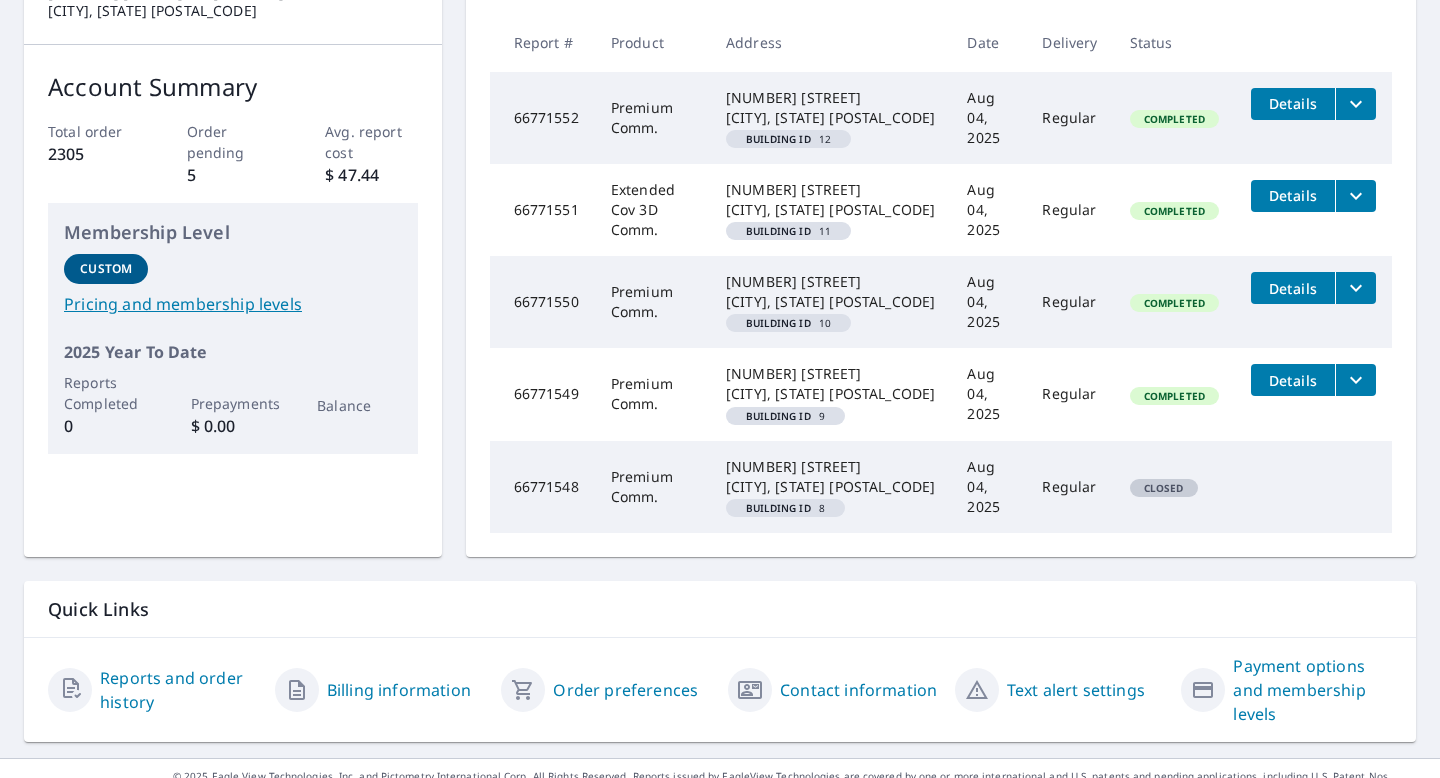 scroll, scrollTop: 296, scrollLeft: 0, axis: vertical 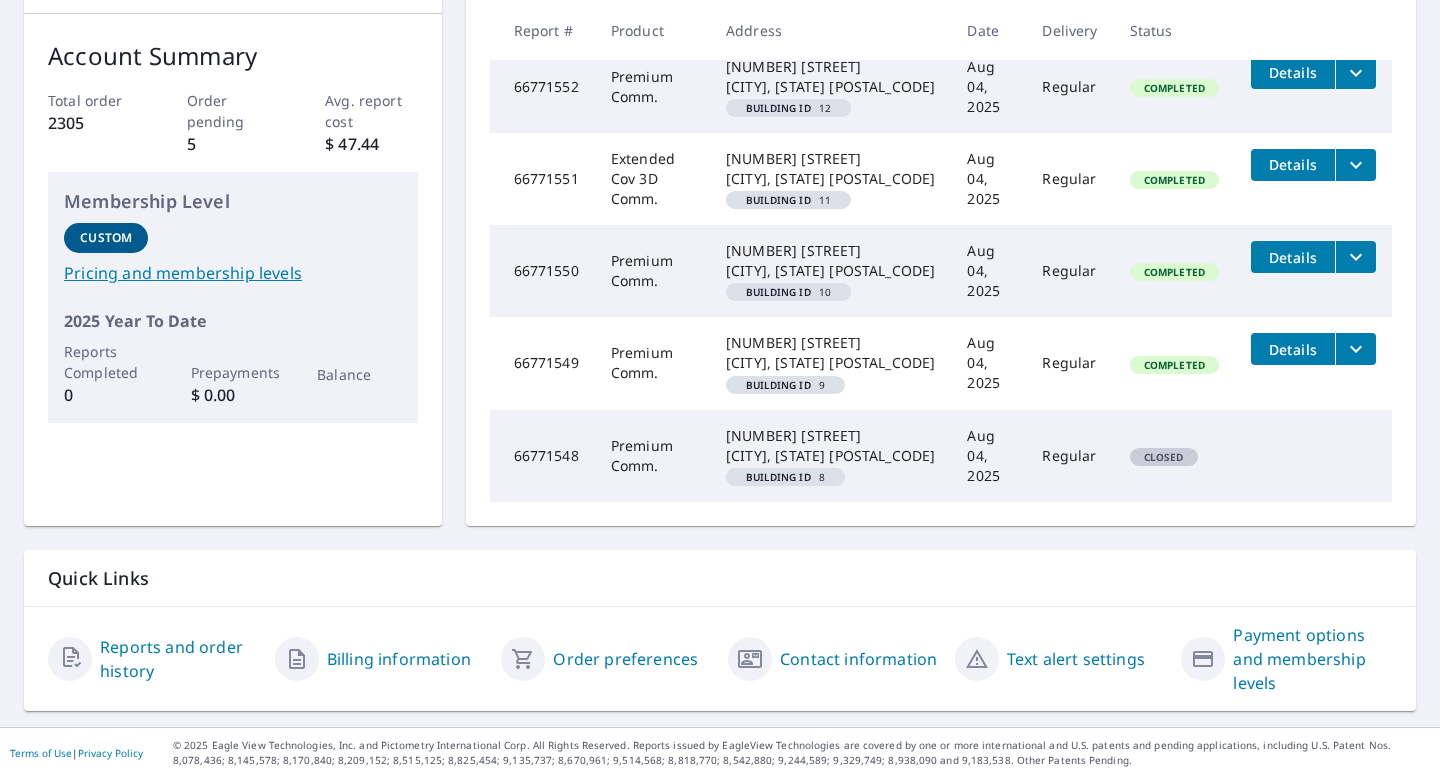 click on "Reports and order history" at bounding box center [179, 659] 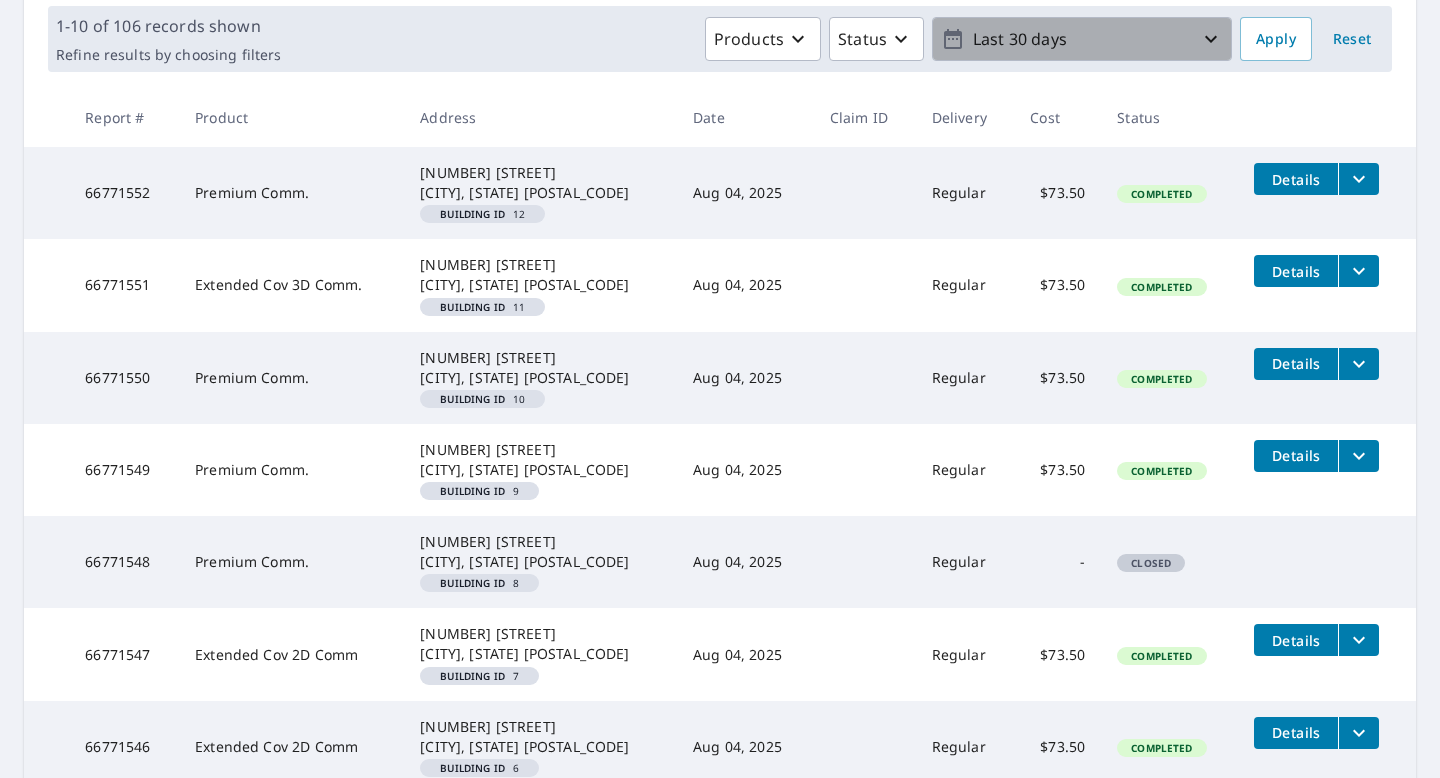 click on "Last 30 days" at bounding box center [1082, 39] 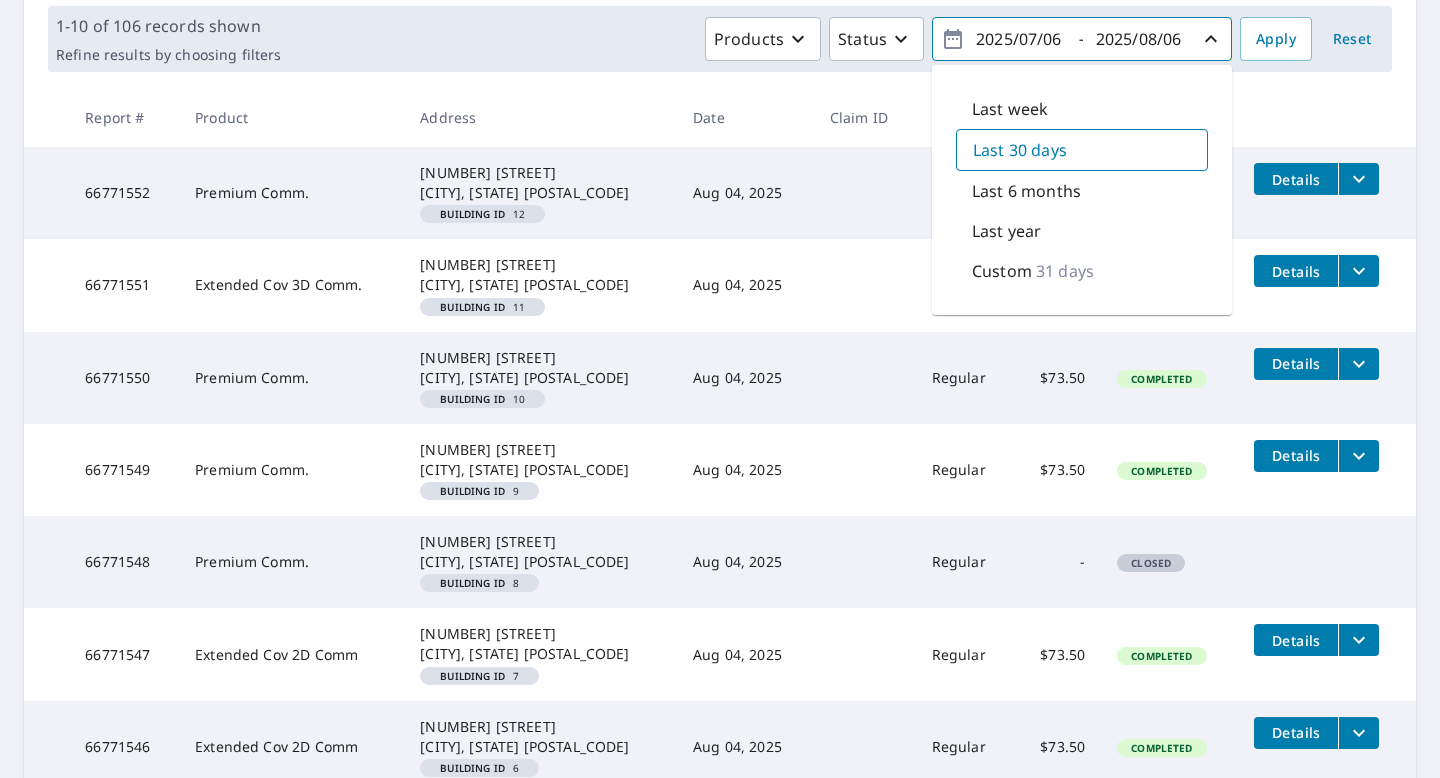 click on "Custom 31 days" at bounding box center (1082, 271) 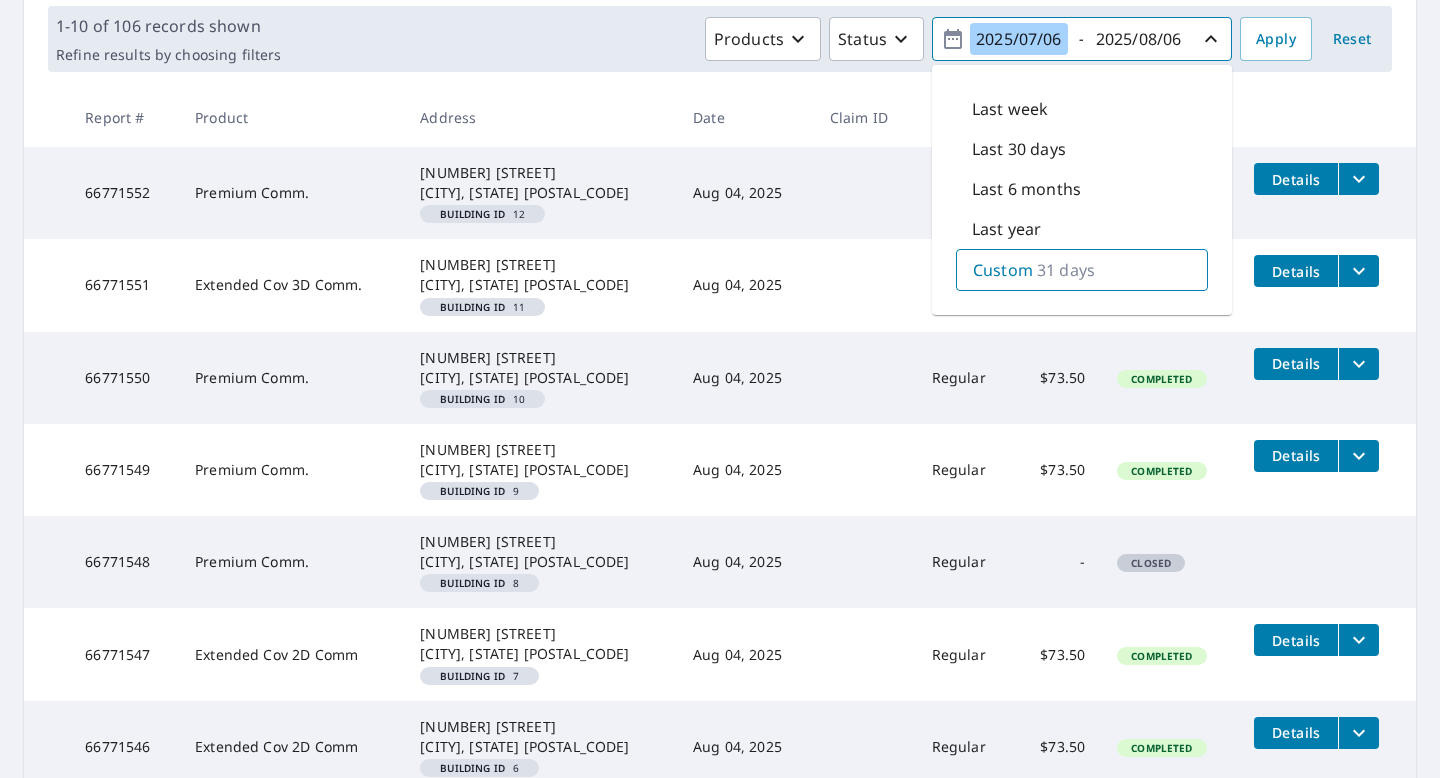 click on "2025/07/06" at bounding box center [1019, 39] 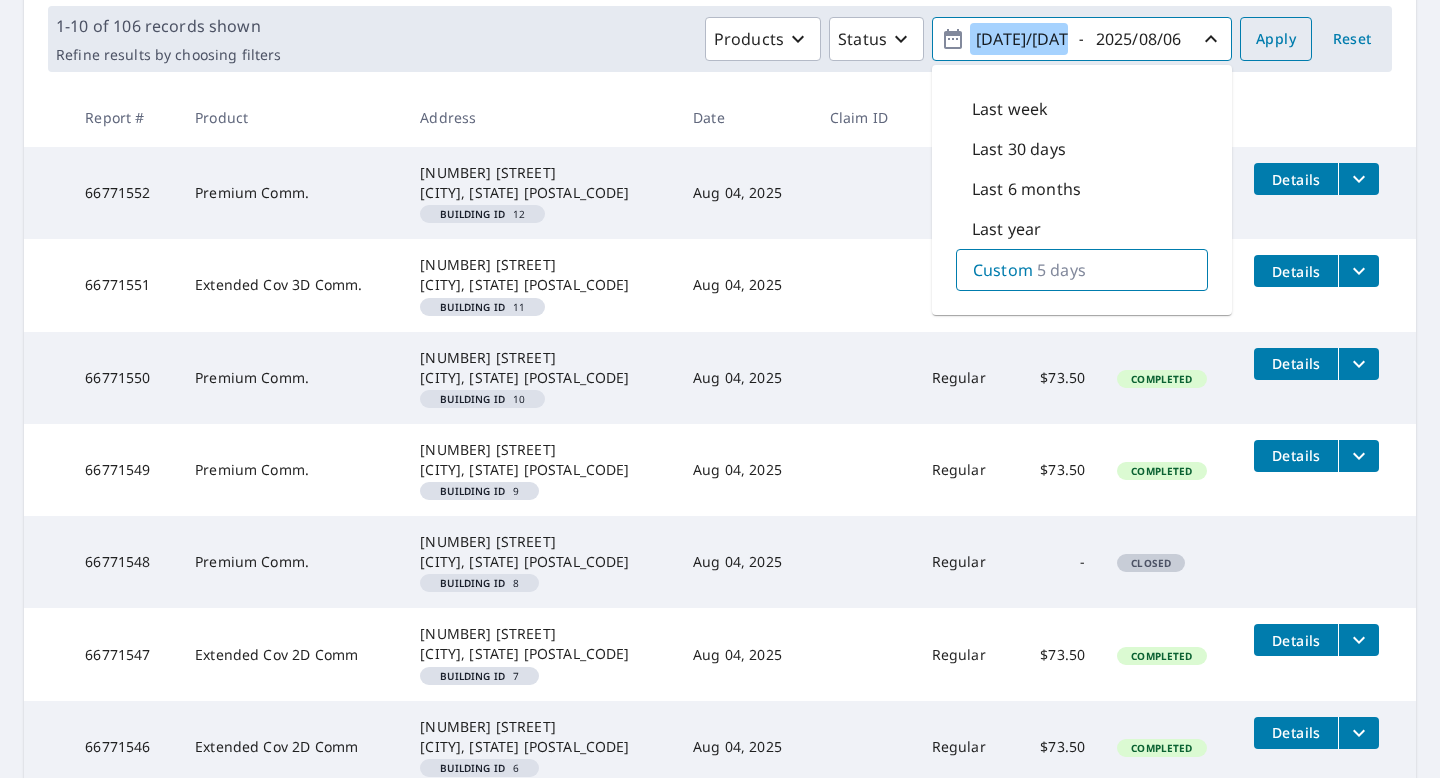 type on "[DATE]/[DATE]/[DATE]" 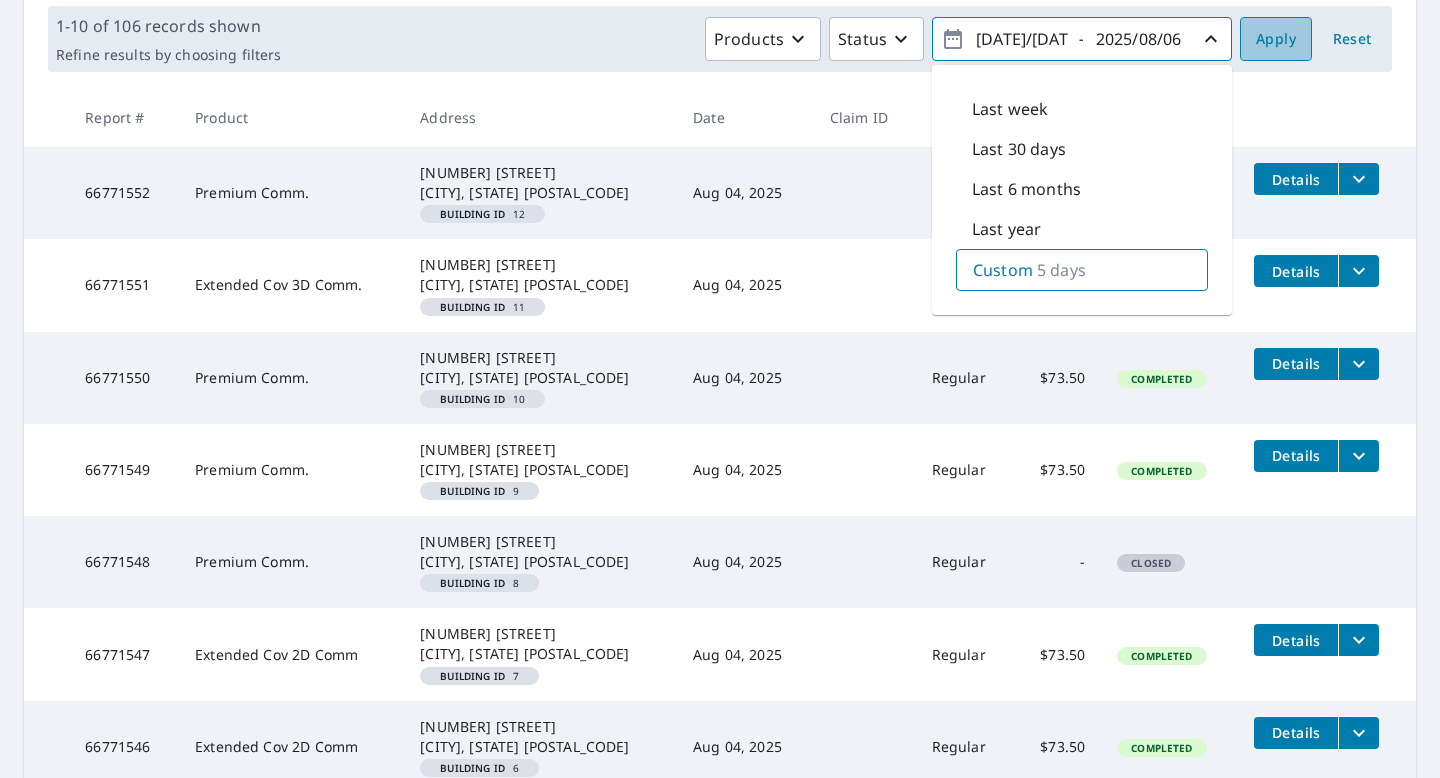click on "Apply" at bounding box center (1276, 39) 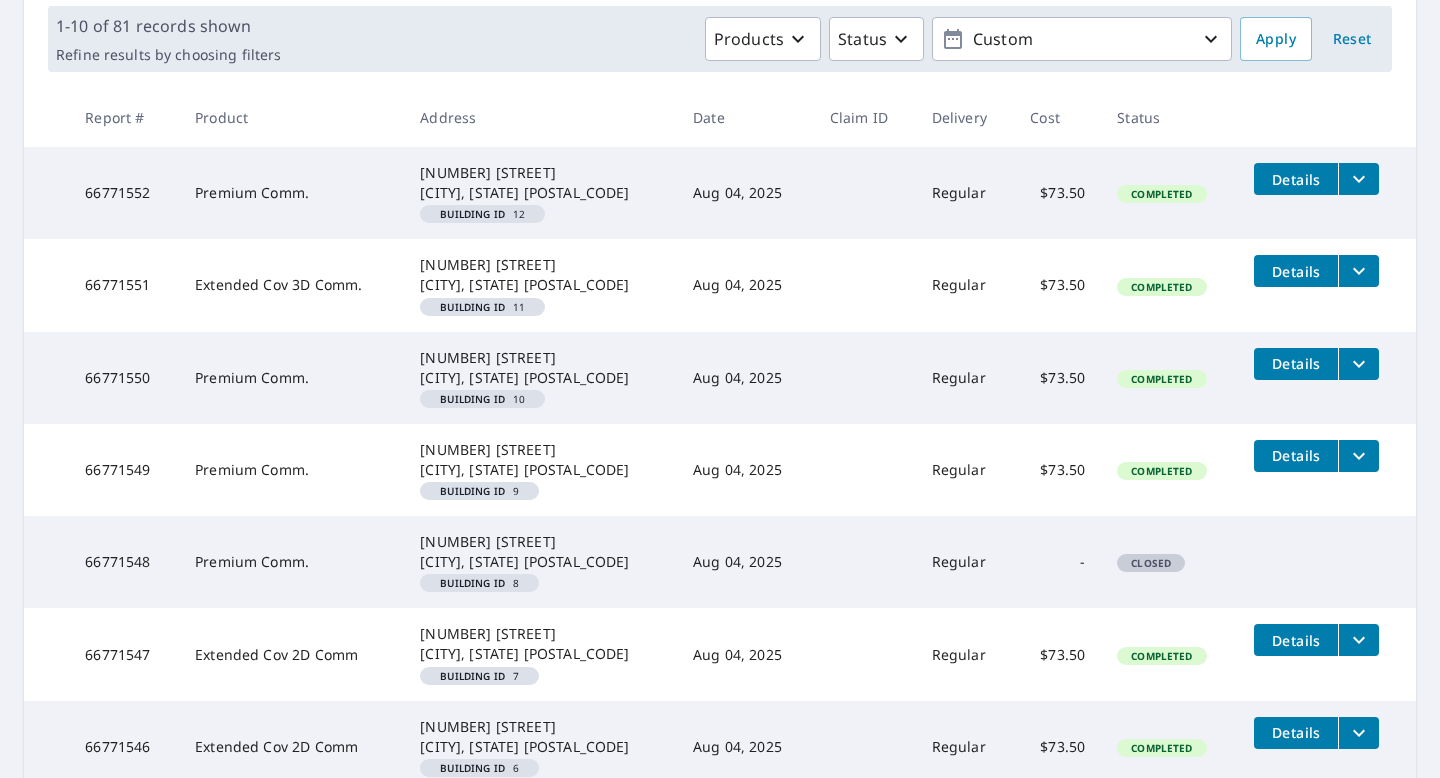 scroll, scrollTop: 735, scrollLeft: 0, axis: vertical 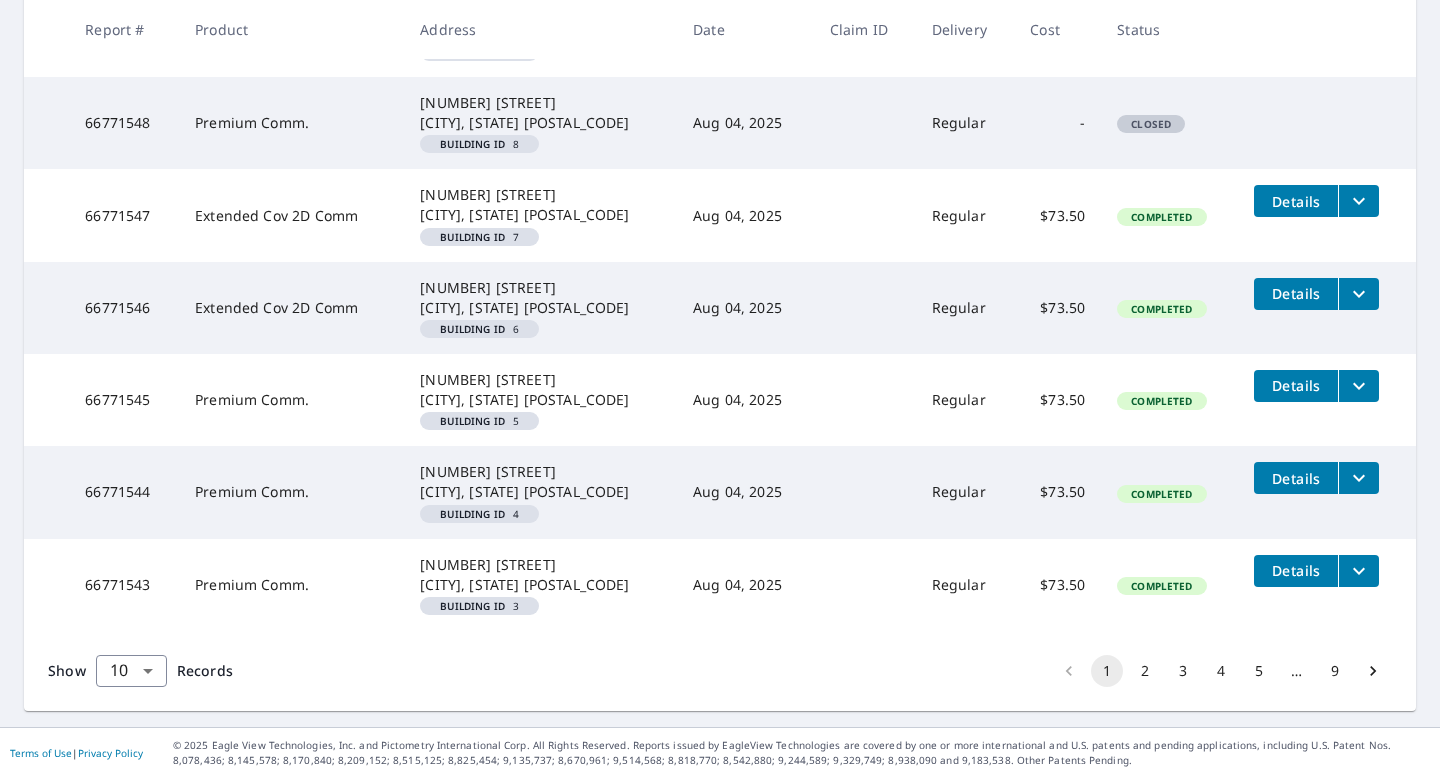 click 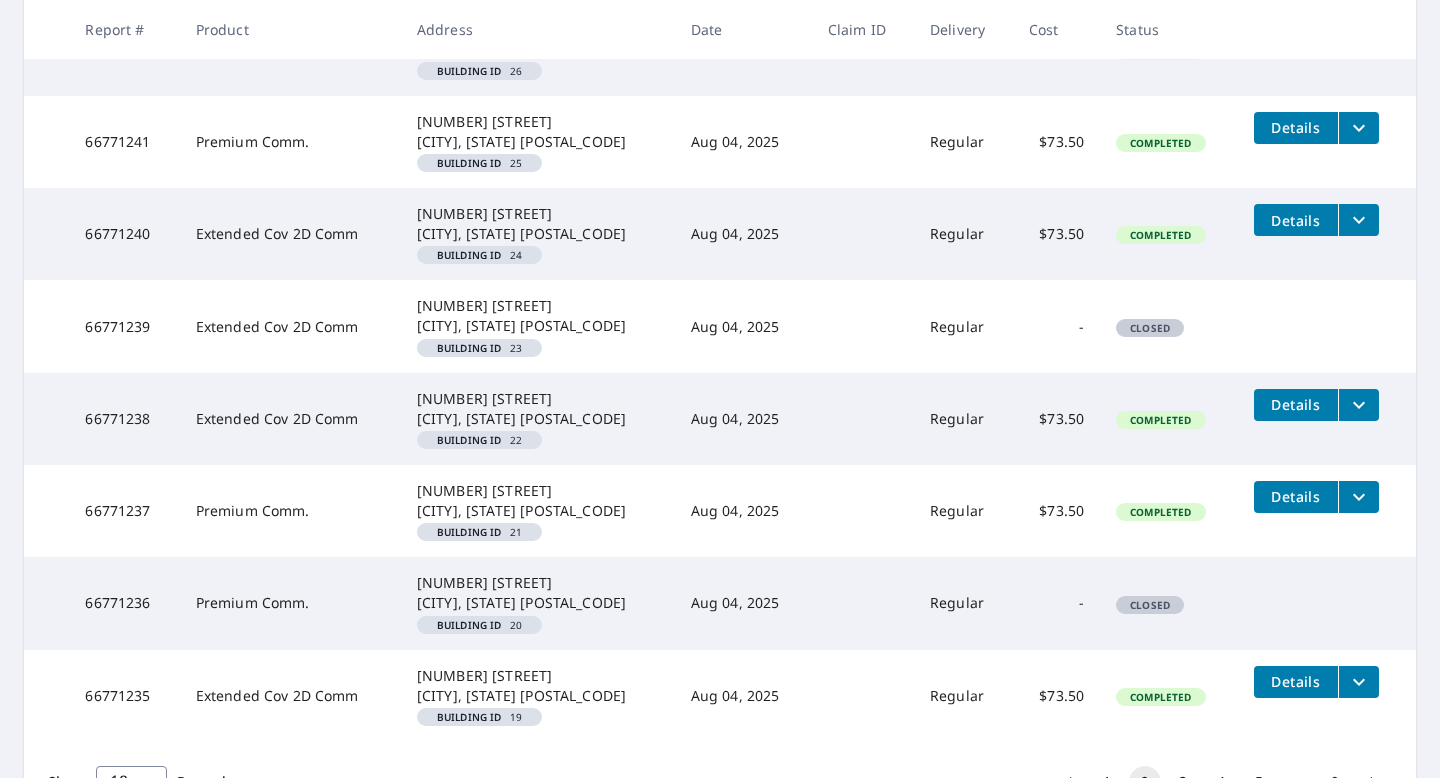 scroll, scrollTop: 735, scrollLeft: 0, axis: vertical 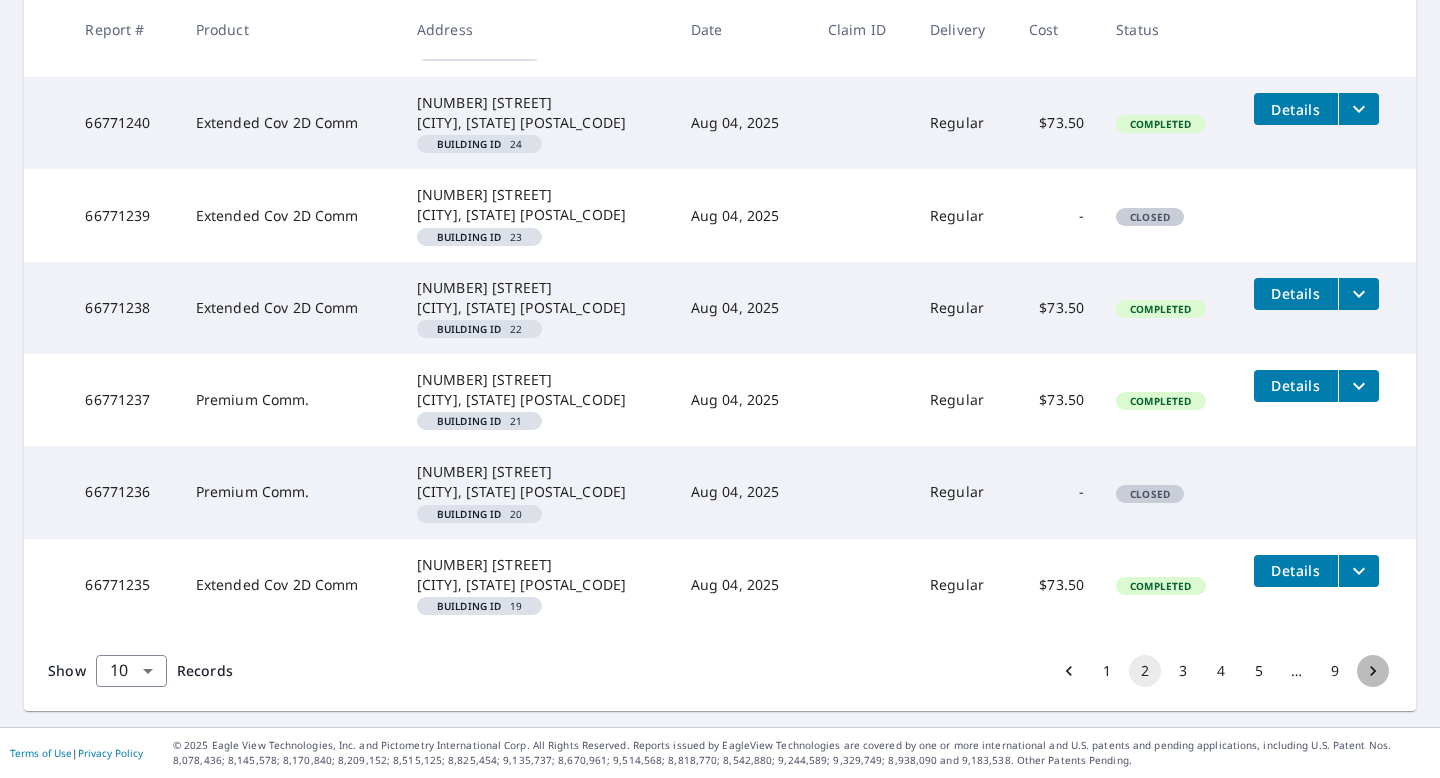 click 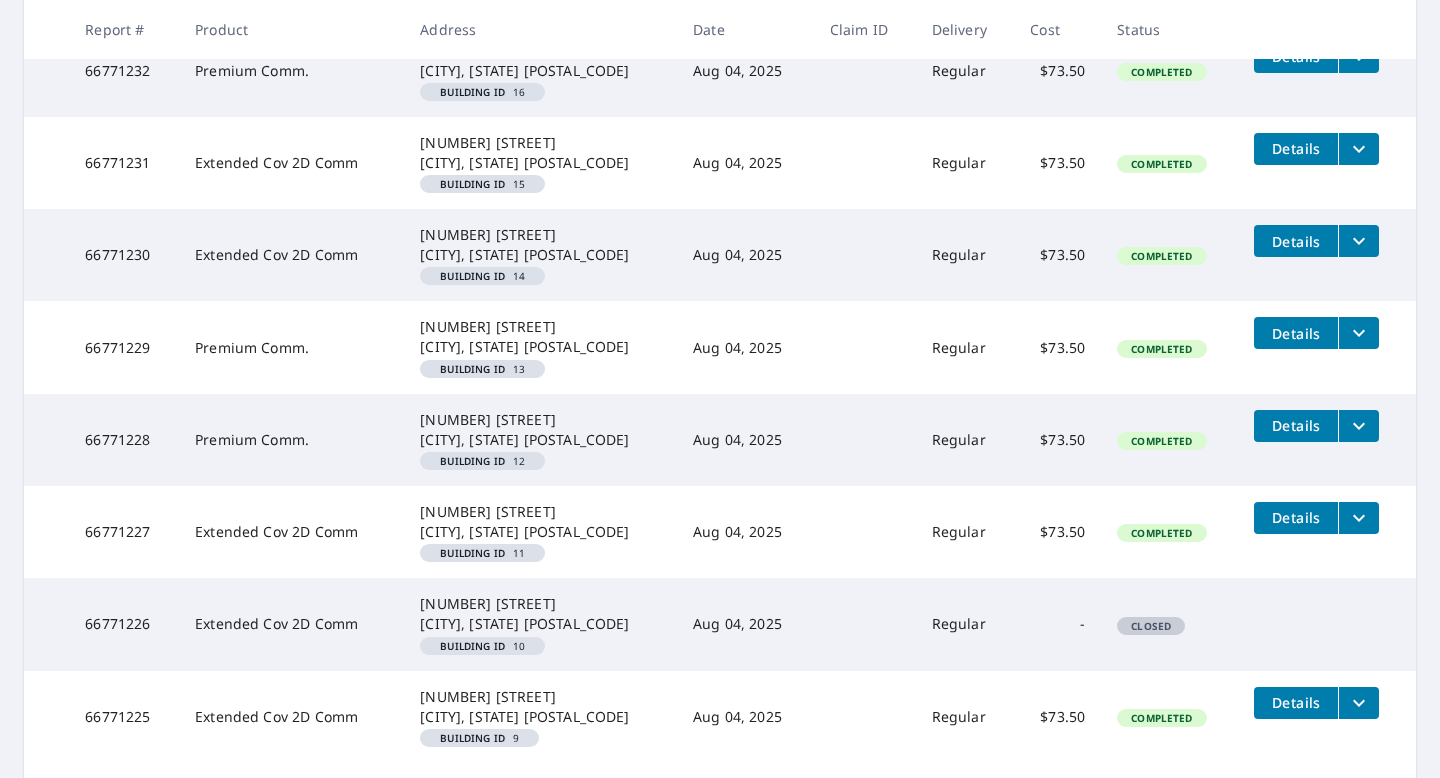 scroll, scrollTop: 735, scrollLeft: 0, axis: vertical 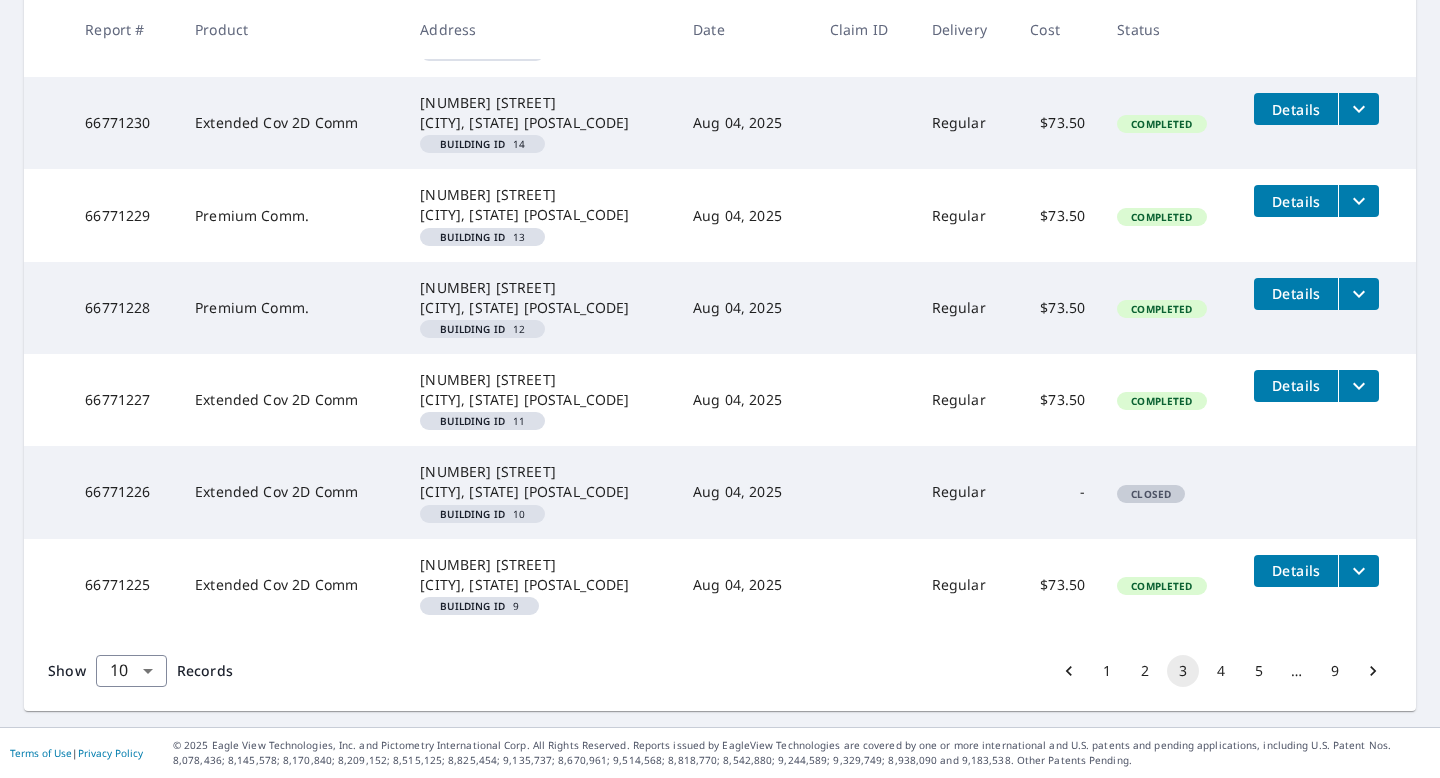 click on "9" at bounding box center [1335, 671] 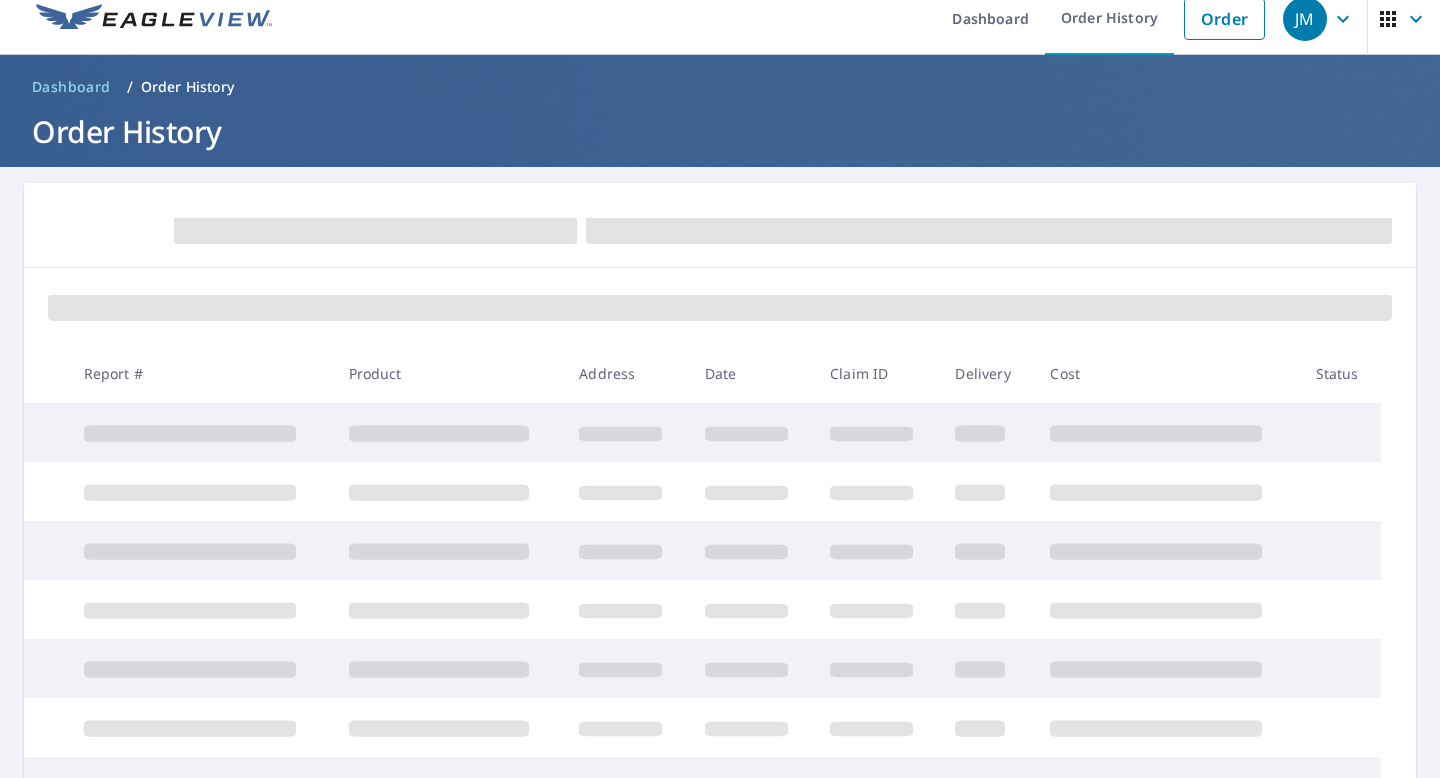 scroll, scrollTop: 0, scrollLeft: 0, axis: both 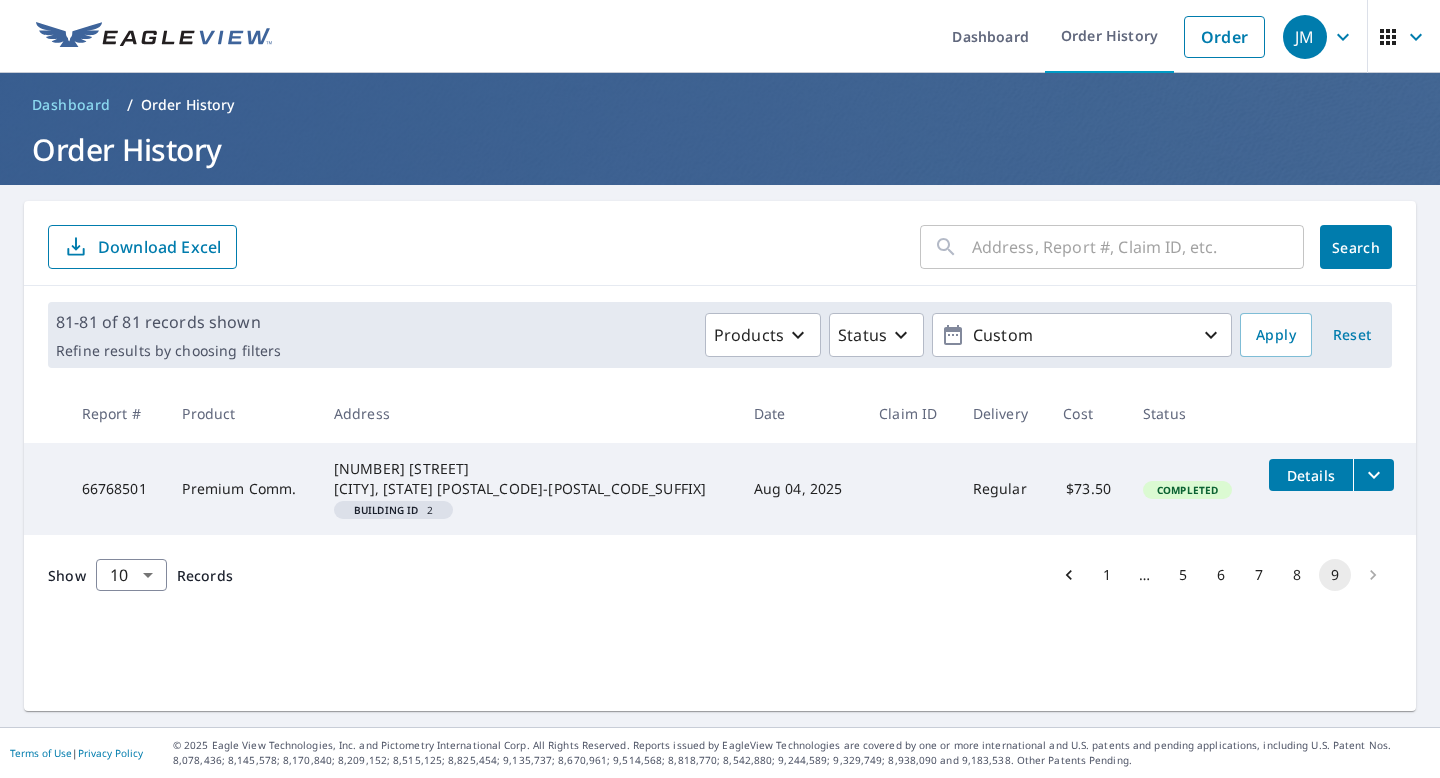 click at bounding box center [1373, 575] 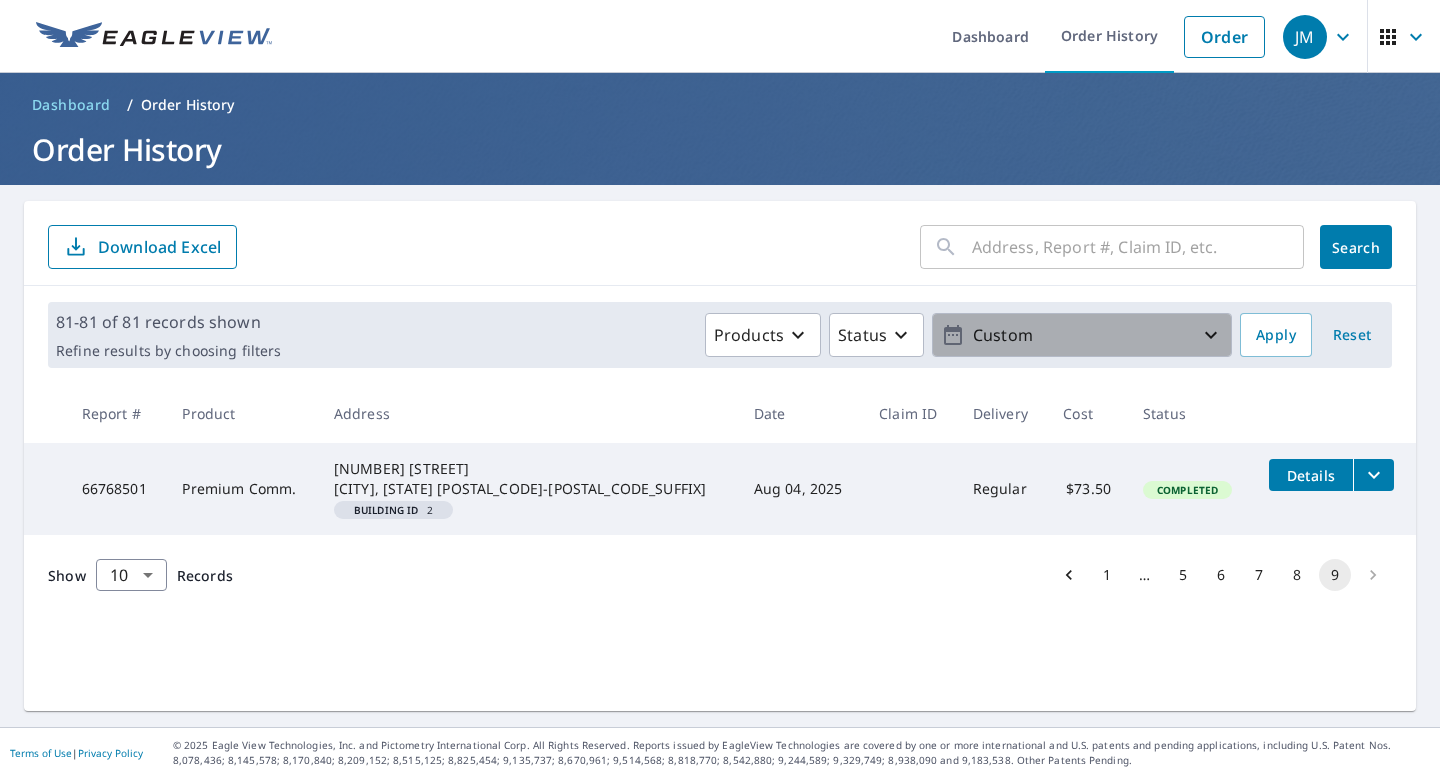 click on "Custom" at bounding box center (1082, 335) 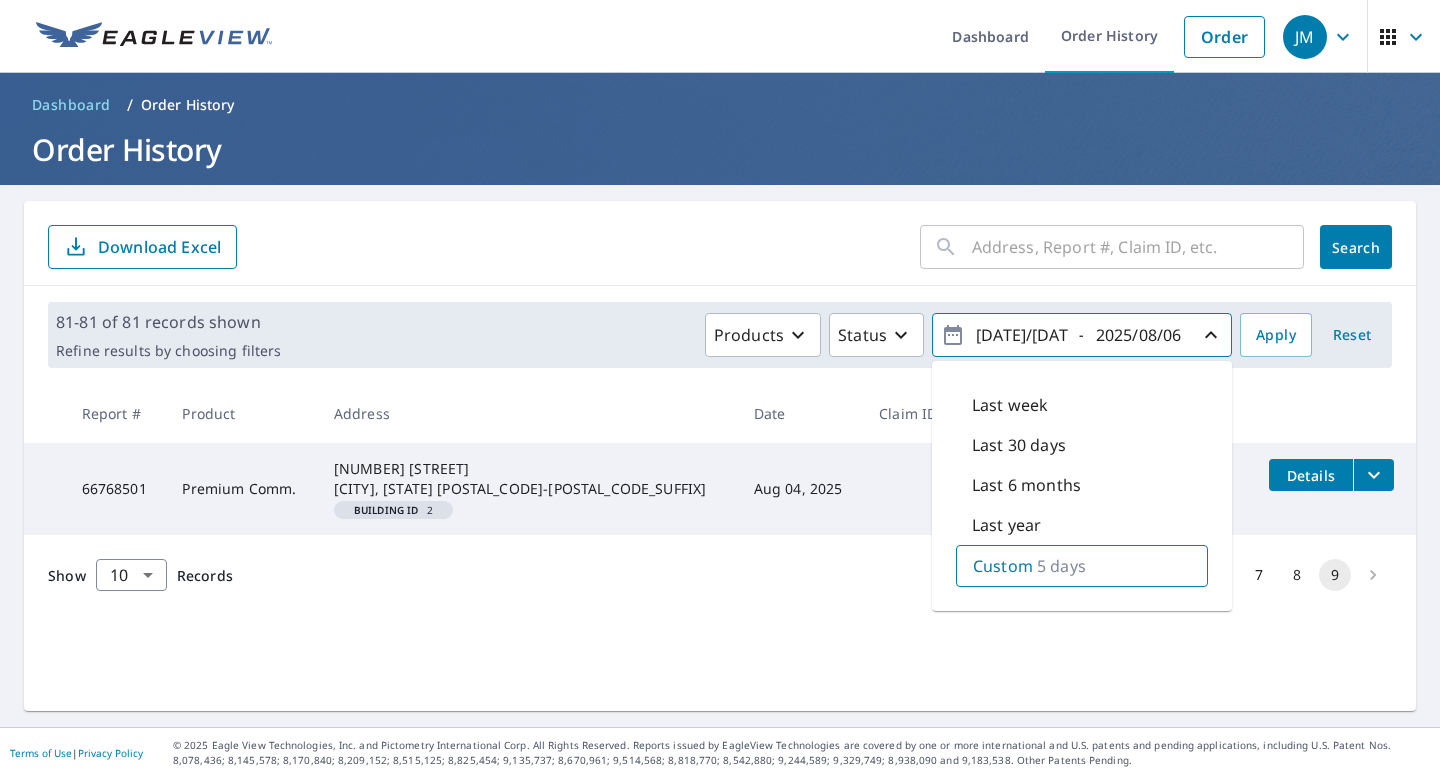 click on "[DATE]/[DATE]/[DATE]" at bounding box center [1019, 335] 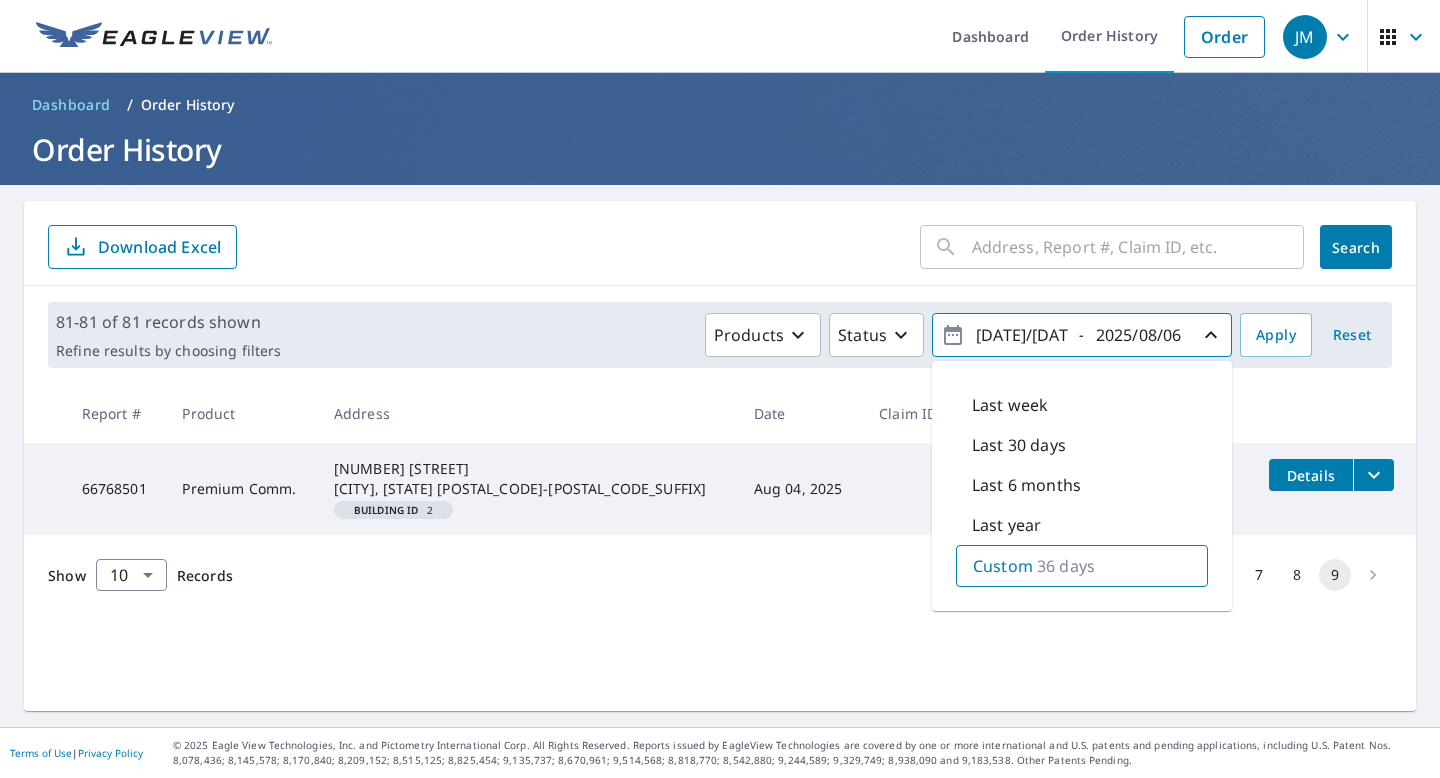 click on "[DATE]/[DATE]/[DATE]" at bounding box center (1019, 335) 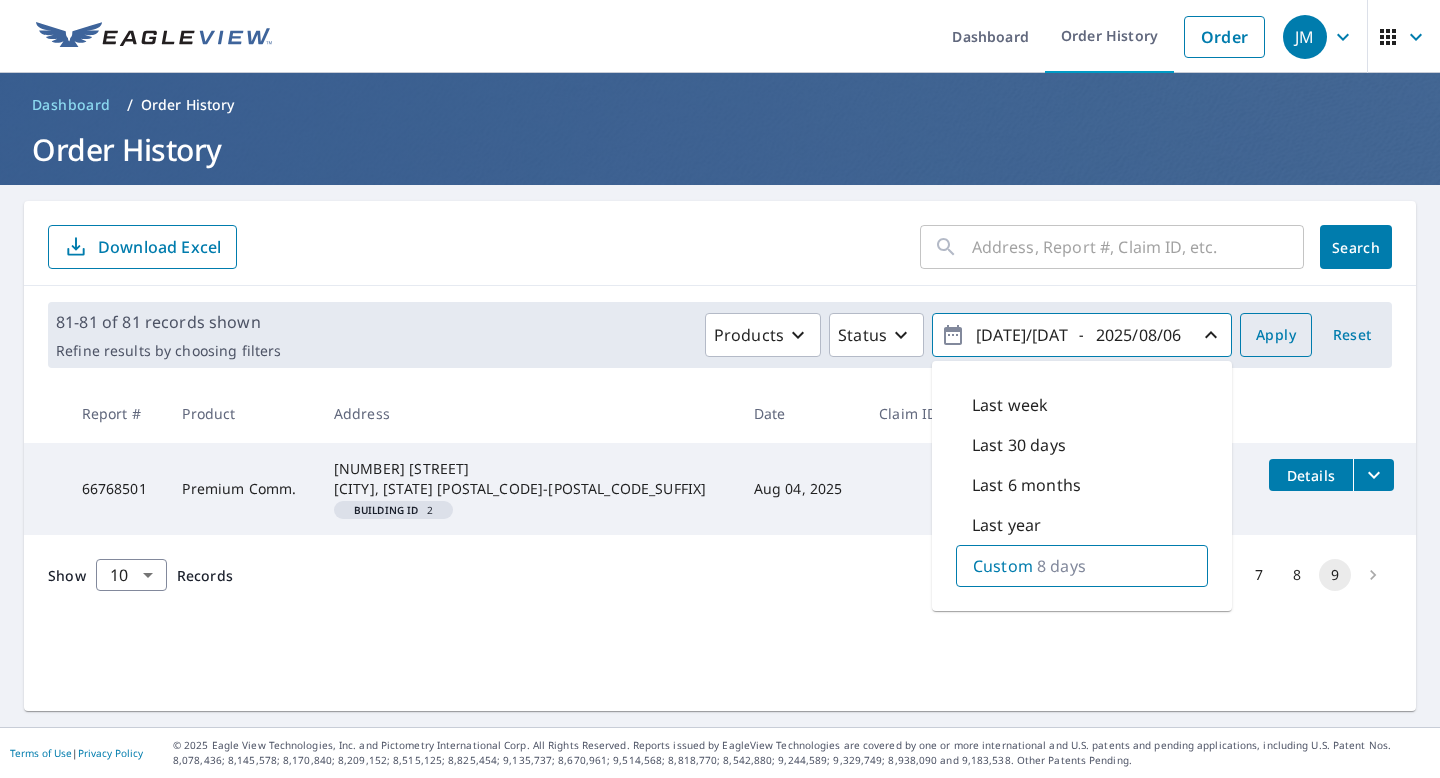 type on "[DATE]/[DATE]/[DATE]" 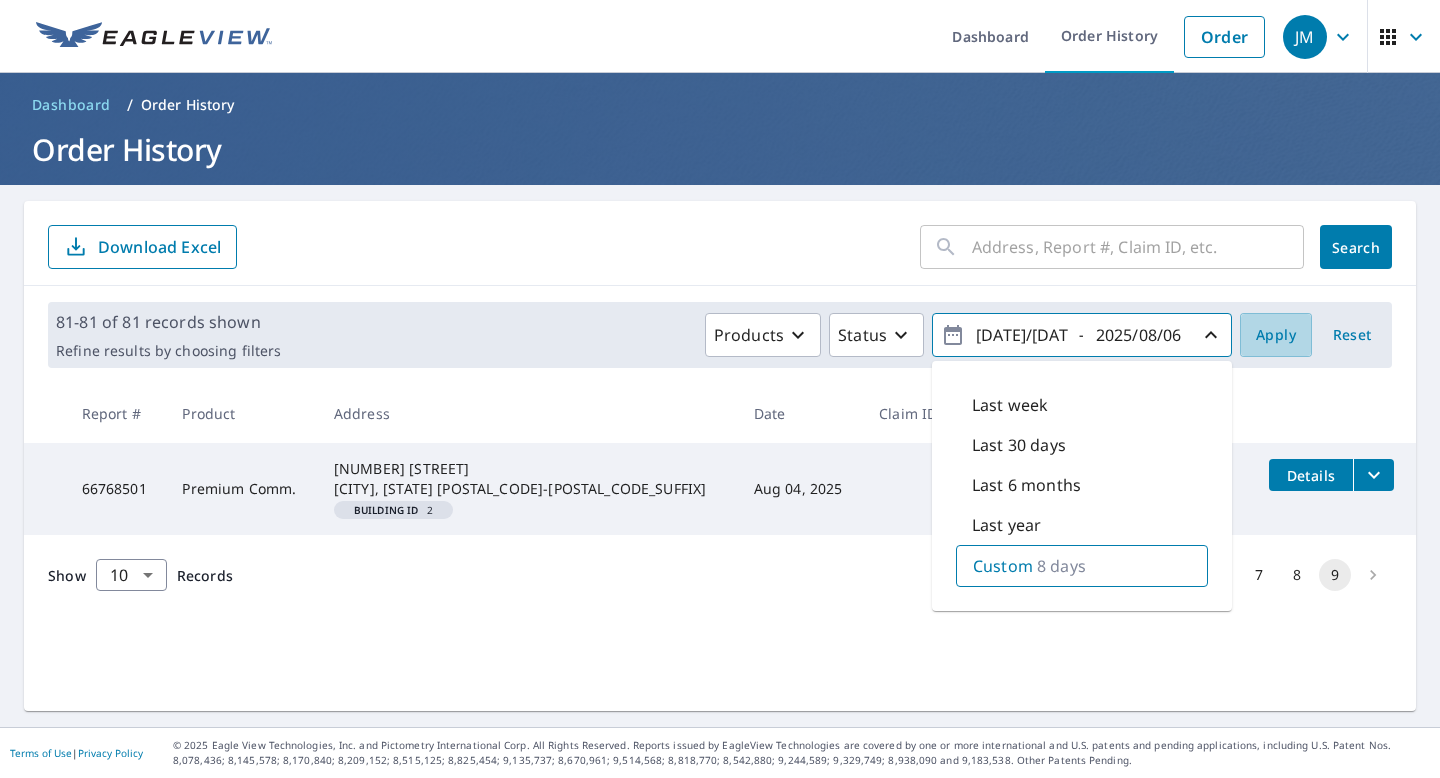 click on "Apply" at bounding box center [1276, 335] 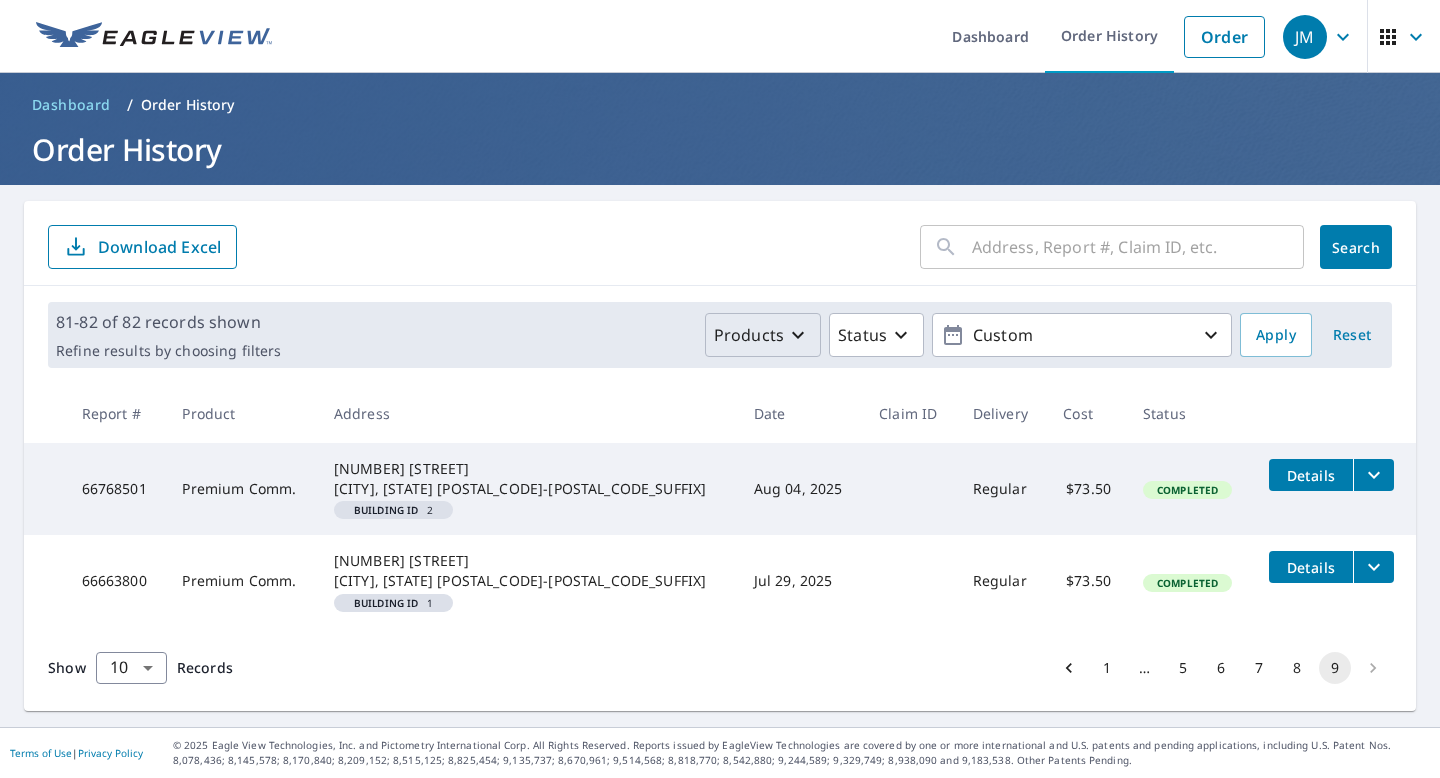click on "Products" at bounding box center (763, 335) 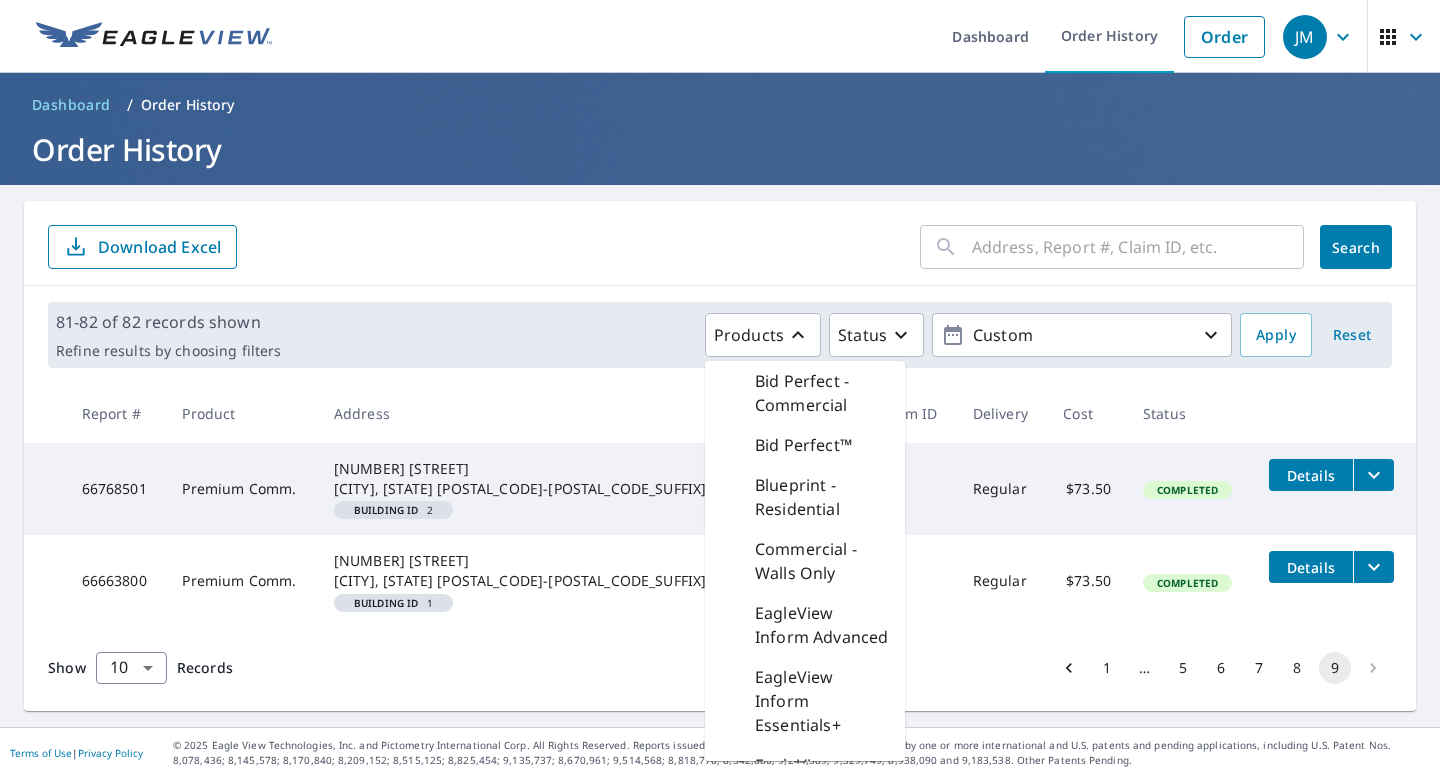 click on "81-82 of 82 records shown Refine results by choosing filters Products Bid Perfect - Commercial Bid Perfect™ Blueprint - Residential Commercial - Walls Only EagleView Inform Advanced EagleView Inform Essentials+ EagleView Inform Essentials+ for Commercial Full House Gutter - Commercial Gutter - Residential Premium - Commercial Premium - Residential QuickSquares - Multi-Family Standard - Residential TrueDesign for Planning TrueDesign for Sales Walls Walls, Windows & Doors Status Custom Apply Reset" at bounding box center [720, 335] 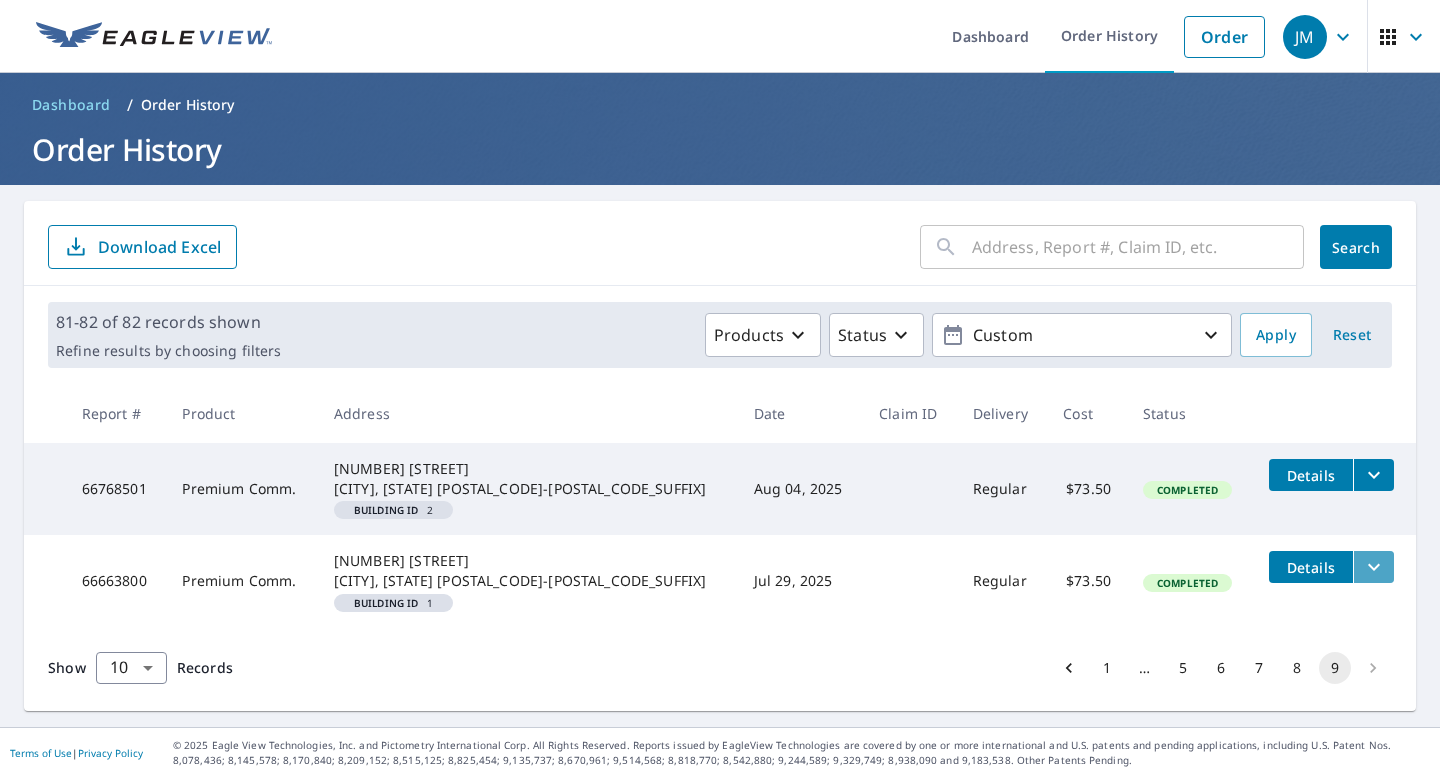 click 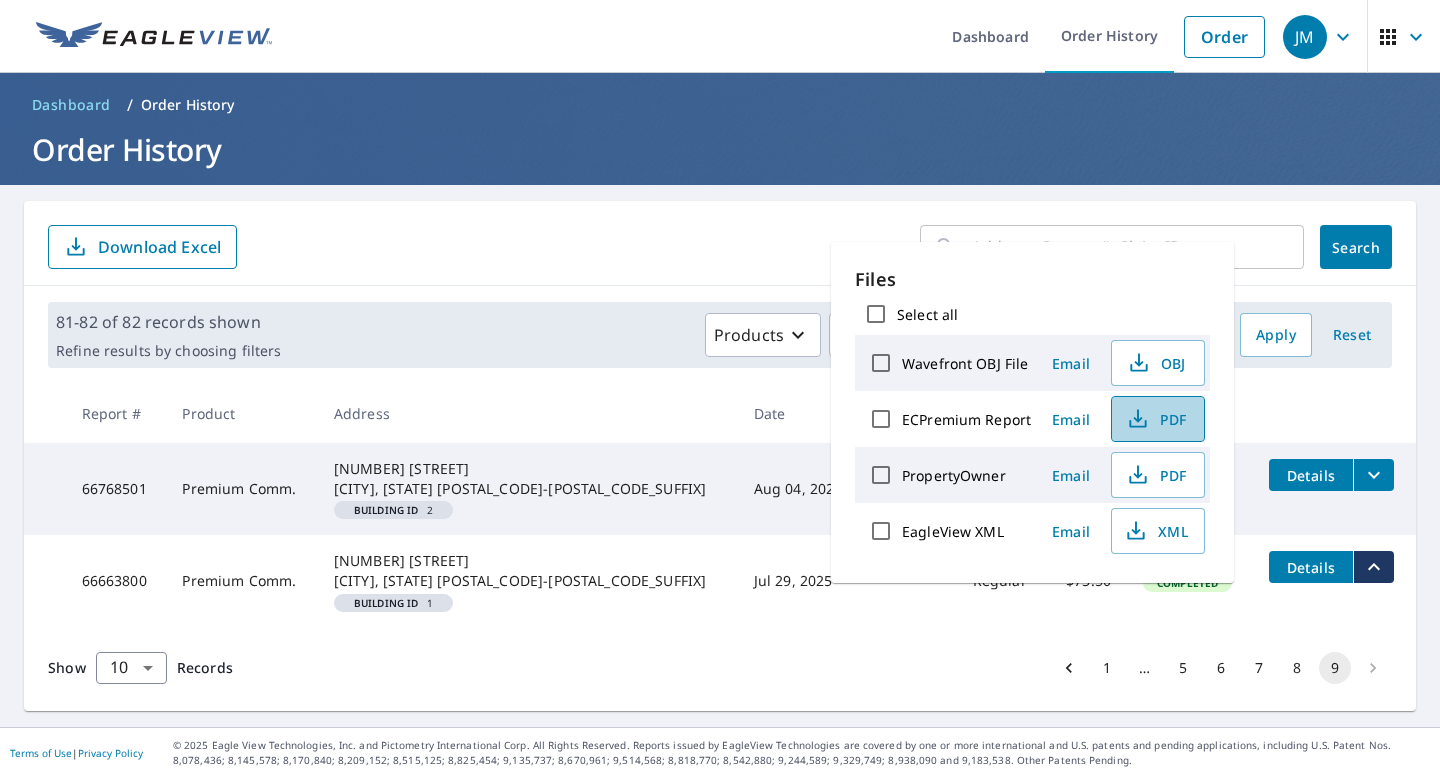 click on "PDF" at bounding box center (1156, 419) 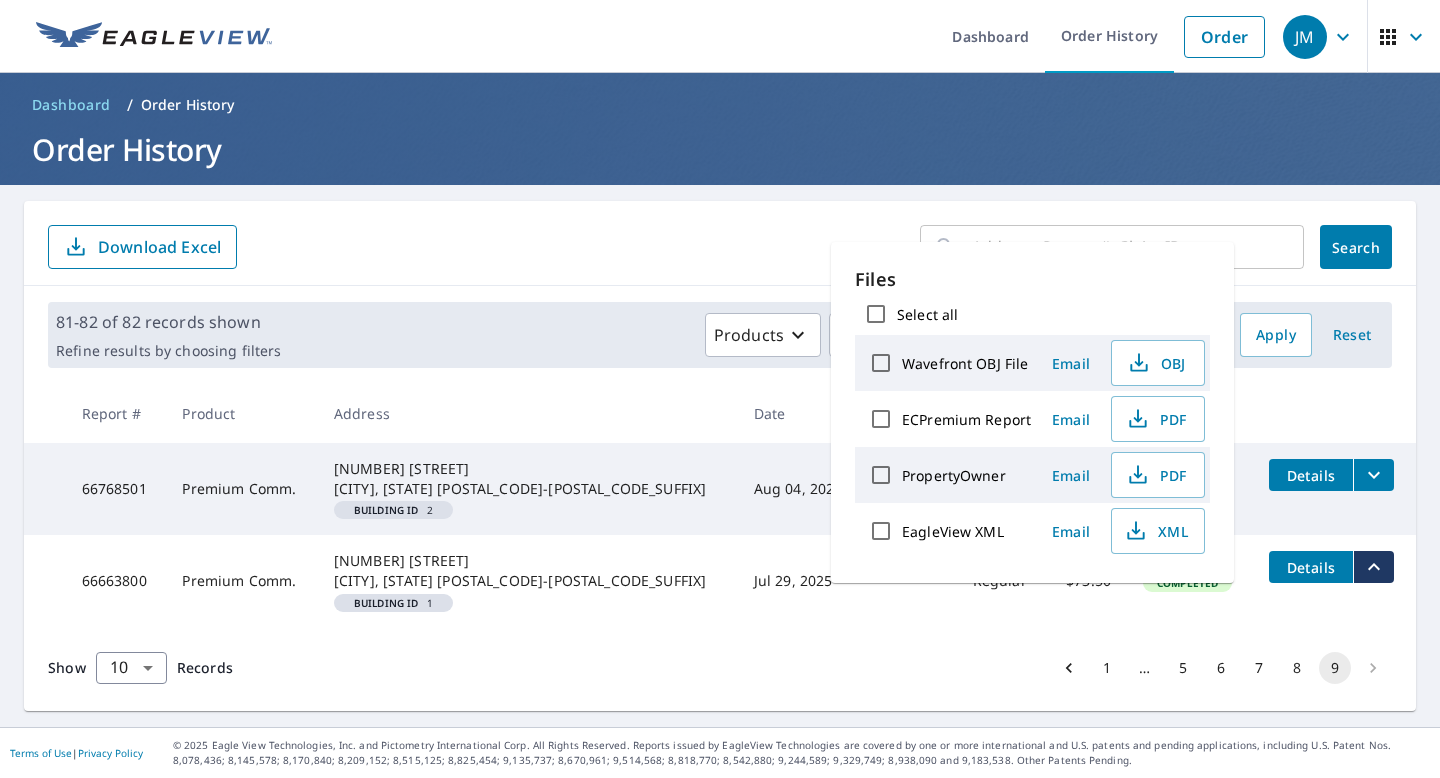 click on "81-82 of 82 records shown Refine results by choosing filters Products Status Custom Apply Reset" at bounding box center (720, 335) 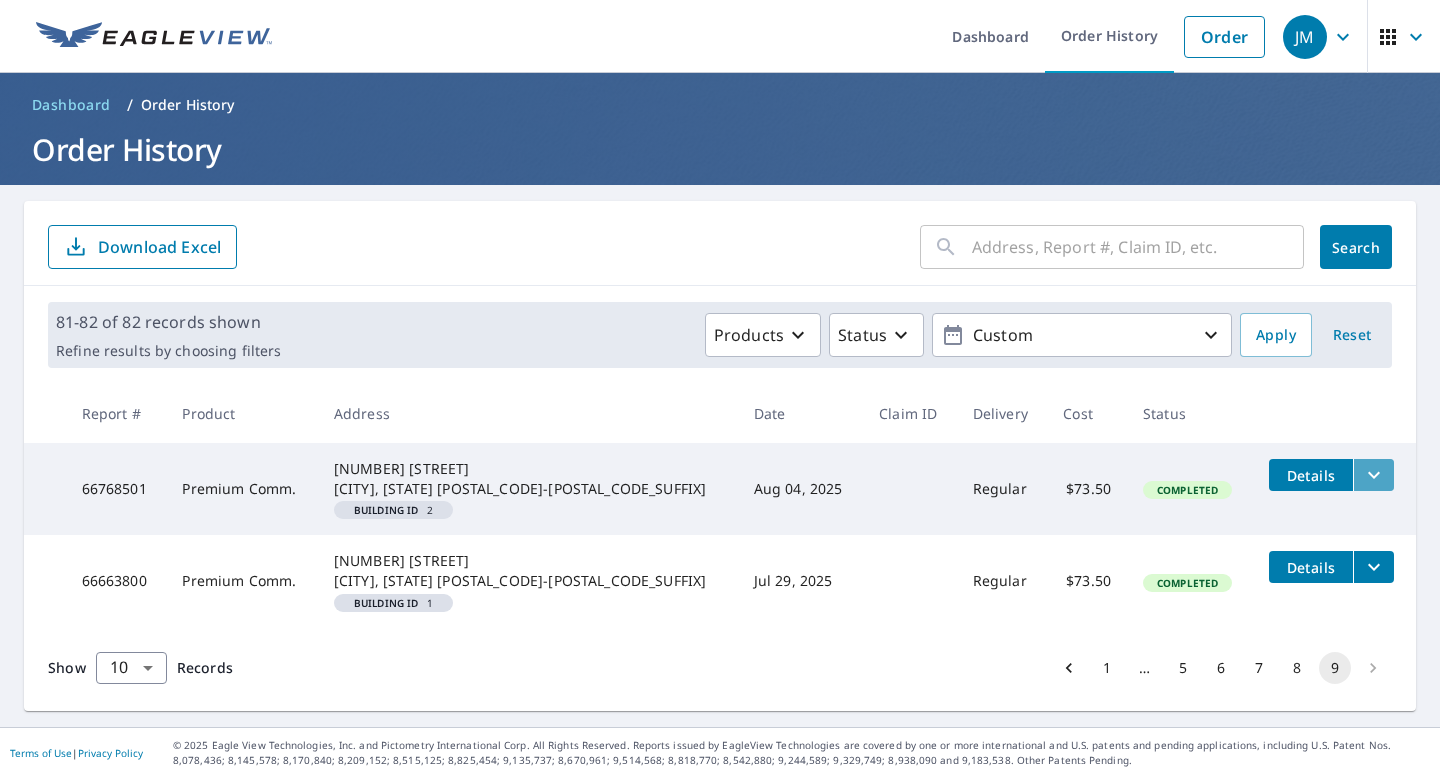 click 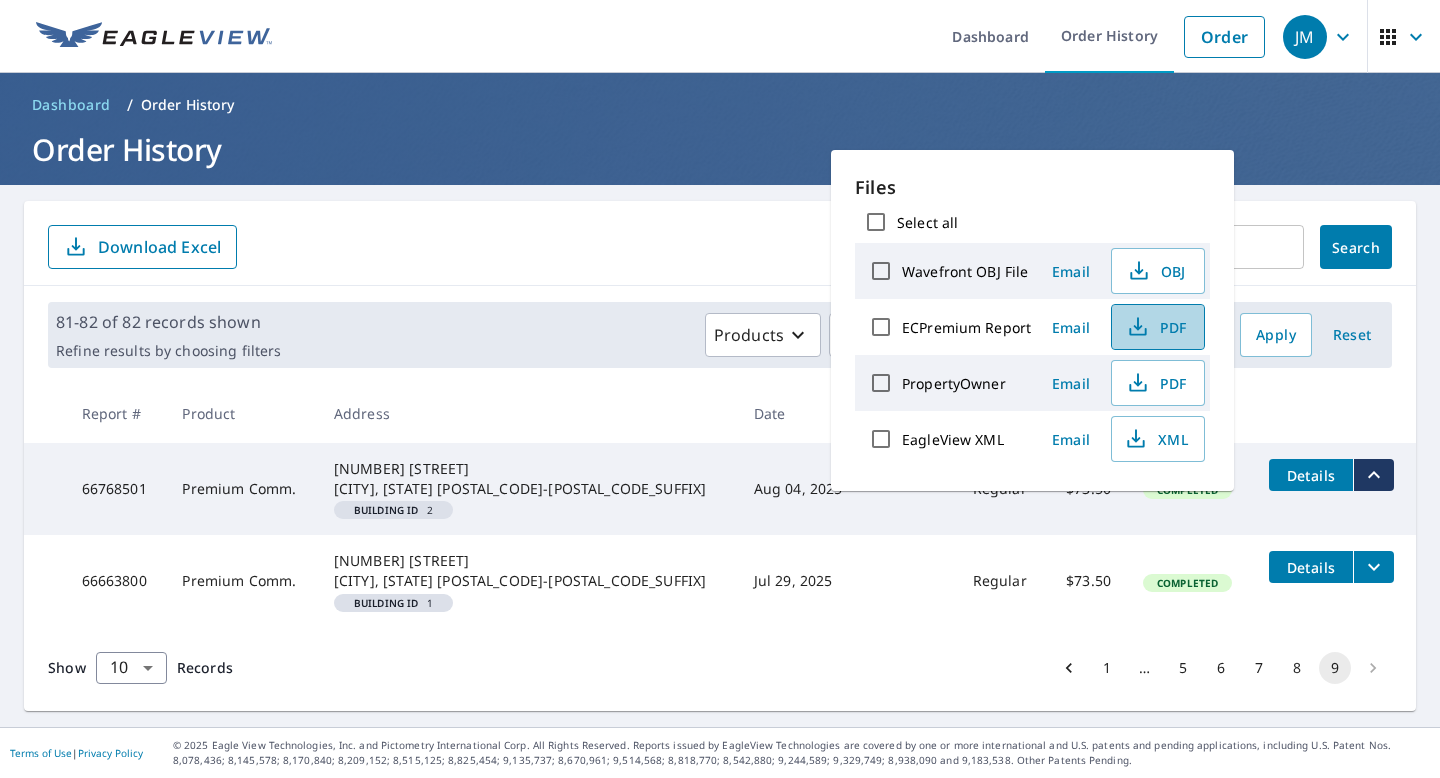 click on "PDF" at bounding box center [1156, 327] 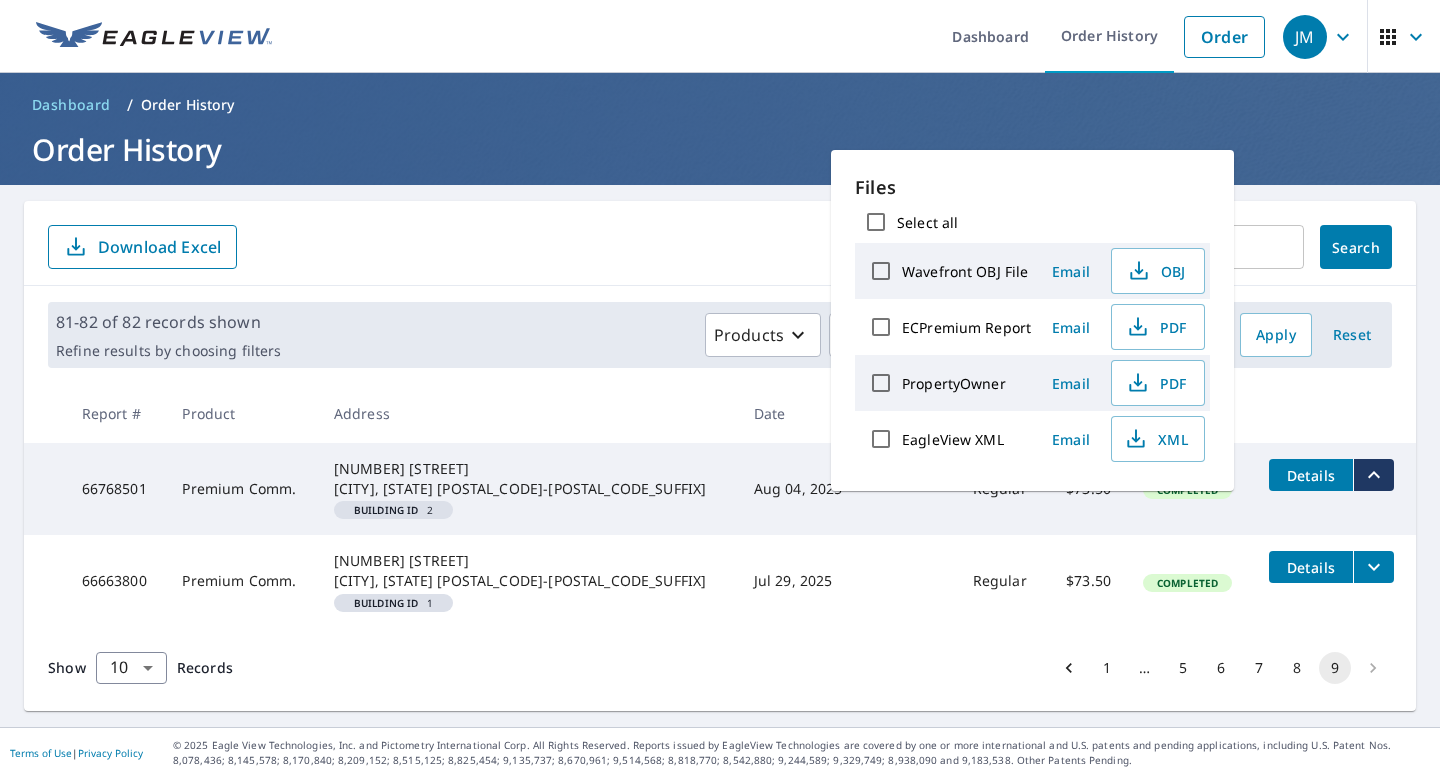 click on "Products Status Custom" at bounding box center (760, 335) 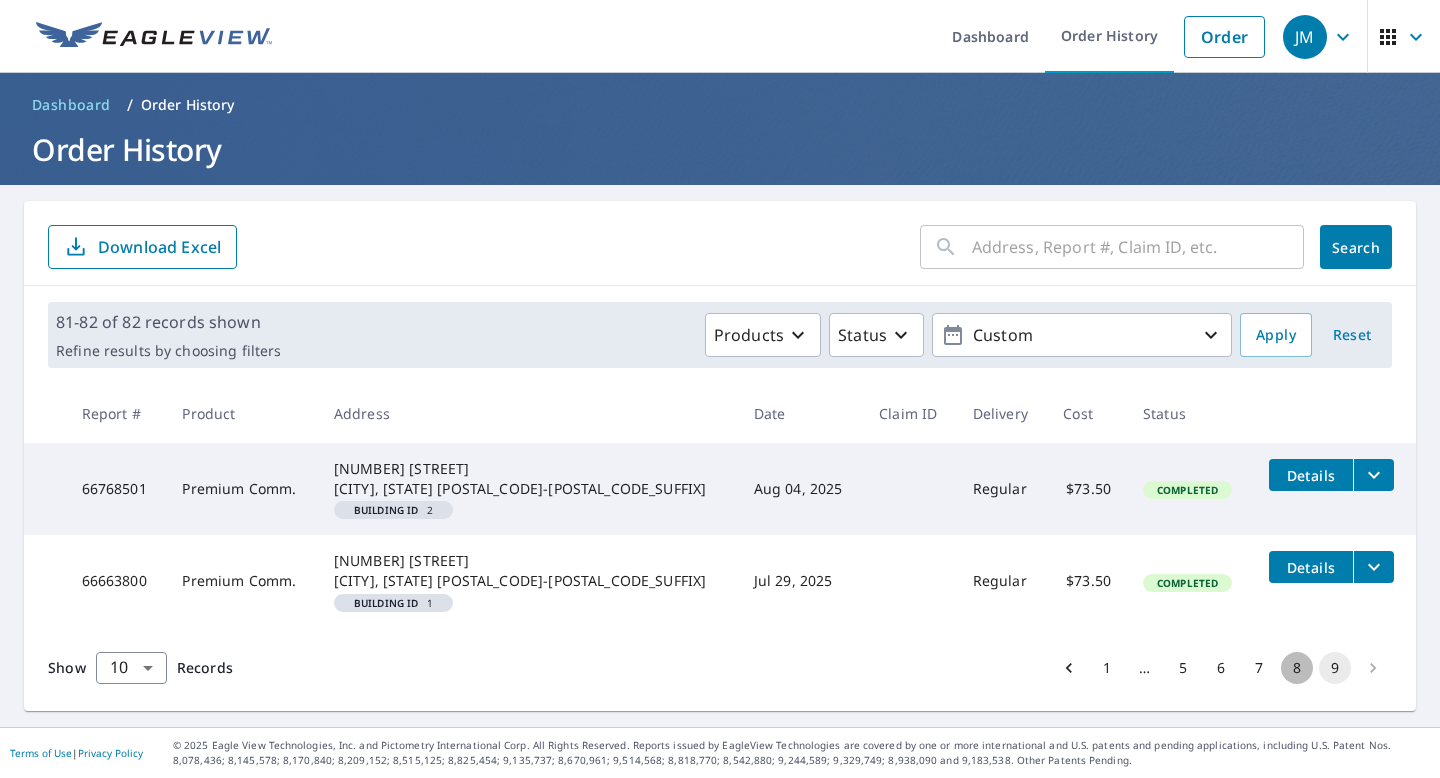 click on "8" at bounding box center [1297, 668] 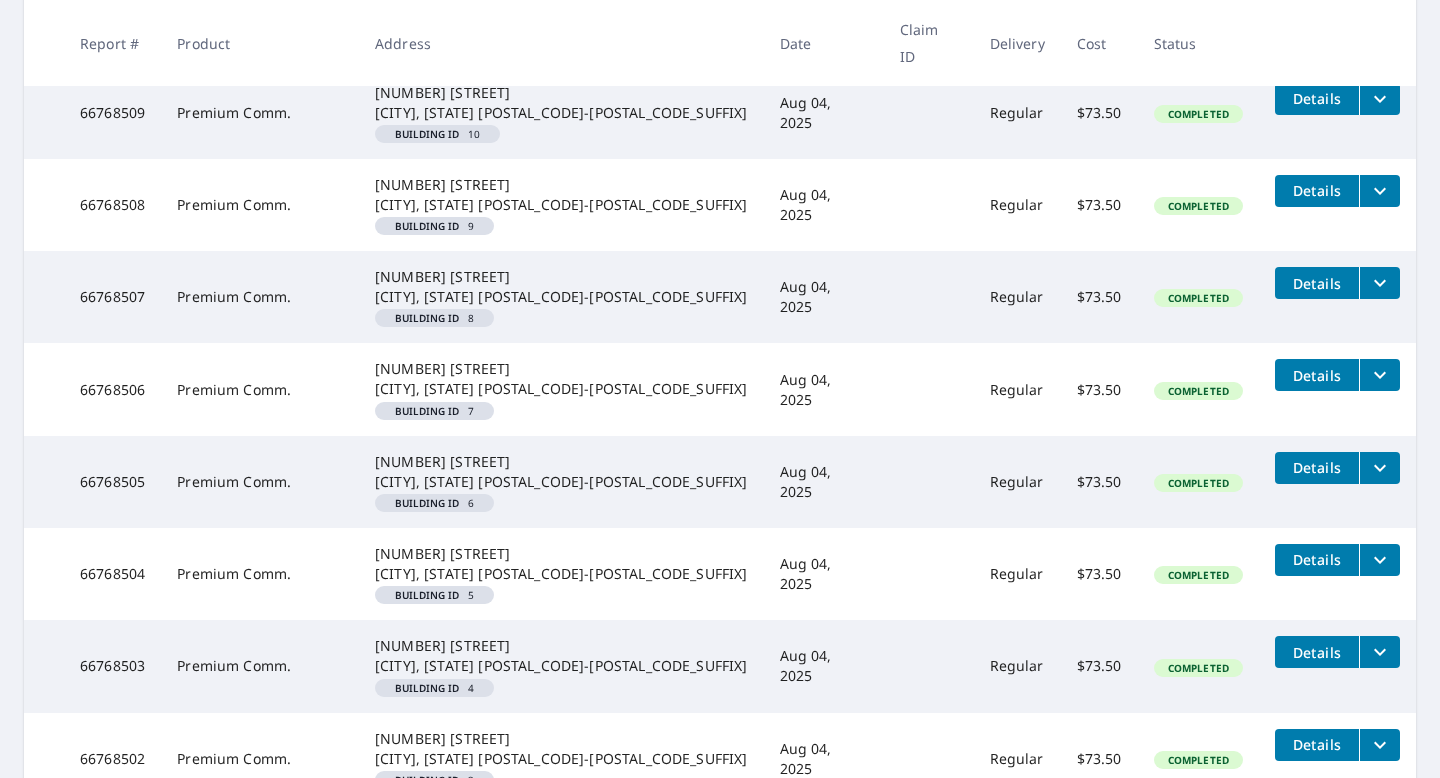scroll, scrollTop: 735, scrollLeft: 0, axis: vertical 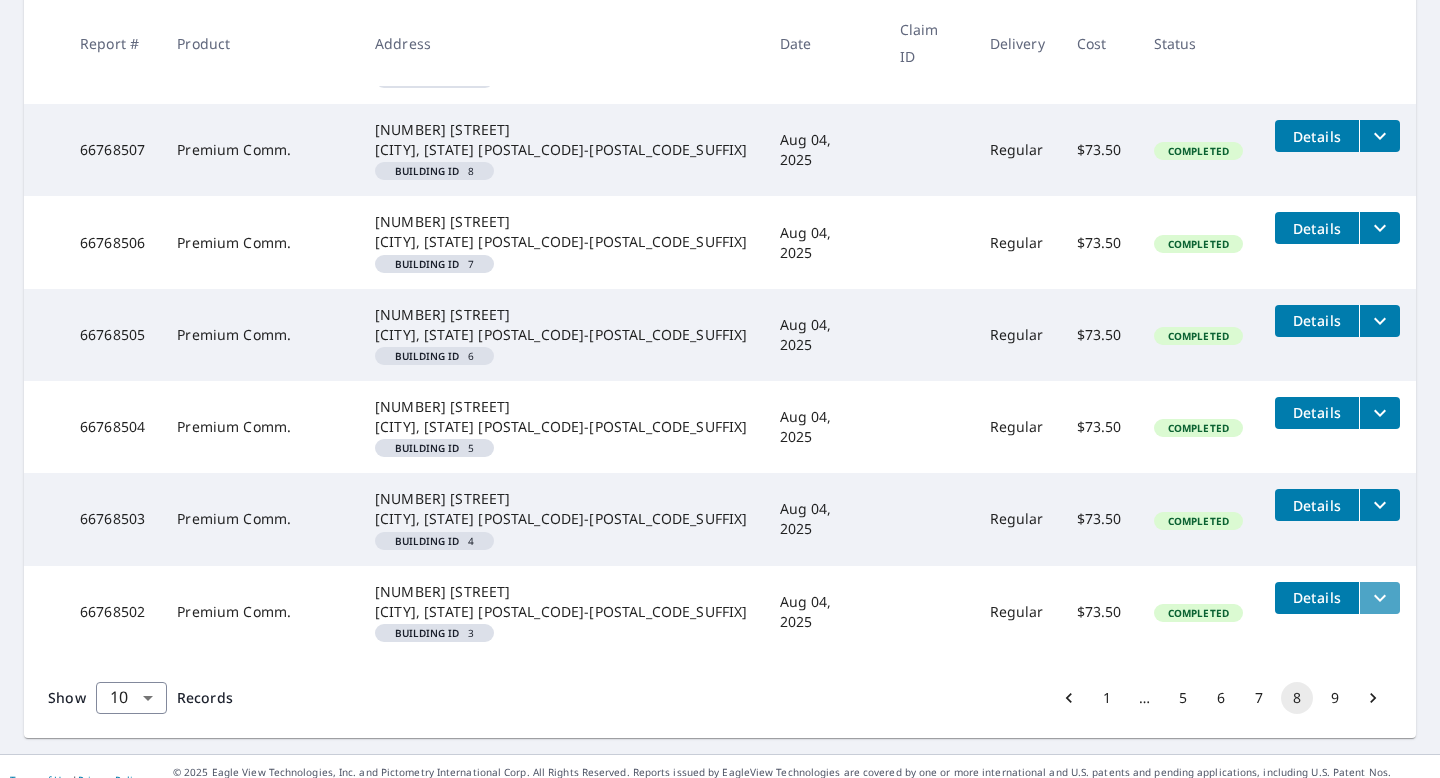 click 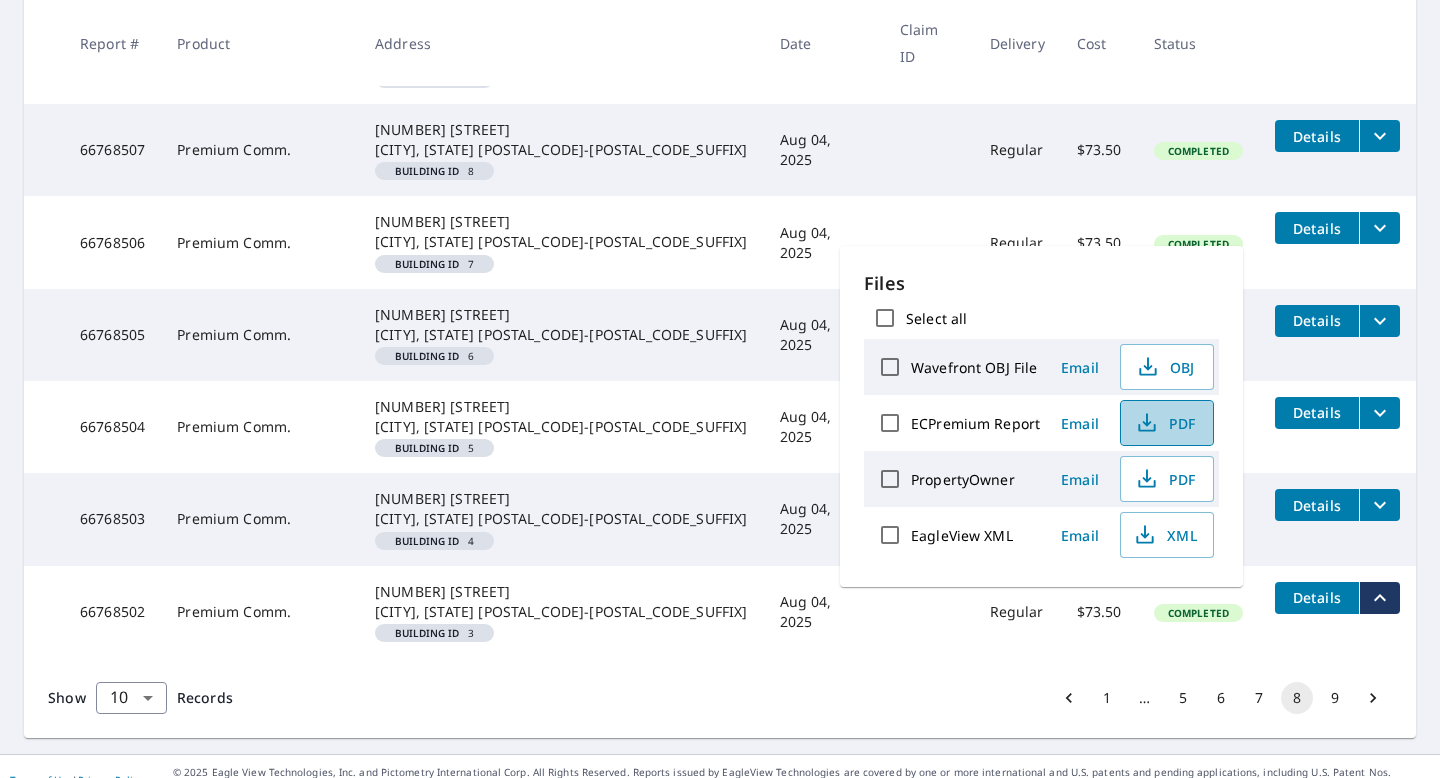 click 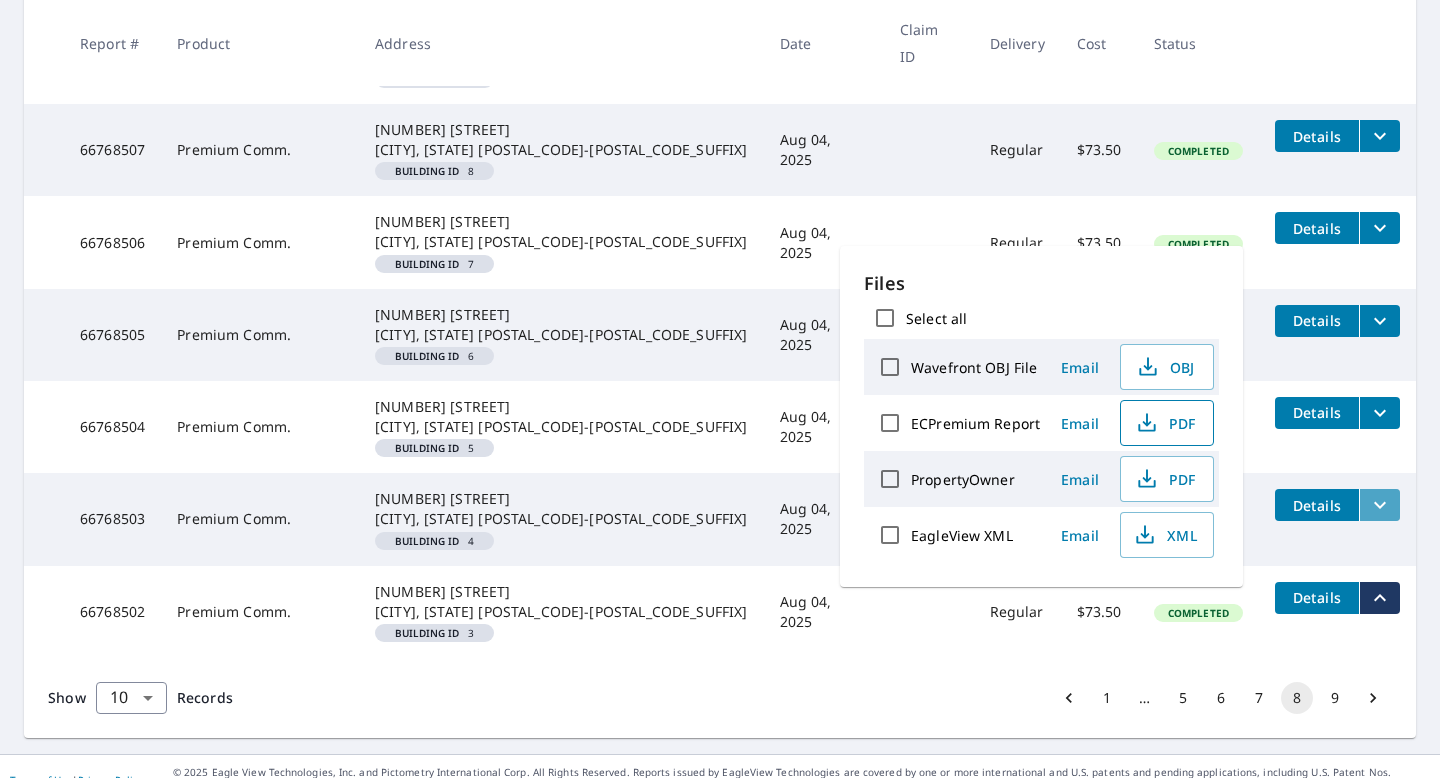 click 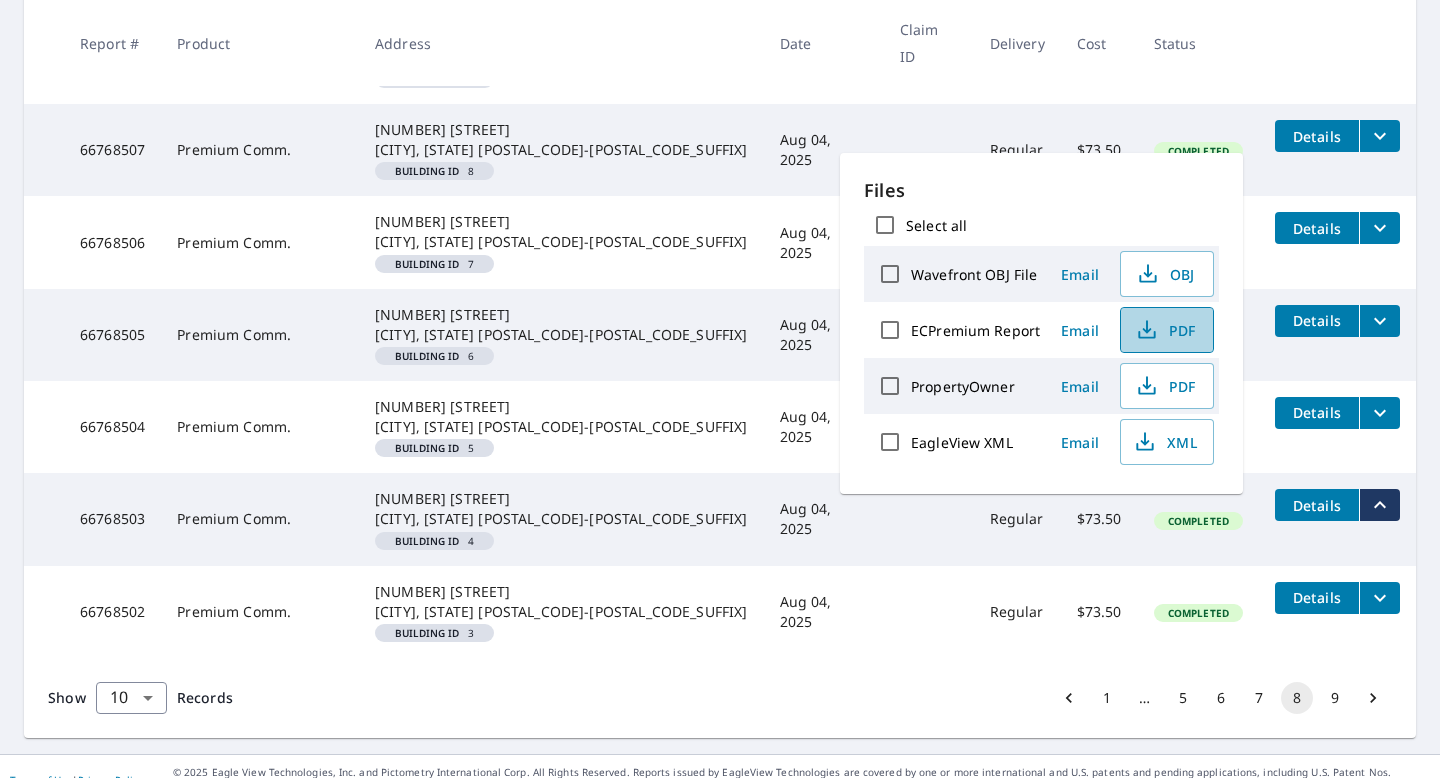 click on "PDF" at bounding box center (1165, 330) 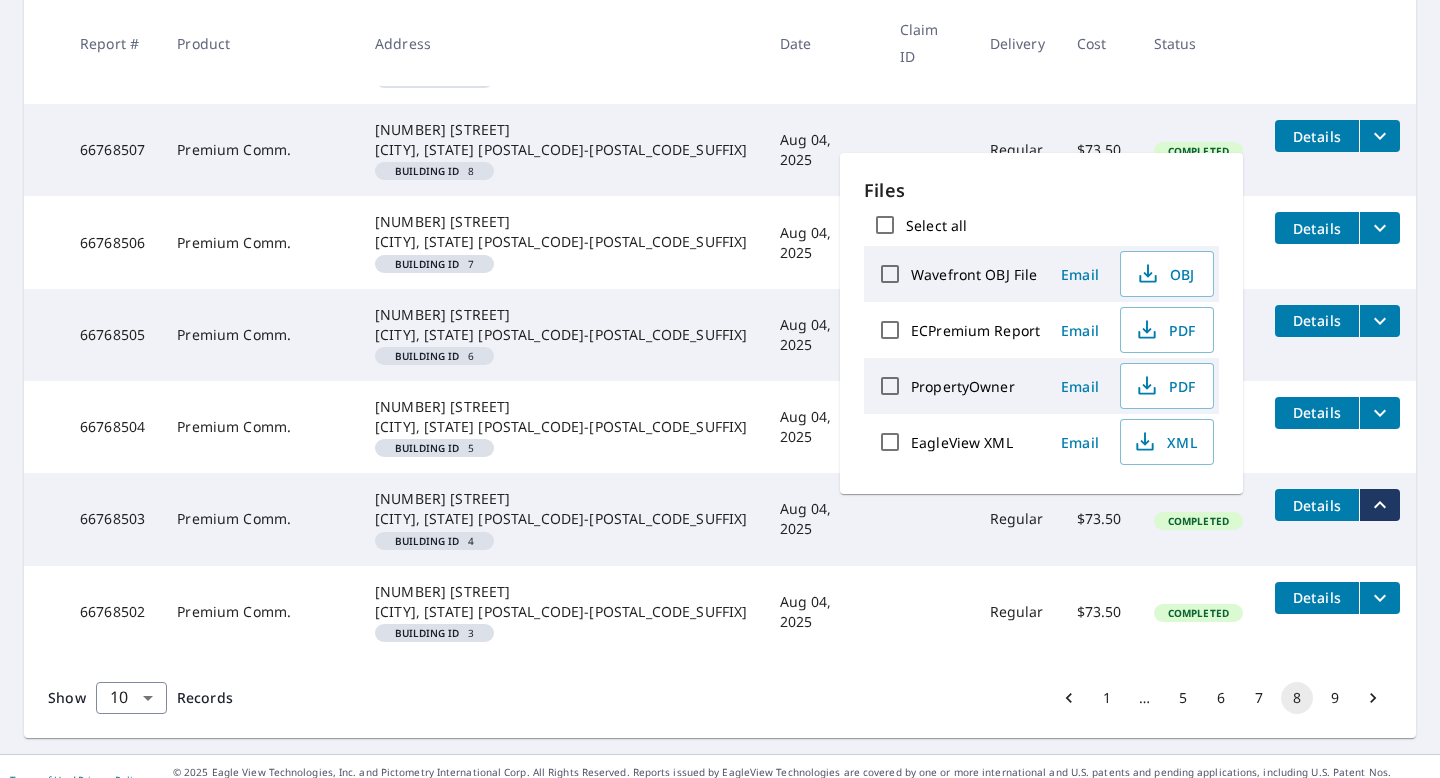 click on "[REPORT_ID] Premium Comm. [NUMBER] [STREET]
[CITY], [STATE] [POSTAL_CODE]-[POSTAL_CODE_SUFFIX] Building ID [NUMBER] [DATE] Regular $[PRICE] Completed Details" at bounding box center (720, 427) 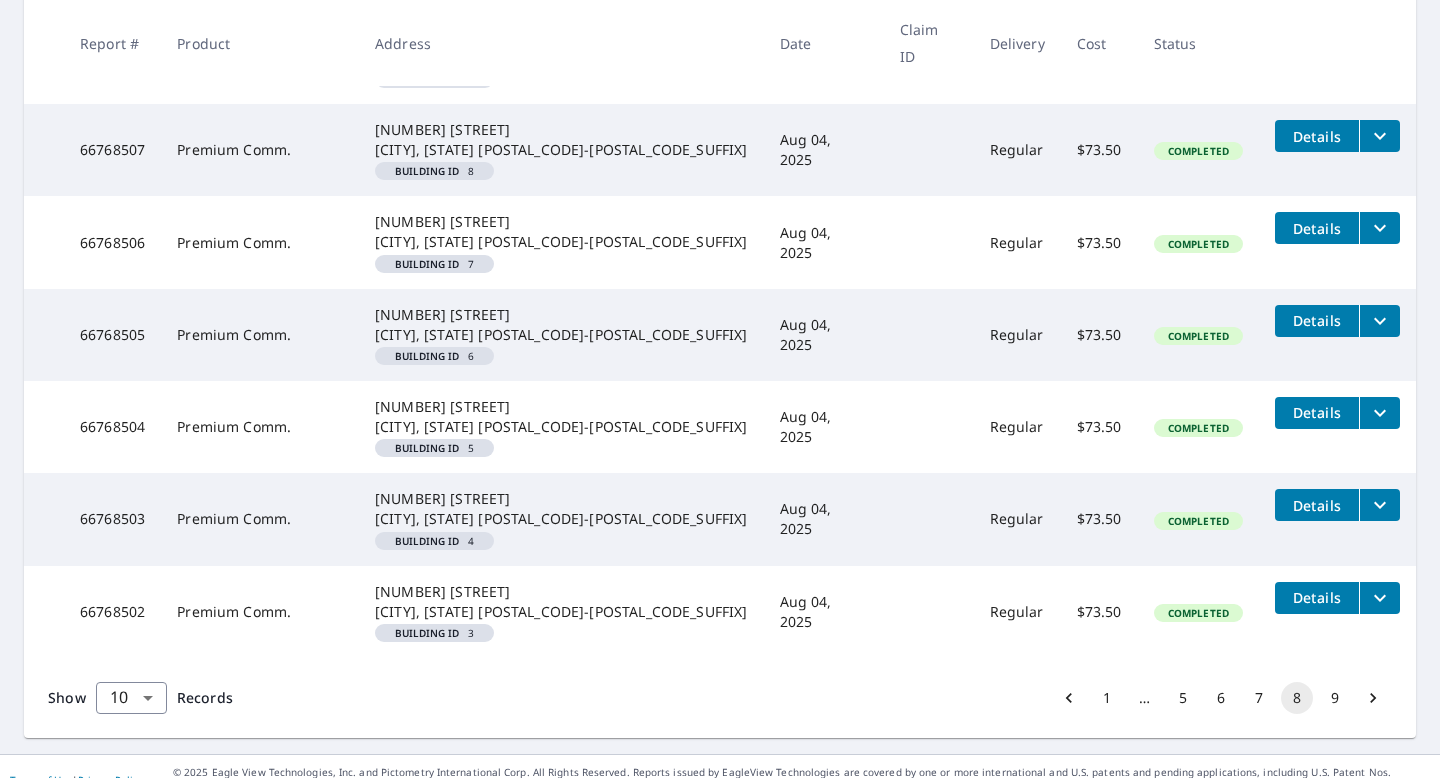 click 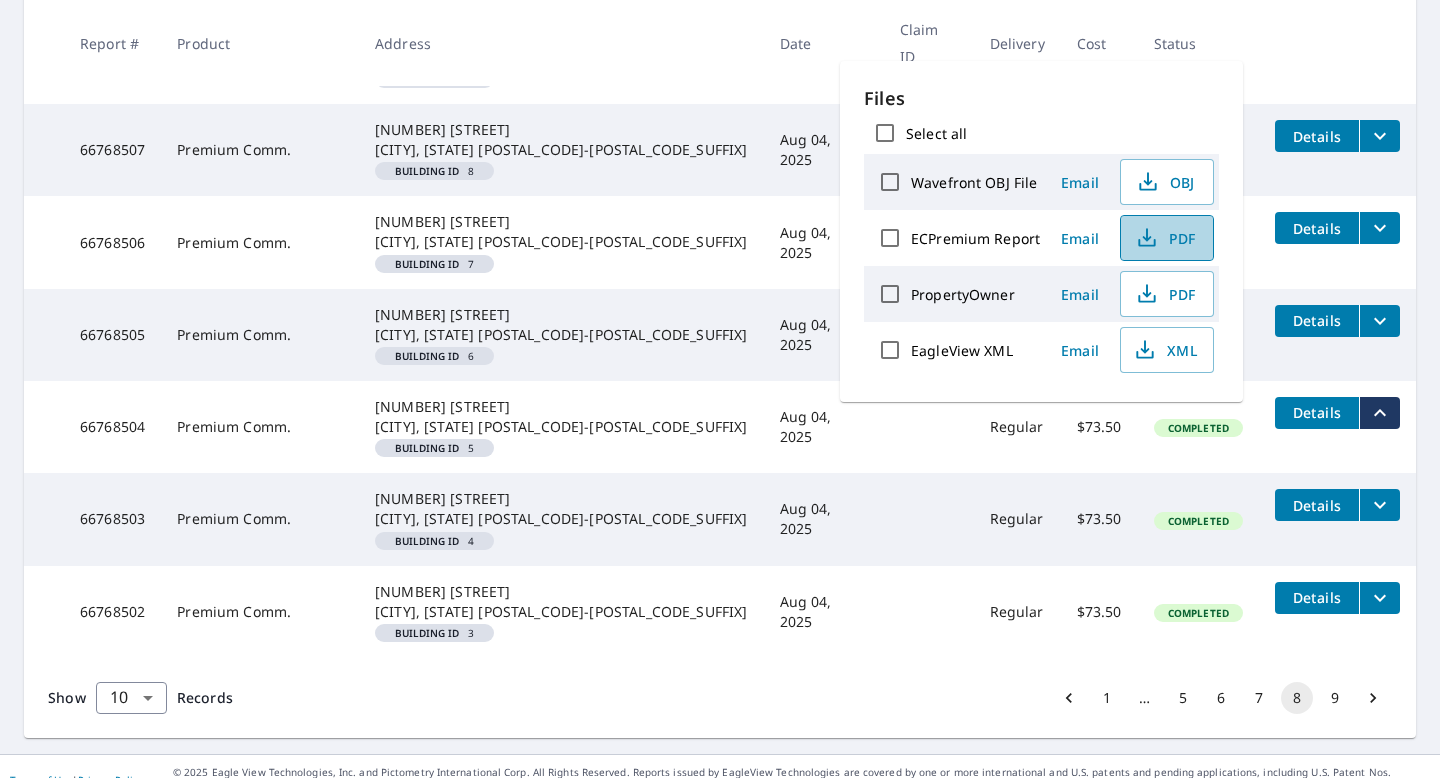 click on "PDF" at bounding box center [1165, 238] 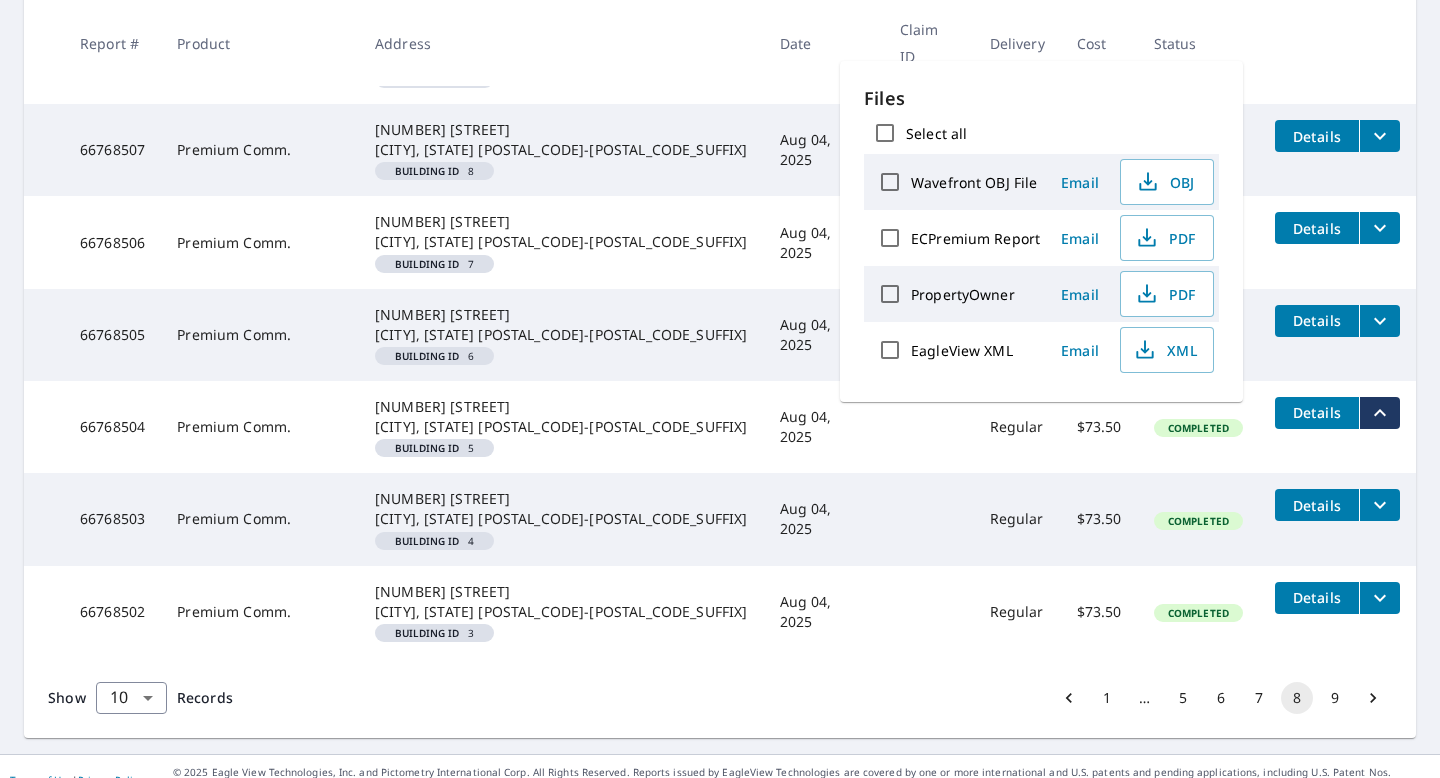 click on "Aug 04, 2025" at bounding box center (824, 427) 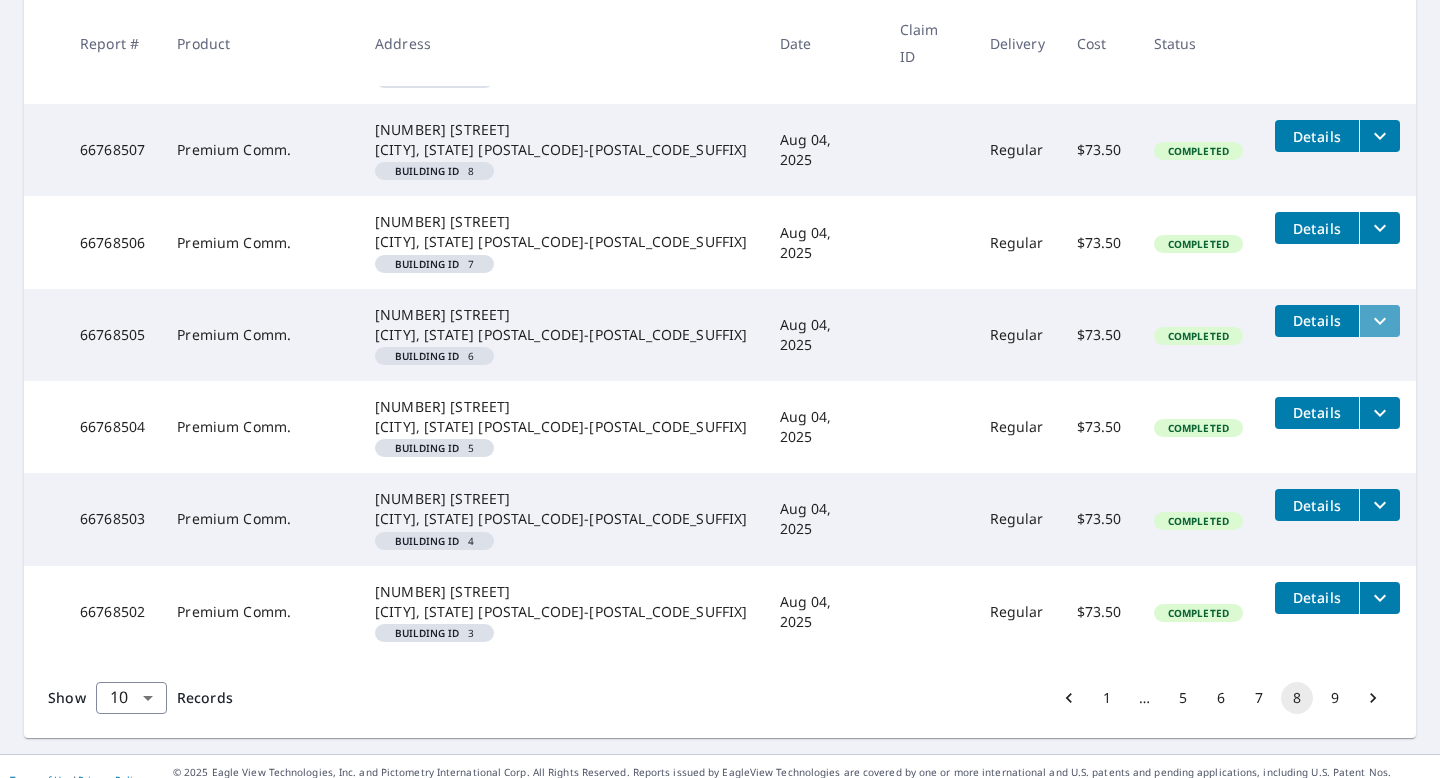 click 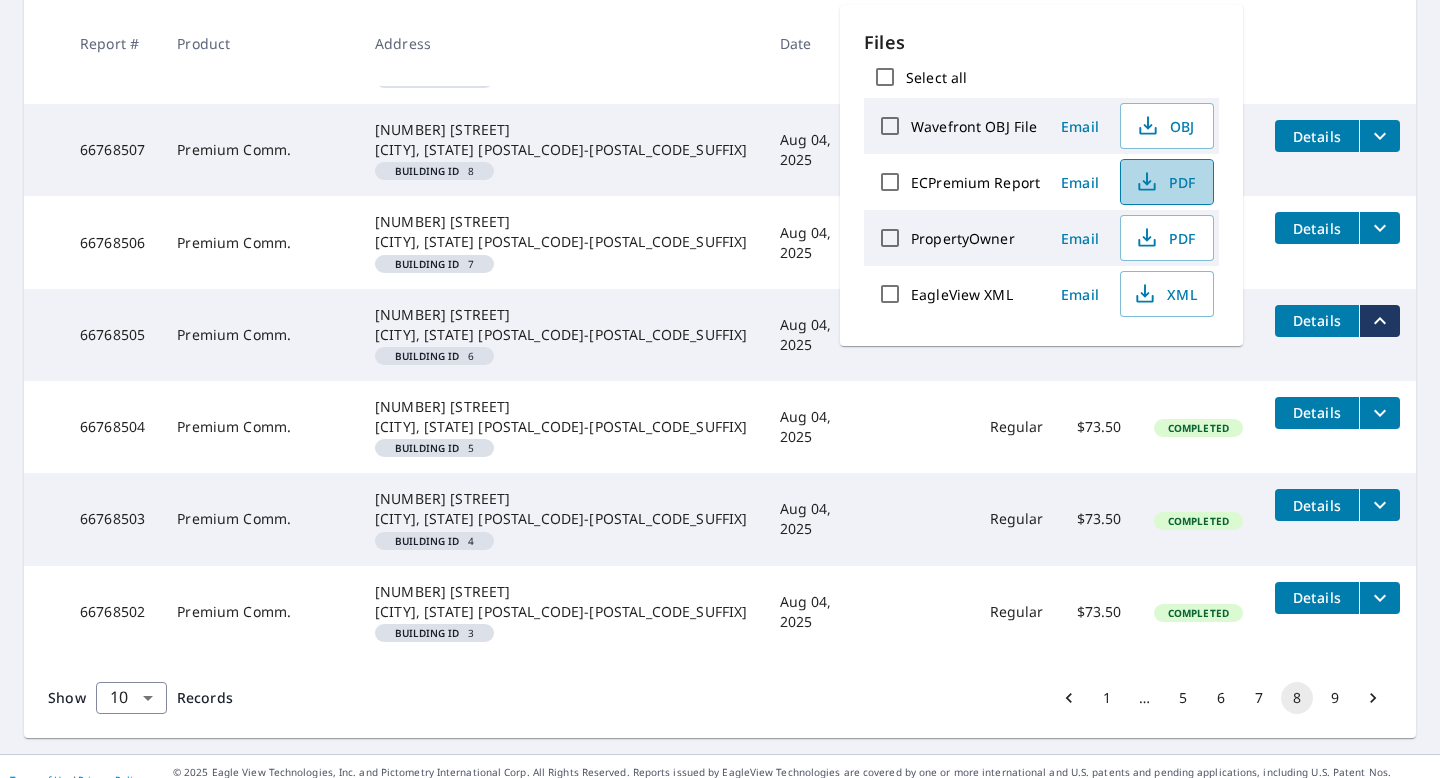 click on "PDF" at bounding box center [1165, 182] 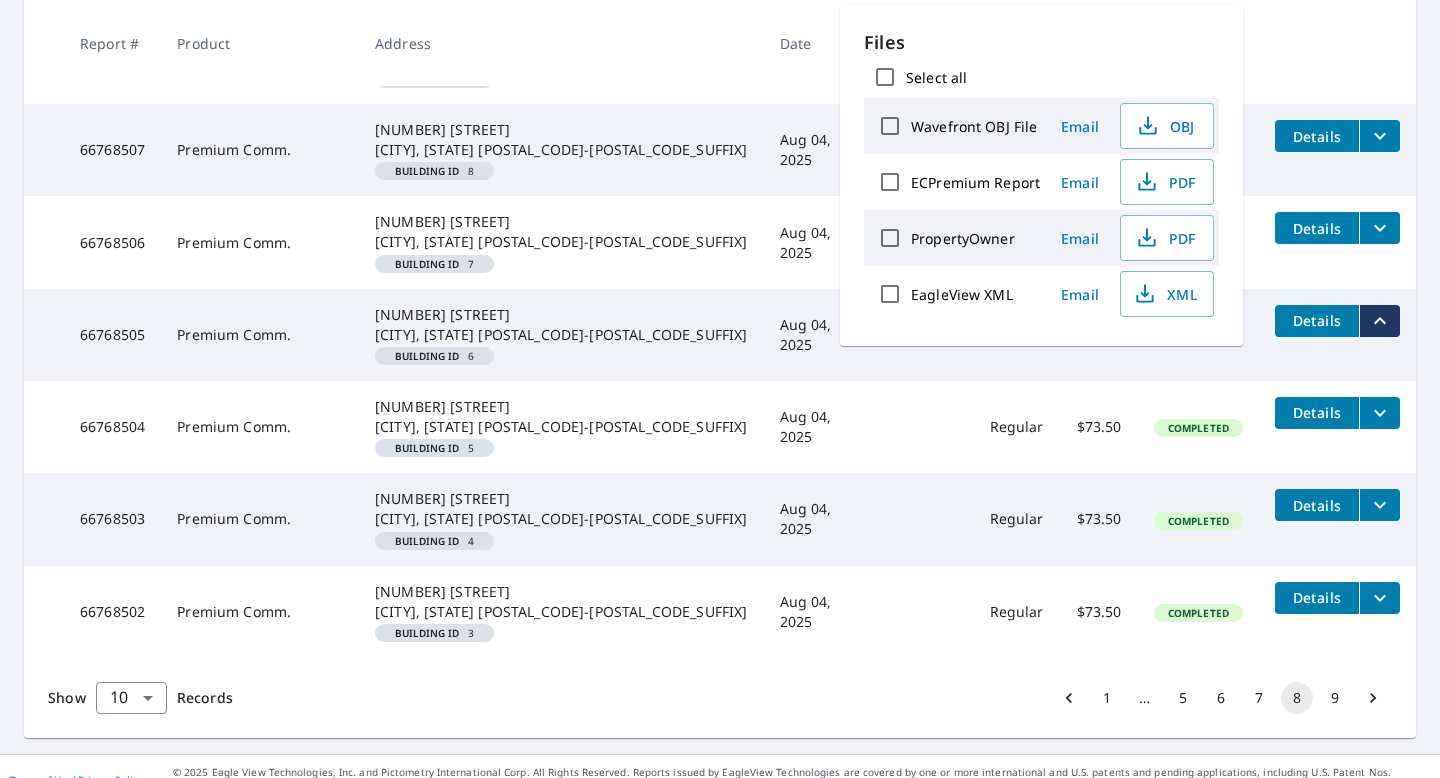click on "[REPORT_ID] Premium Comm. [NUMBER] [STREET]
[CITY], [STATE] [POSTAL_CODE]-[POSTAL_CODE_SUFFIX] Building ID [NUMBER] [DATE] Regular $[PRICE] Completed Details" at bounding box center (720, 242) 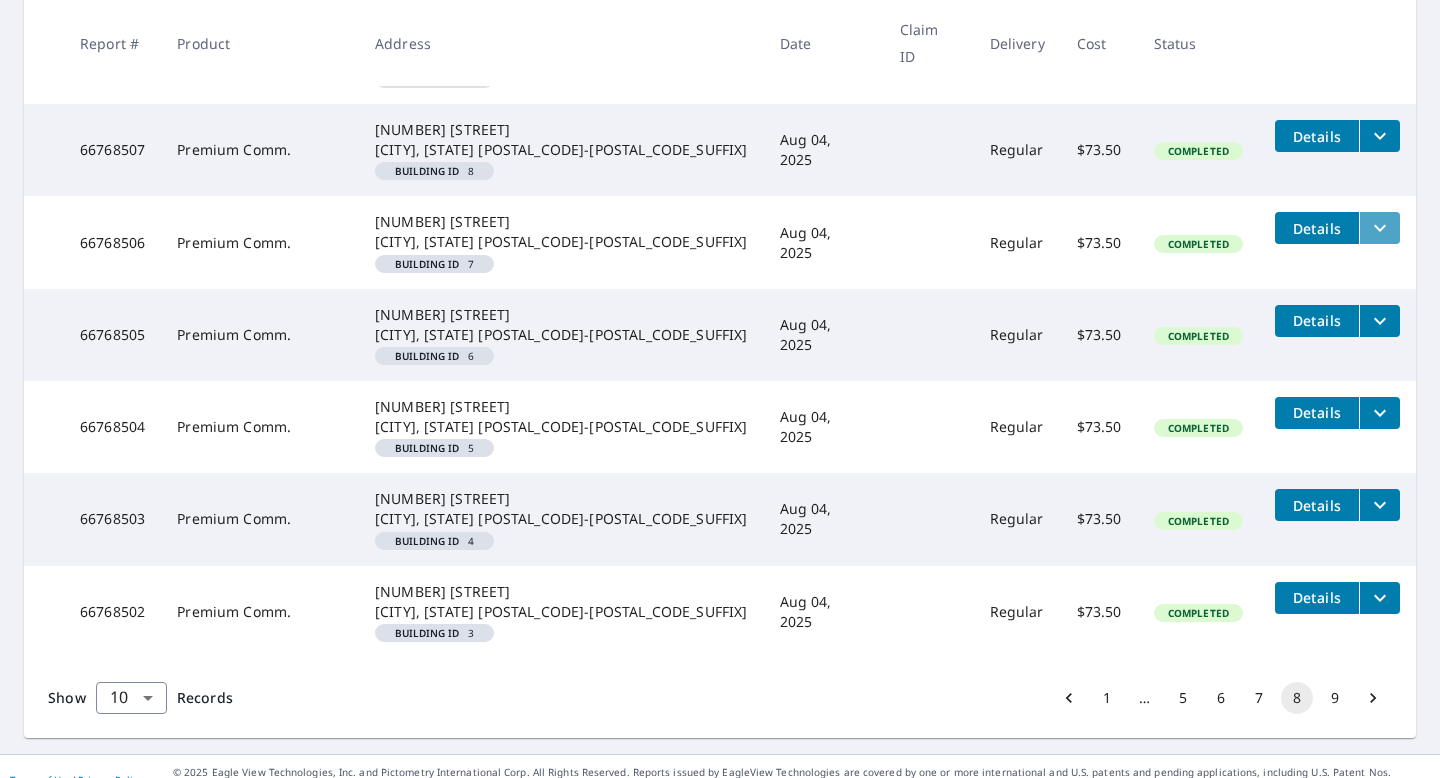 click 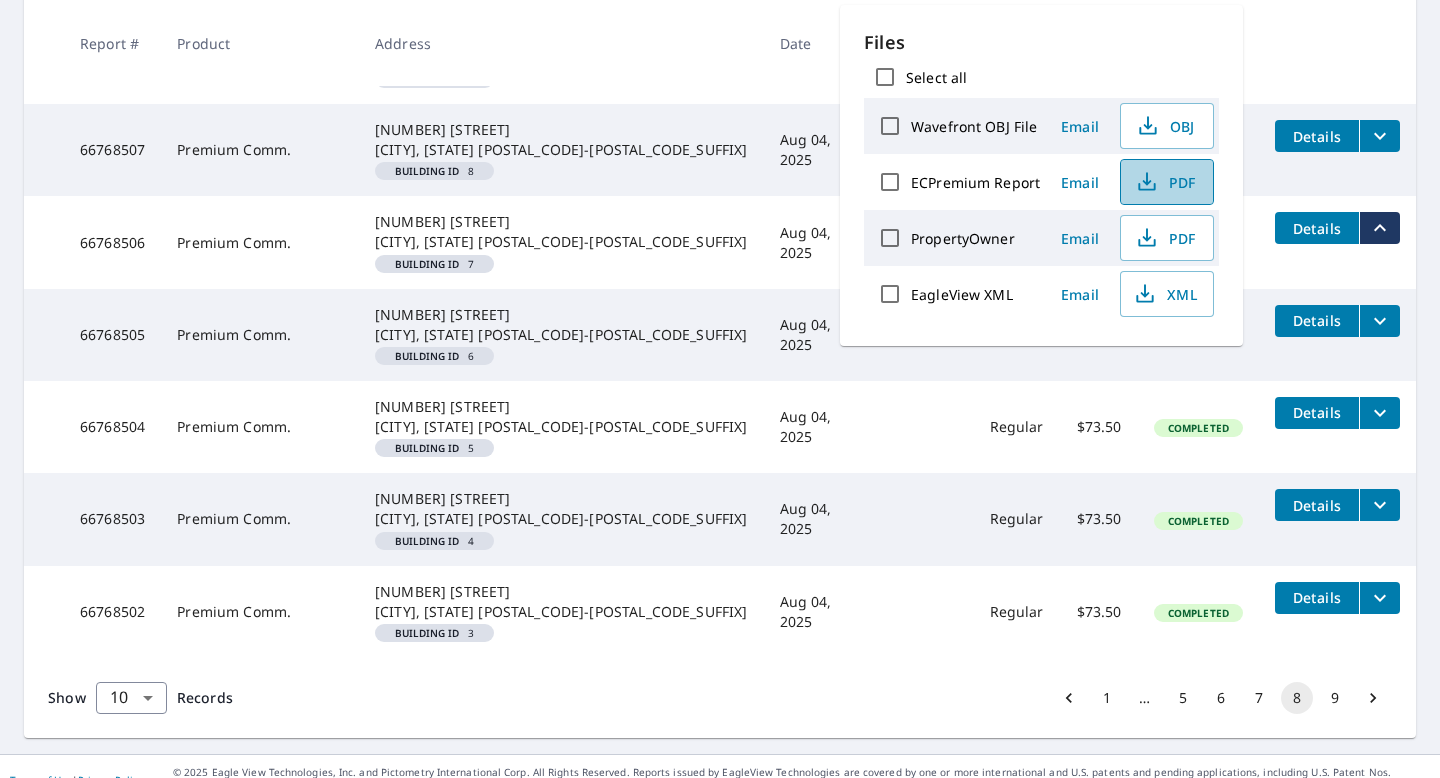 click on "PDF" at bounding box center [1165, 182] 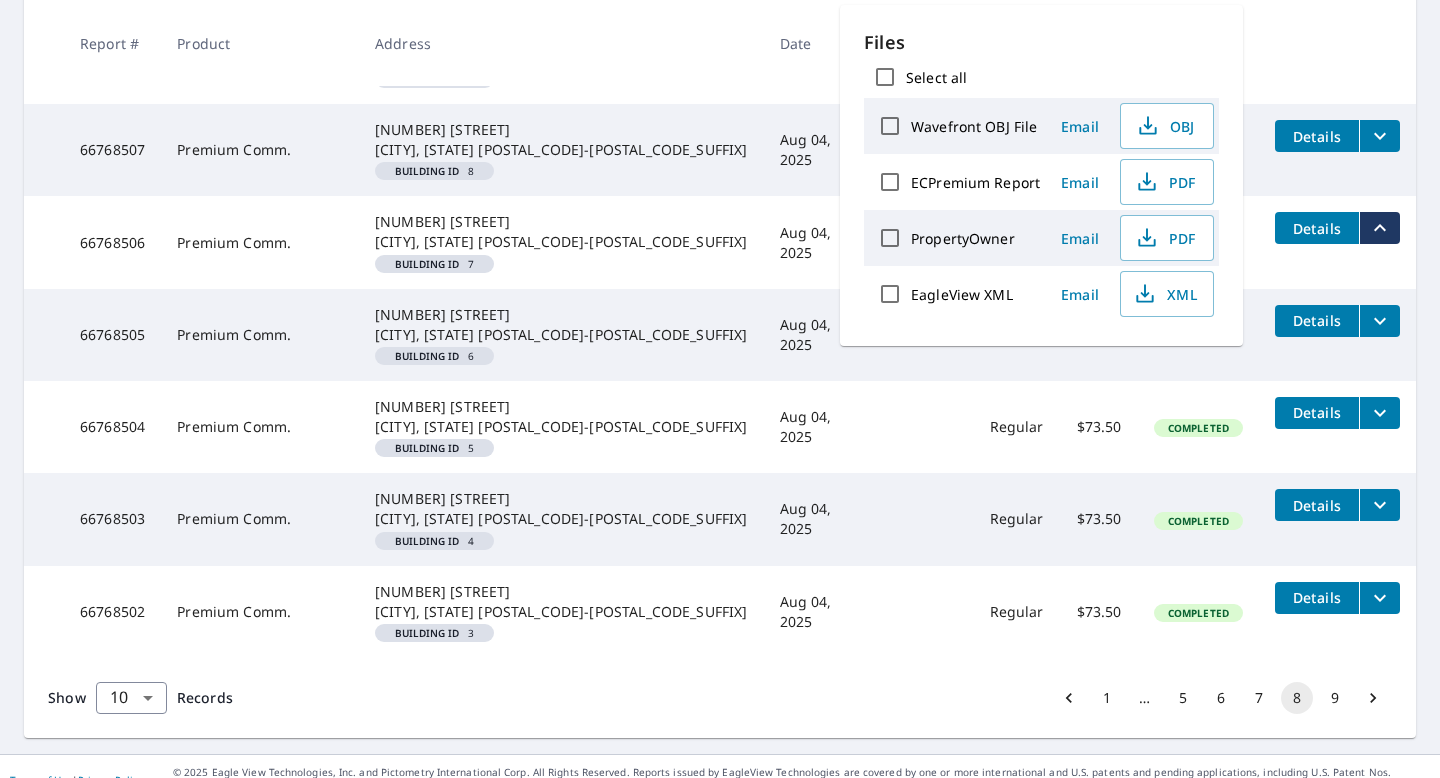 click on "Aug 04, 2025" at bounding box center (824, 242) 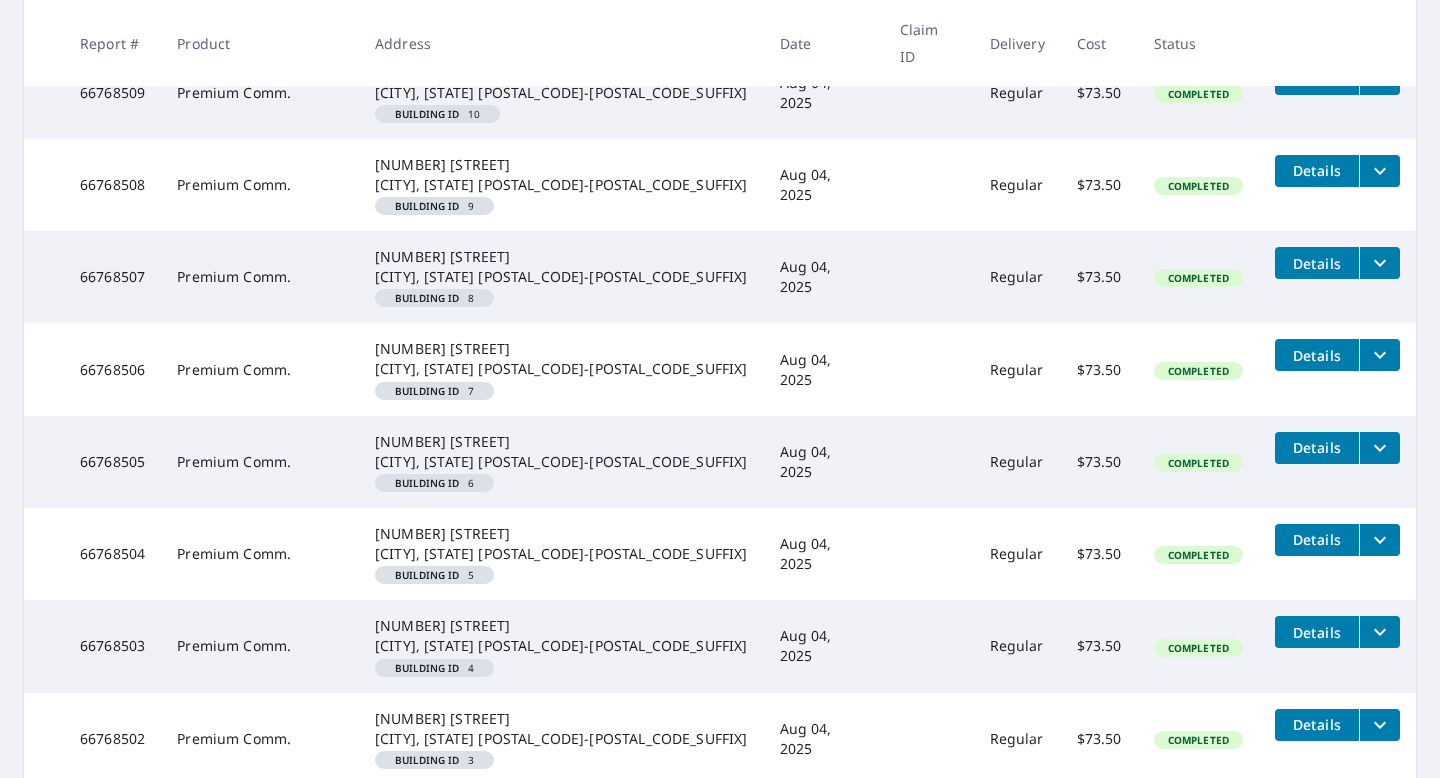 scroll, scrollTop: 574, scrollLeft: 0, axis: vertical 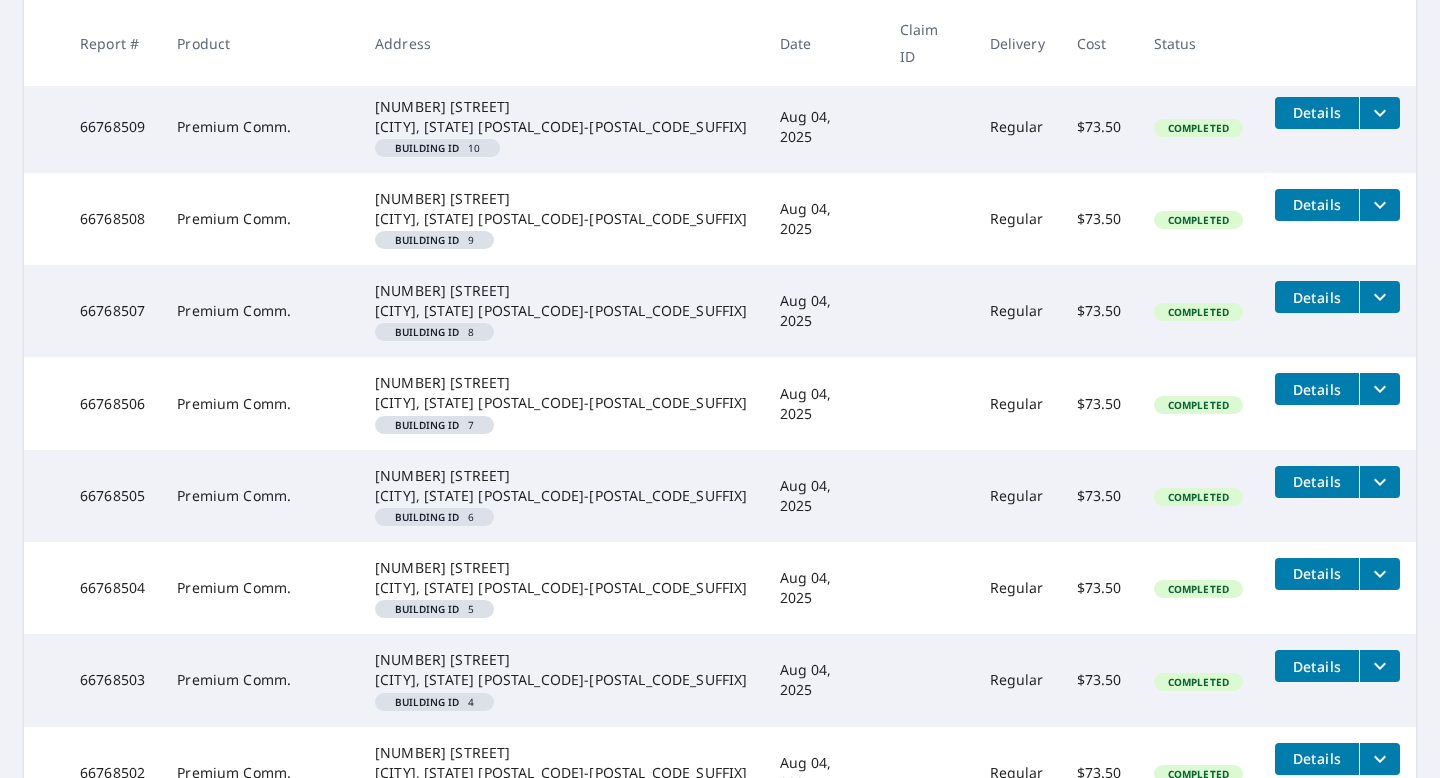 click 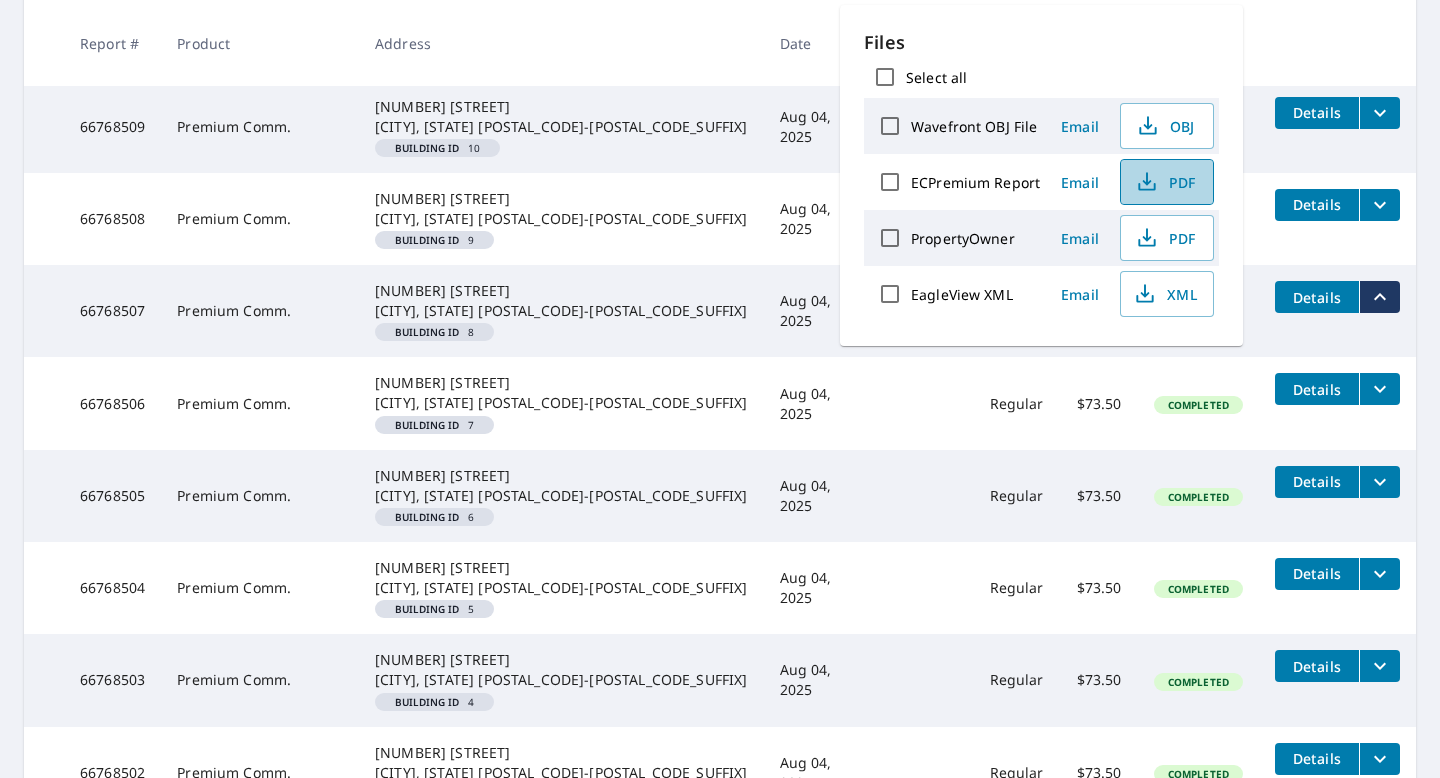 click 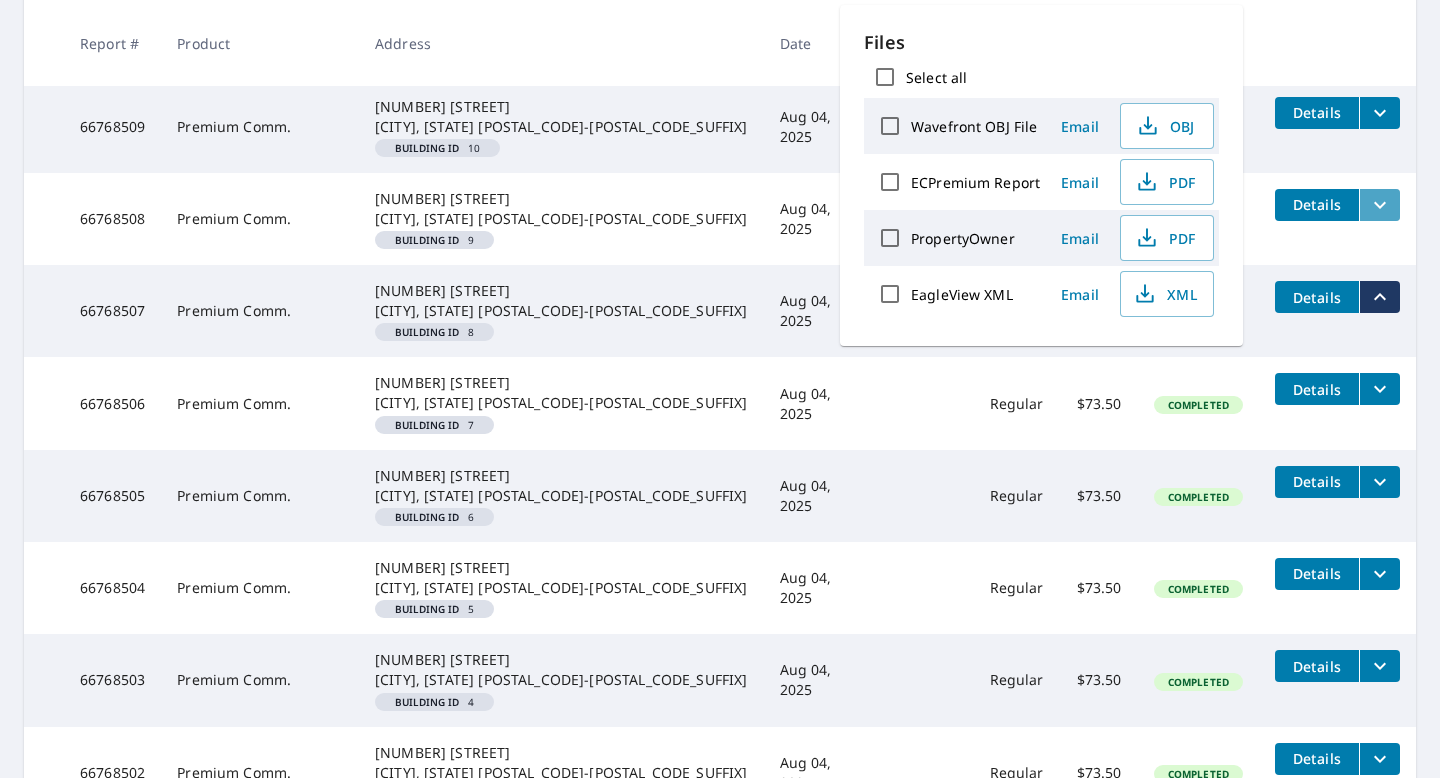 click 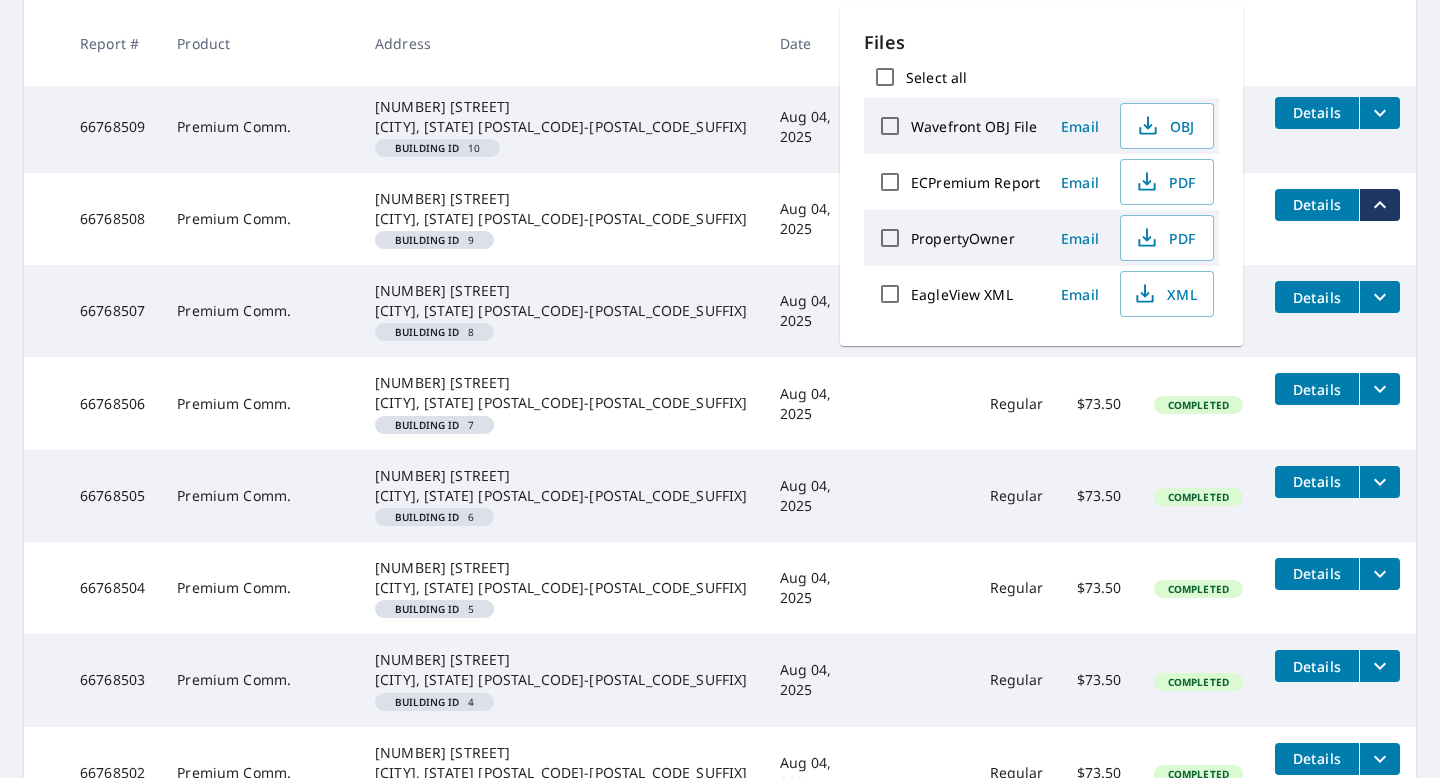 click 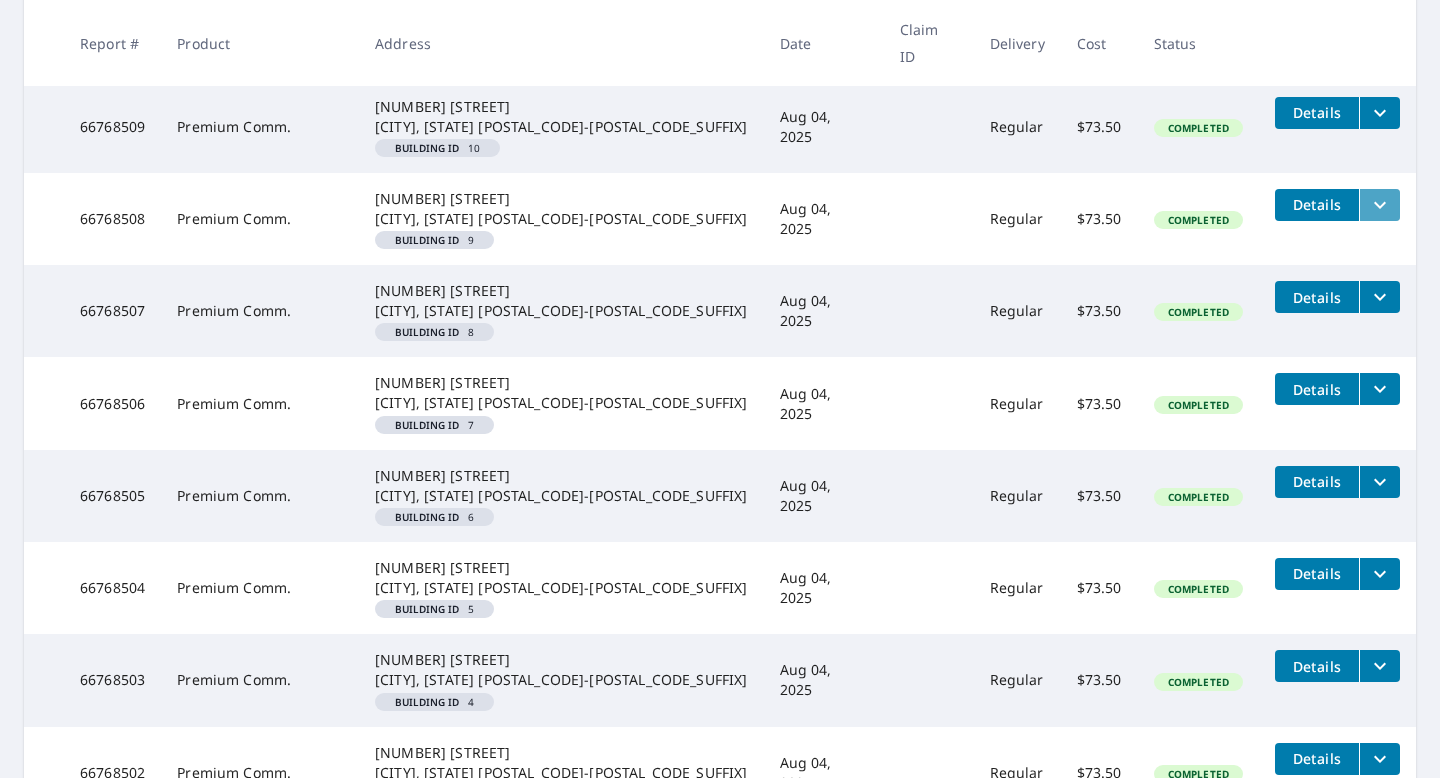 click 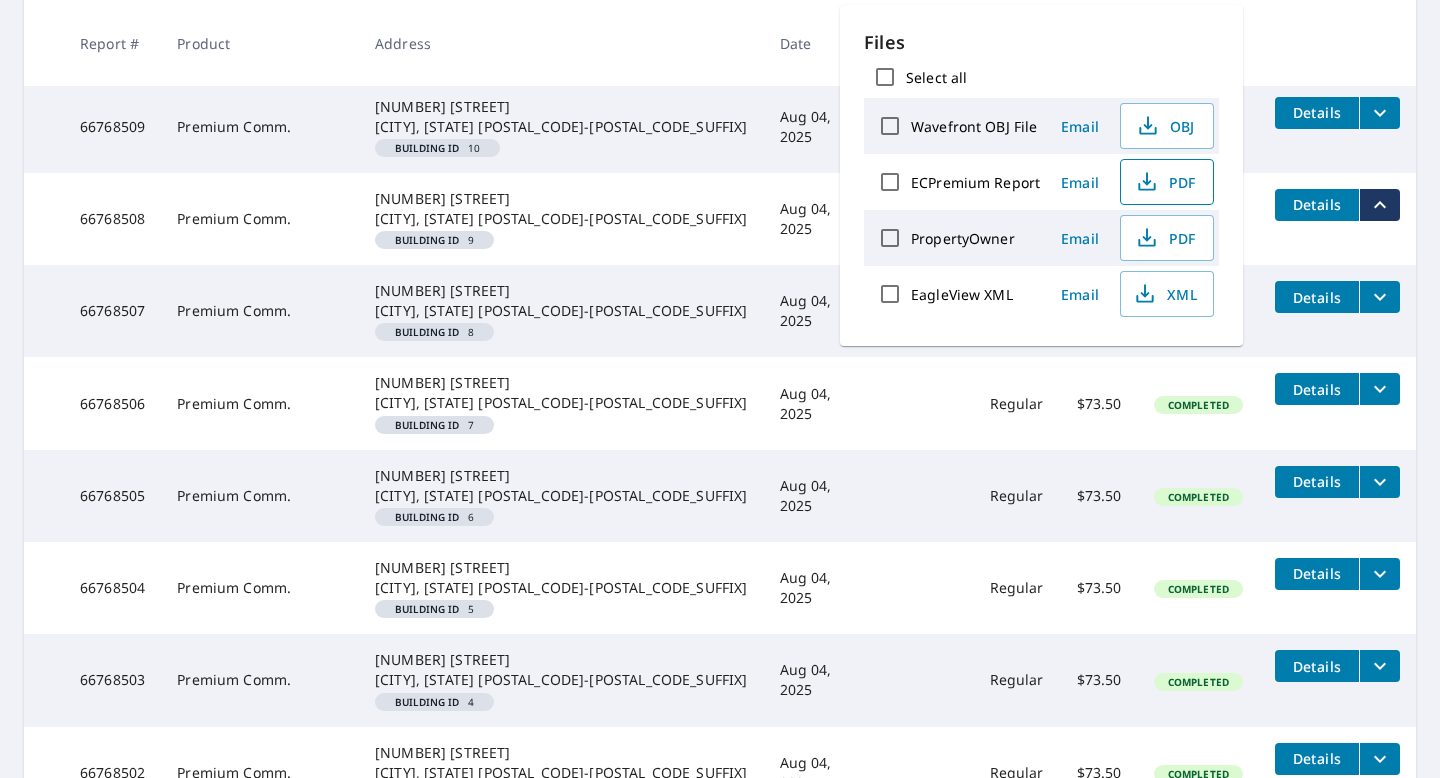 click on "PDF" at bounding box center [1165, 182] 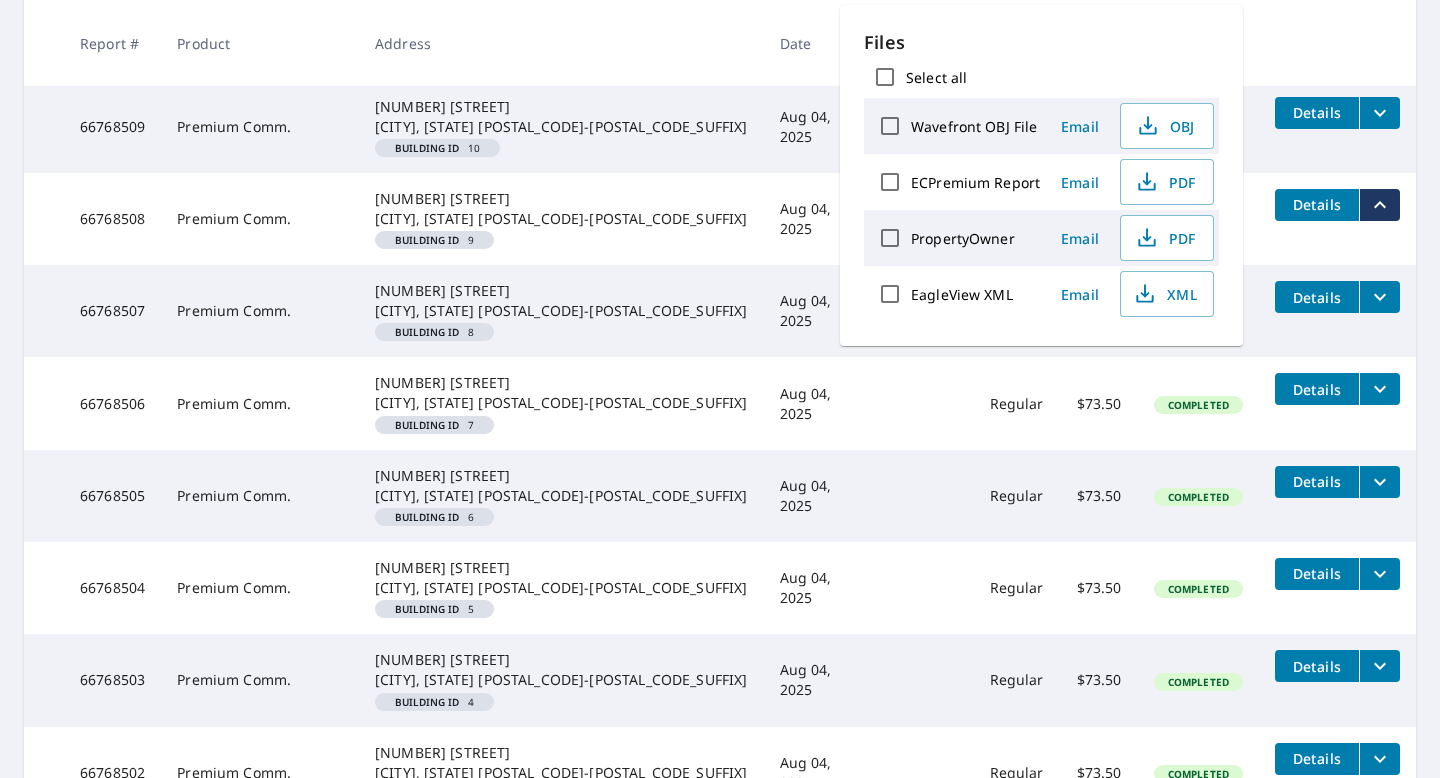 click on "Aug 04, 2025" at bounding box center [824, 219] 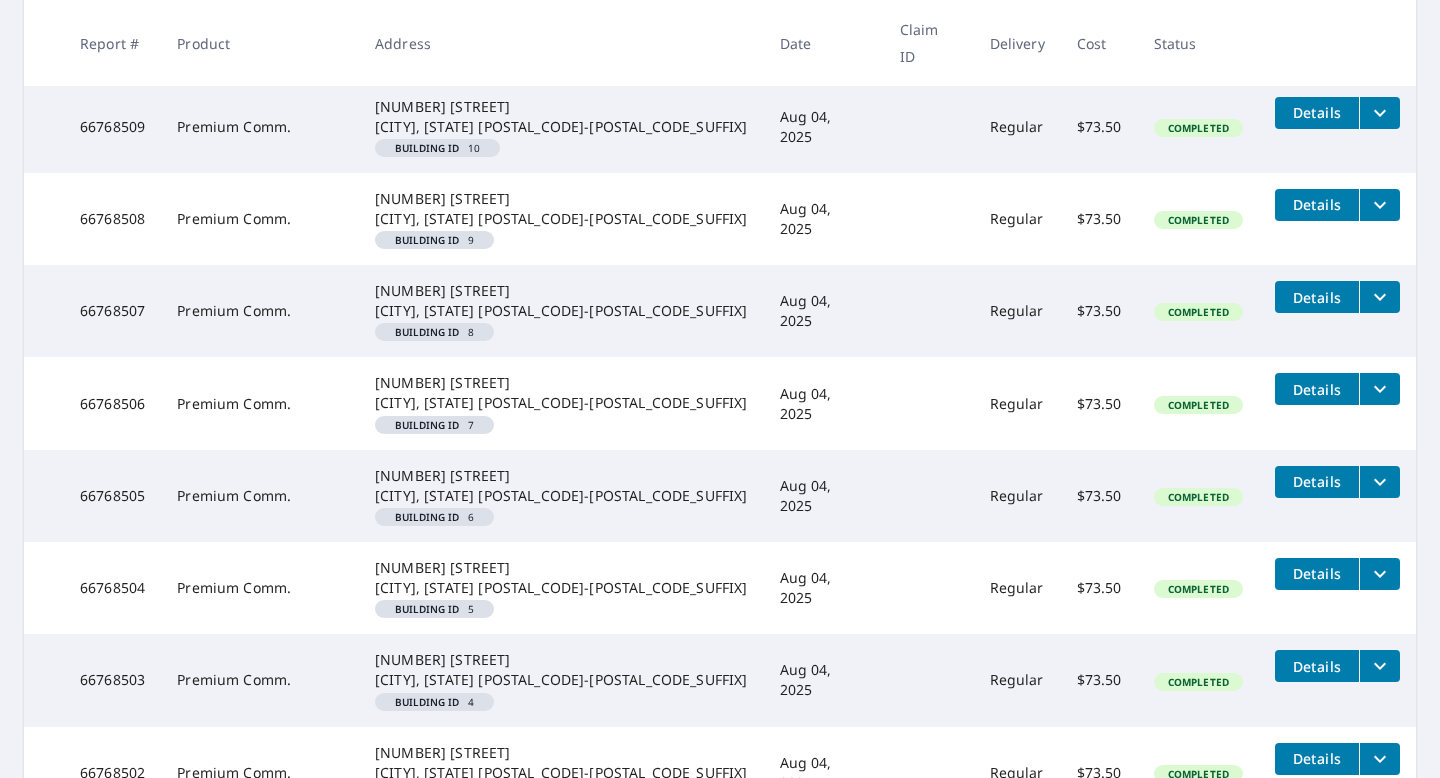 click at bounding box center [1379, 205] 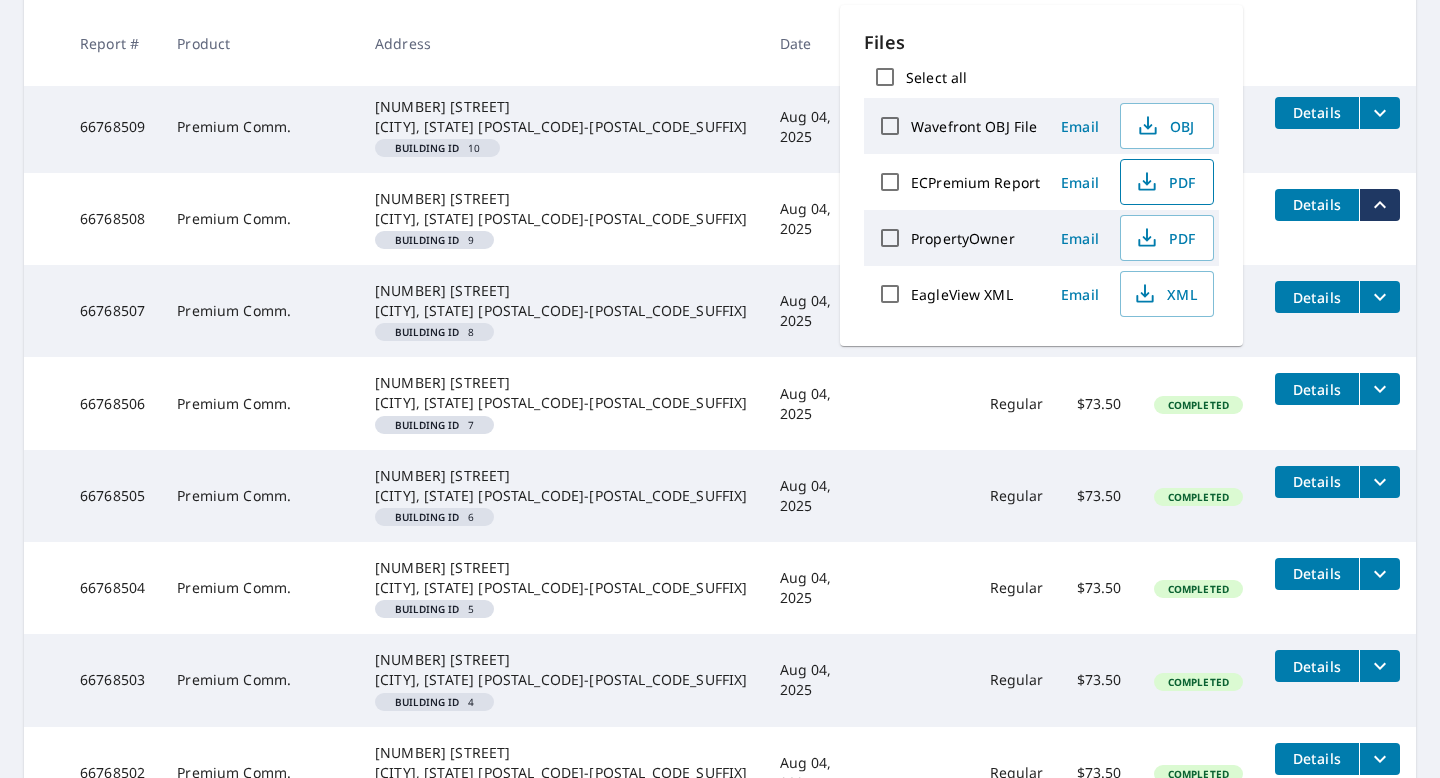 click on "PDF" at bounding box center (1165, 182) 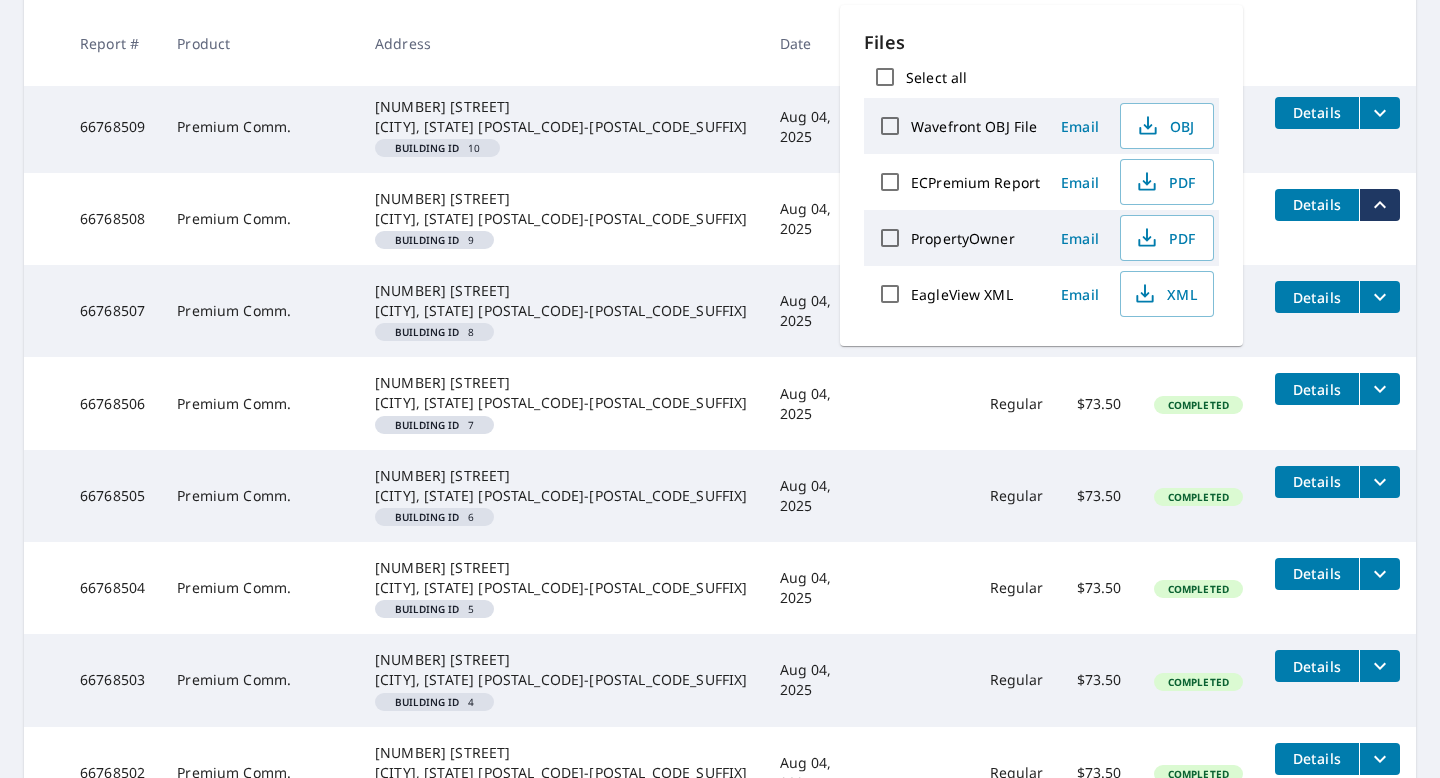 click on "Aug 04, 2025" at bounding box center [824, 219] 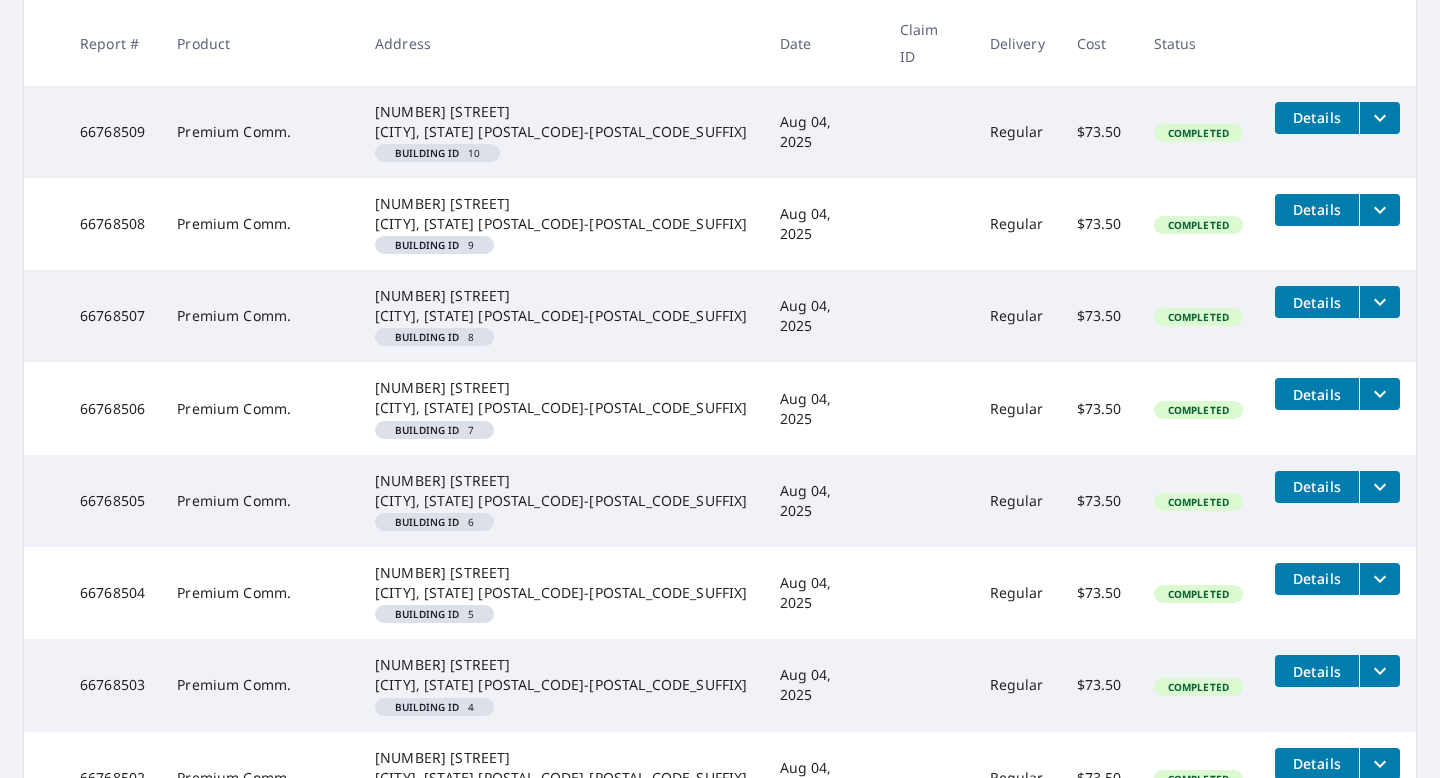 scroll, scrollTop: 566, scrollLeft: 0, axis: vertical 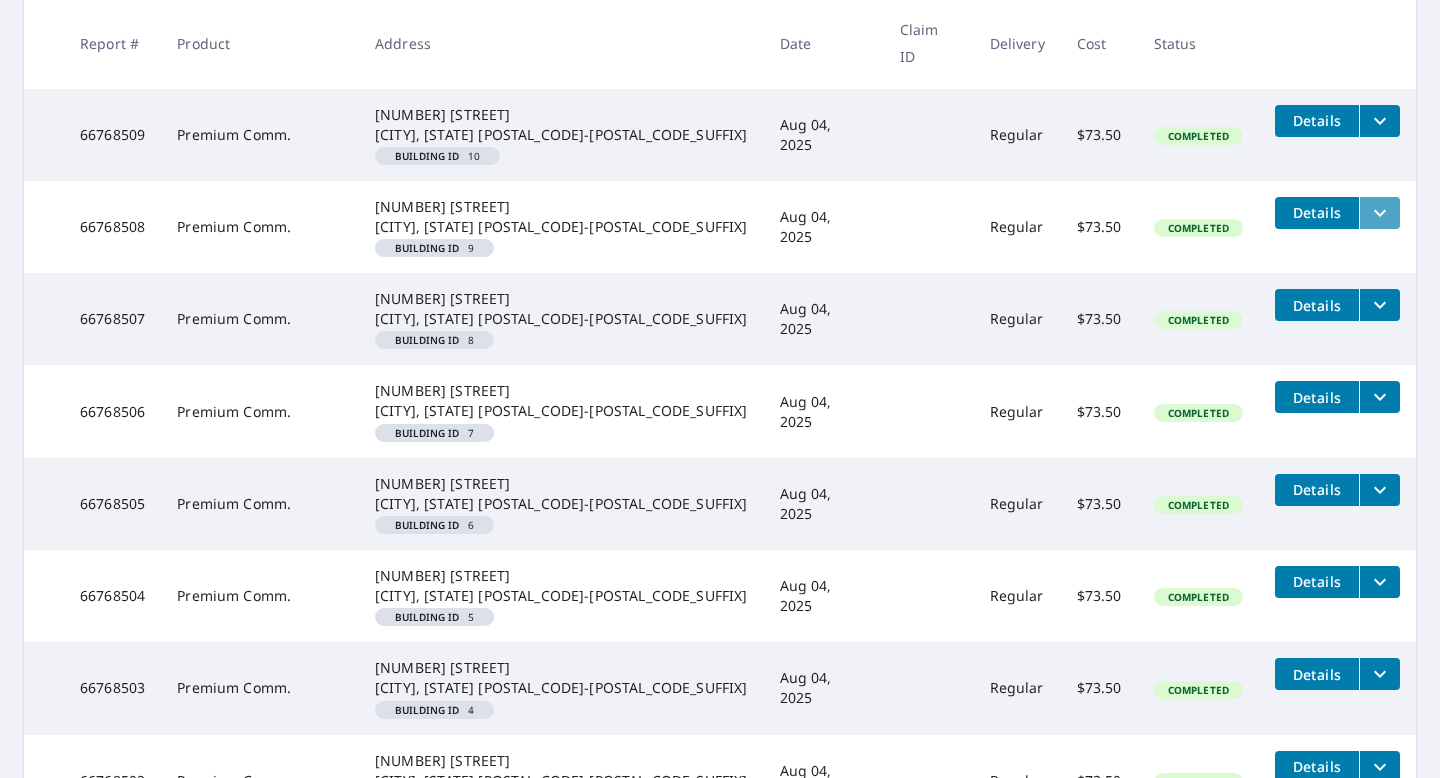 click 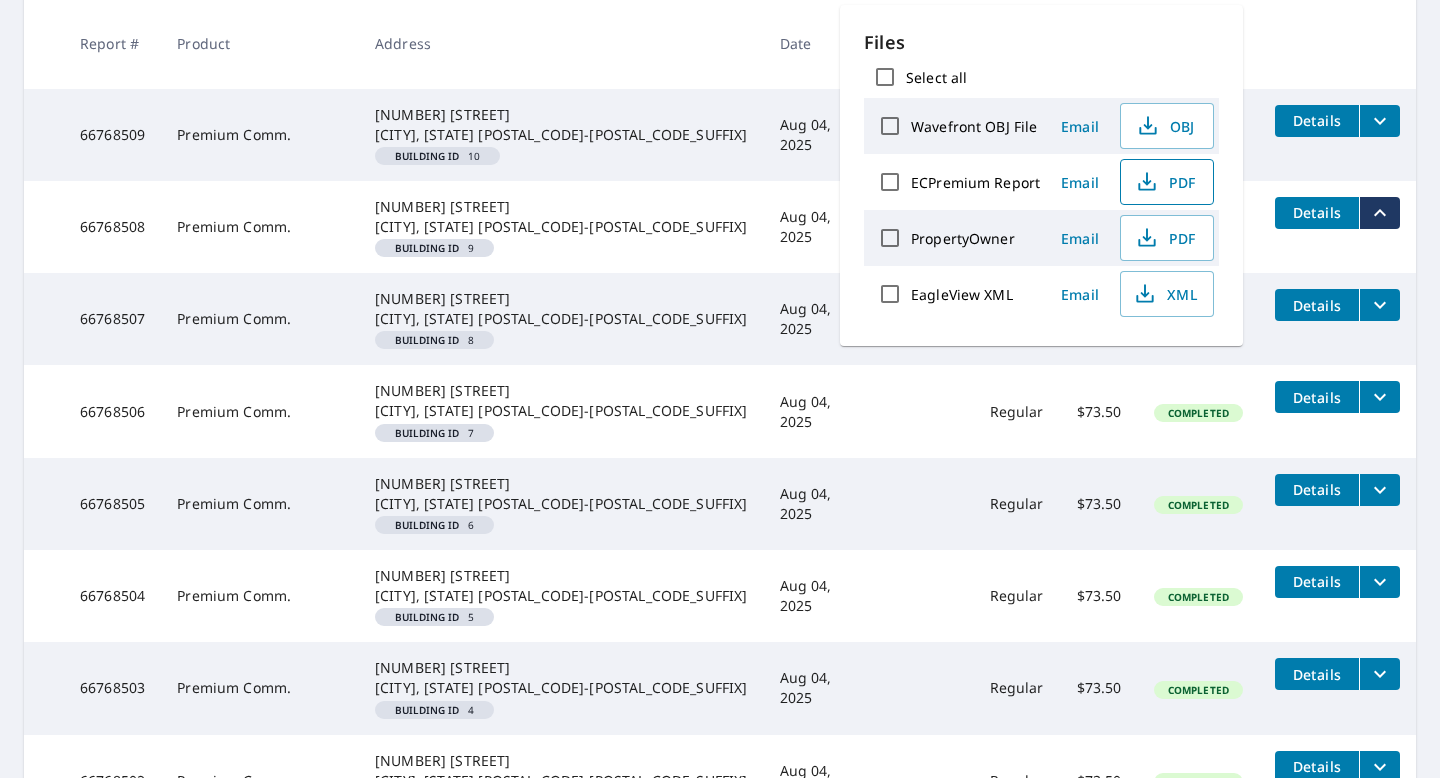 click on "PDF" at bounding box center [1165, 182] 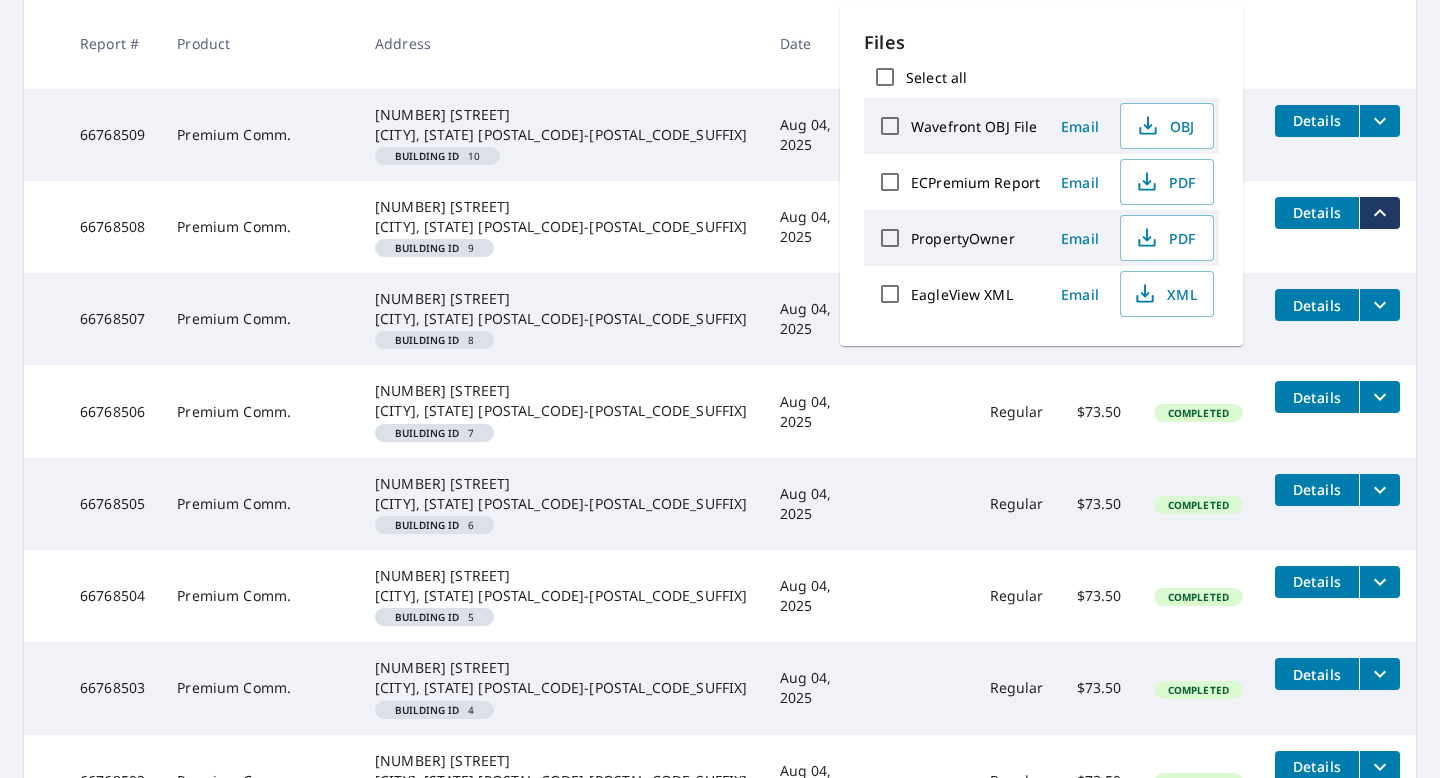 click on "Details" at bounding box center [1337, 121] 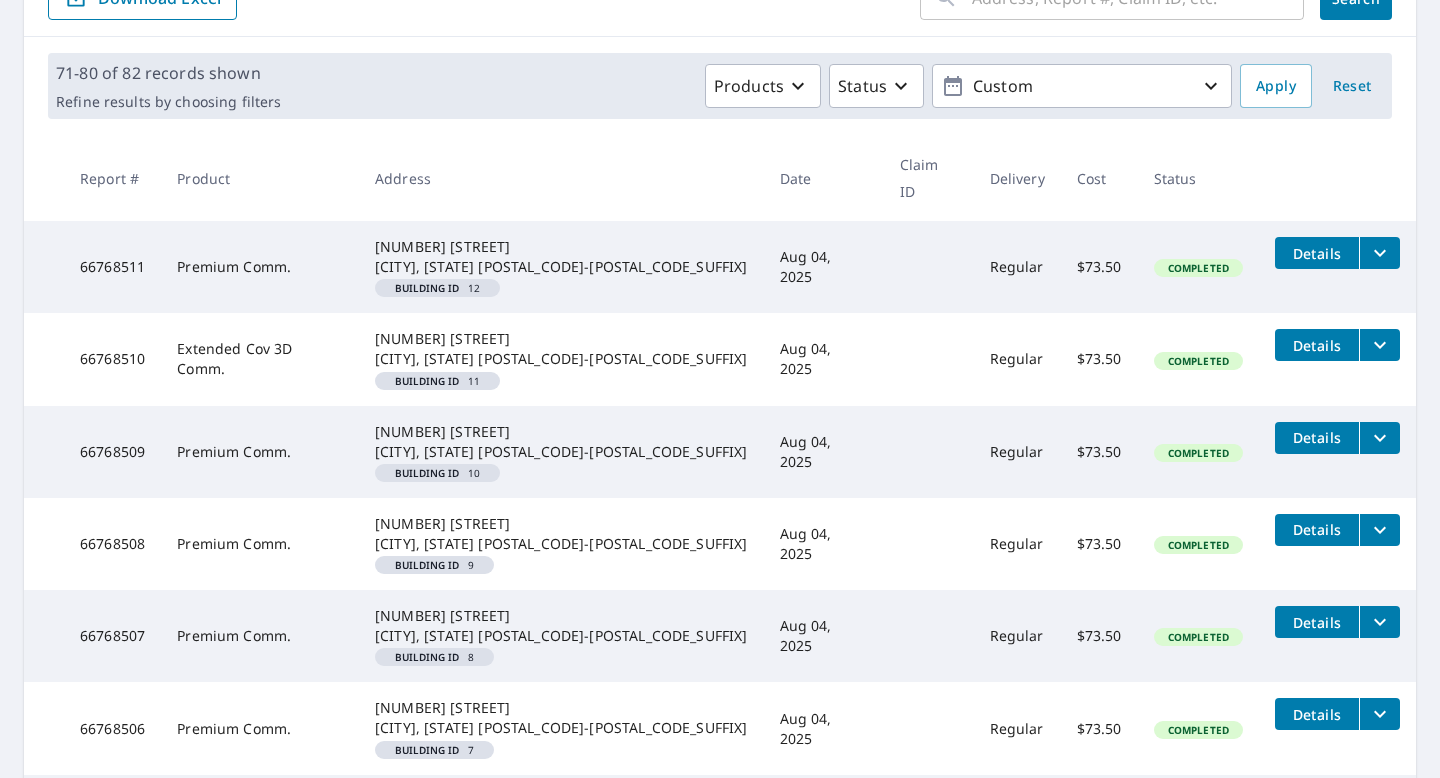 scroll, scrollTop: 235, scrollLeft: 0, axis: vertical 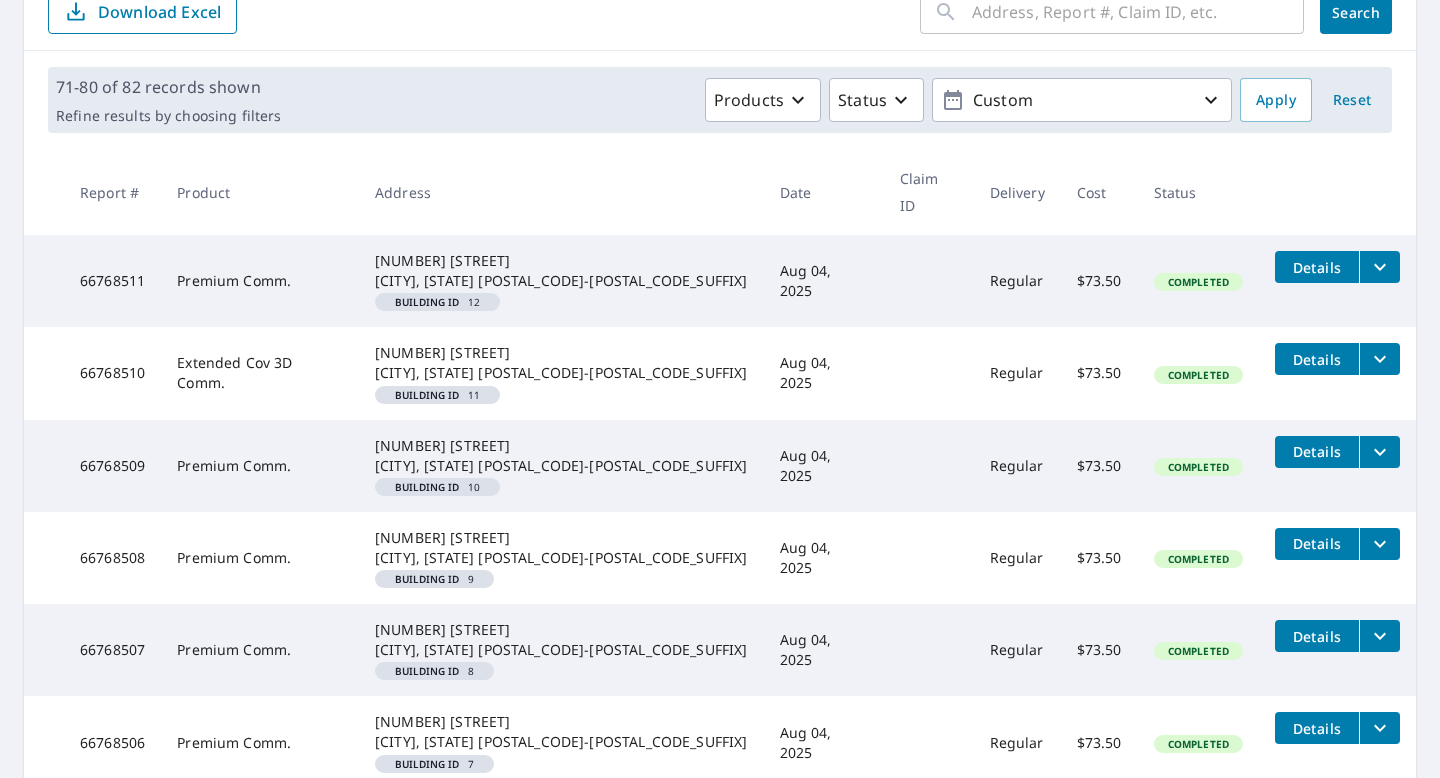 click 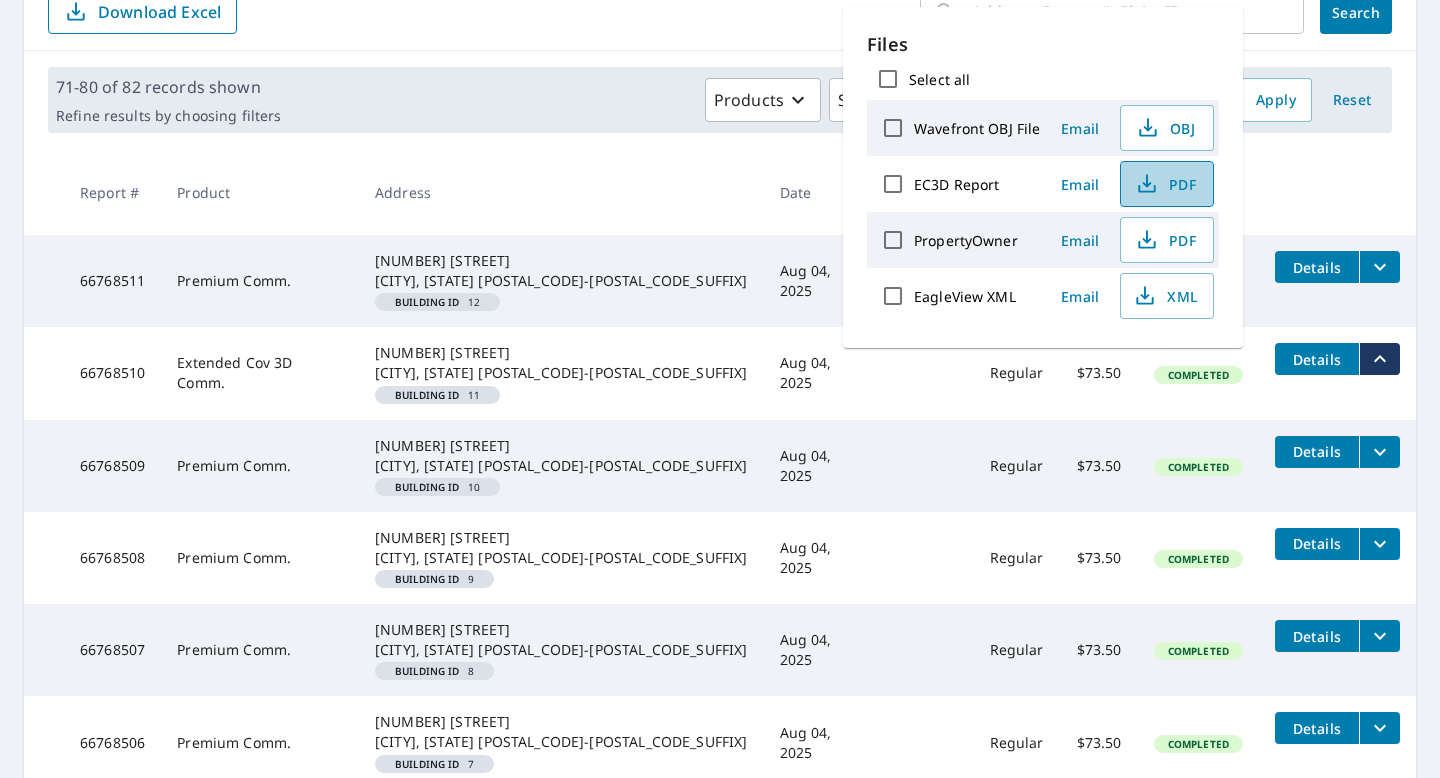 click on "PDF" at bounding box center (1165, 184) 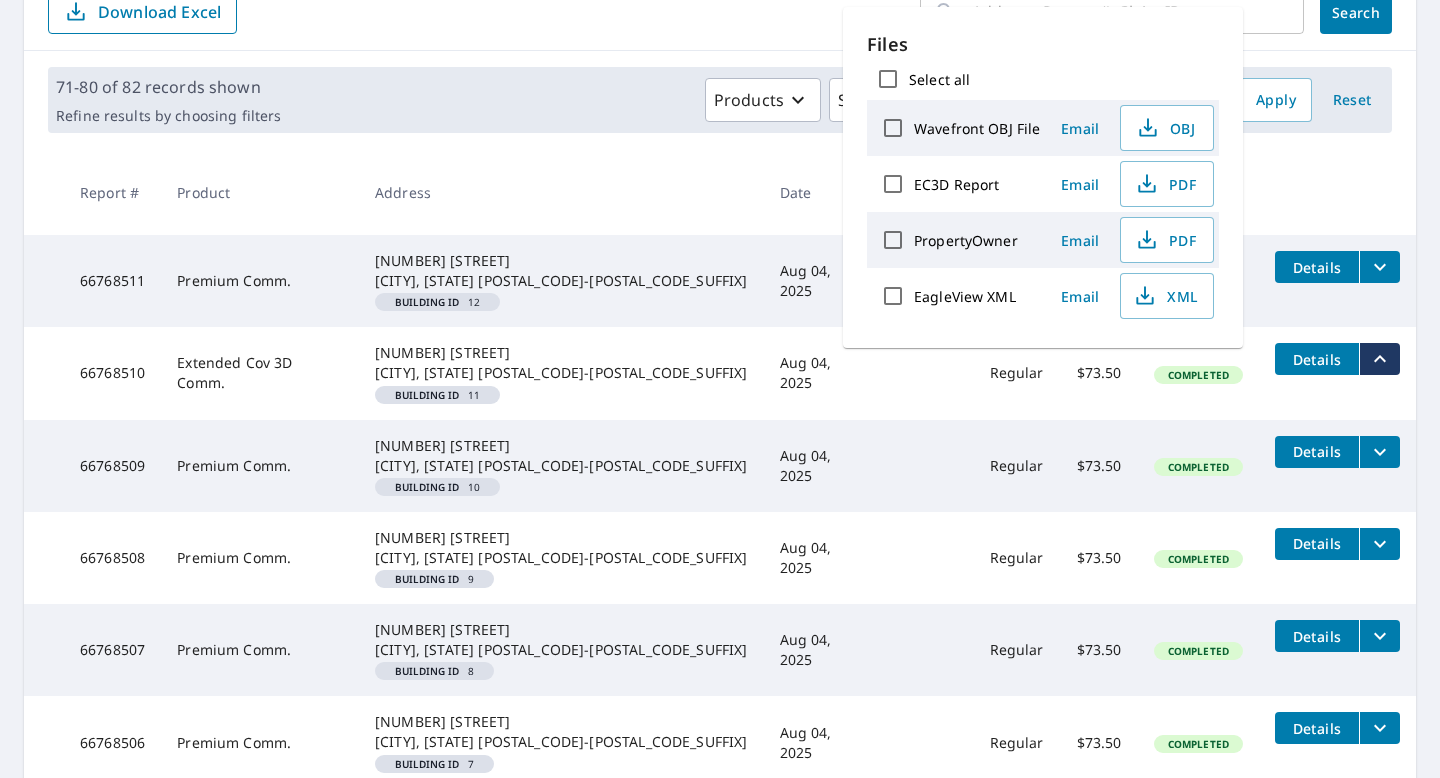 click on "​ Search Download Excel" at bounding box center [720, 8] 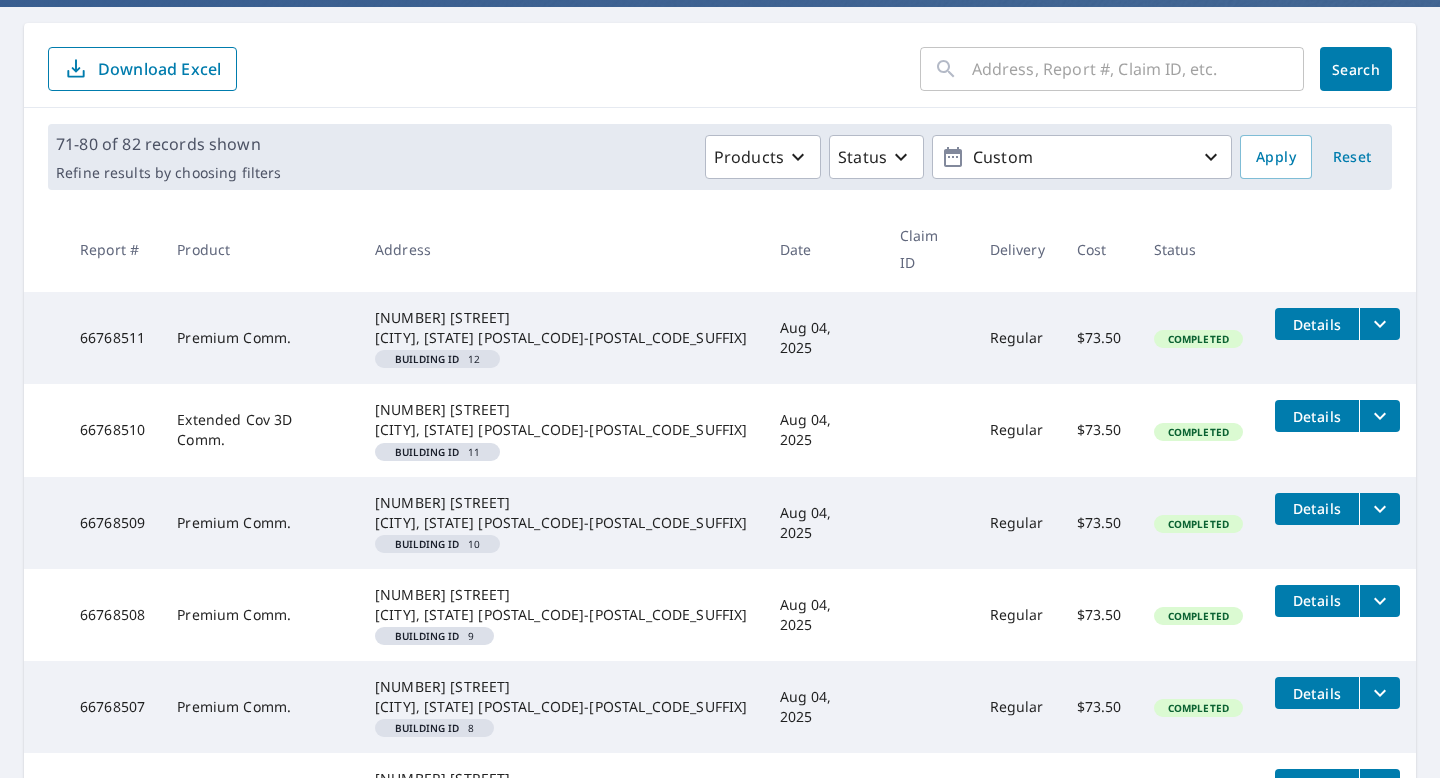 scroll, scrollTop: 142, scrollLeft: 0, axis: vertical 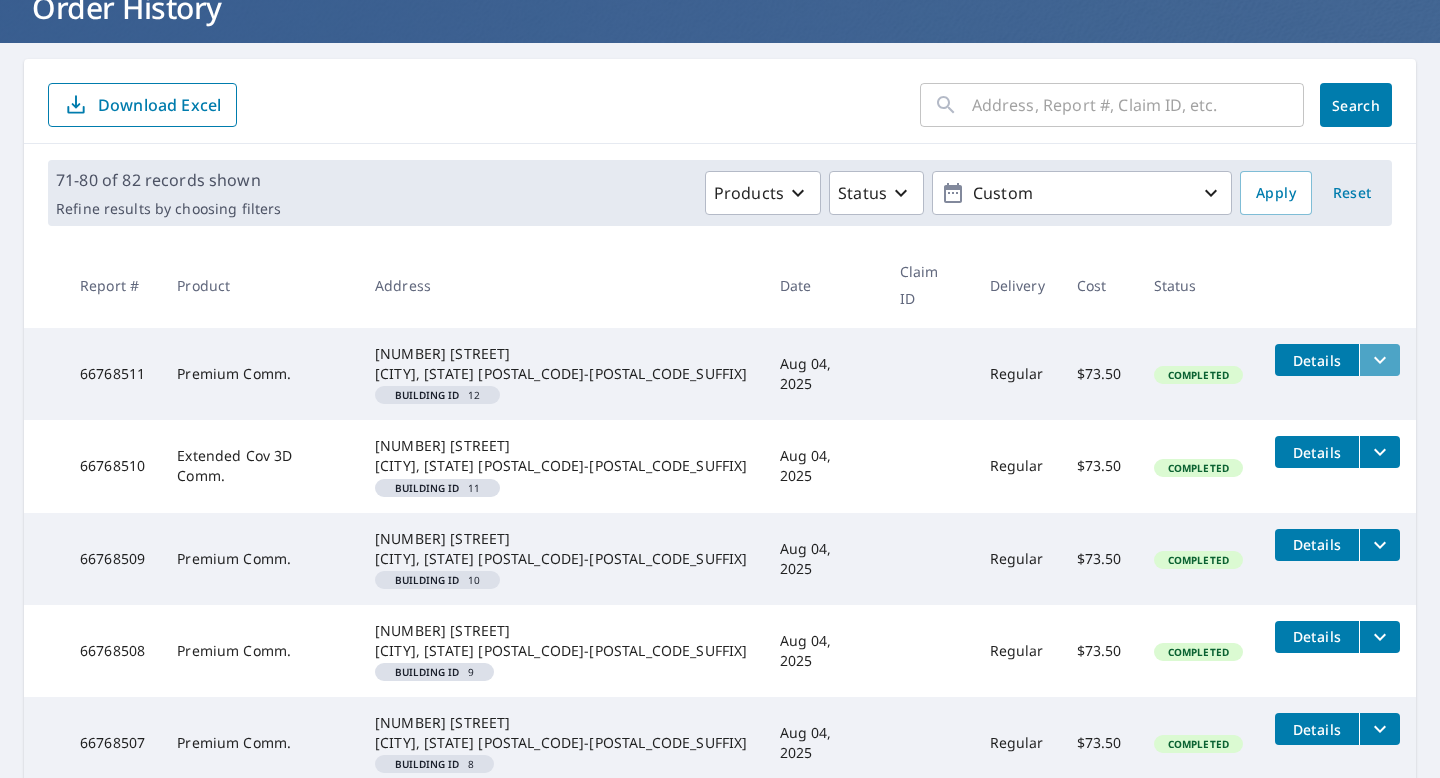 click 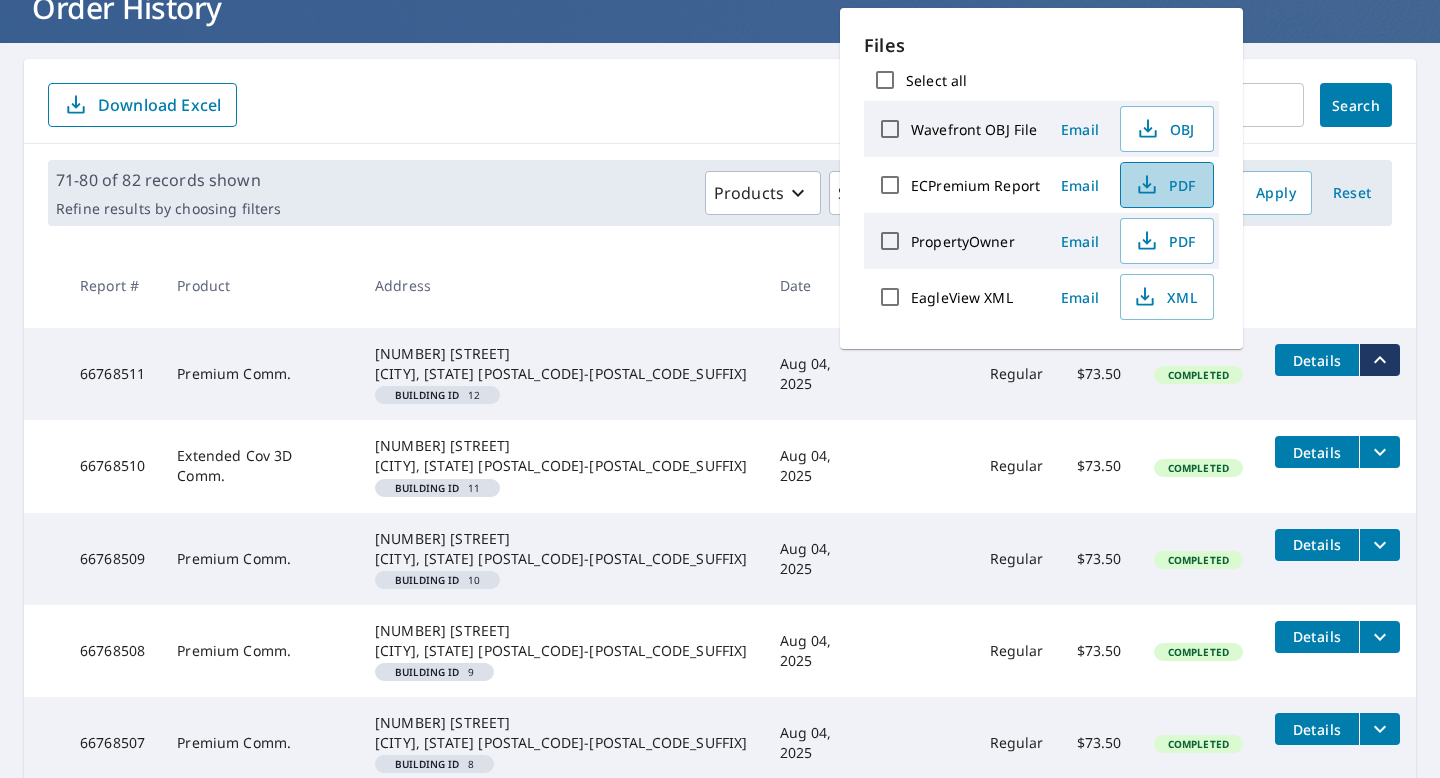 click on "PDF" at bounding box center [1165, 185] 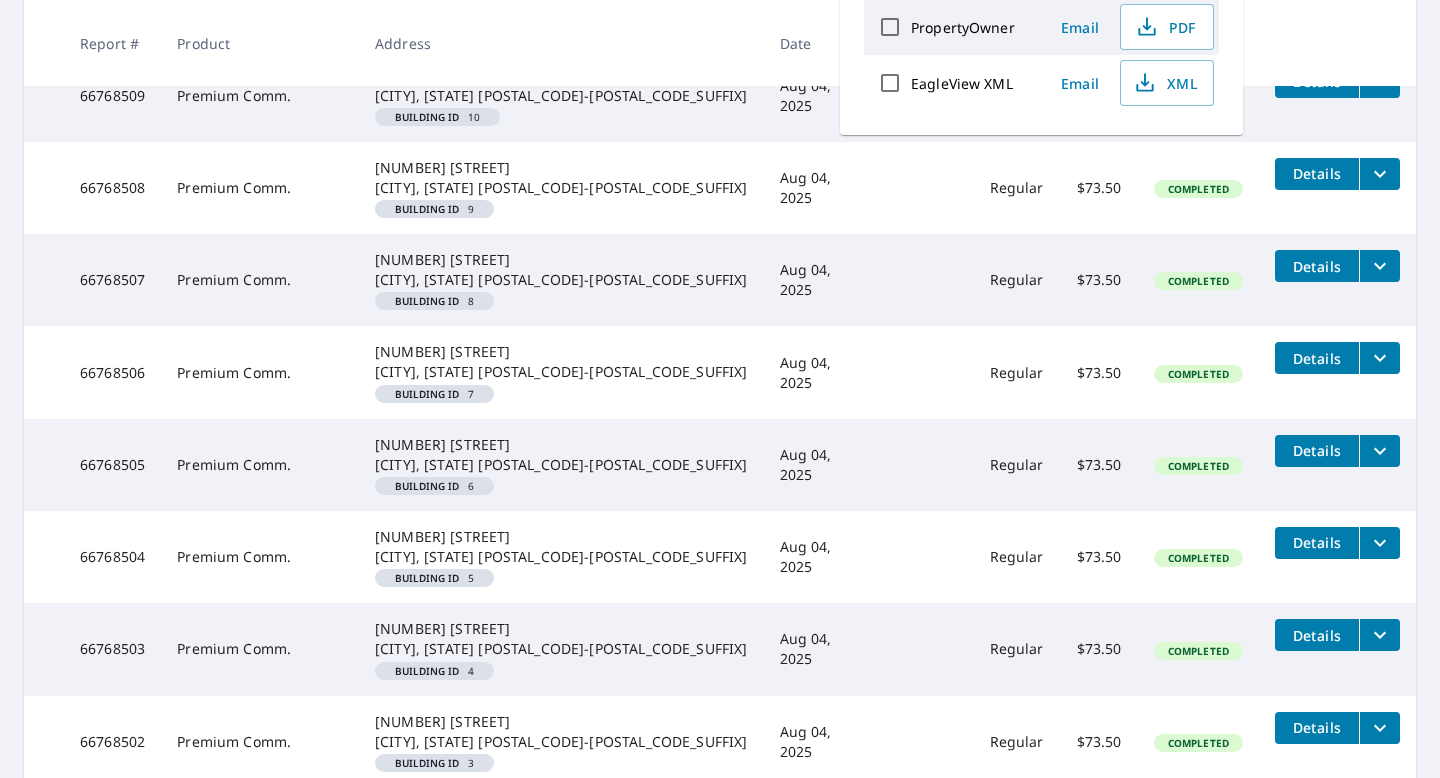 scroll, scrollTop: 735, scrollLeft: 0, axis: vertical 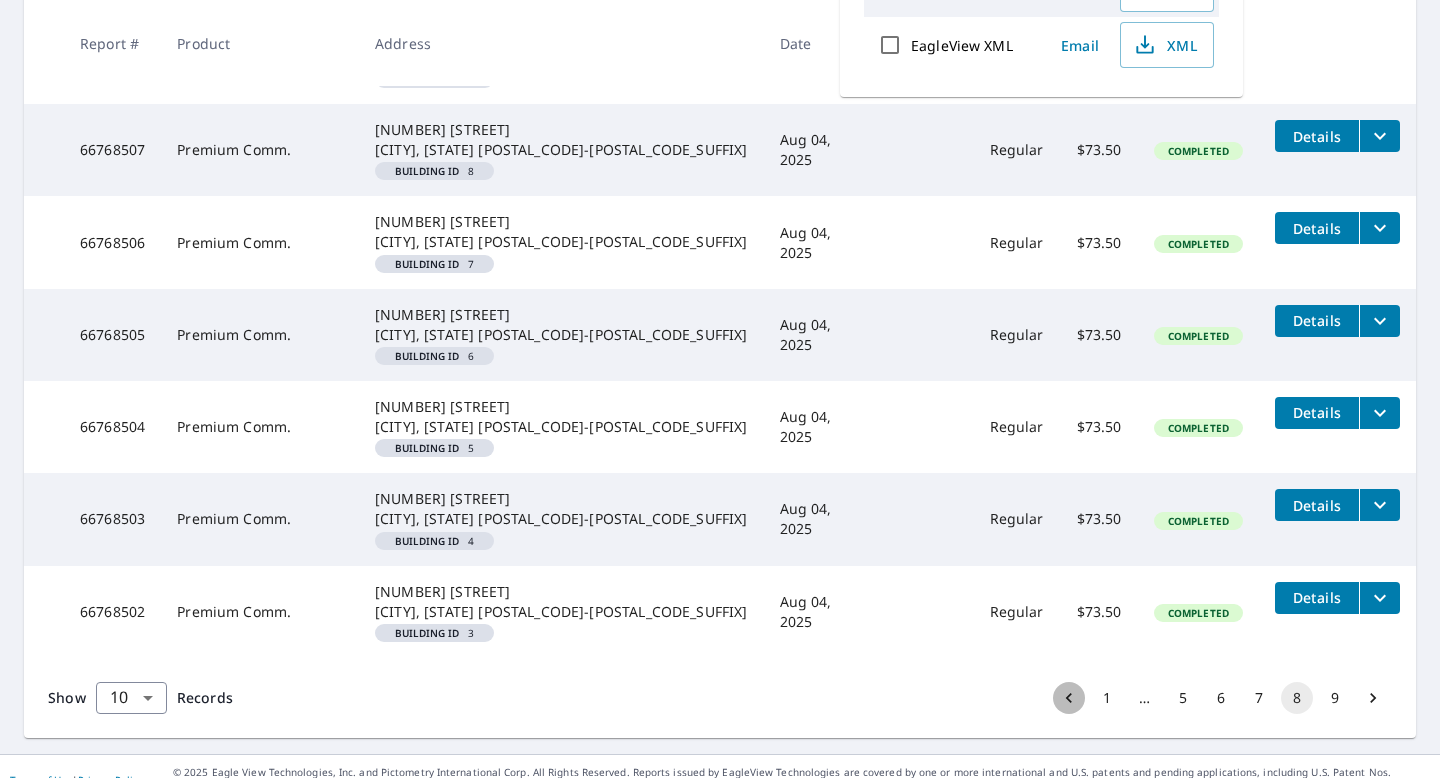 click 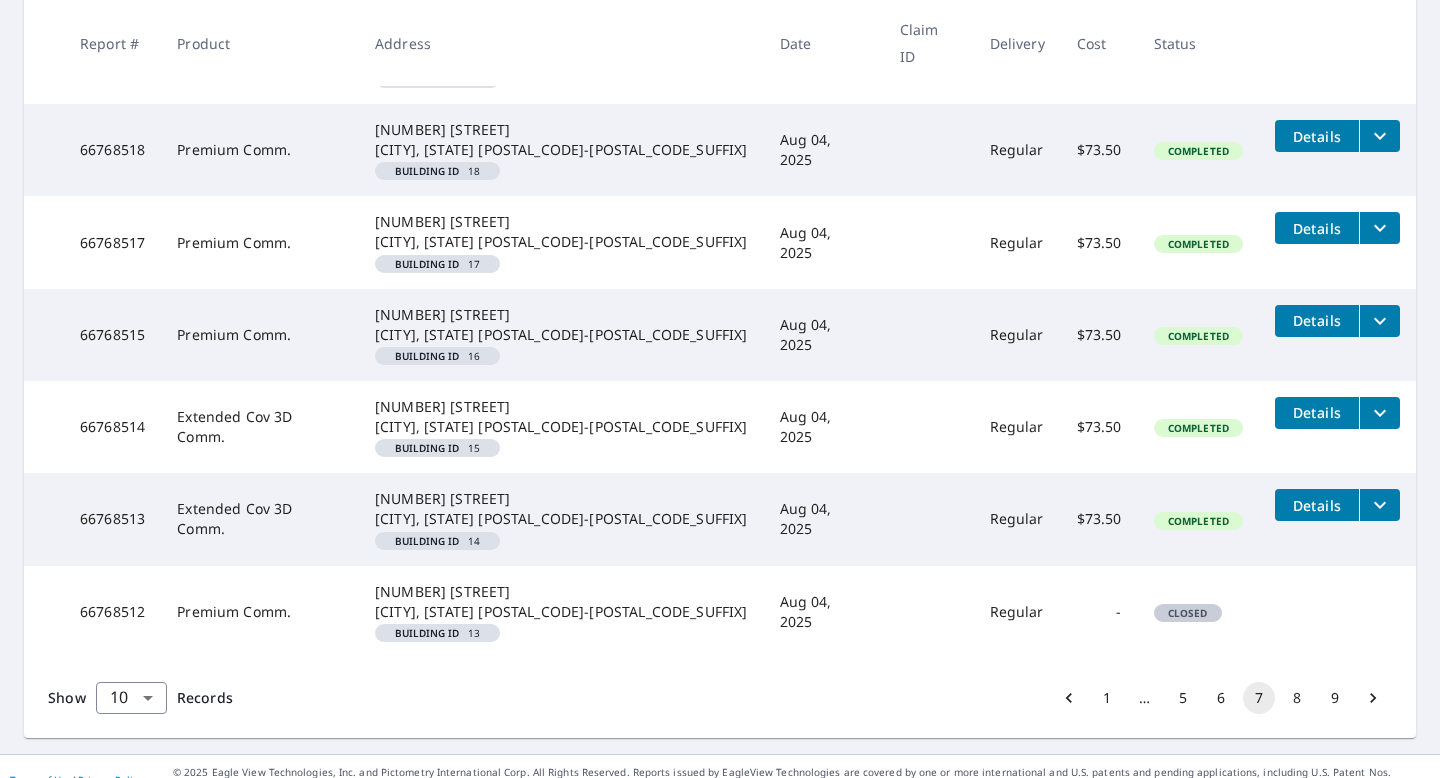 scroll, scrollTop: 731, scrollLeft: 0, axis: vertical 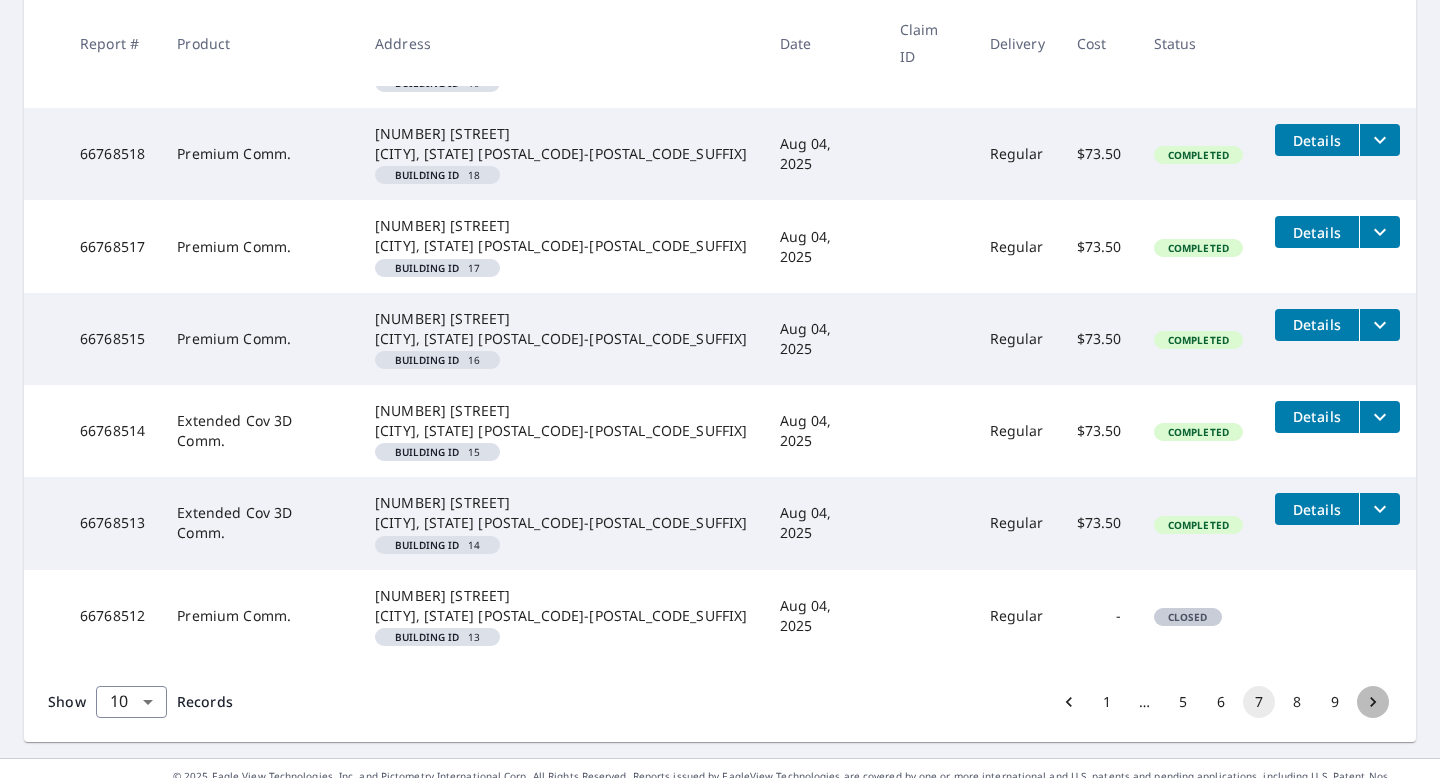 click 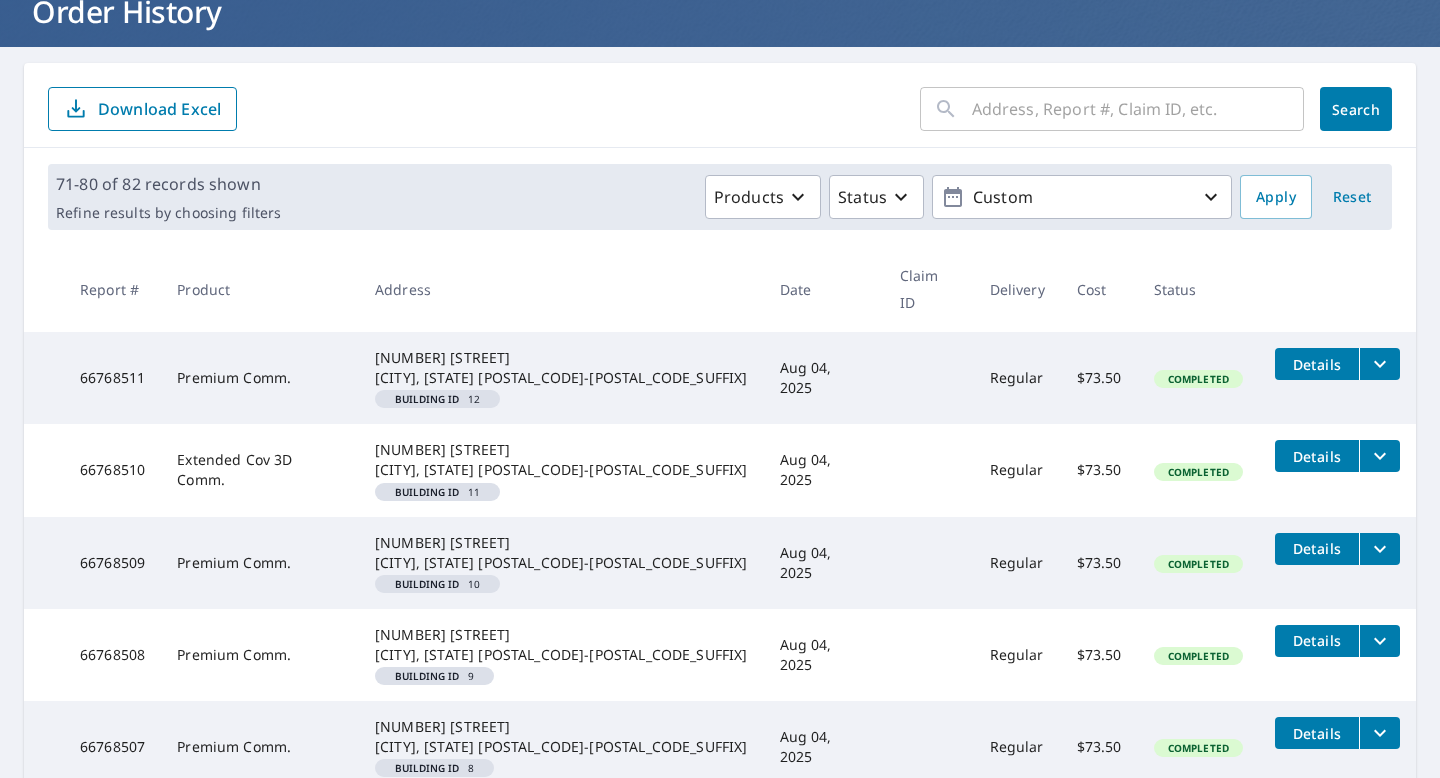 scroll, scrollTop: 137, scrollLeft: 0, axis: vertical 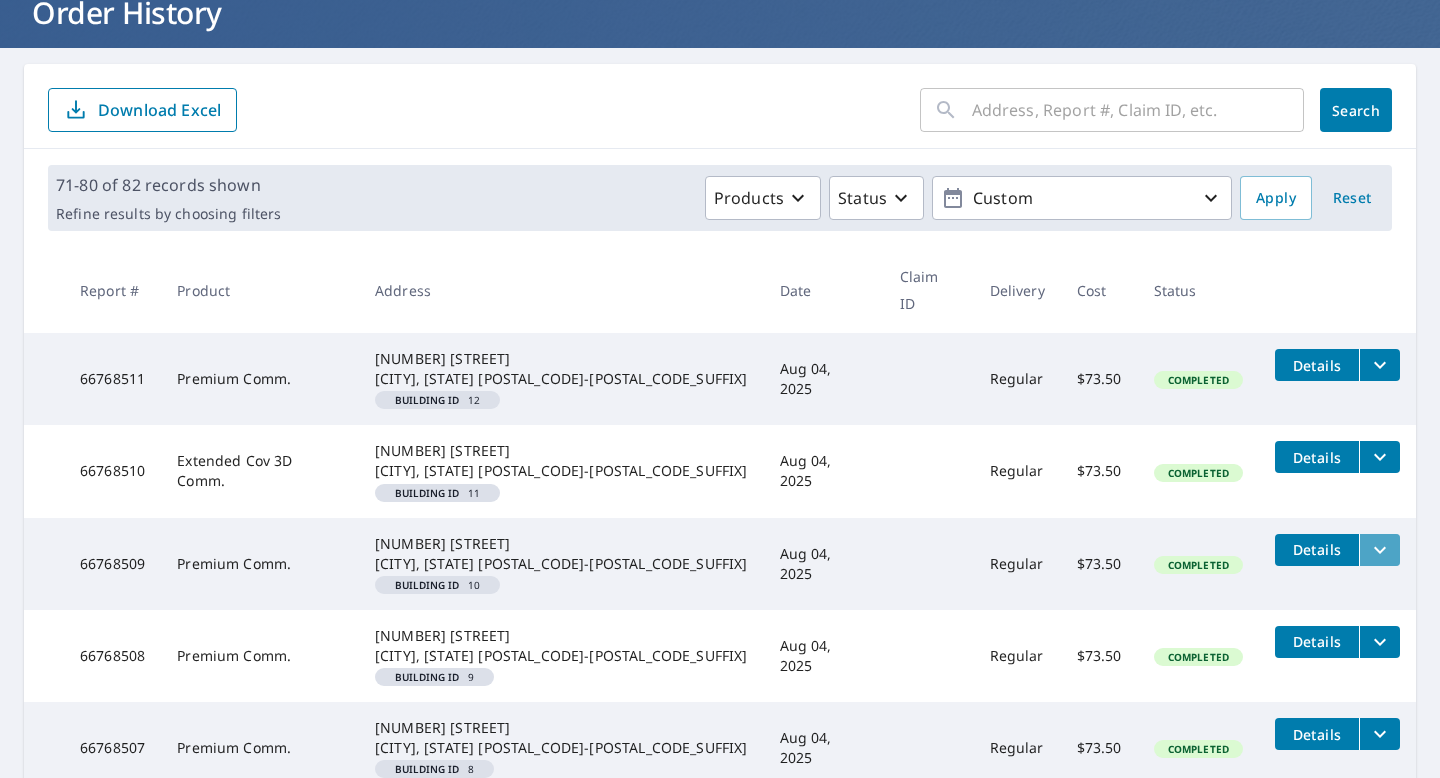 click 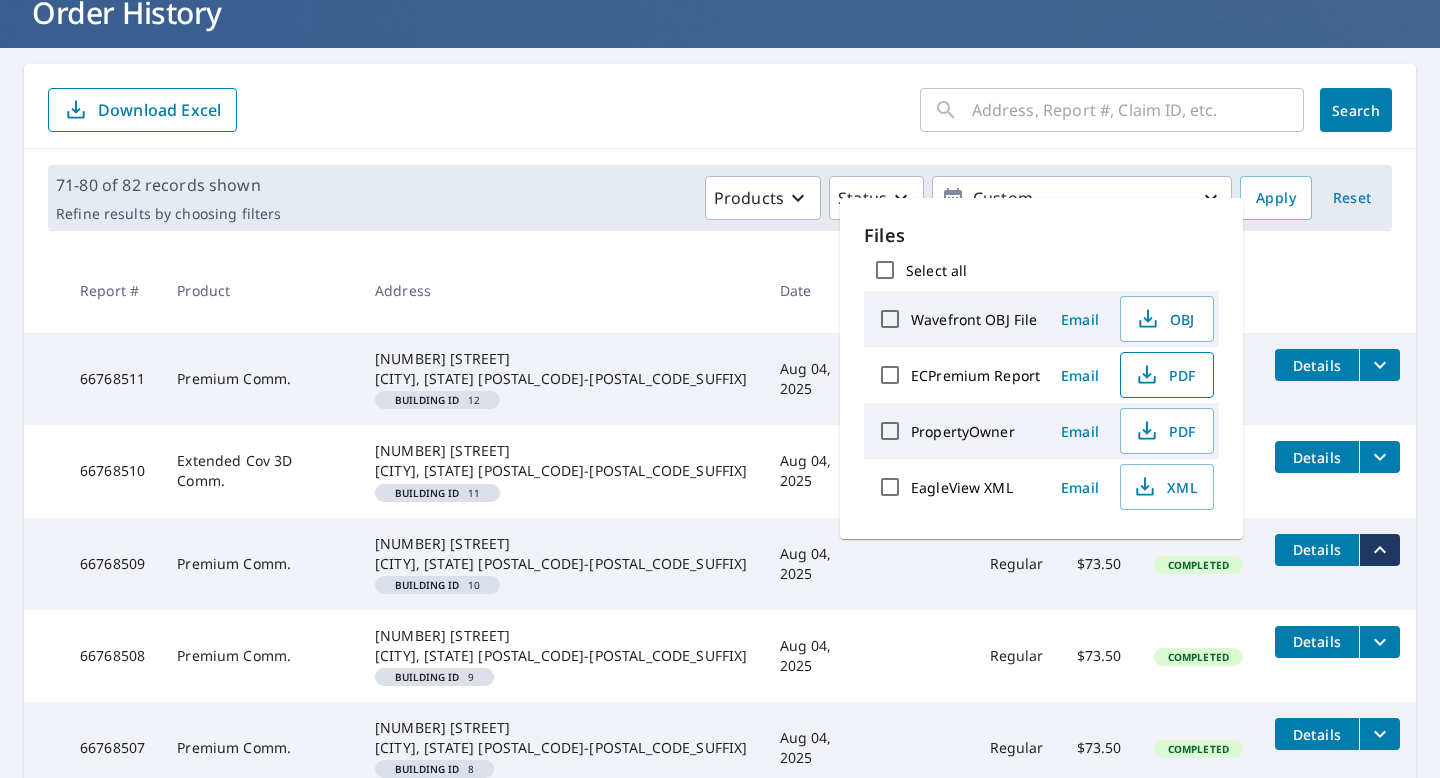 click on "PDF" at bounding box center (1165, 375) 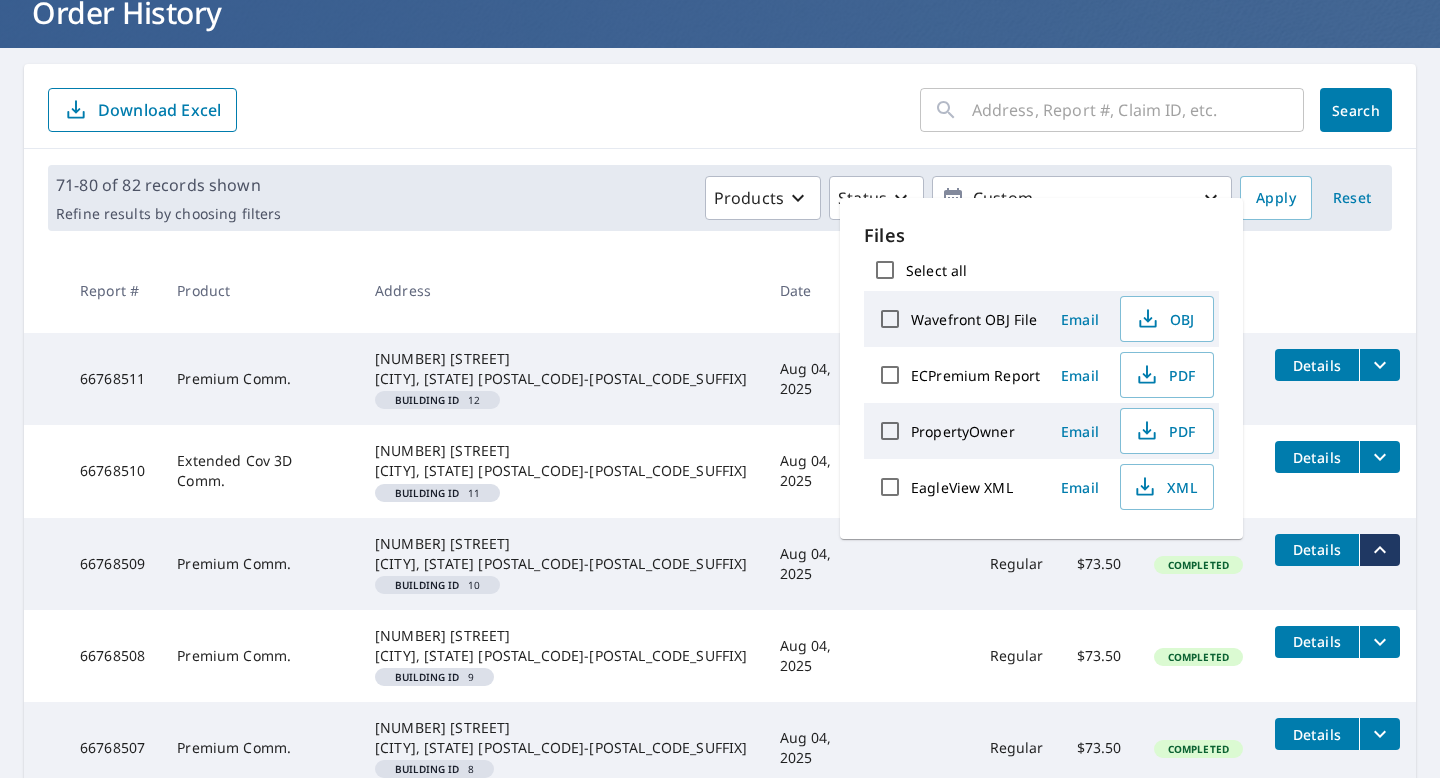 click on "Products Status Custom" at bounding box center (760, 198) 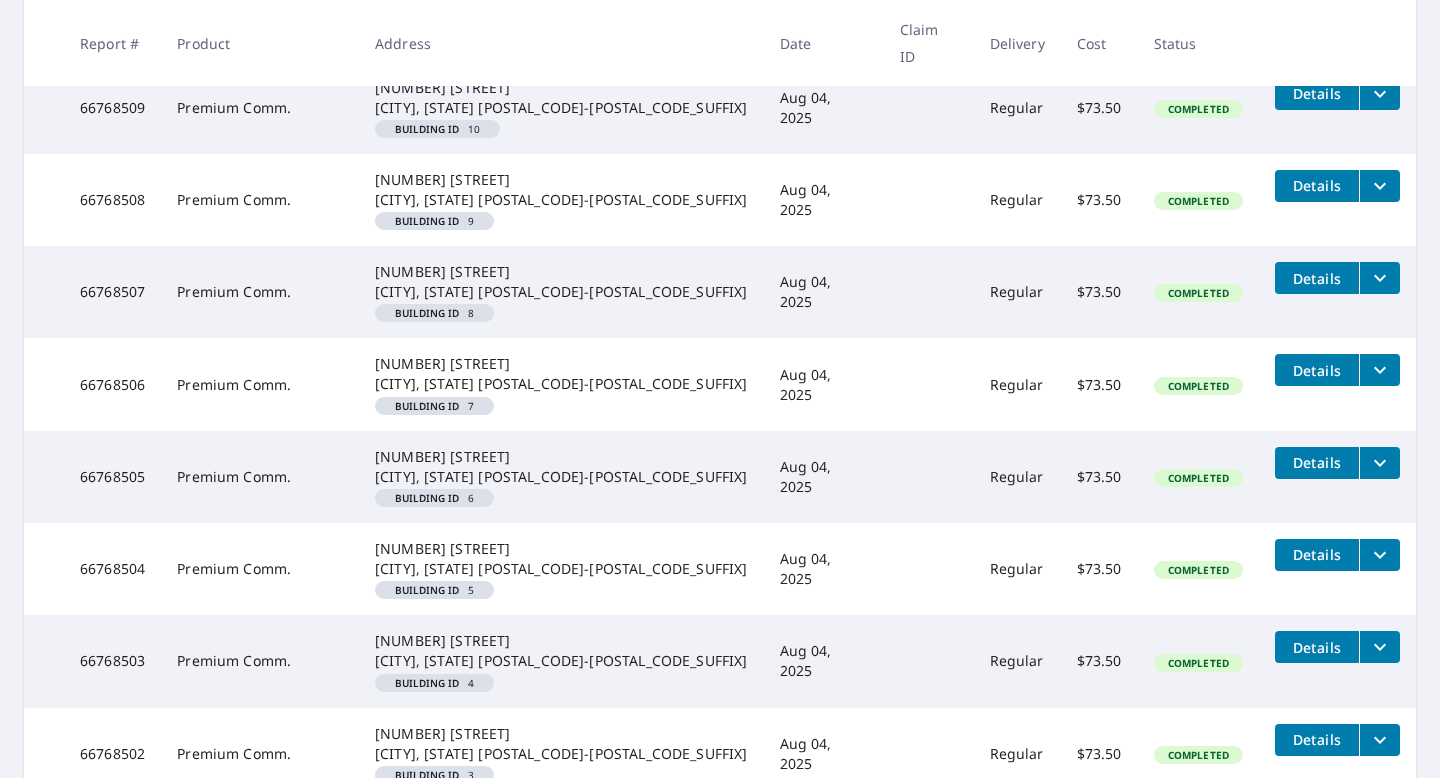 scroll, scrollTop: 735, scrollLeft: 0, axis: vertical 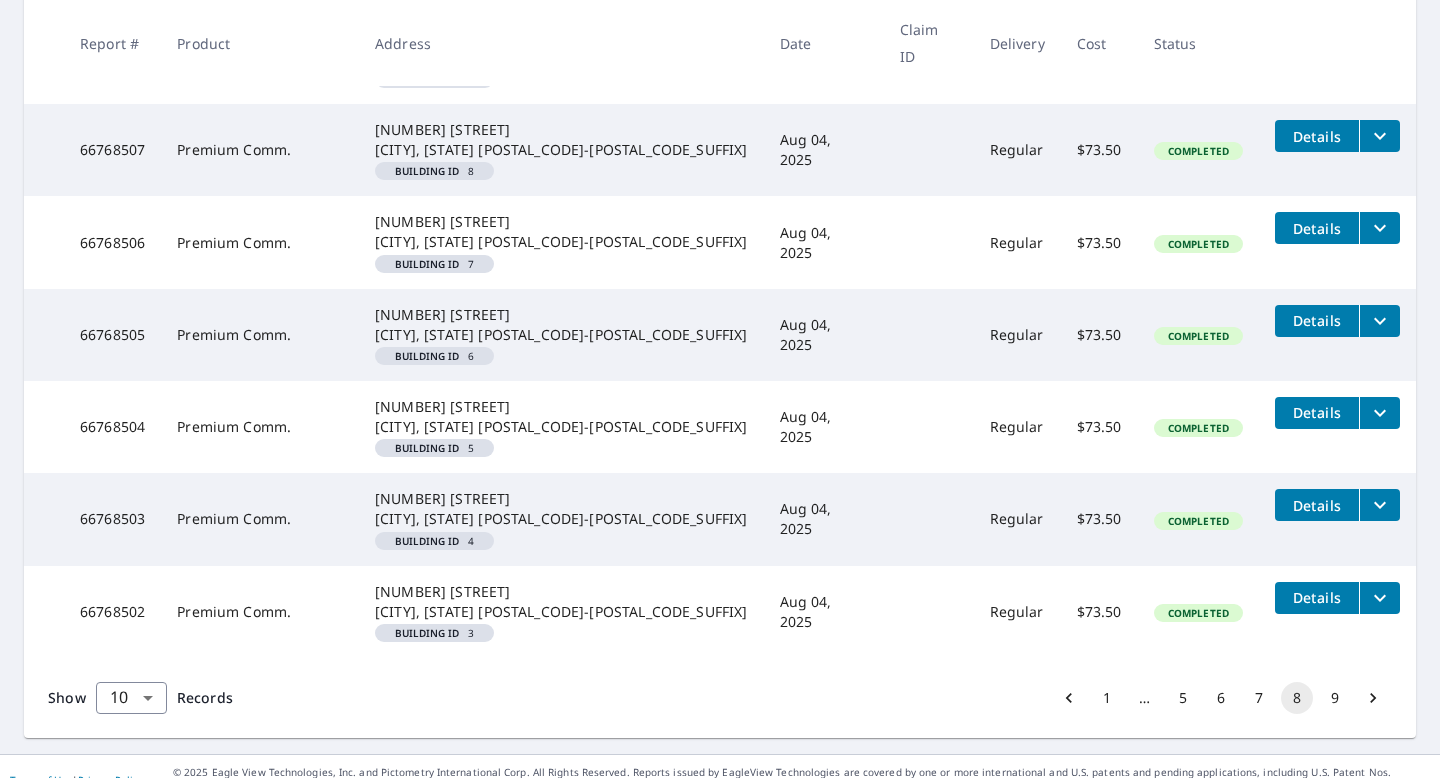 click on "7" at bounding box center [1259, 698] 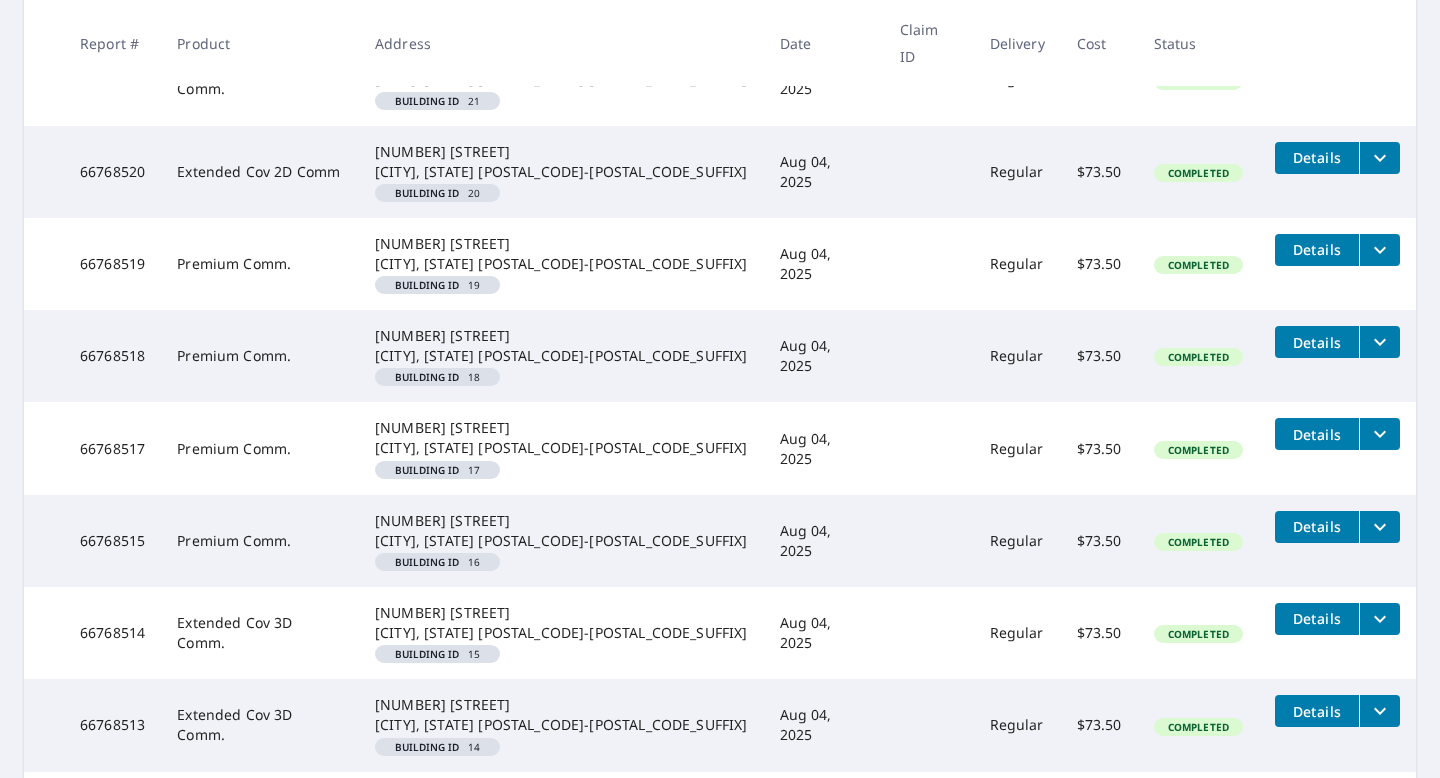 scroll, scrollTop: 735, scrollLeft: 0, axis: vertical 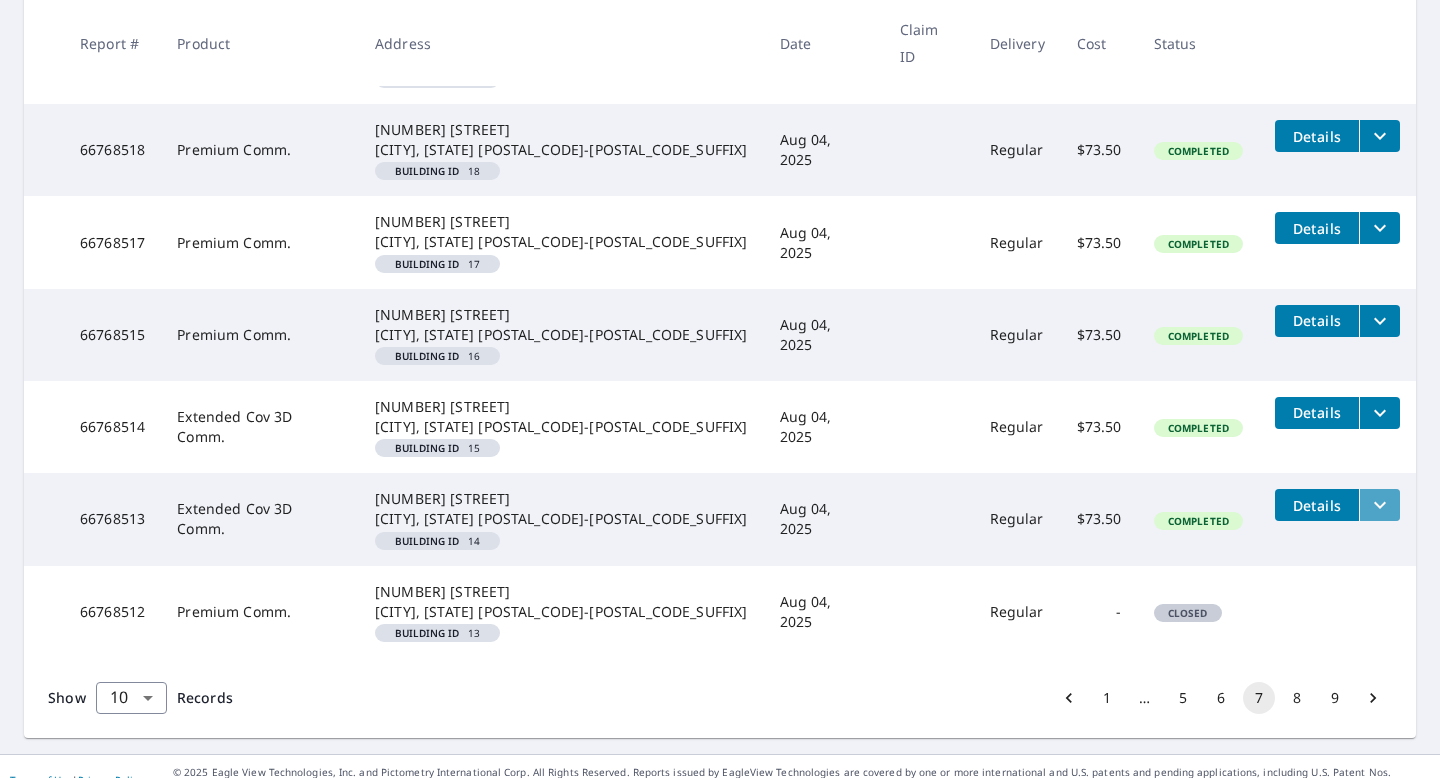 click 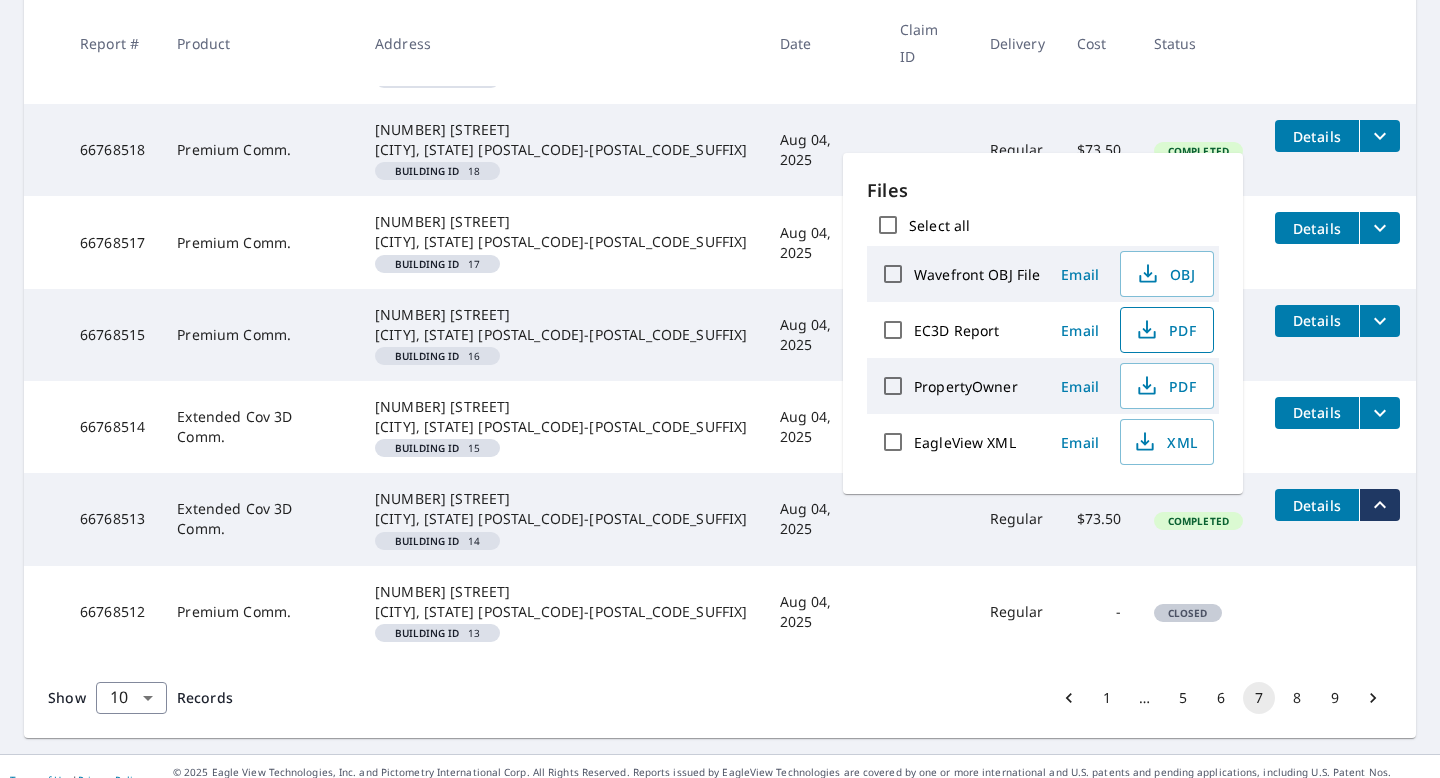 click on "PDF" at bounding box center (1165, 330) 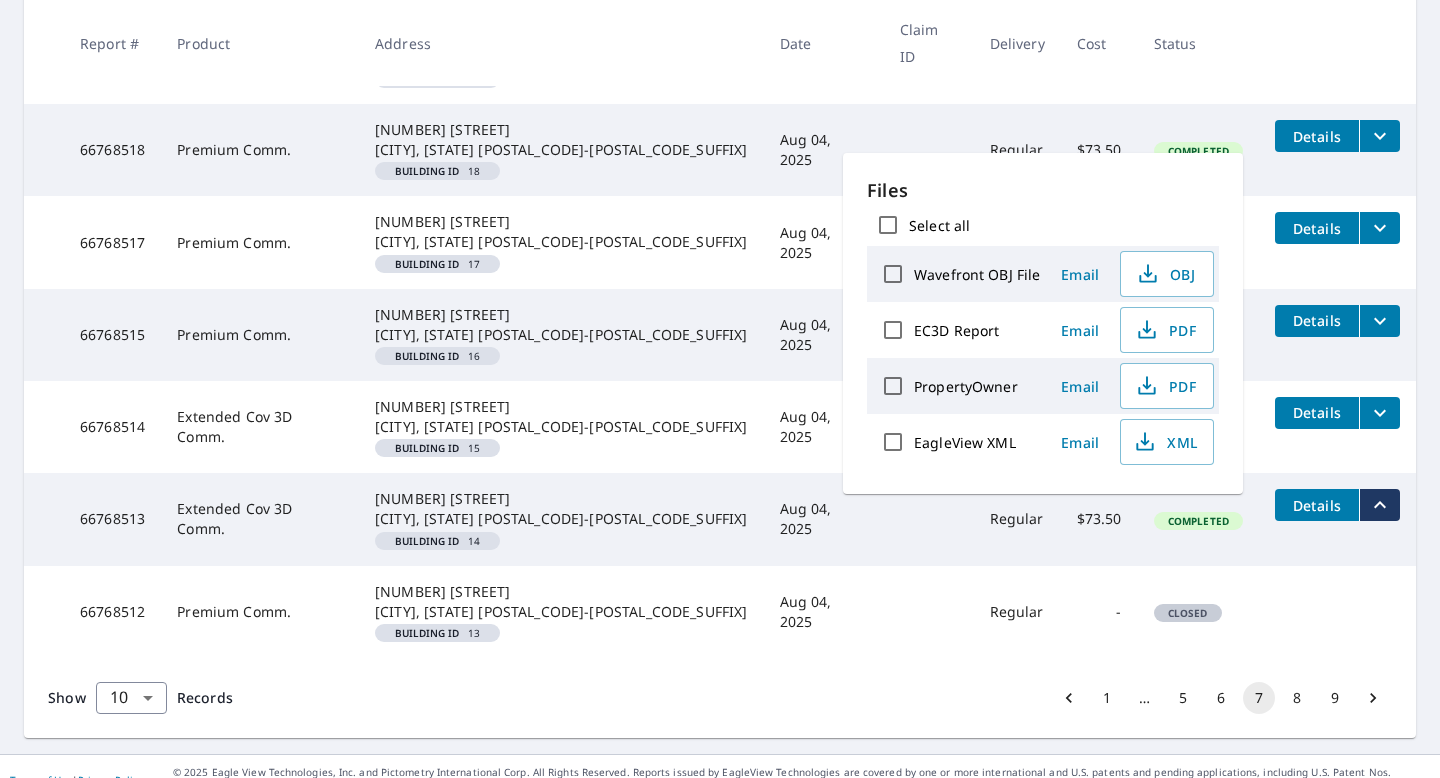 click on "[REPORT_ID] Extended Cov 3D Comm. [NUMBER] [STREET]
[CITY], [STATE] [POSTAL_CODE]-[POSTAL_CODE_SUFFIX] Building ID [NUMBER] [DATE] Regular $[PRICE] Completed Details" at bounding box center (720, 427) 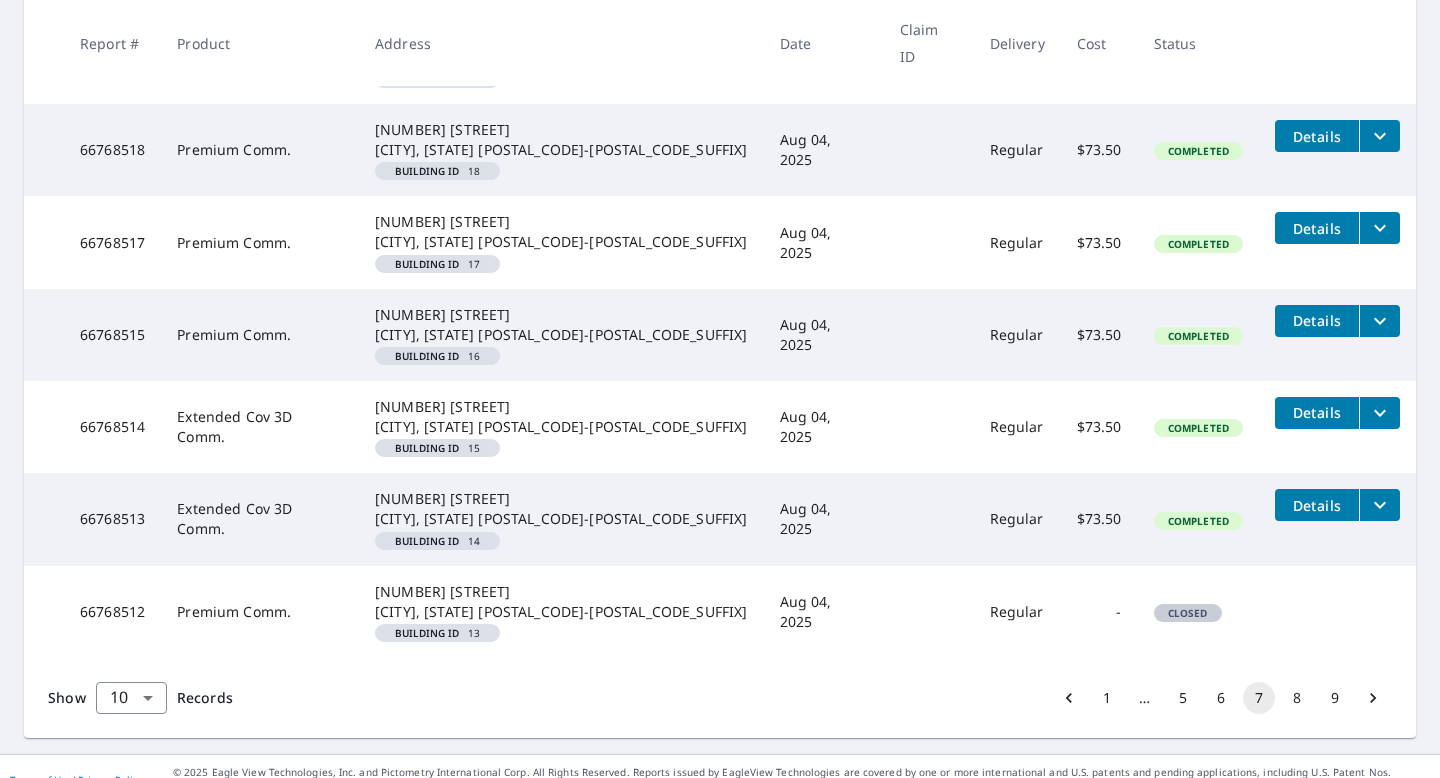 click 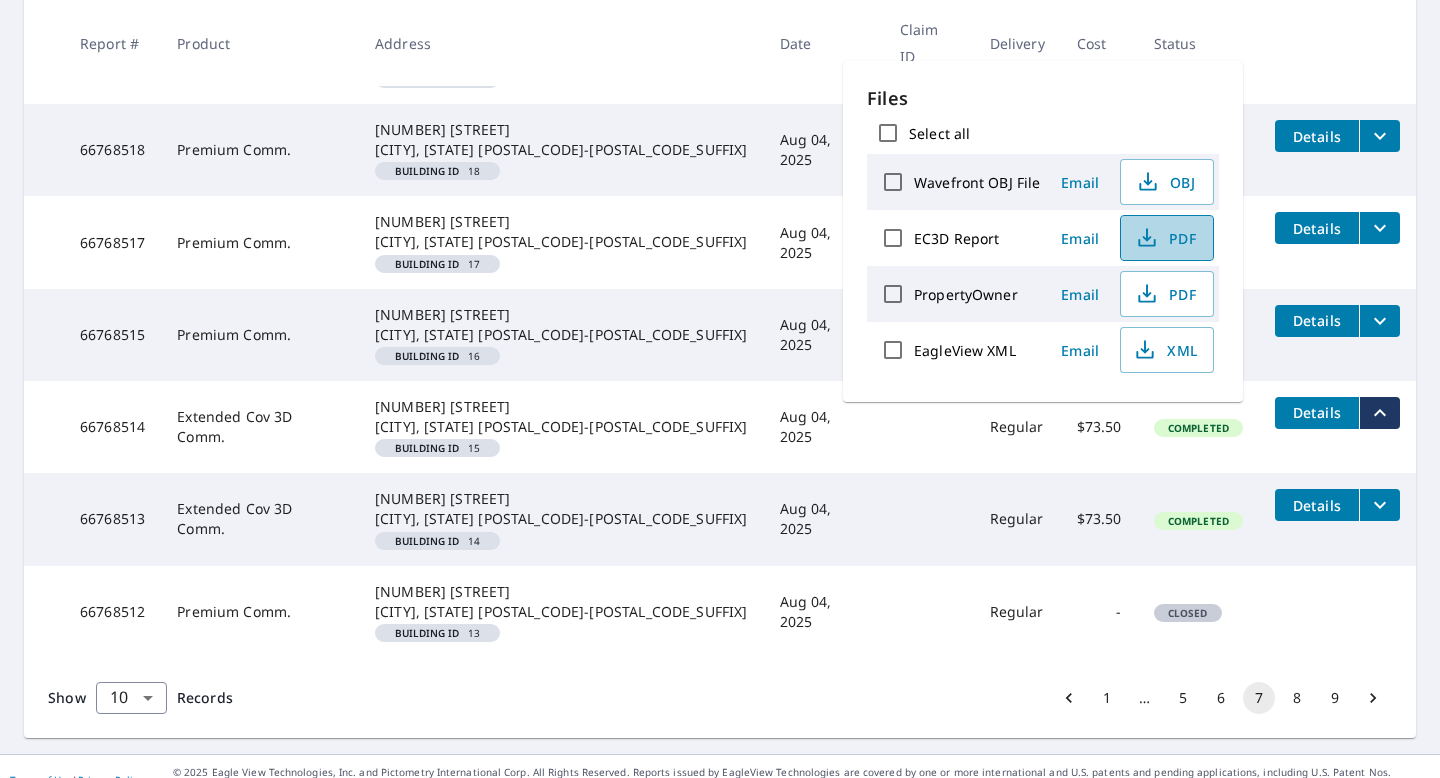 click on "PDF" at bounding box center (1165, 238) 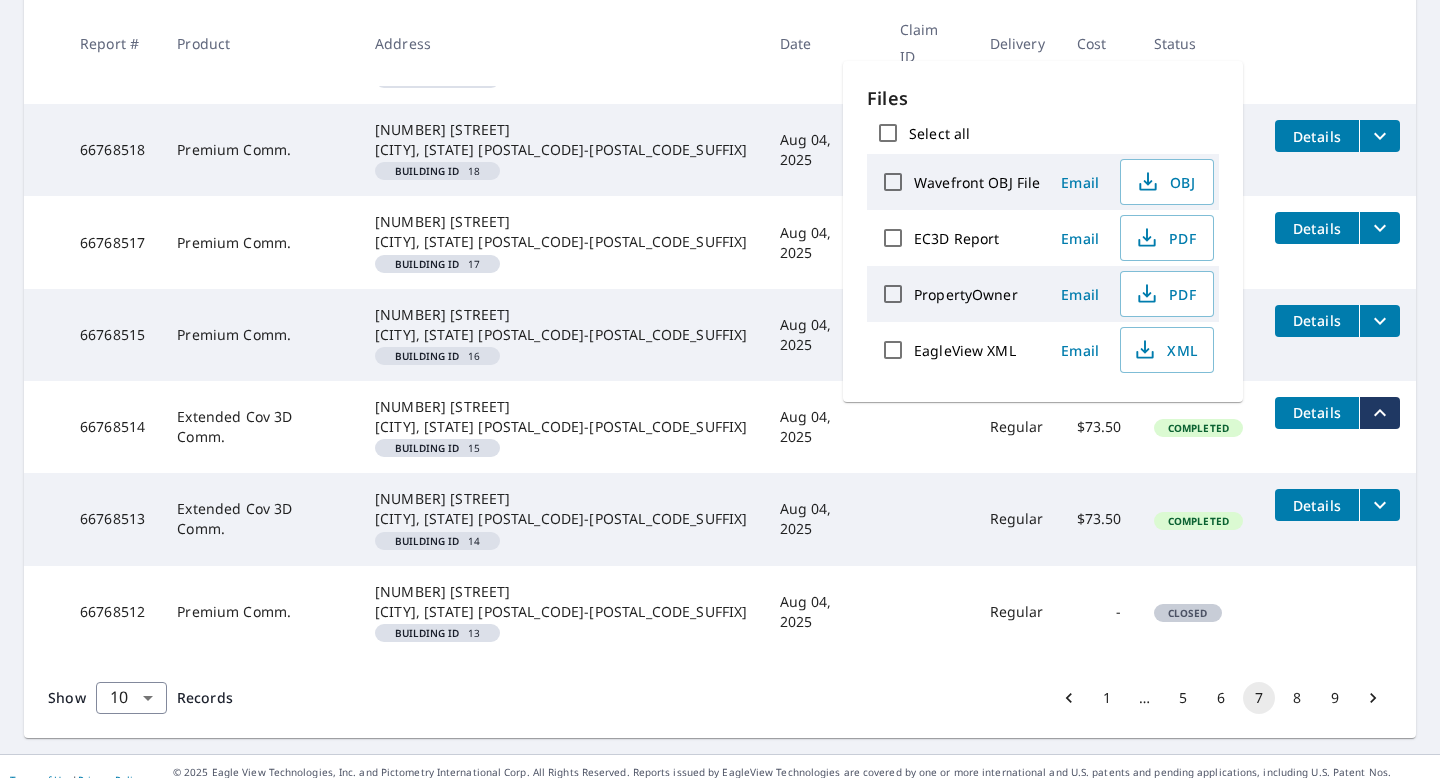 scroll, scrollTop: 724, scrollLeft: 0, axis: vertical 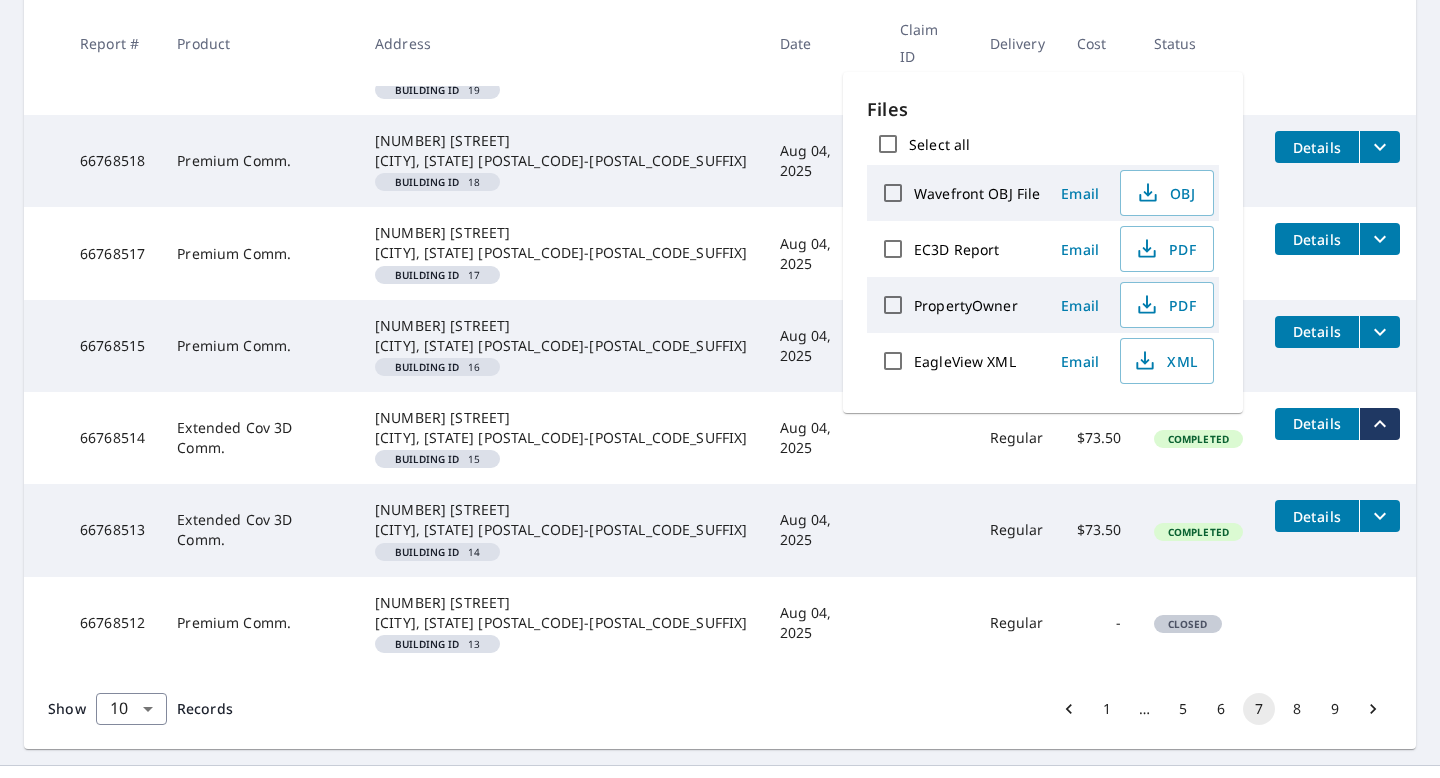 click on "[REPORT_ID] Extended Cov 3D Comm. [NUMBER] [STREET]
[CITY], [STATE] [POSTAL_CODE]-[POSTAL_CODE_SUFFIX] Building ID [NUMBER] [DATE] Regular $[PRICE] Completed Details" at bounding box center [720, 438] 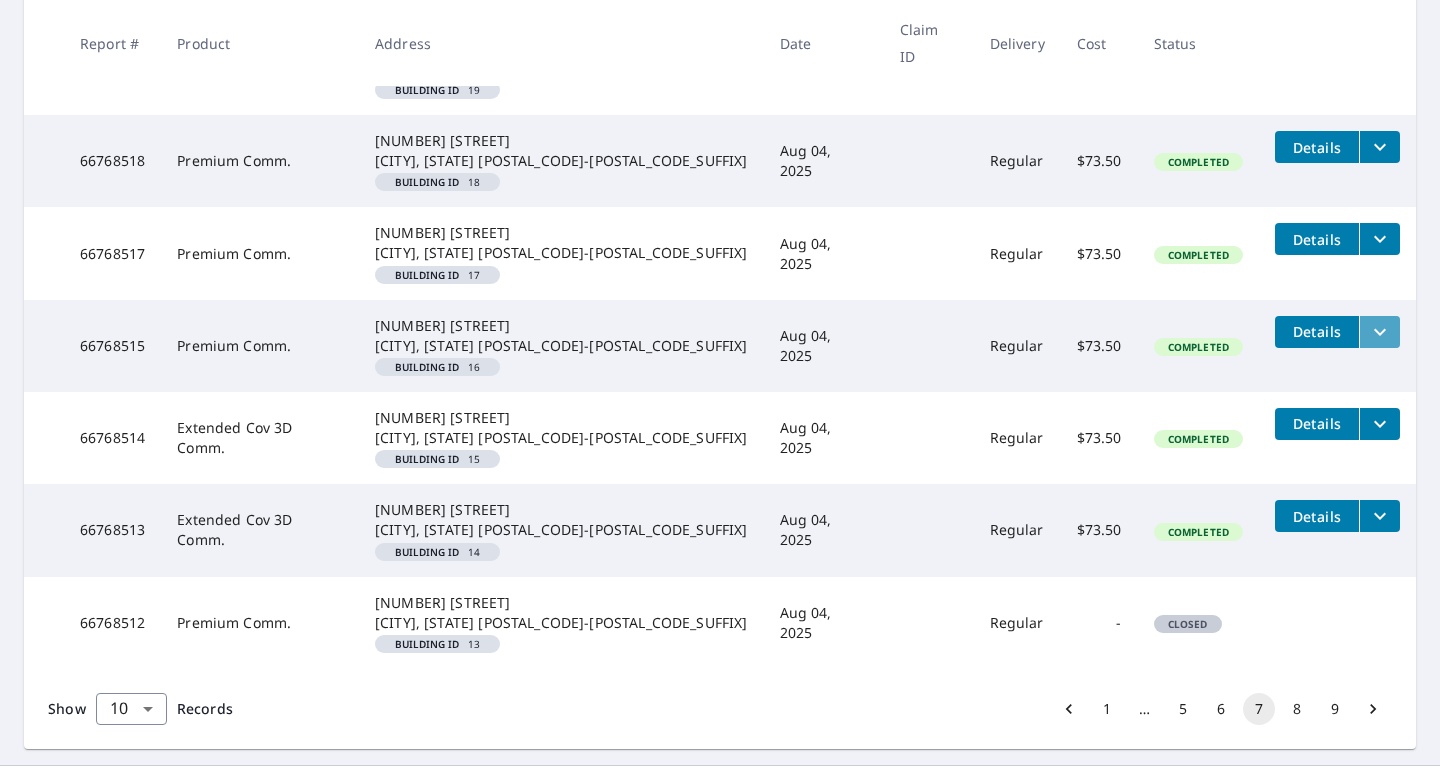 click 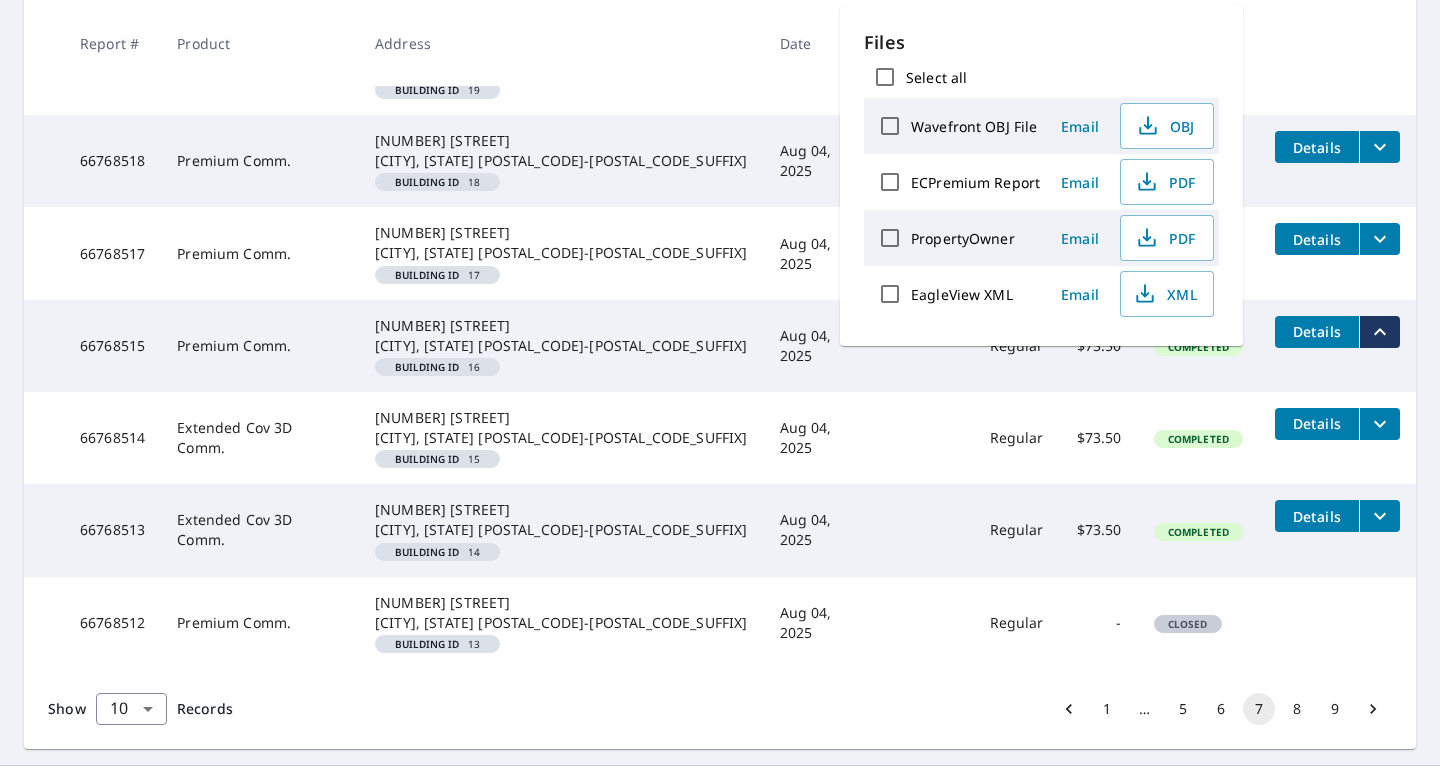 click on "$73.50" at bounding box center [1099, 438] 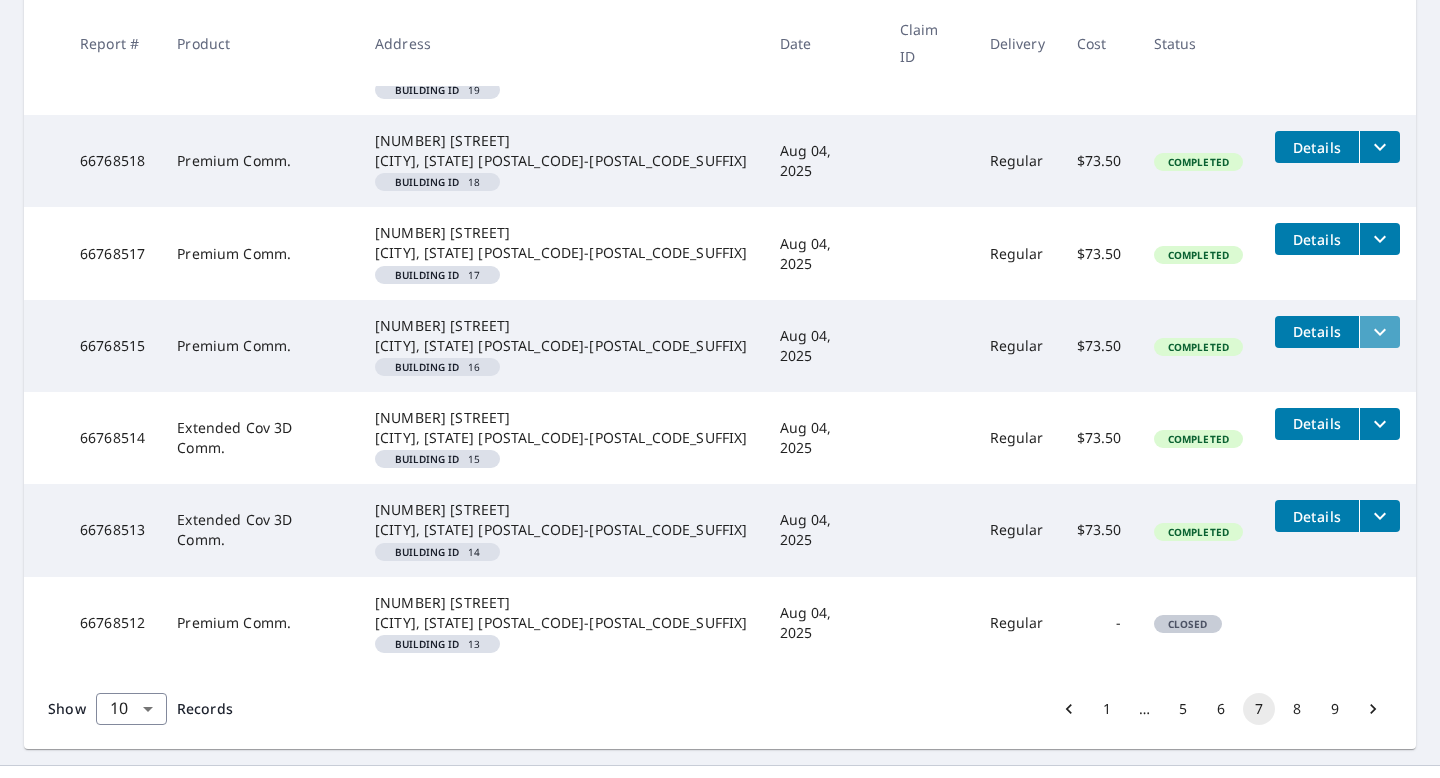 click 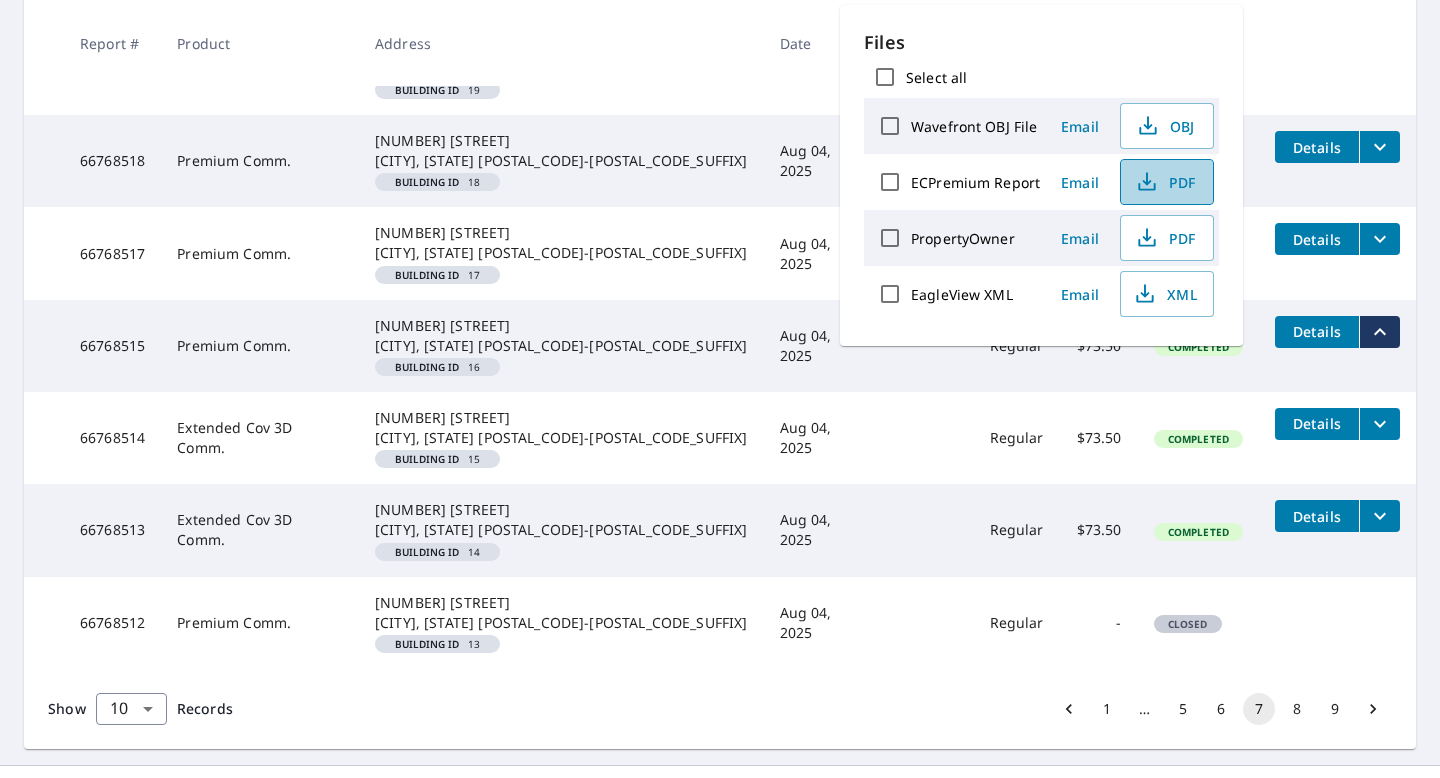 click on "PDF" at bounding box center (1165, 182) 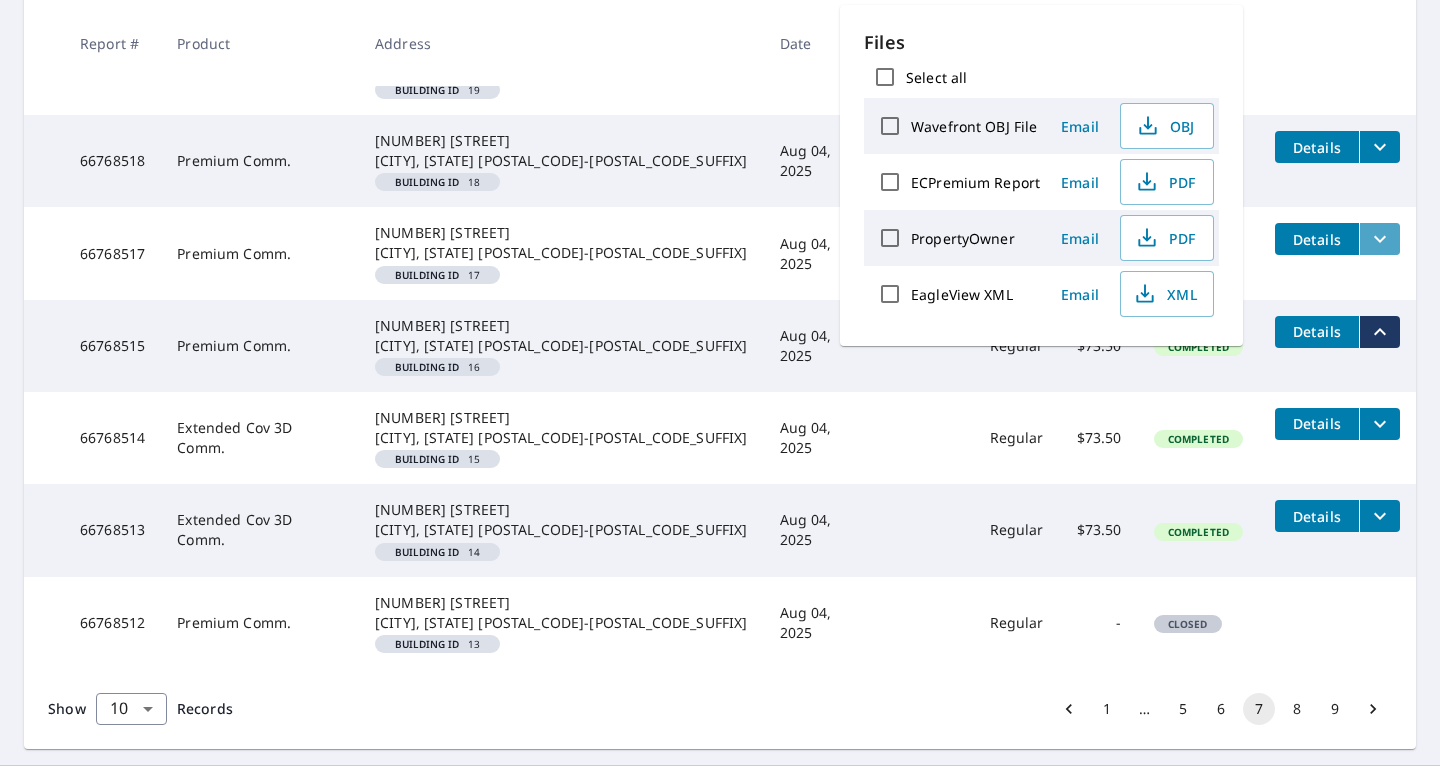 click 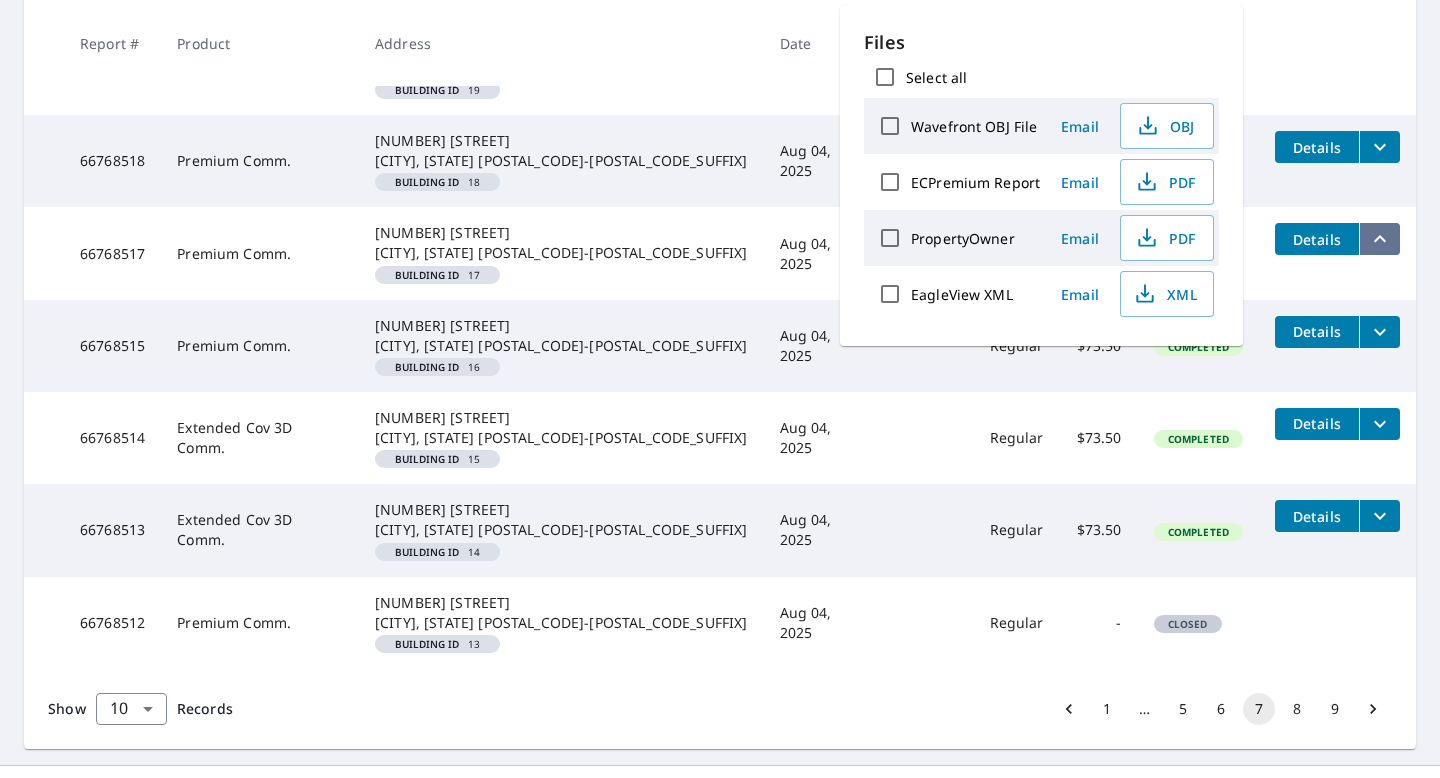 click 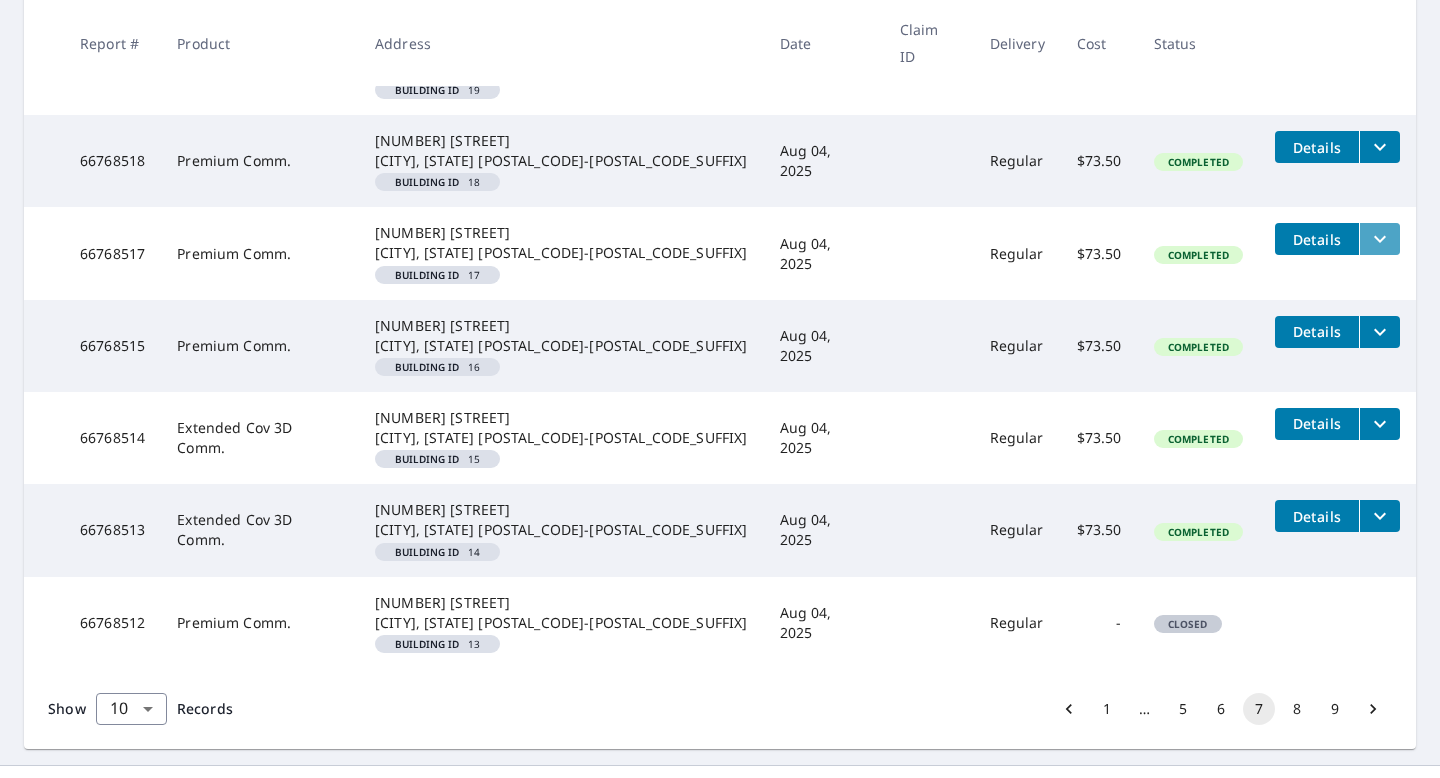 click 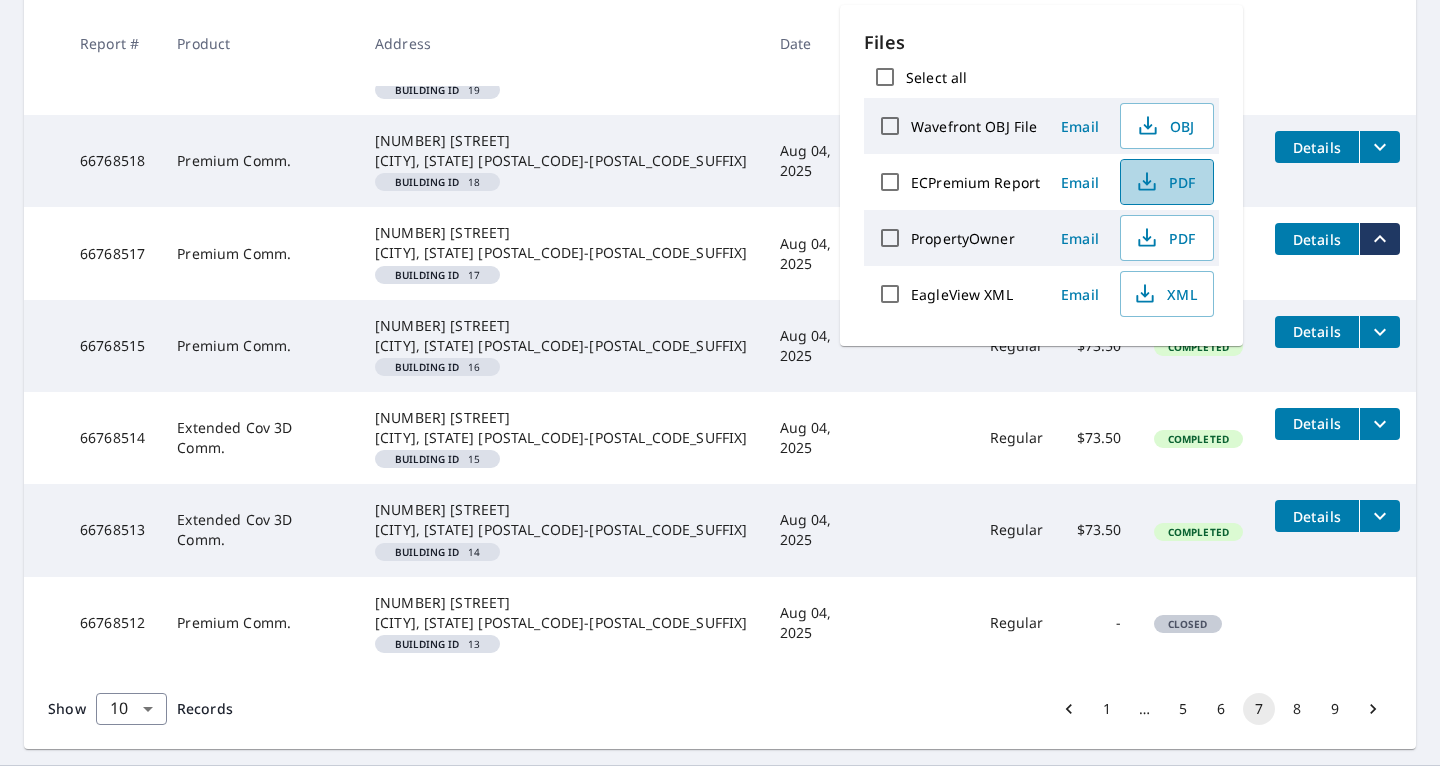 click on "PDF" at bounding box center [1165, 182] 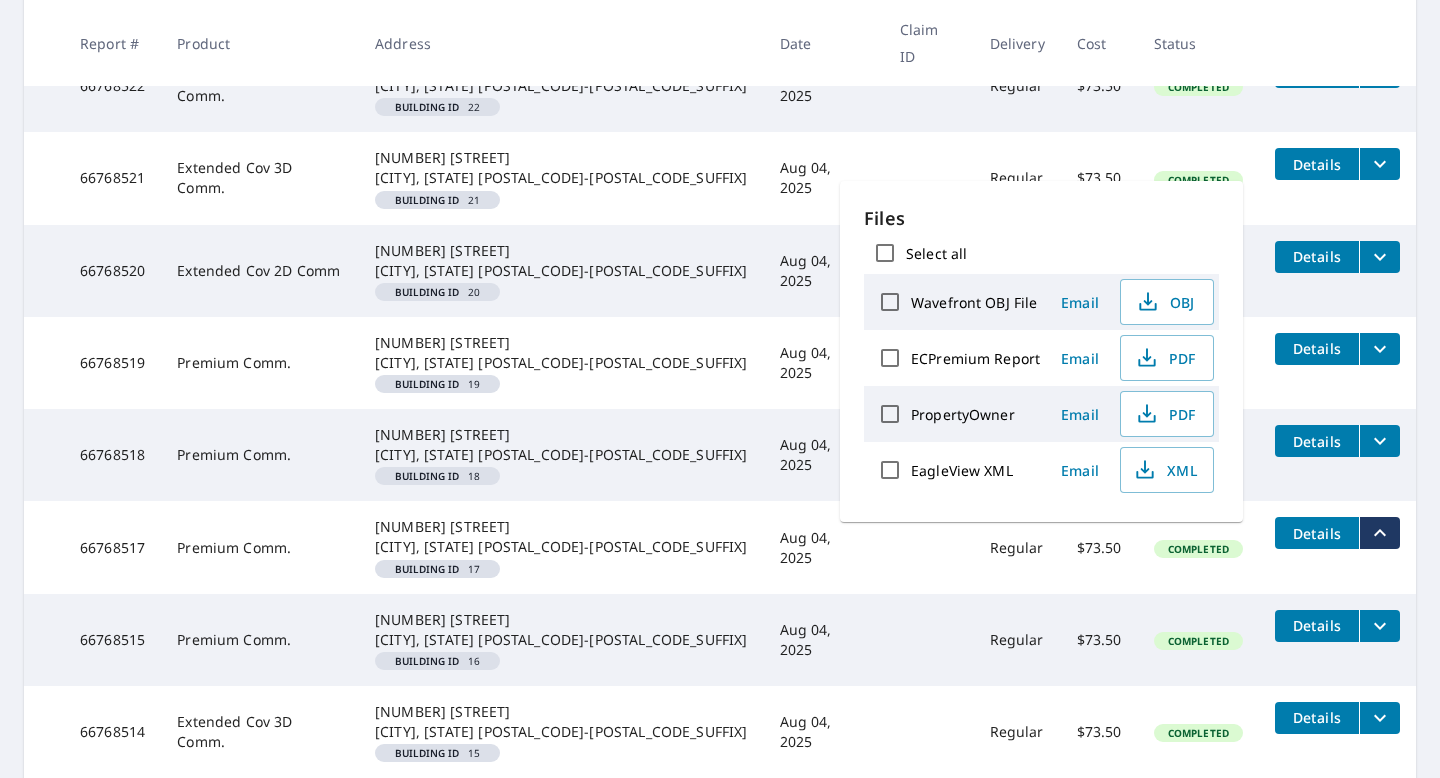 scroll, scrollTop: 427, scrollLeft: 0, axis: vertical 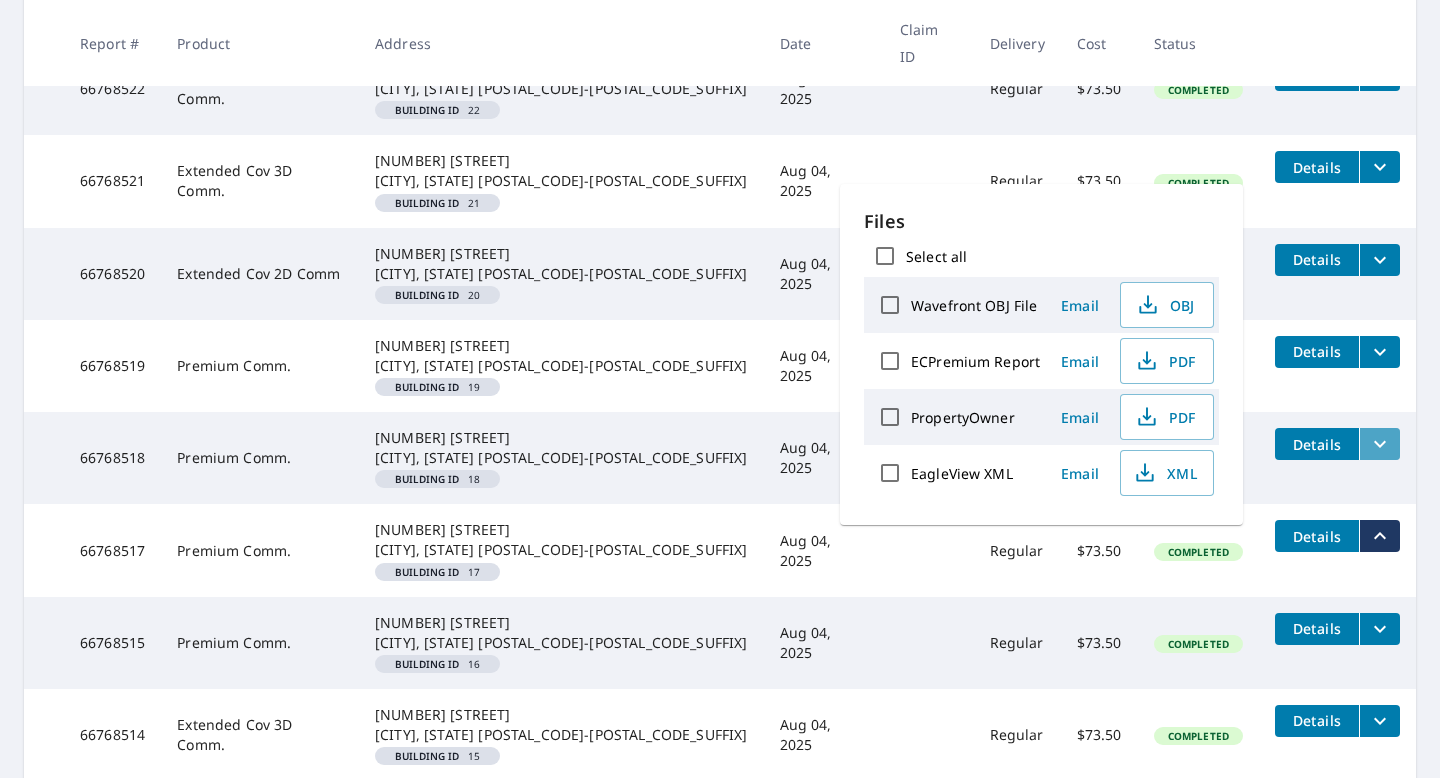 click 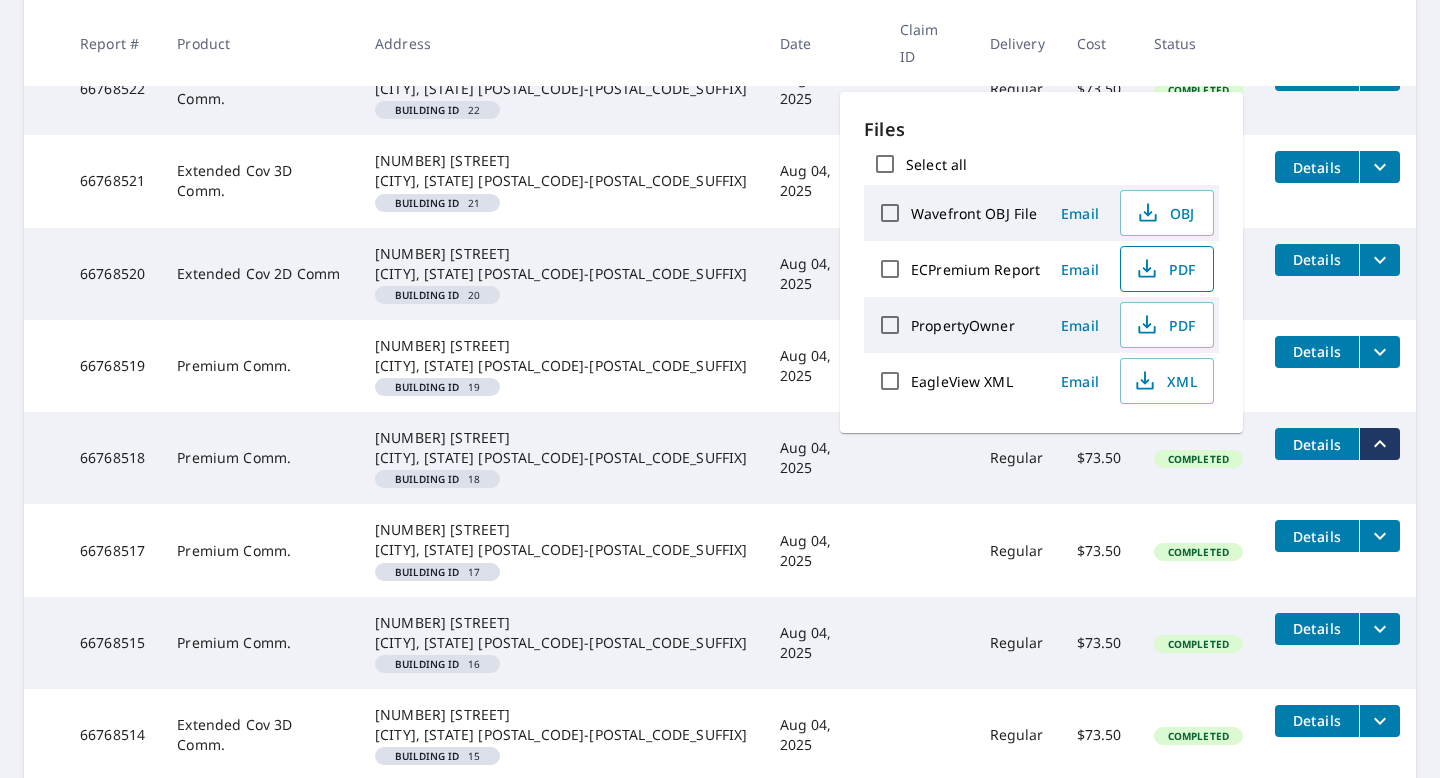 click on "PDF" at bounding box center [1167, 269] 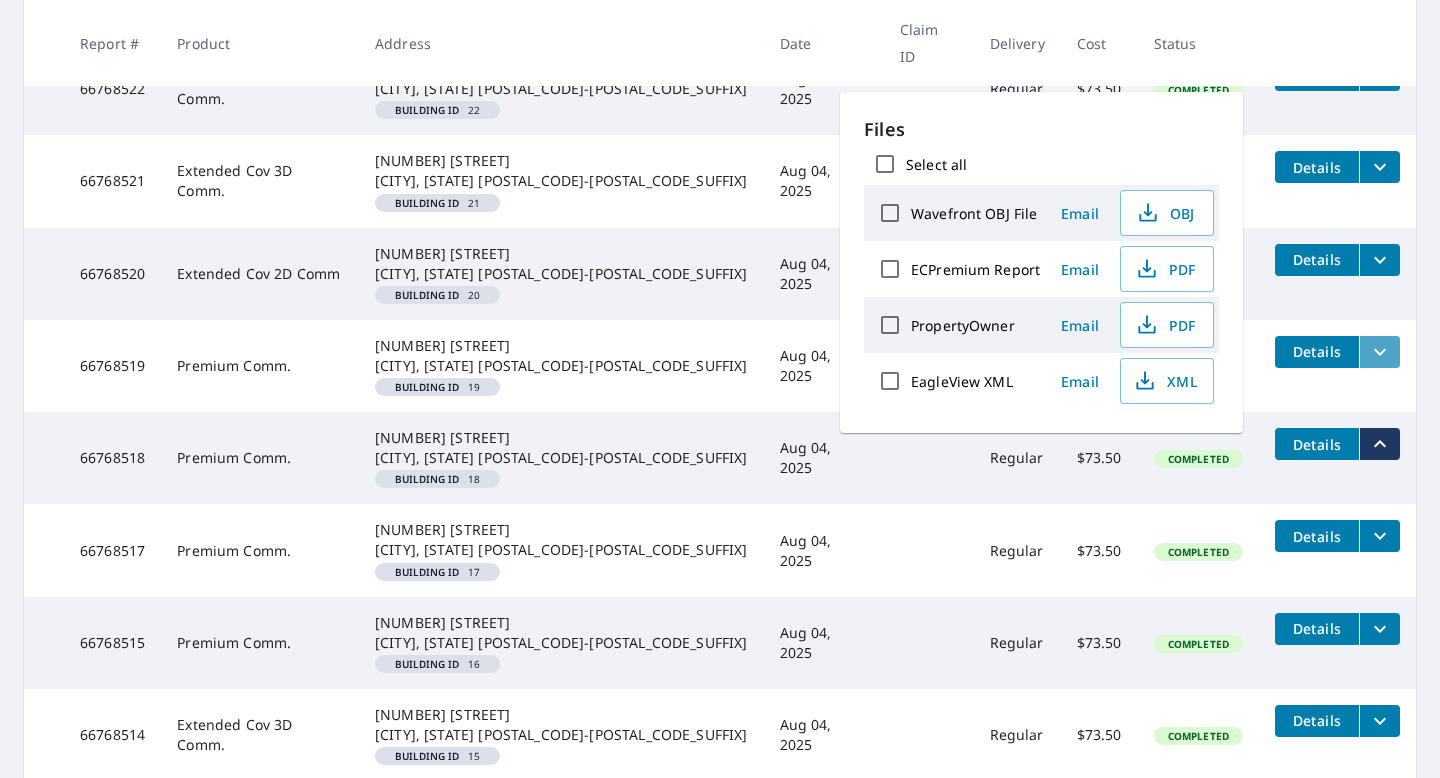 click 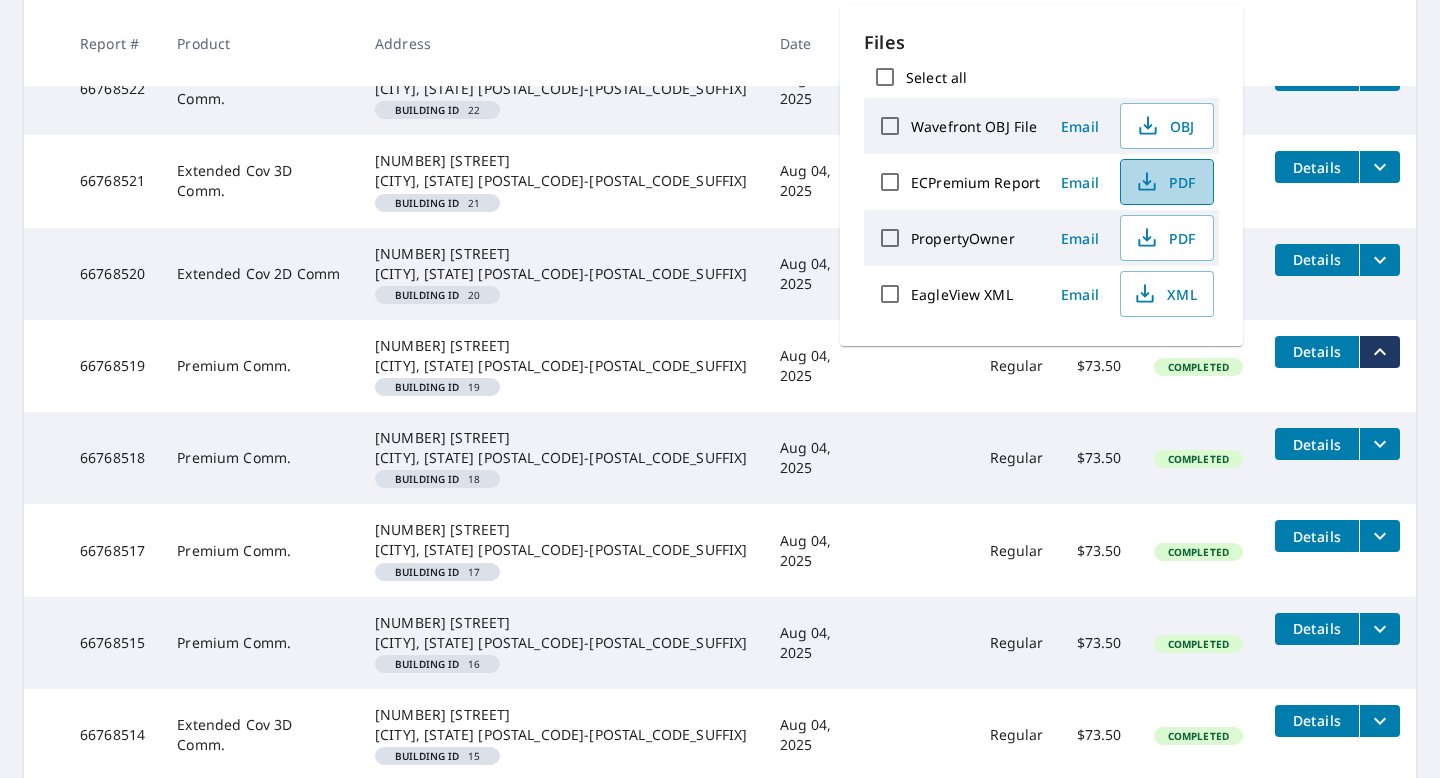 click 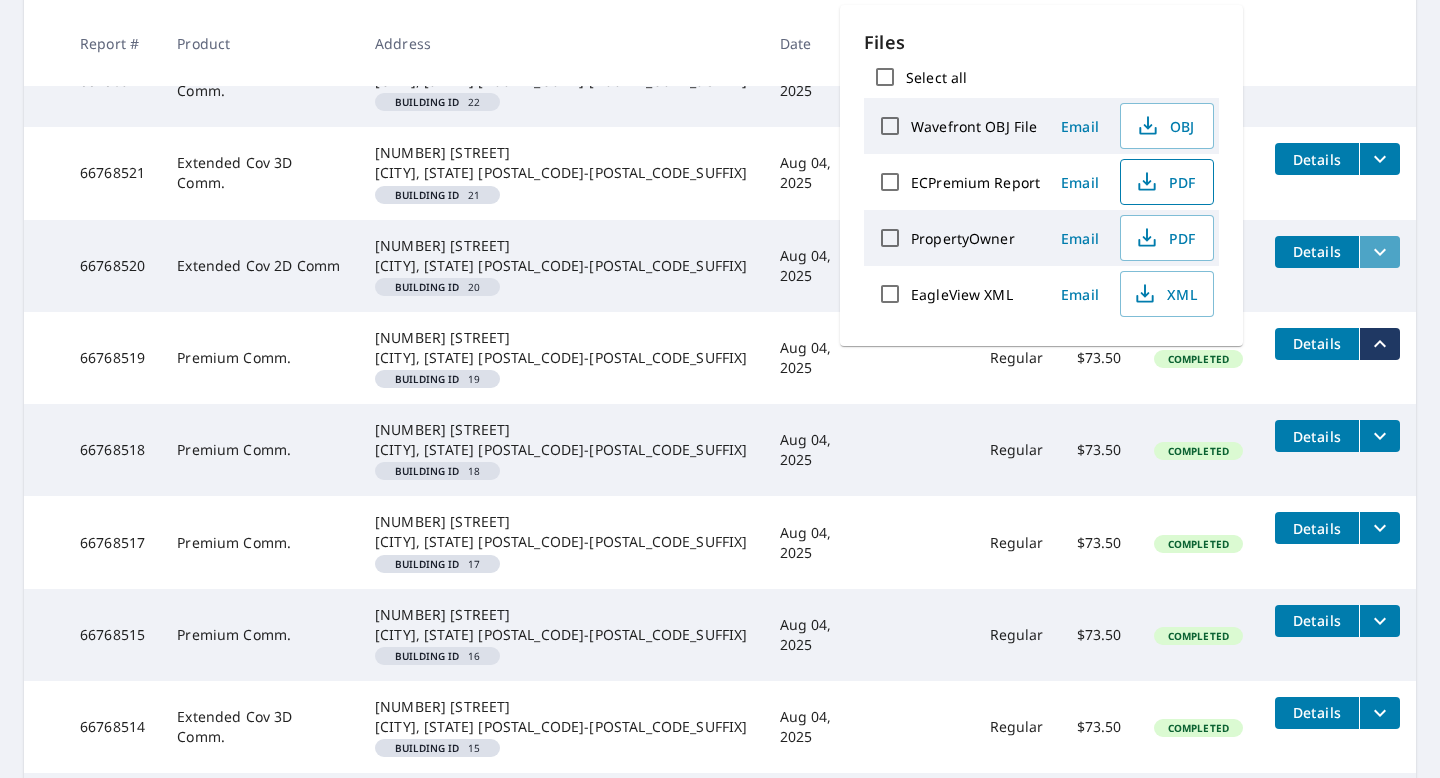 click 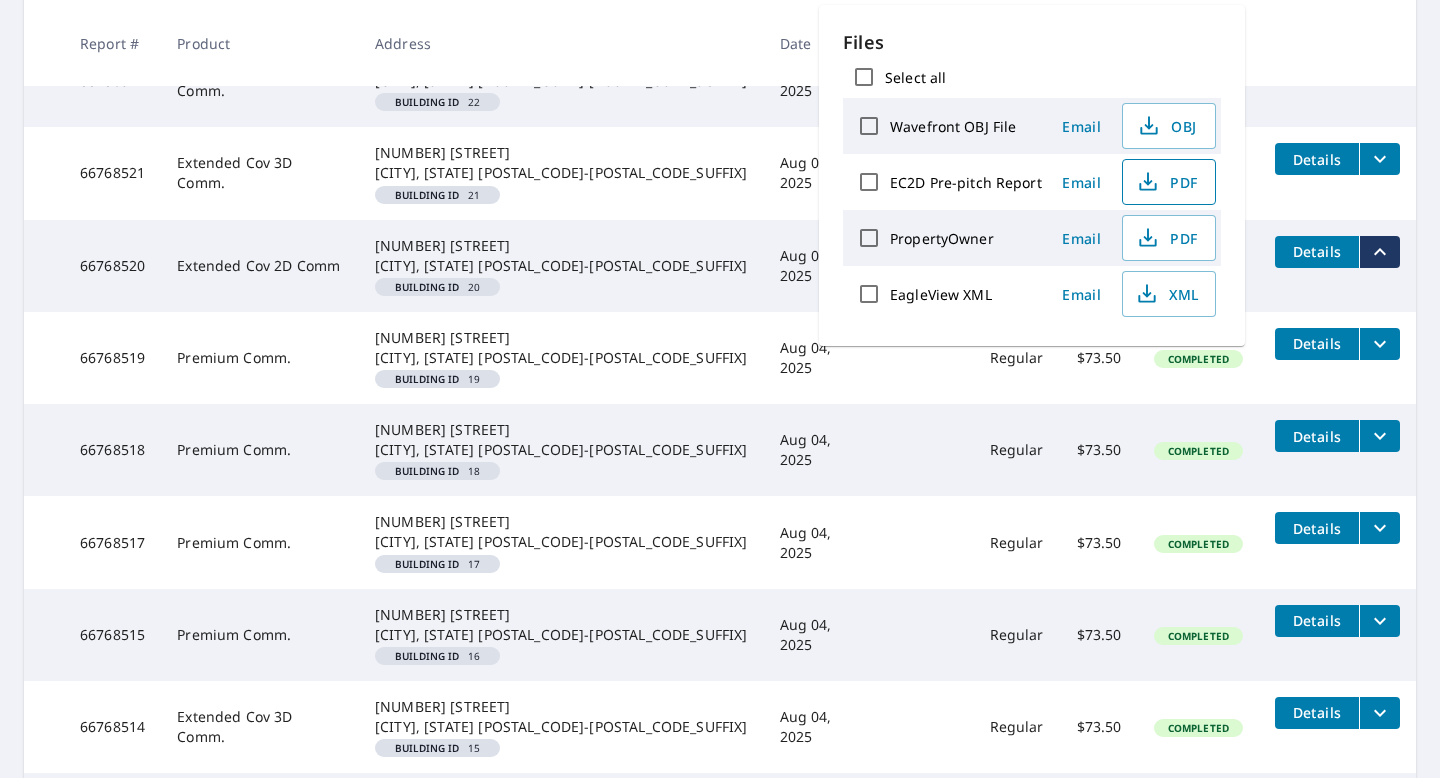 scroll, scrollTop: 433, scrollLeft: 0, axis: vertical 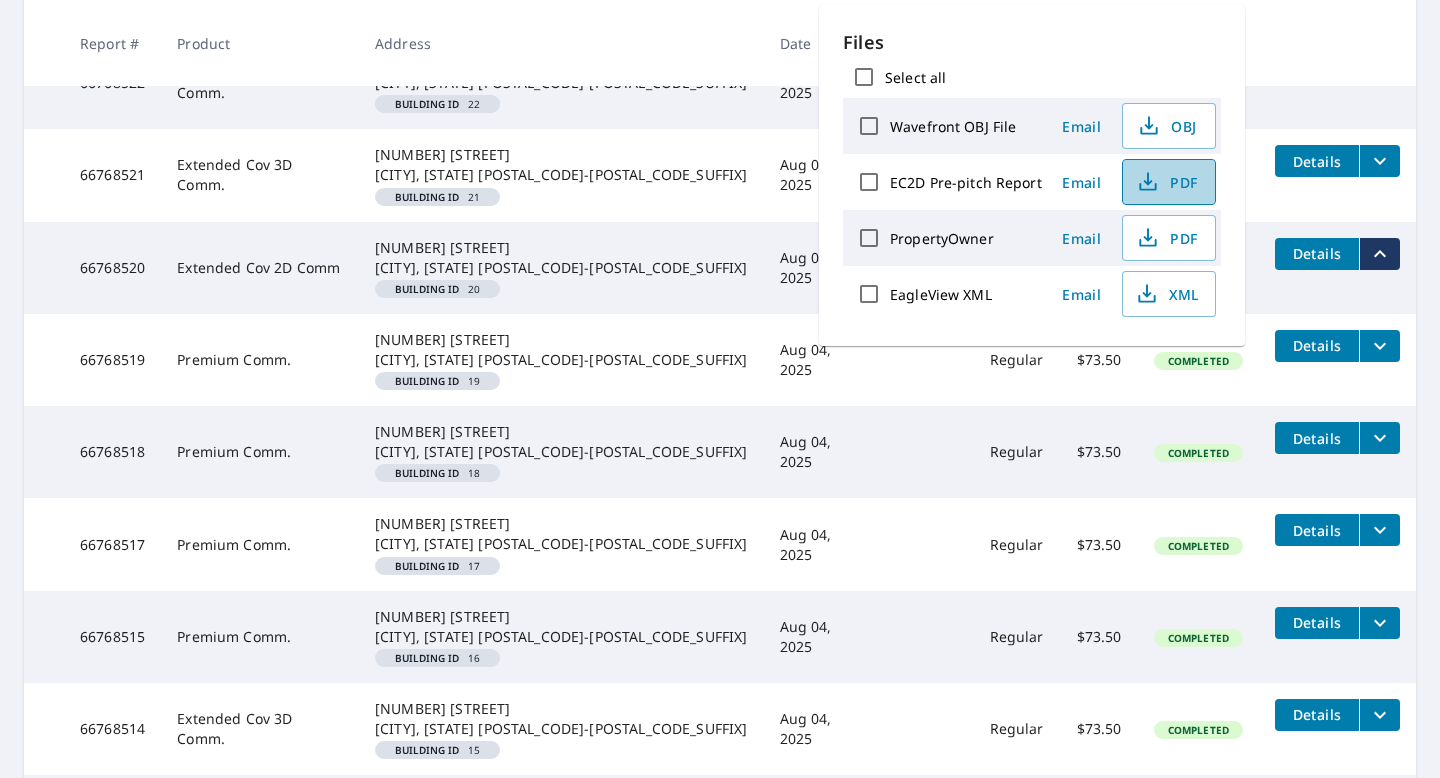 click on "PDF" at bounding box center (1167, 182) 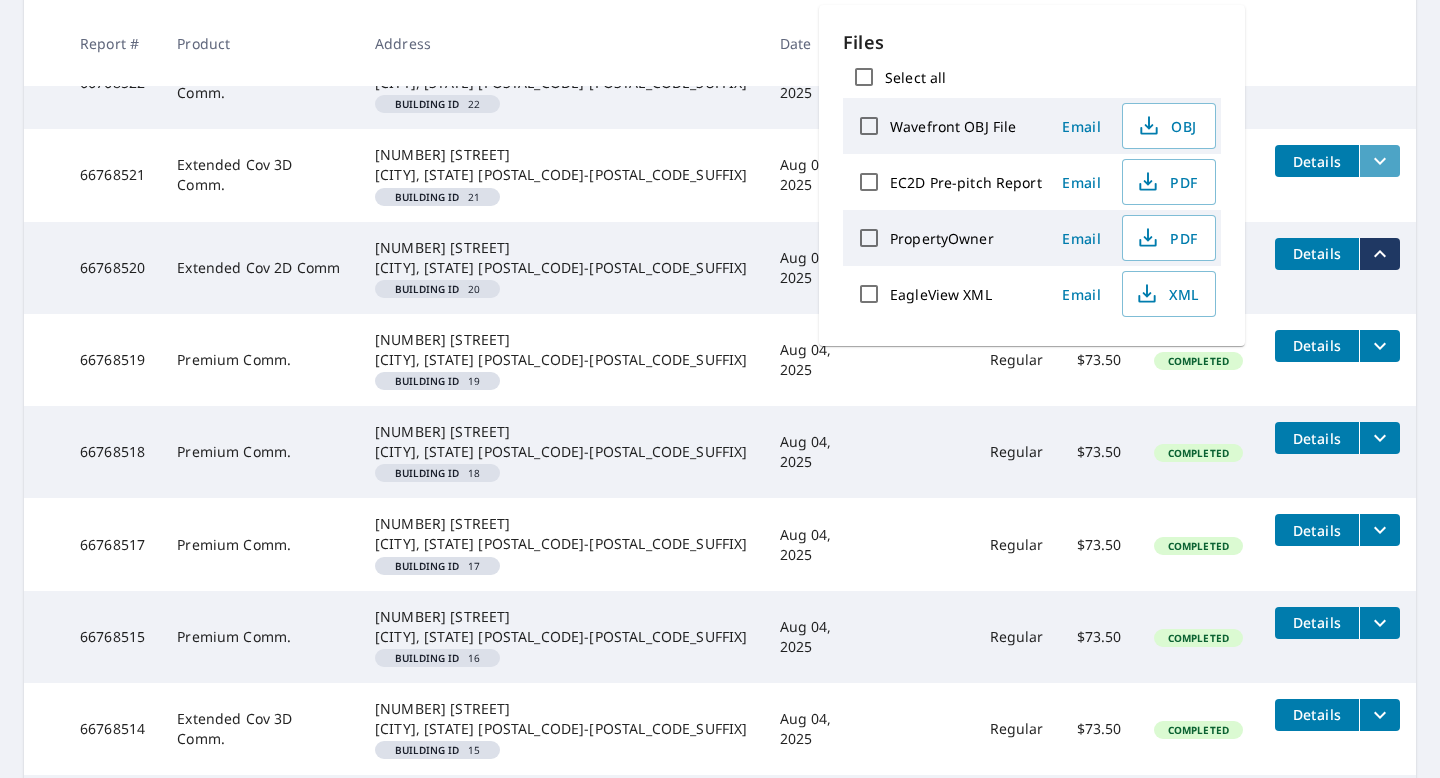 click 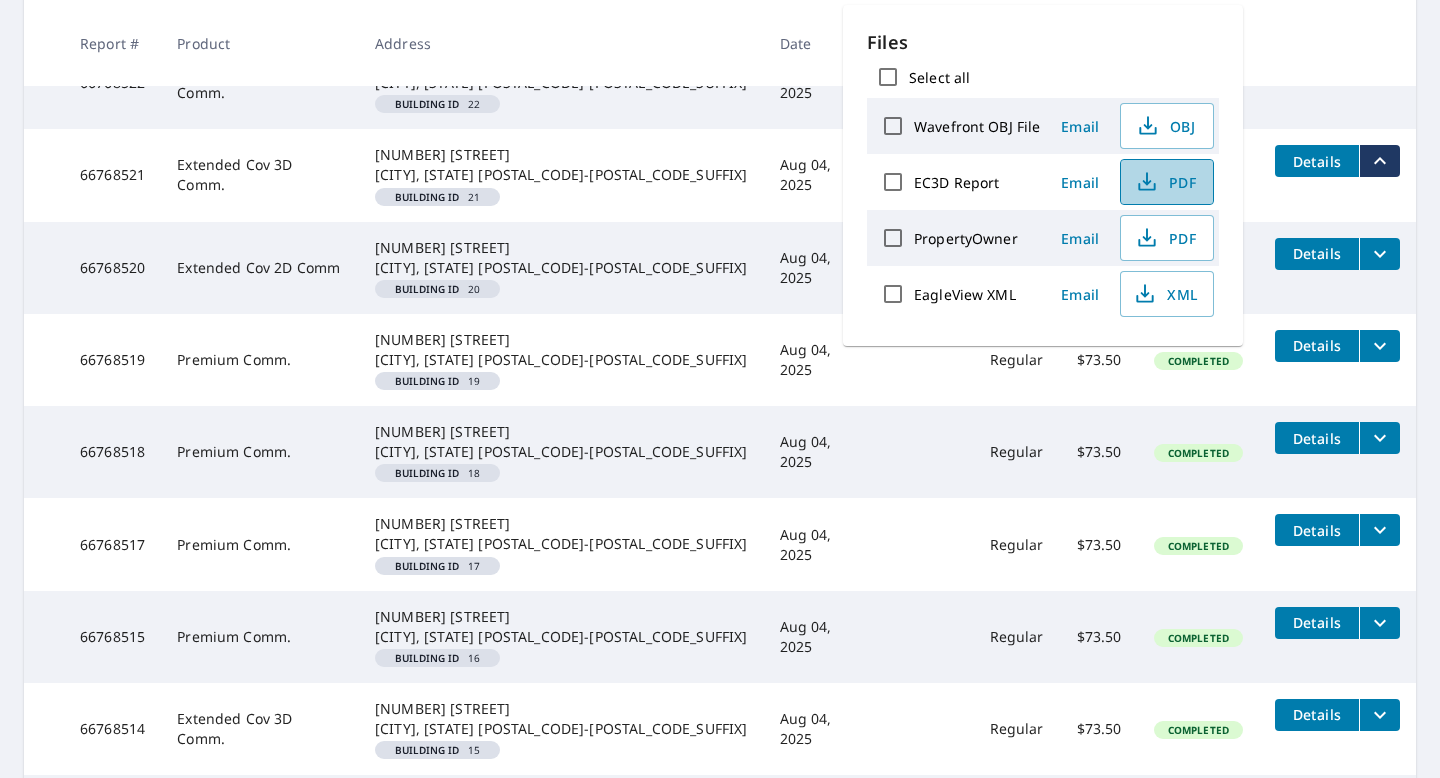 click on "PDF" at bounding box center (1165, 182) 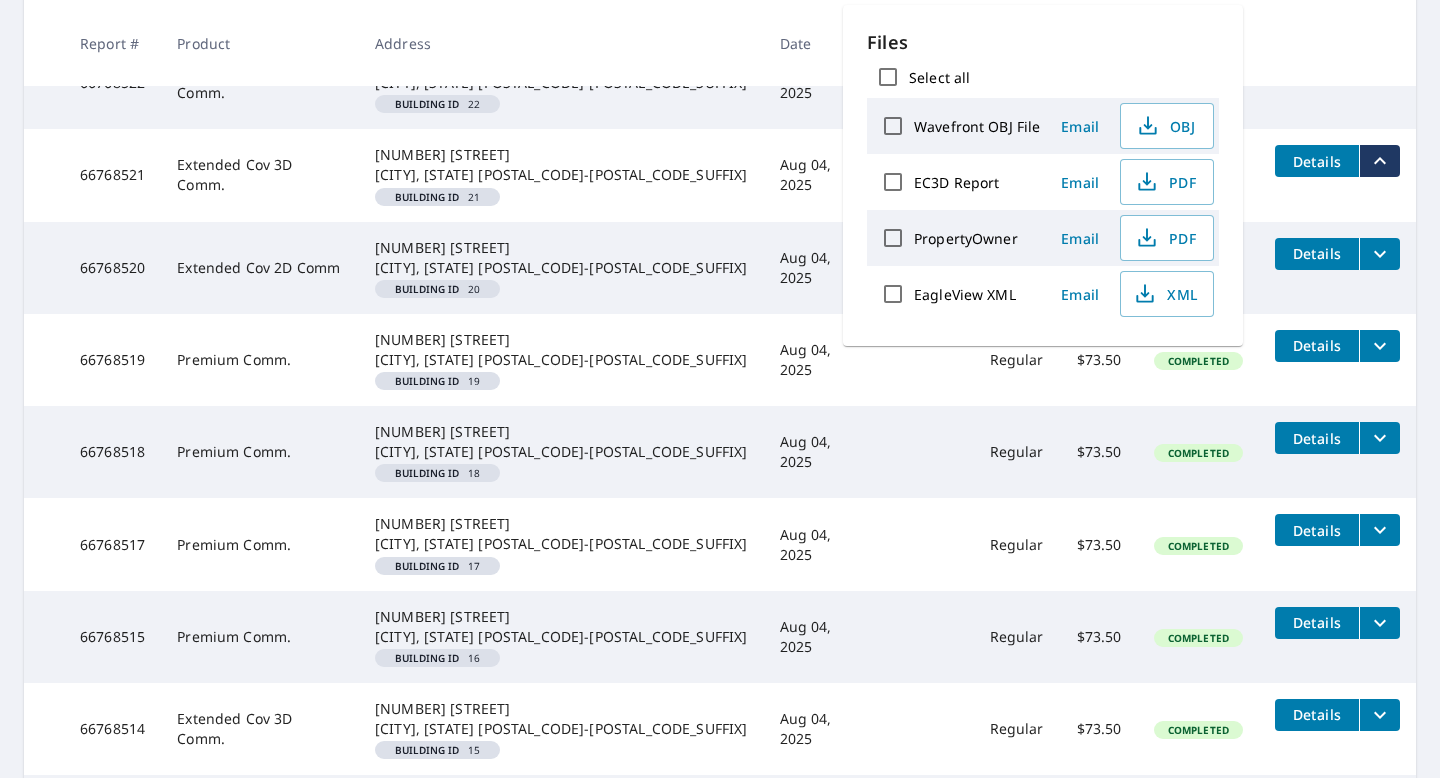 click on "​ Search Download Excel [RANGE] of [TOTAL] records shown Refine results by choosing filters Products Status Custom Apply Reset Report # Product Address Date Claim ID Delivery Cost Status [REPORT_ID] Extended Cov 3D Comm. [NUMBER] [STREET]
[CITY], [STATE] [POSTAL_CODE]-[POSTAL_CODE_SUFFIX] Building ID [NUMBER] [DATE] Regular $[PRICE] Completed Details [REPORT_ID] Extended Cov 3D Comm. [NUMBER] [STREET]
[CITY], [STATE] [POSTAL_CODE]-[POSTAL_CODE_SUFFIX] Building ID [NUMBER] [DATE] Regular $[PRICE] Completed Details [REPORT_ID] Extended Cov 2D Comm [NUMBER] [STREET]
[CITY], [STATE] [POSTAL_CODE]-[POSTAL_CODE_SUFFIX] Building ID [NUMBER] [DATE] Regular $[PRICE] Completed Details [REPORT_ID] Premium Comm. [NUMBER] [STREET]
[CITY], [STATE] [POSTAL_CODE]-[POSTAL_CODE_SUFFIX] Building ID [NUMBER] [DATE] Regular $[PRICE] Completed Details [REPORT_ID] Premium Comm. [NUMBER] [STREET]
[CITY], [STATE] [POSTAL_CODE]-[POSTAL_CODE_SUFFIX] Building ID [NUMBER] [DATE] Regular $[PRICE] Completed Details [REPORT_ID] Premium Comm. [NUMBER] [STREET]
[CITY], [STATE] [POSTAL_CODE]-[POSTAL_CODE_SUFFIX] Building ID [NUMBER] [DATE] Regular $[PRICE] Completed Details [REPORT_ID] Premium Comm. Building ID [NUMBER] [DATE] $[PRICE]" at bounding box center (720, 404) 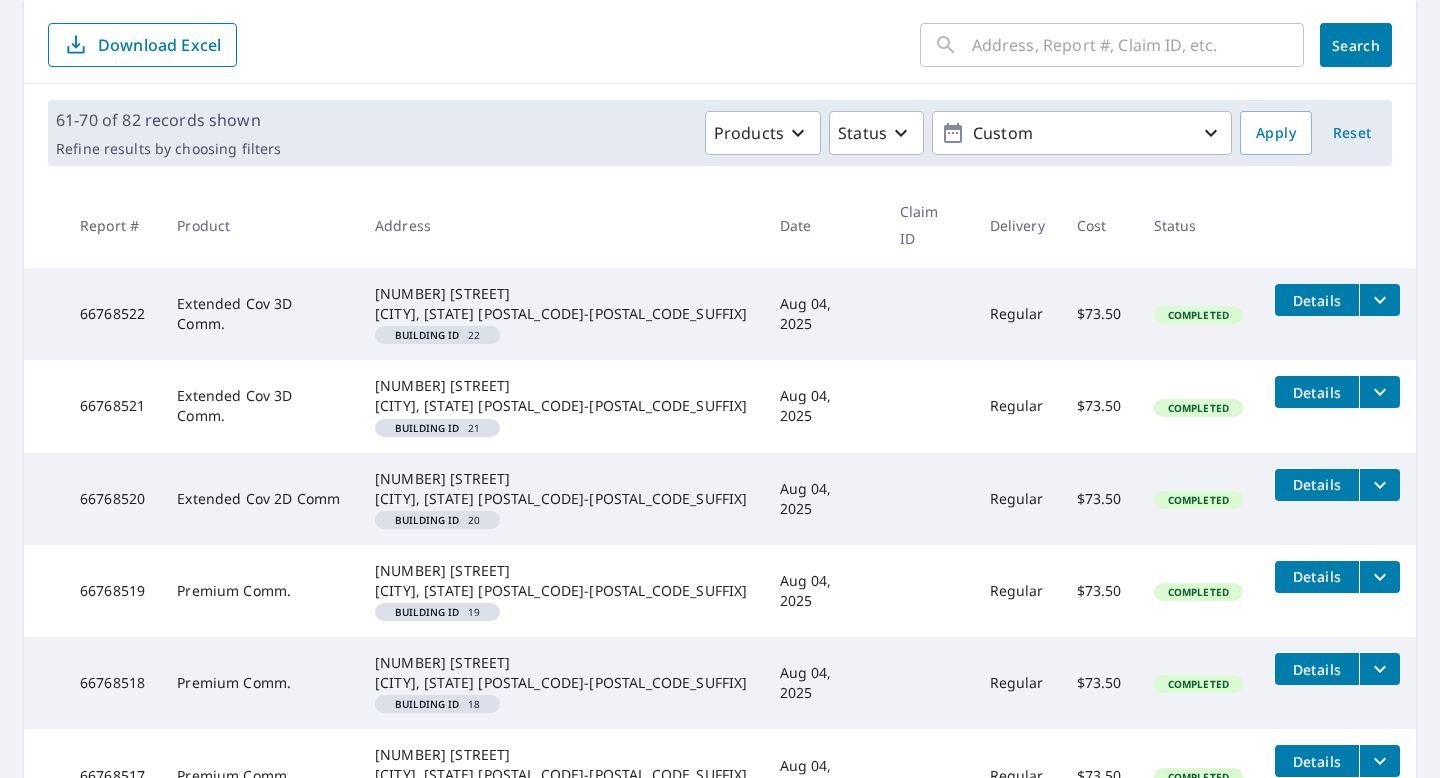 scroll, scrollTop: 180, scrollLeft: 0, axis: vertical 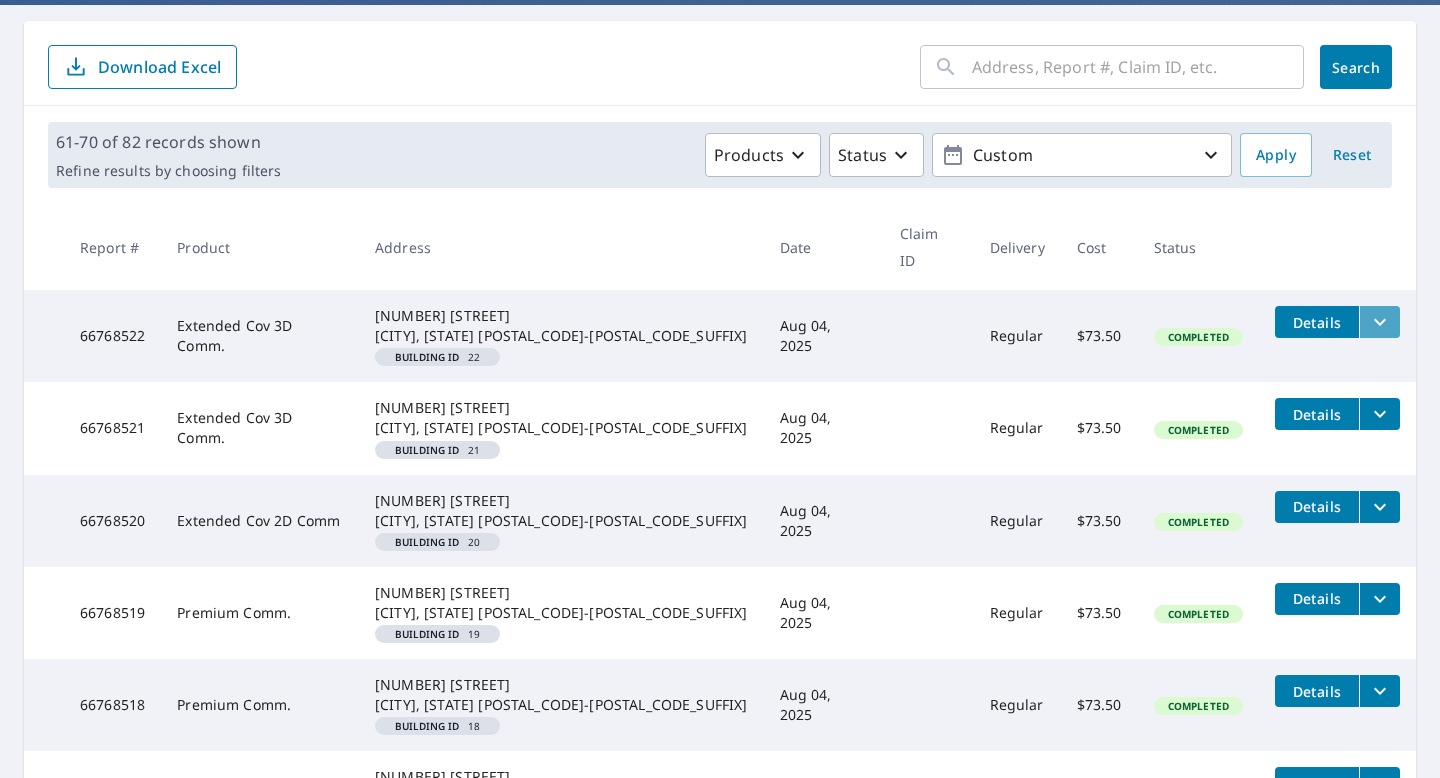 click 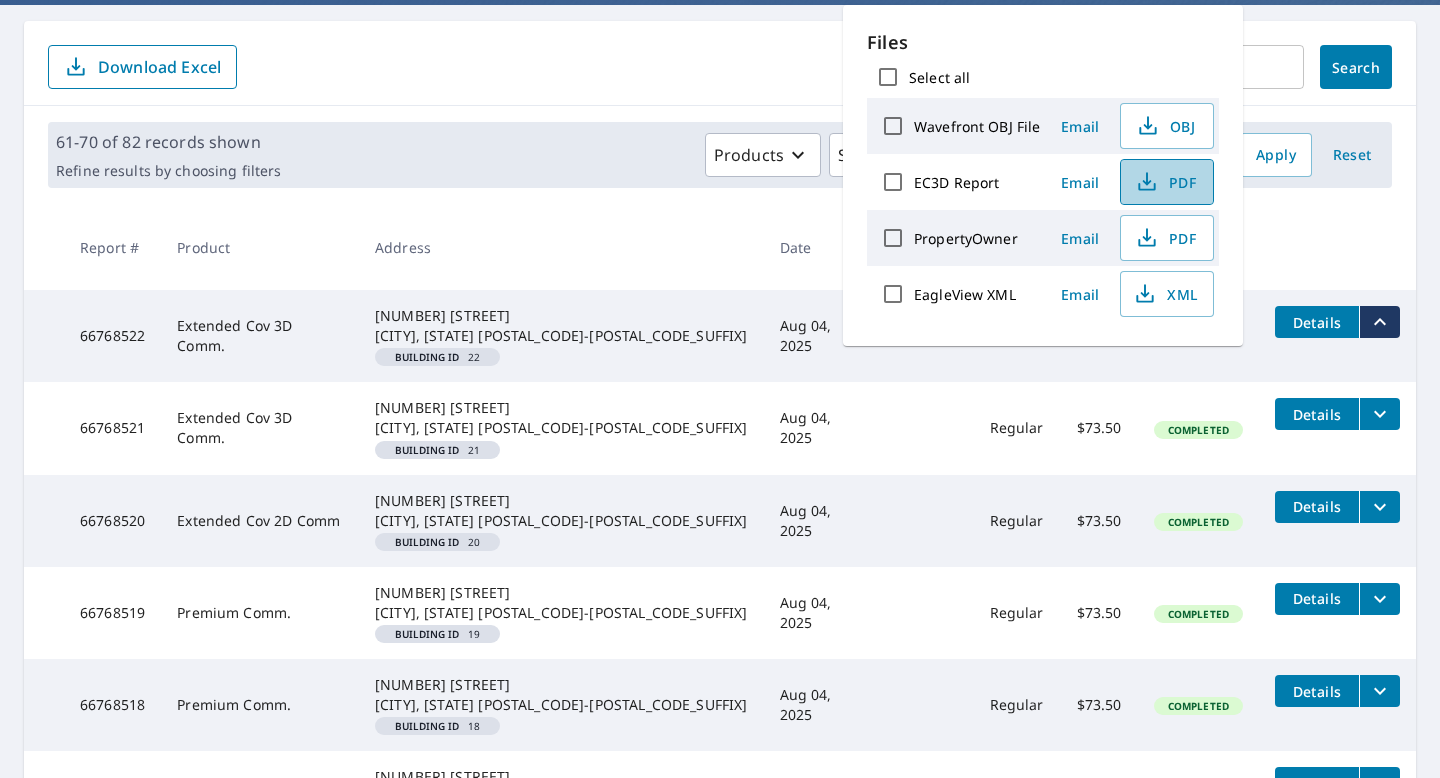 click on "PDF" at bounding box center [1165, 182] 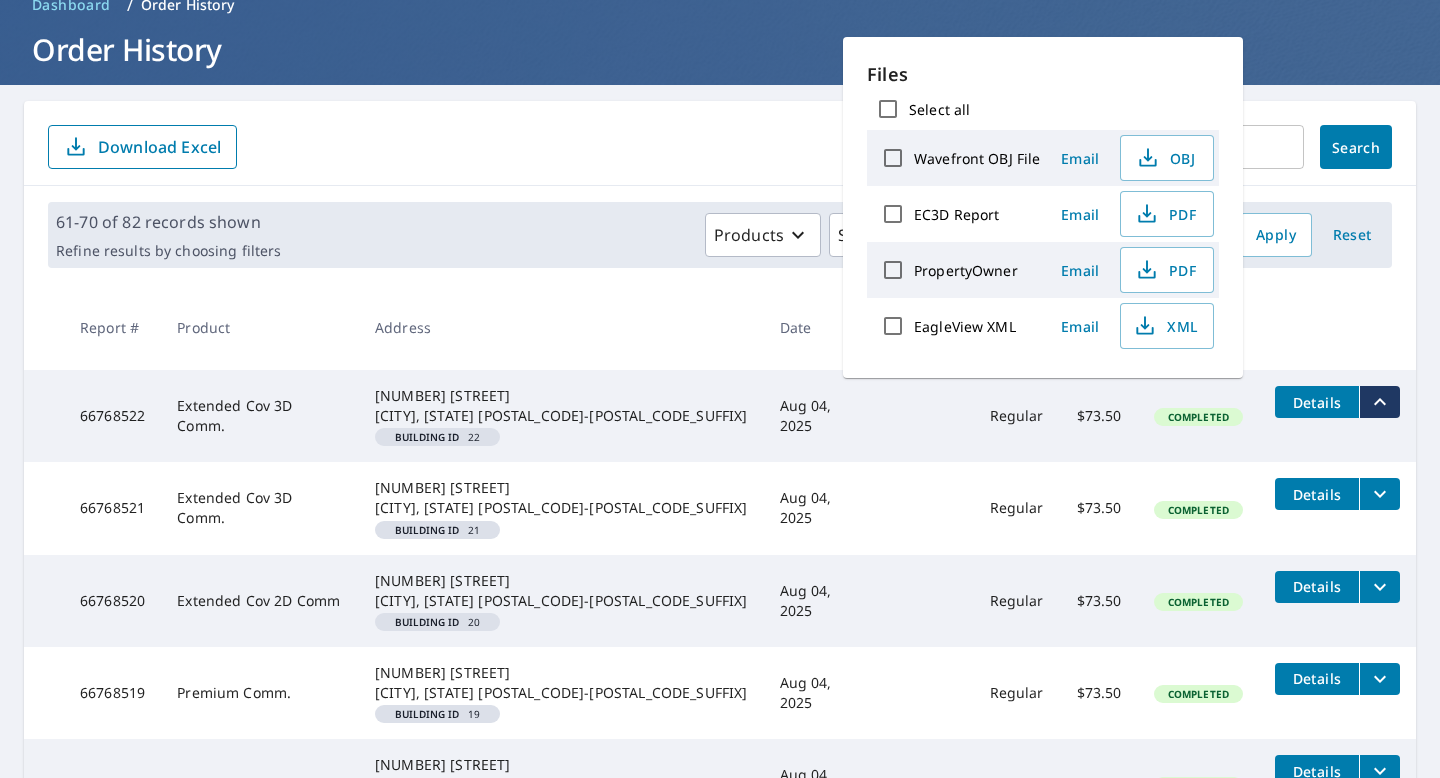 scroll, scrollTop: 0, scrollLeft: 0, axis: both 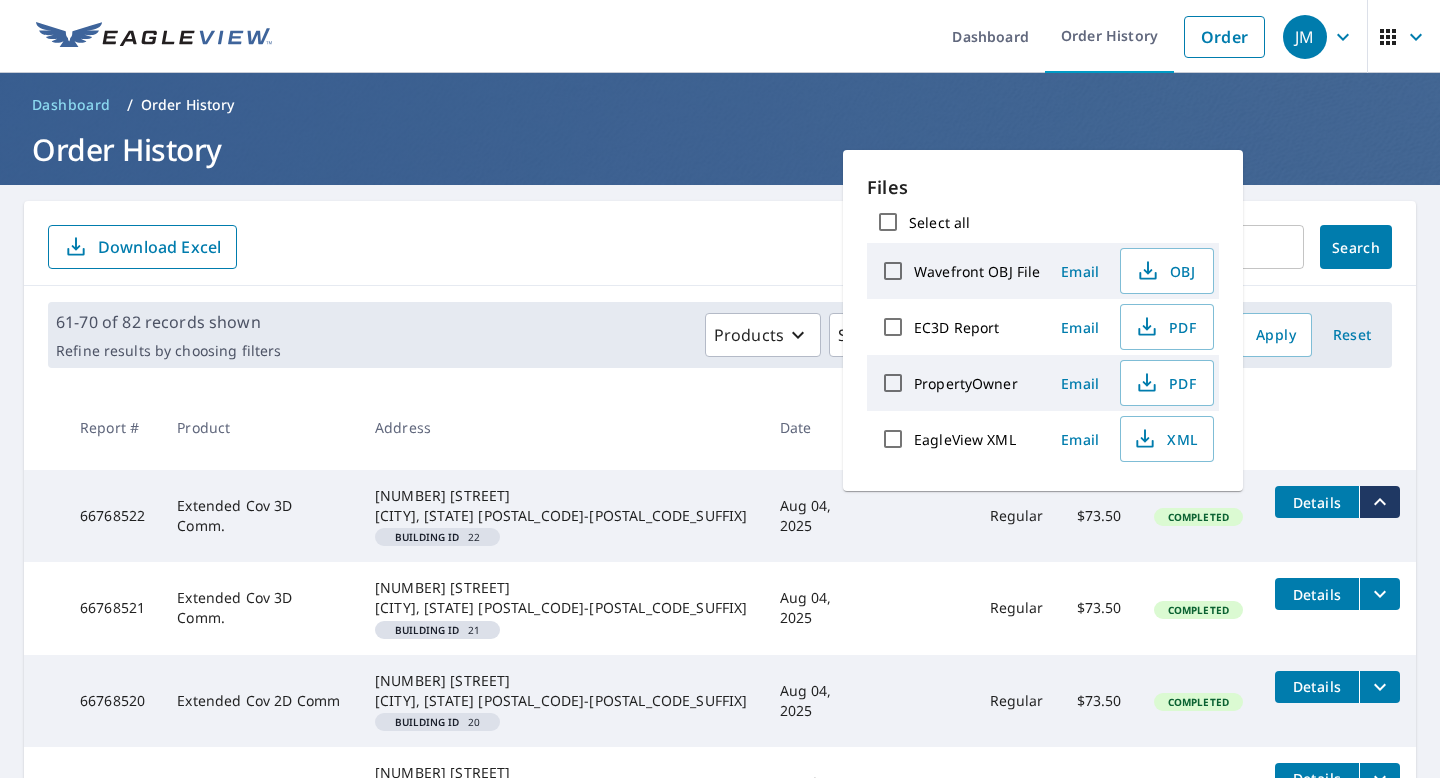 click at bounding box center [1337, 427] 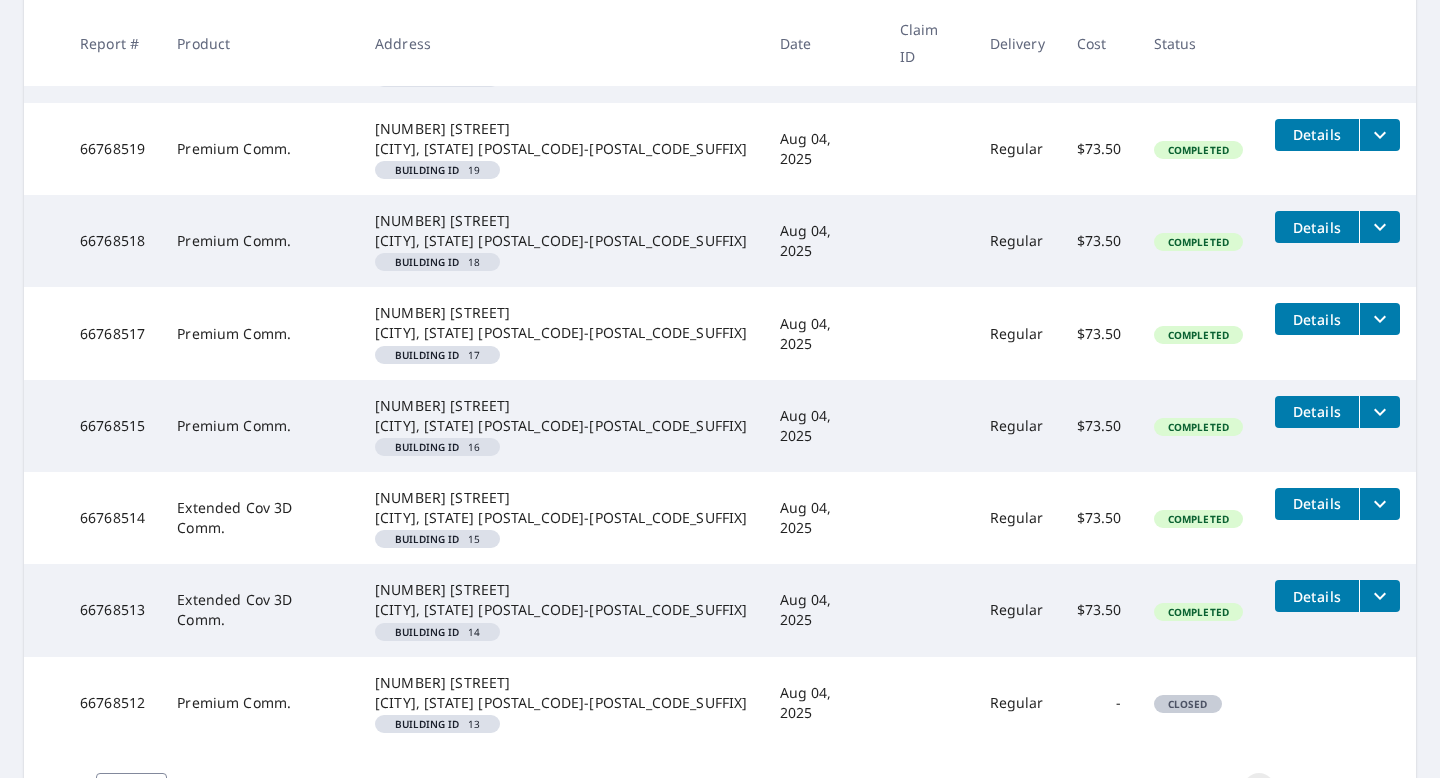 scroll, scrollTop: 735, scrollLeft: 0, axis: vertical 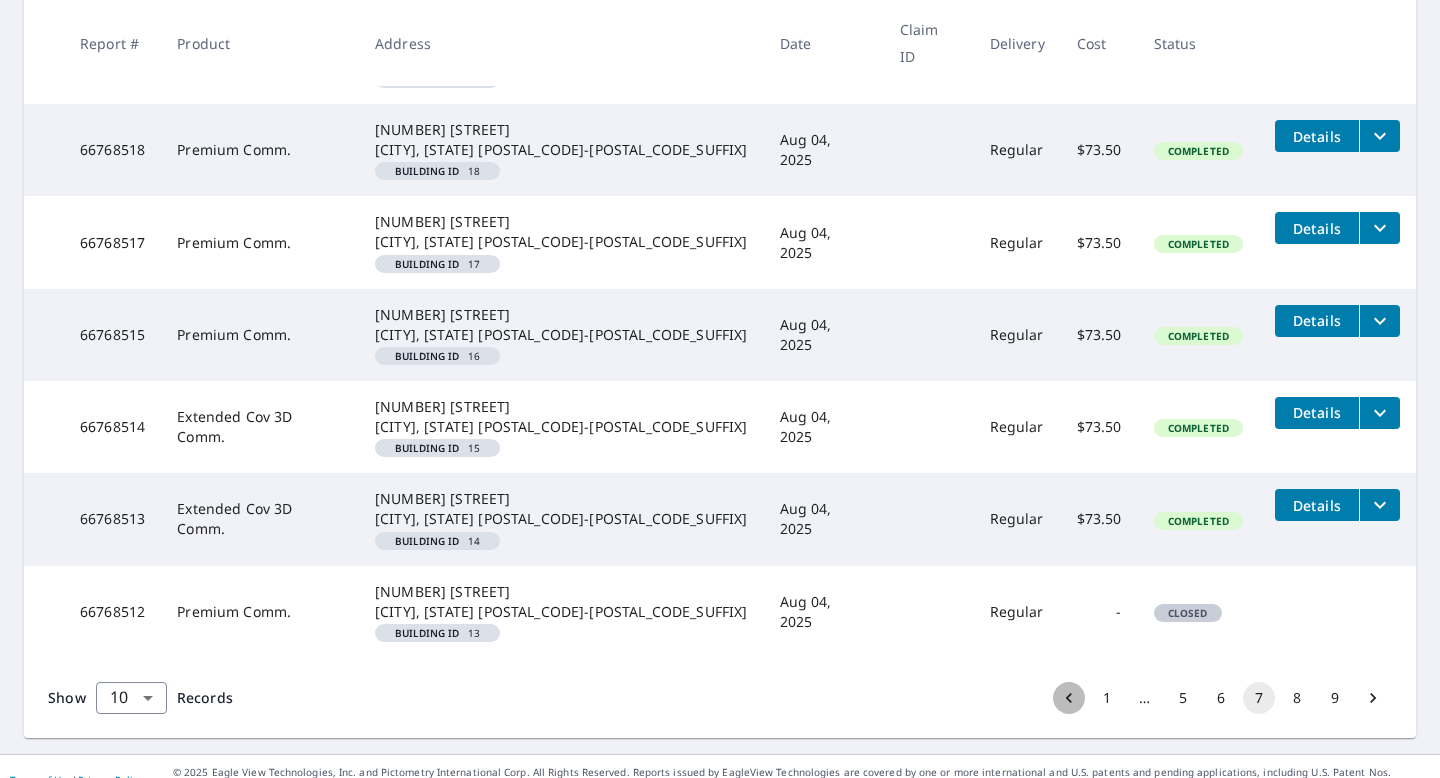 click 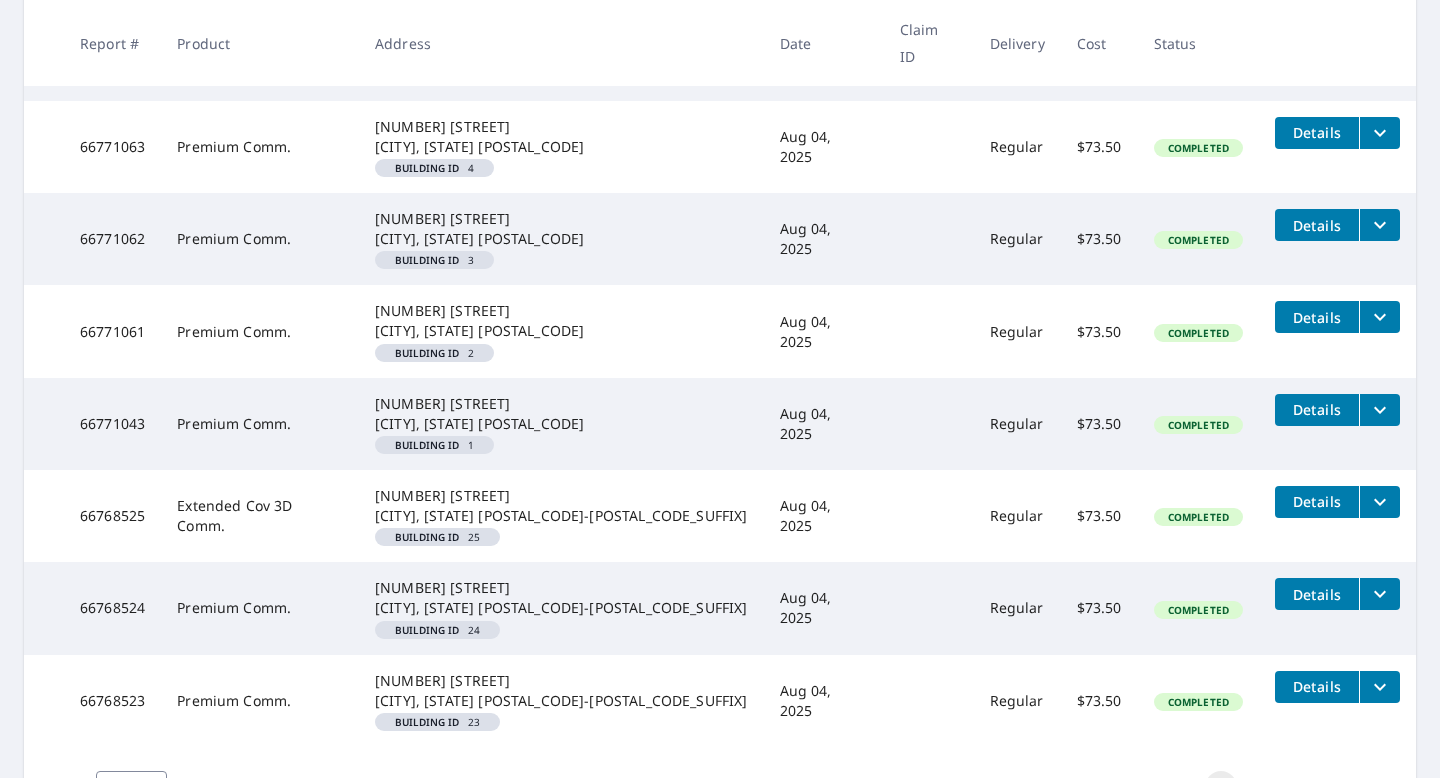scroll, scrollTop: 735, scrollLeft: 0, axis: vertical 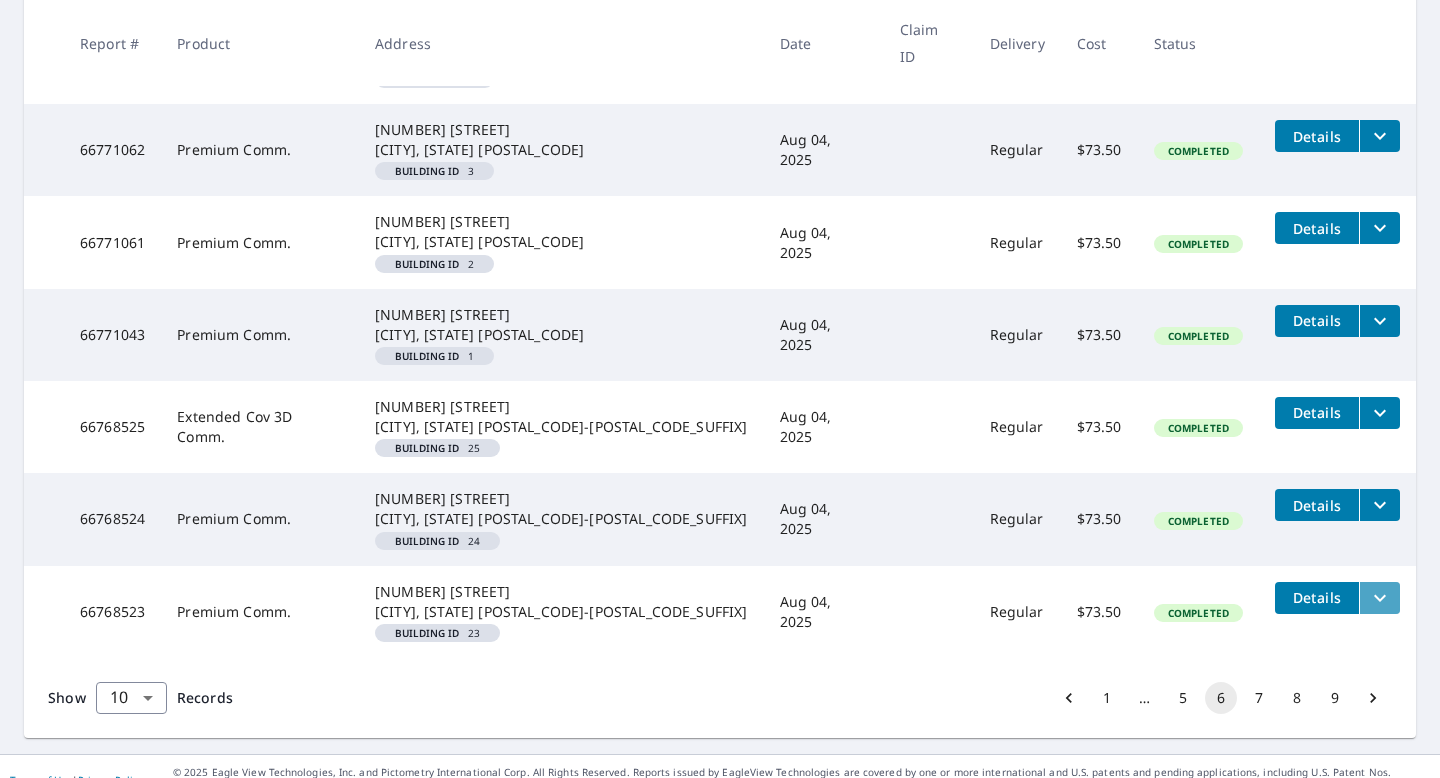 click 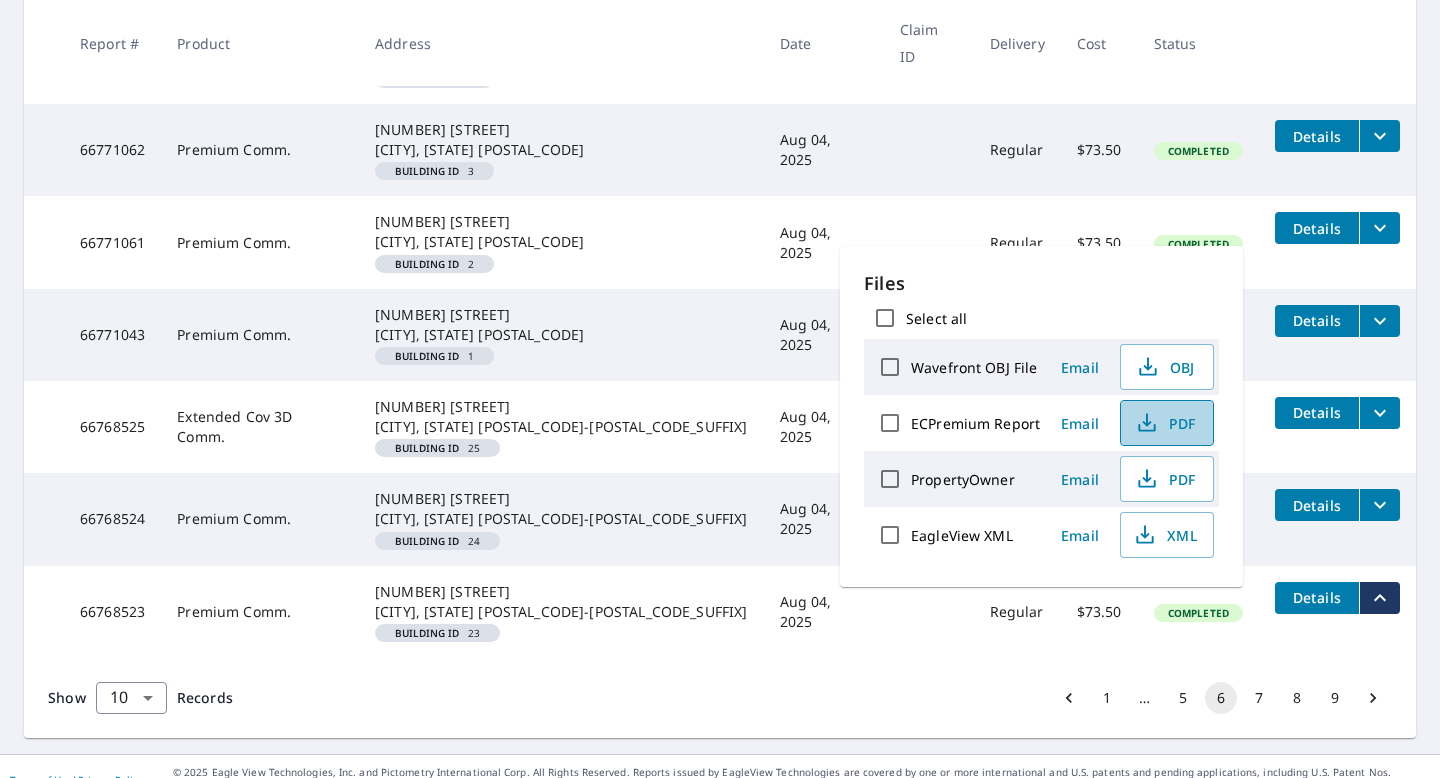 click on "PDF" at bounding box center [1165, 423] 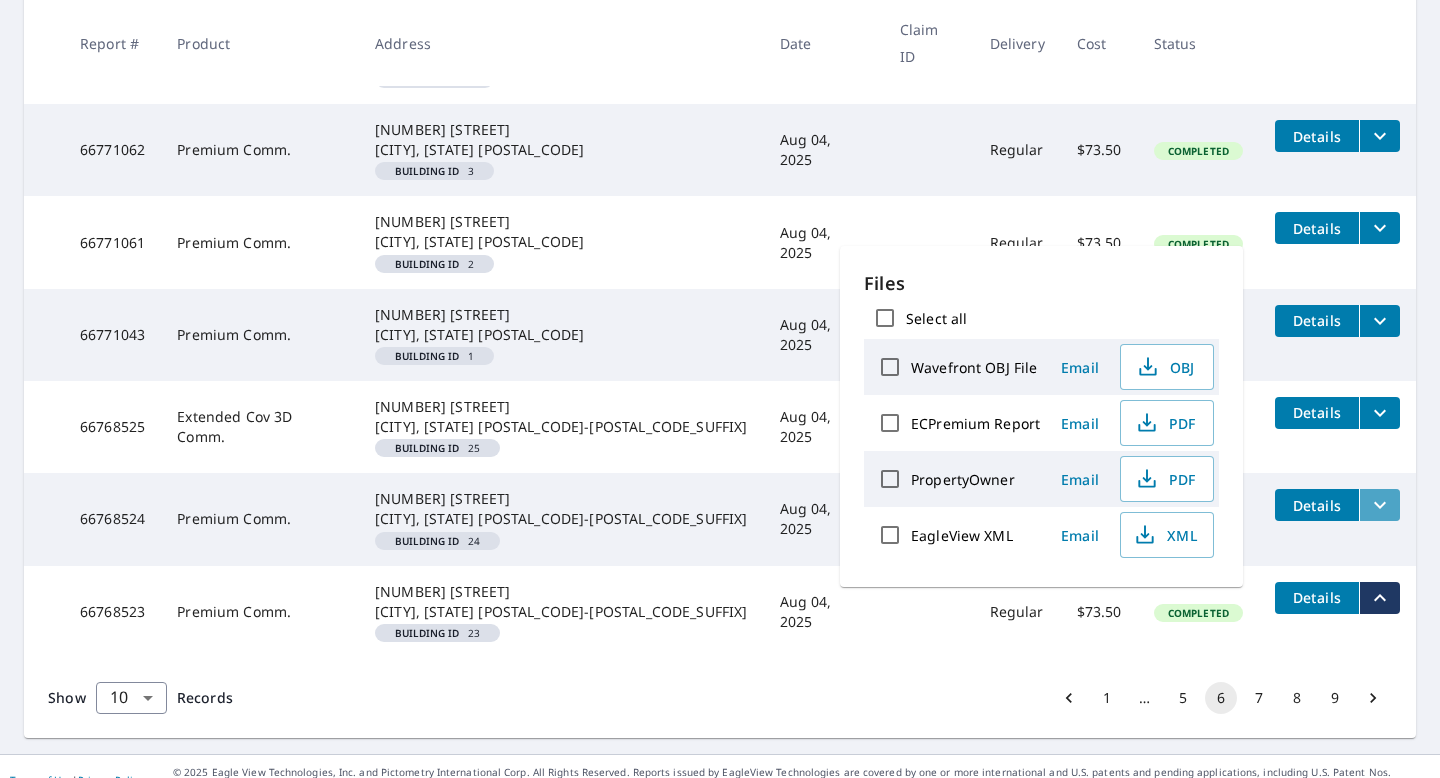 click 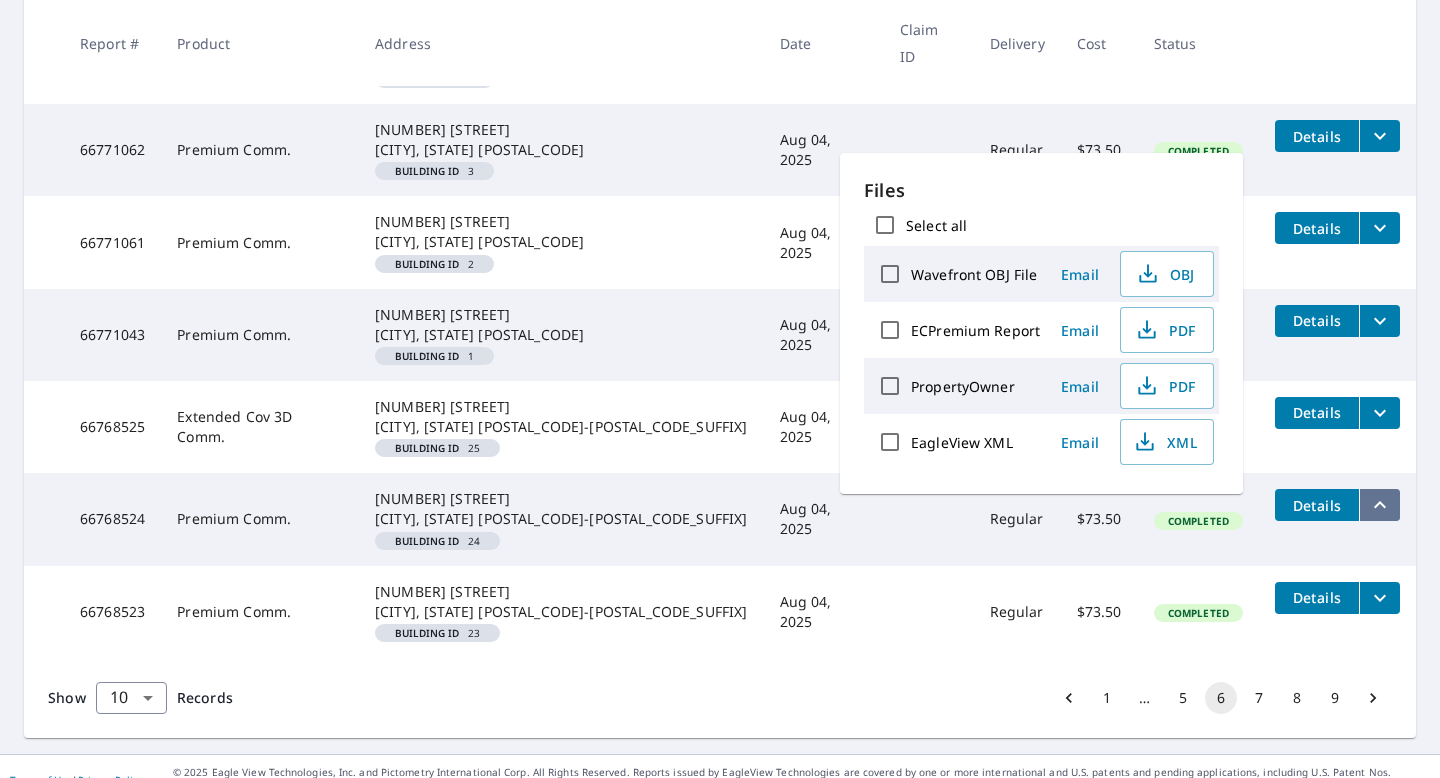 click 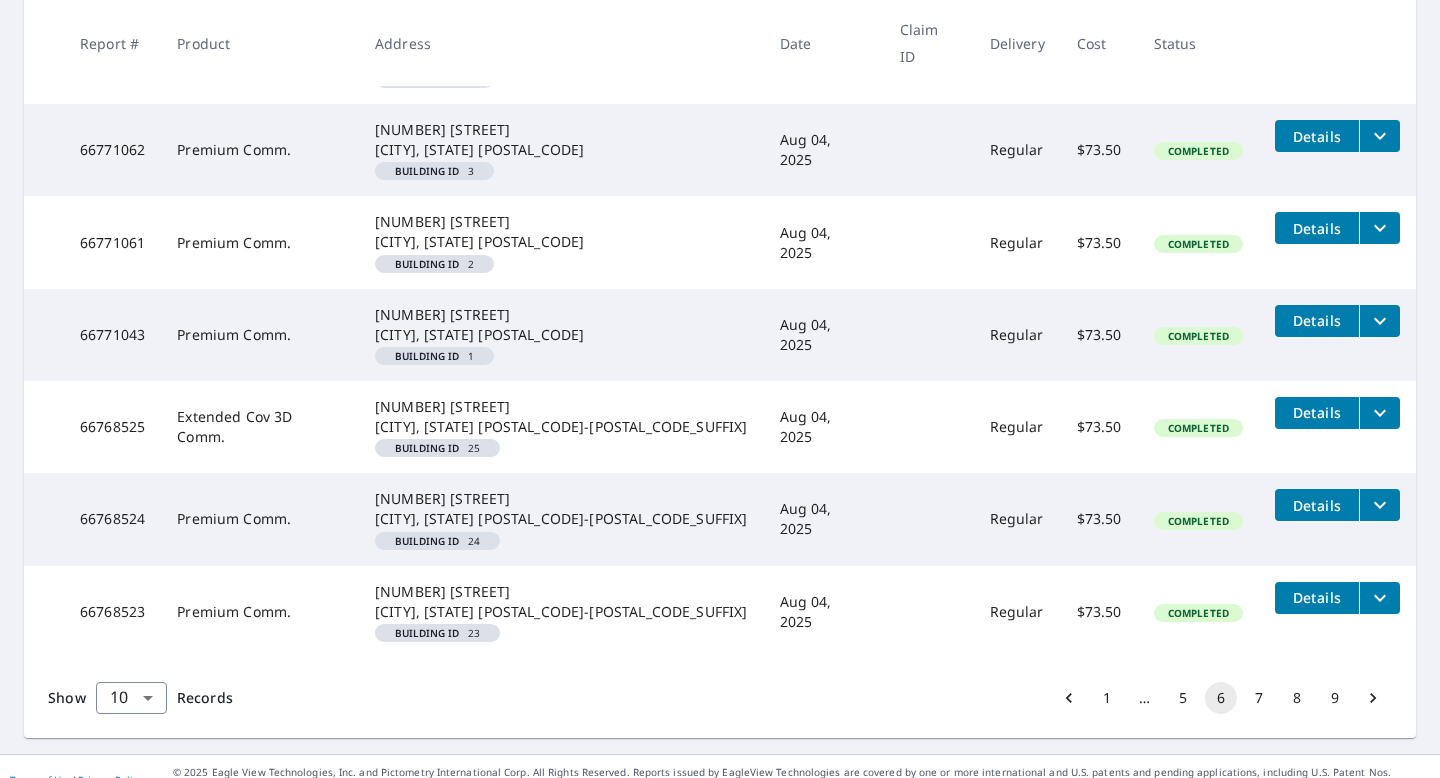 click 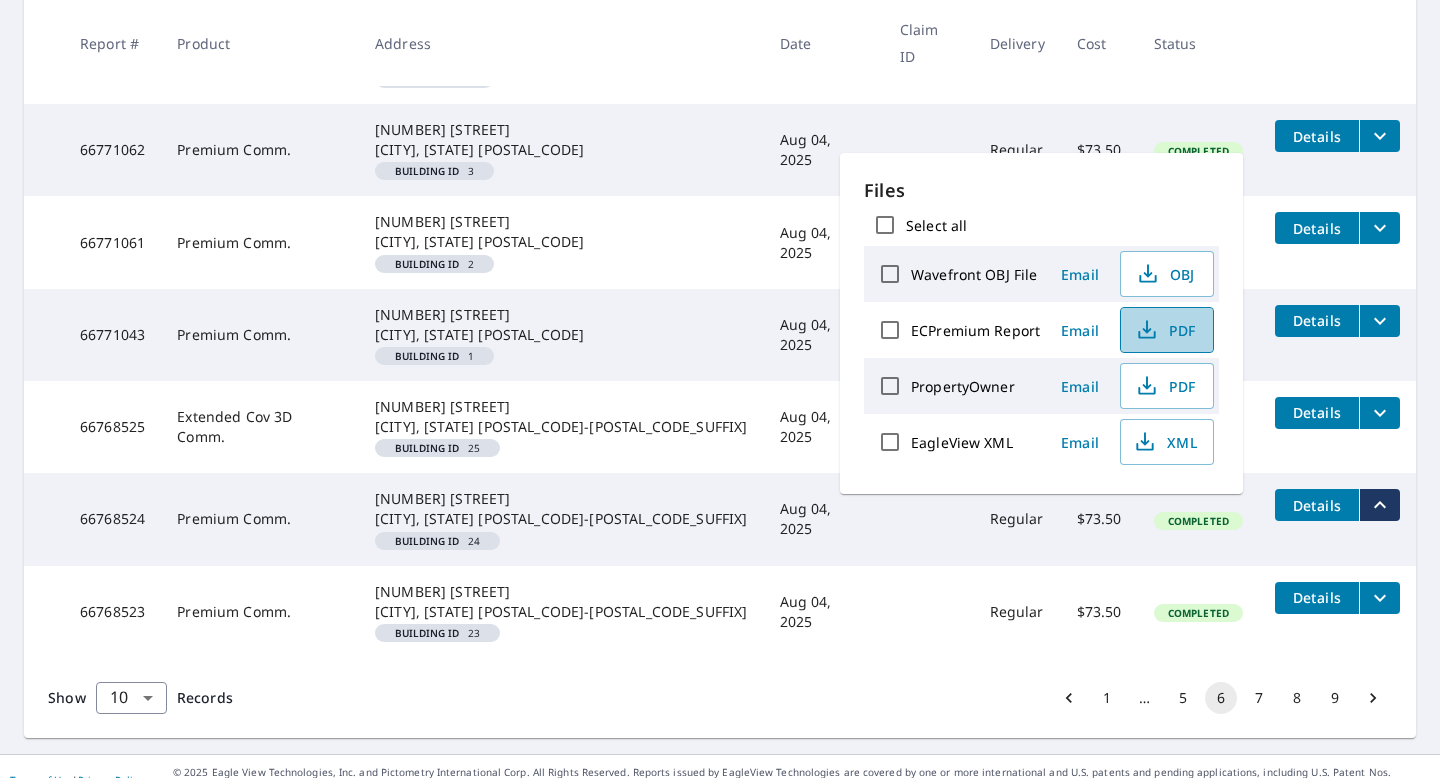 click on "PDF" at bounding box center [1165, 330] 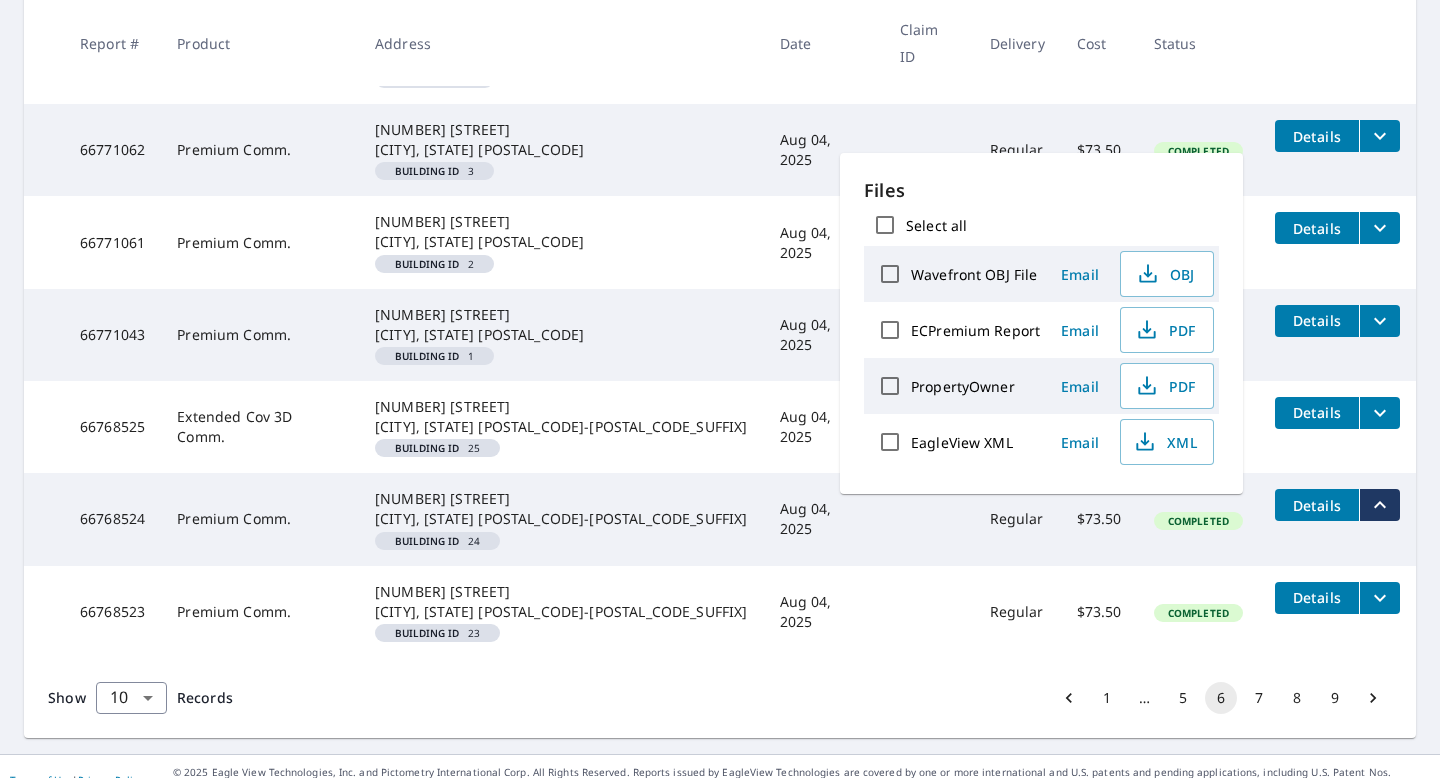 scroll, scrollTop: 732, scrollLeft: 0, axis: vertical 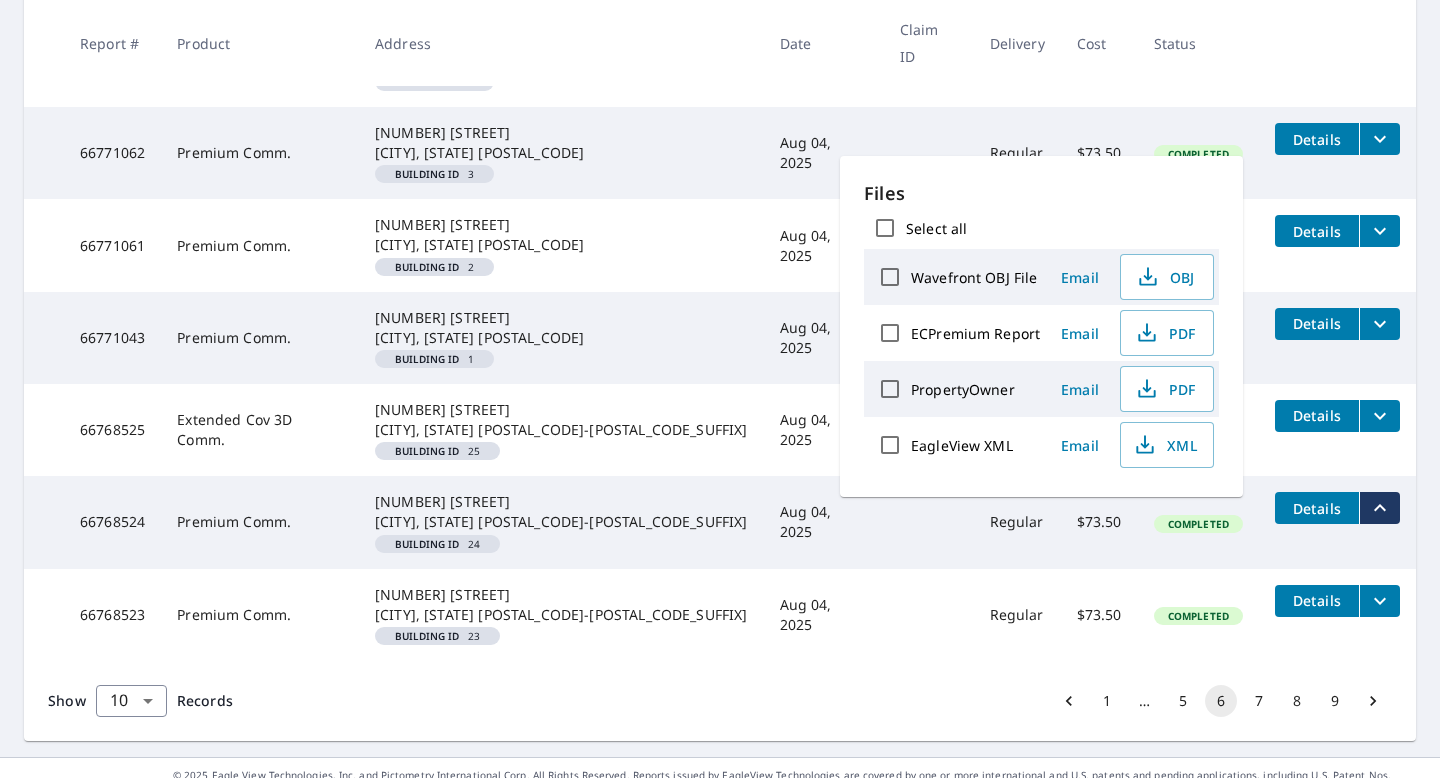 click 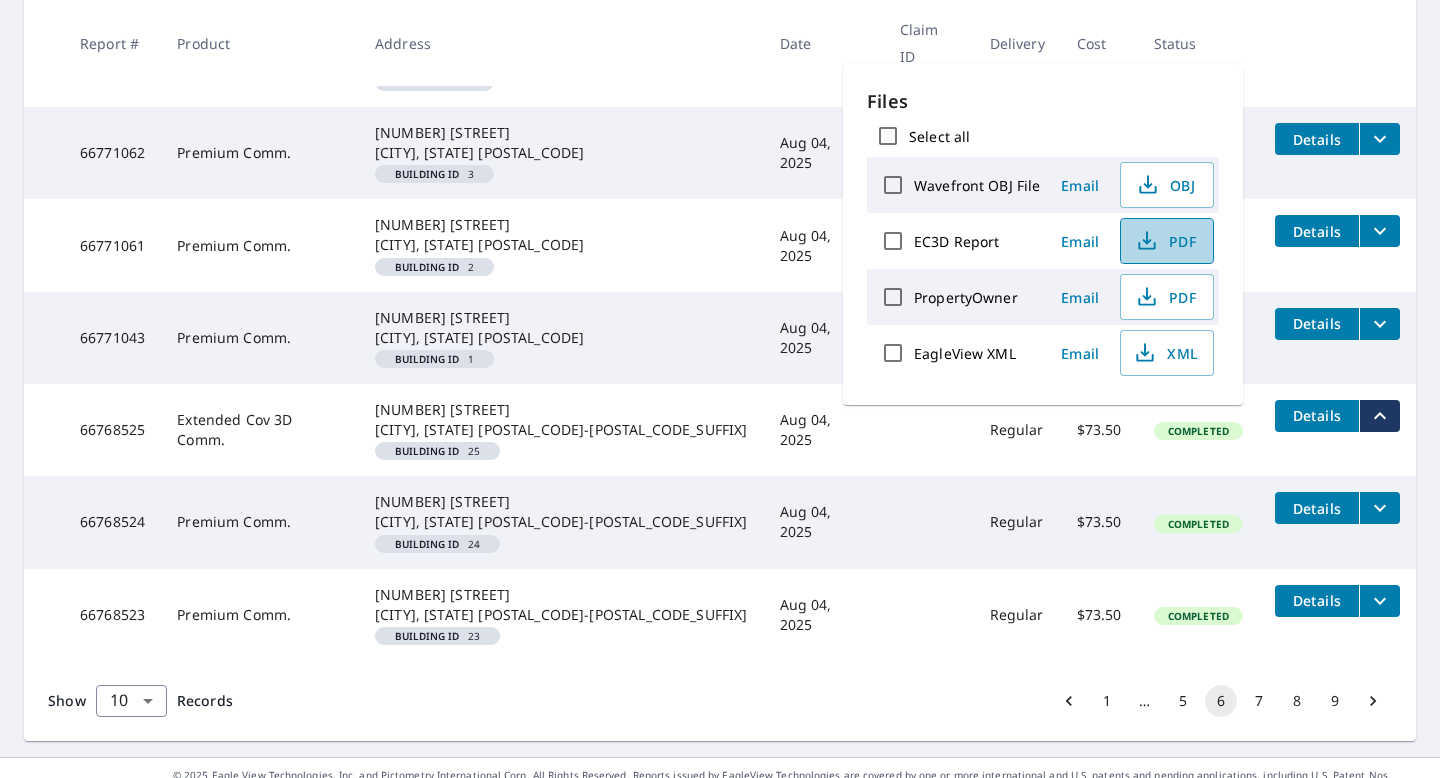 click on "PDF" at bounding box center [1165, 241] 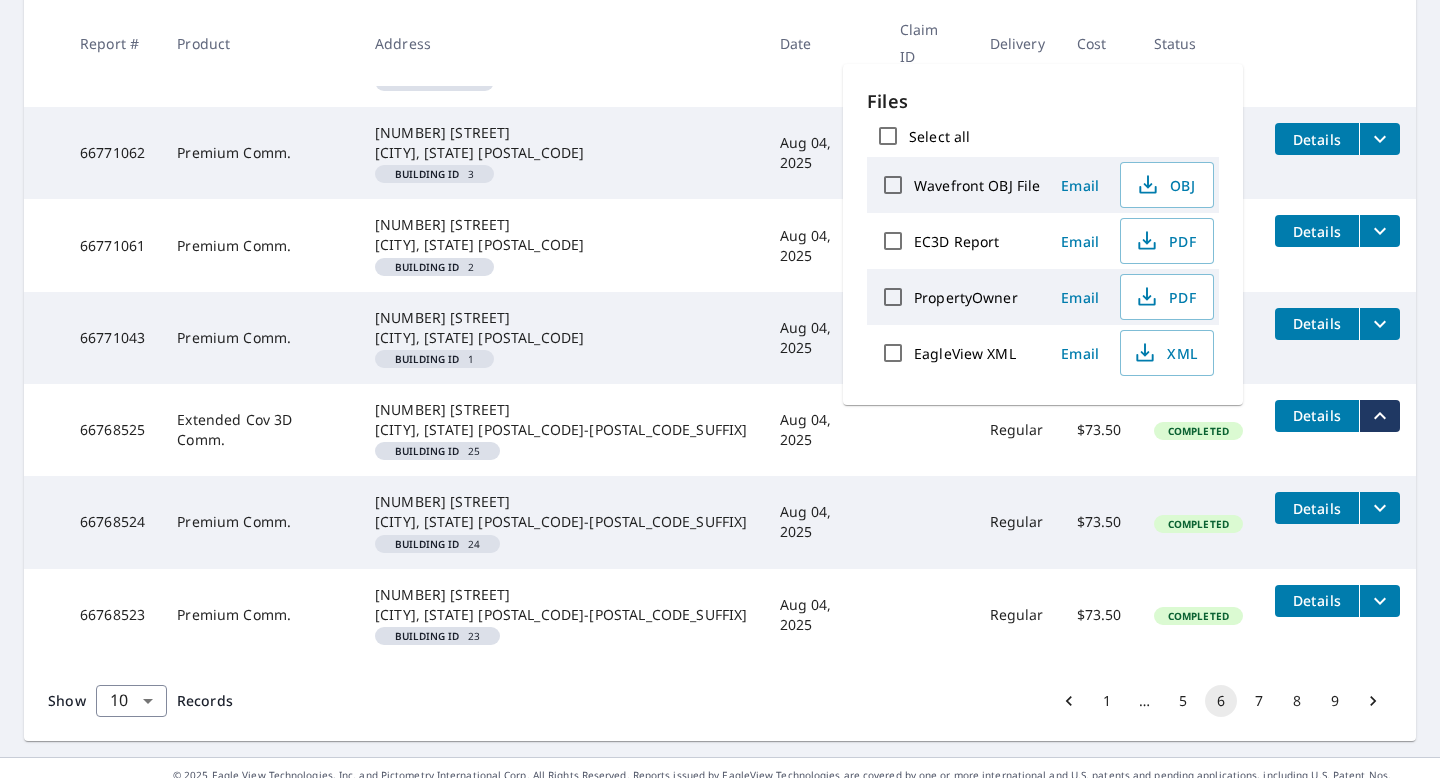 click on "[NUMBER] [STREET]
[CITY], [STATE] [POSTAL_CODE]-[POSTAL_CODE_SUFFIX]" at bounding box center [561, 420] 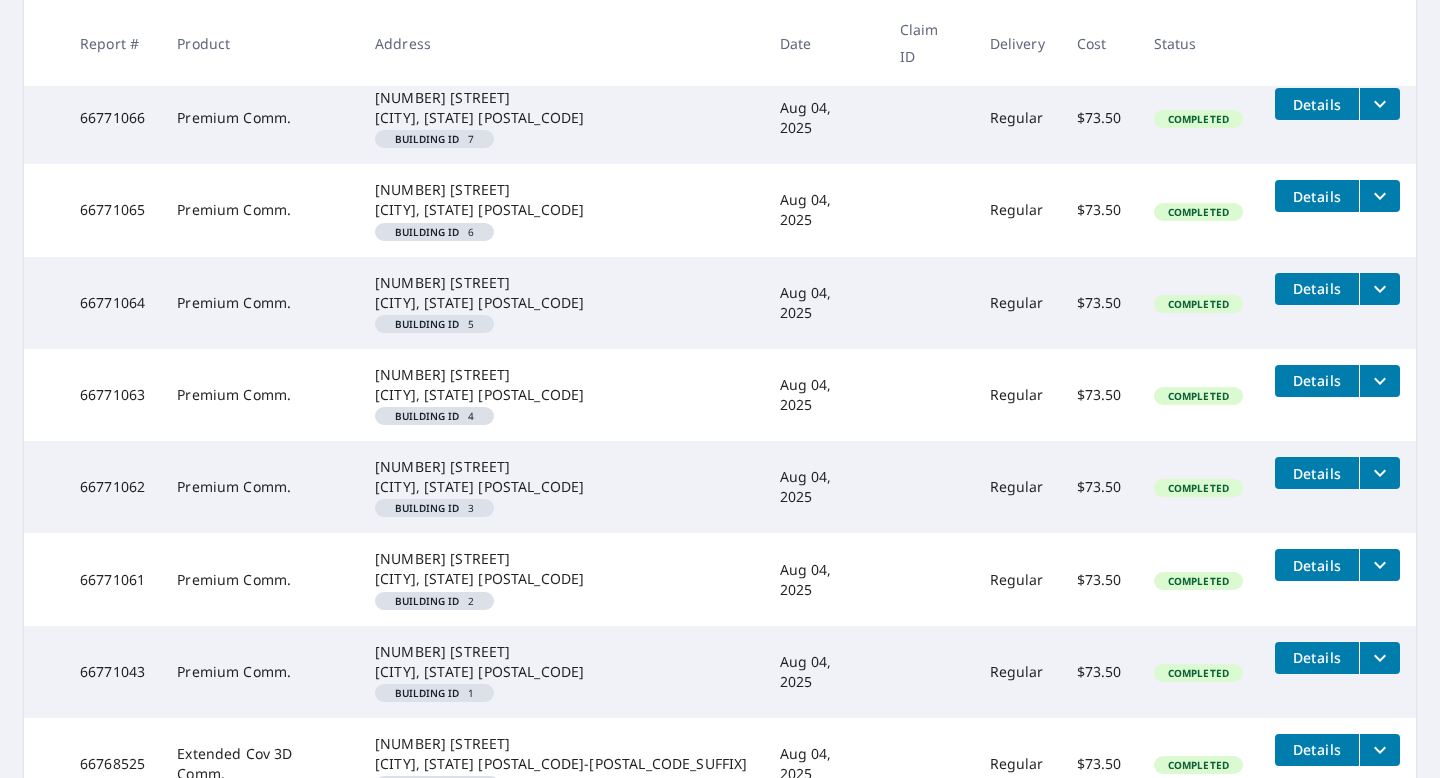 scroll, scrollTop: 390, scrollLeft: 0, axis: vertical 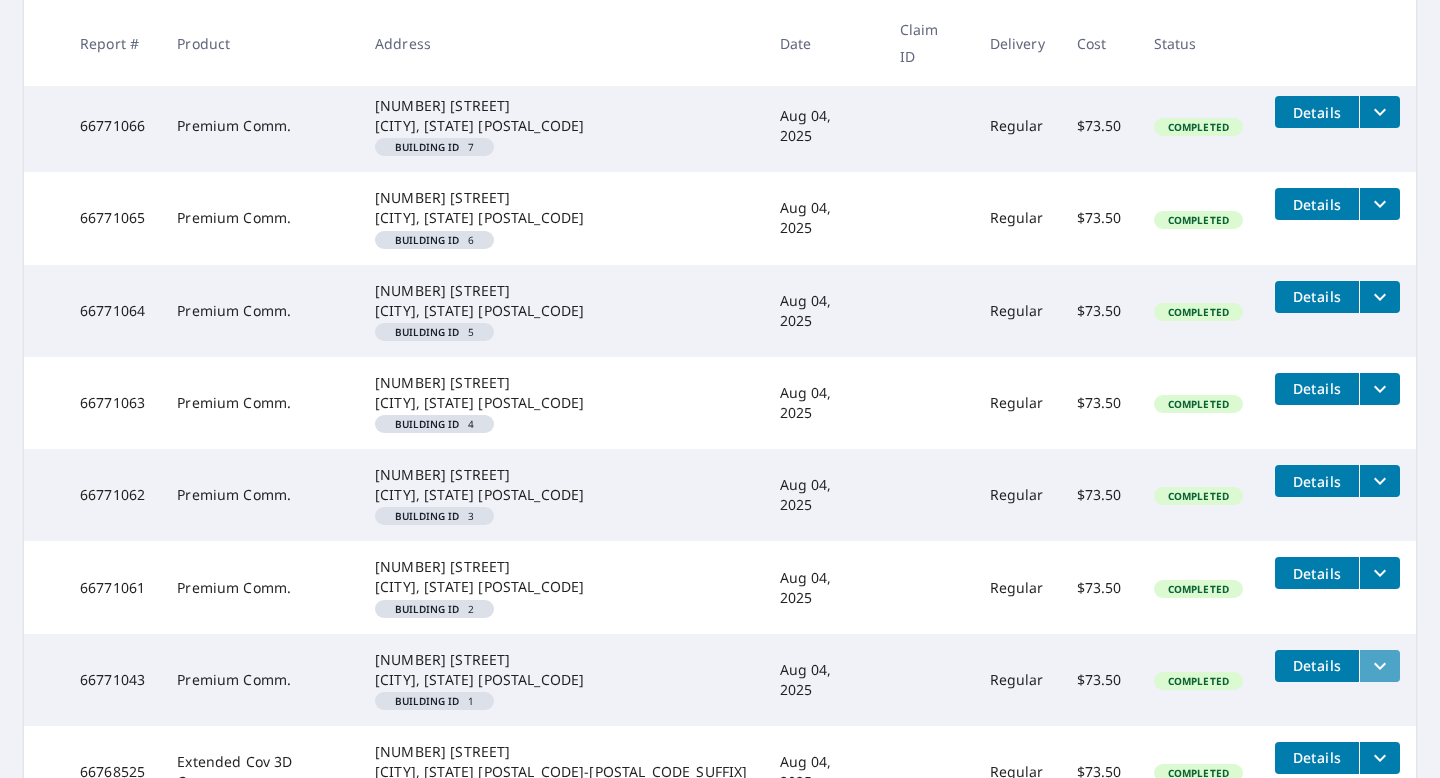 click 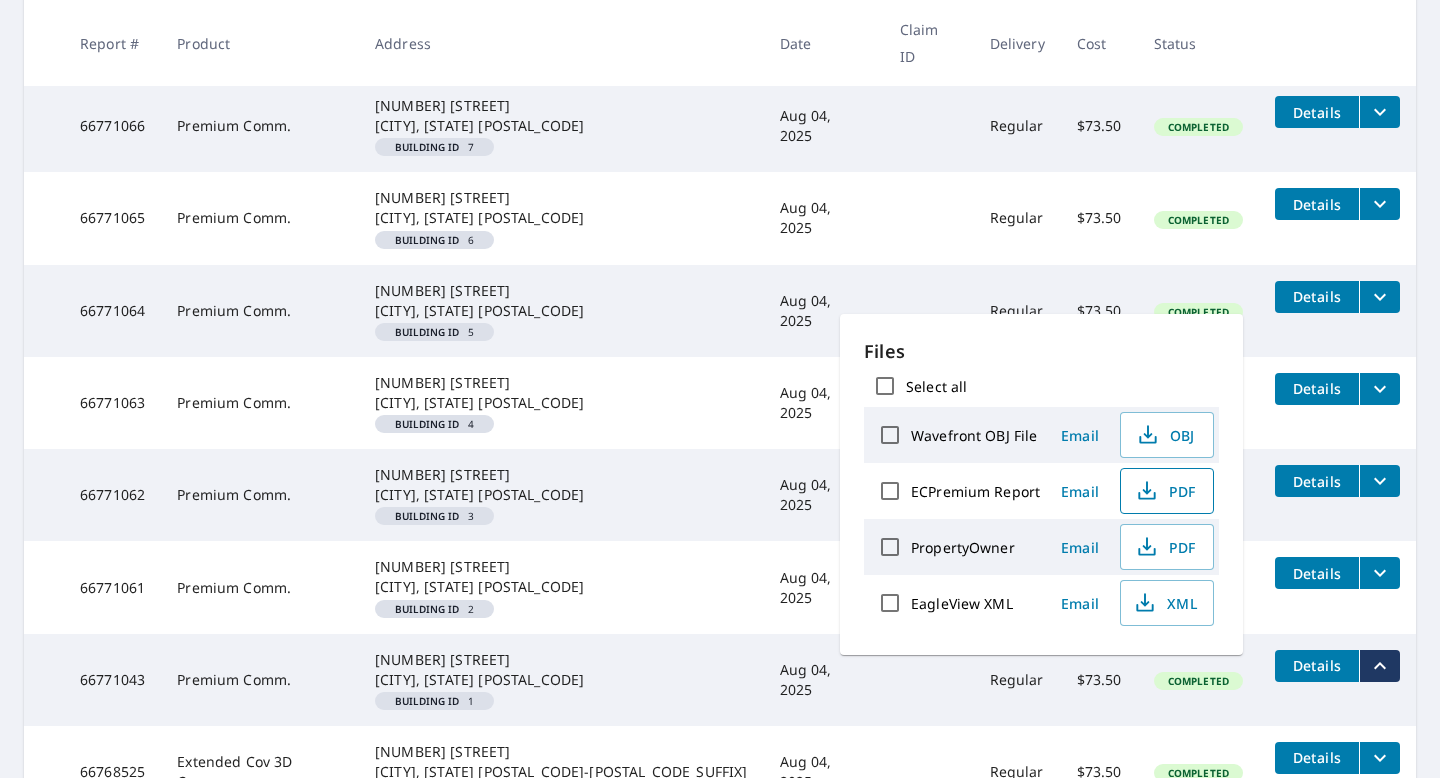 click on "PDF" at bounding box center (1165, 491) 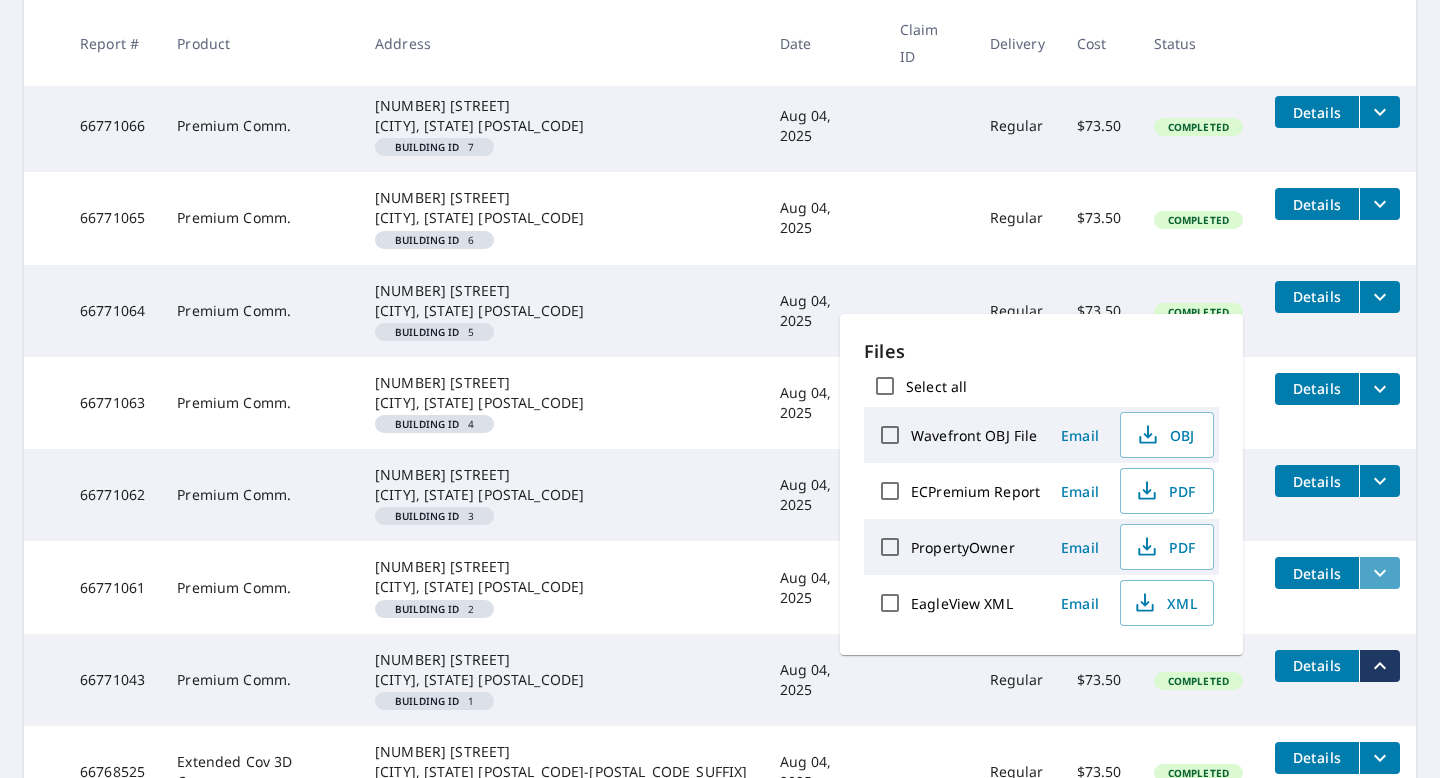 click at bounding box center [1379, 573] 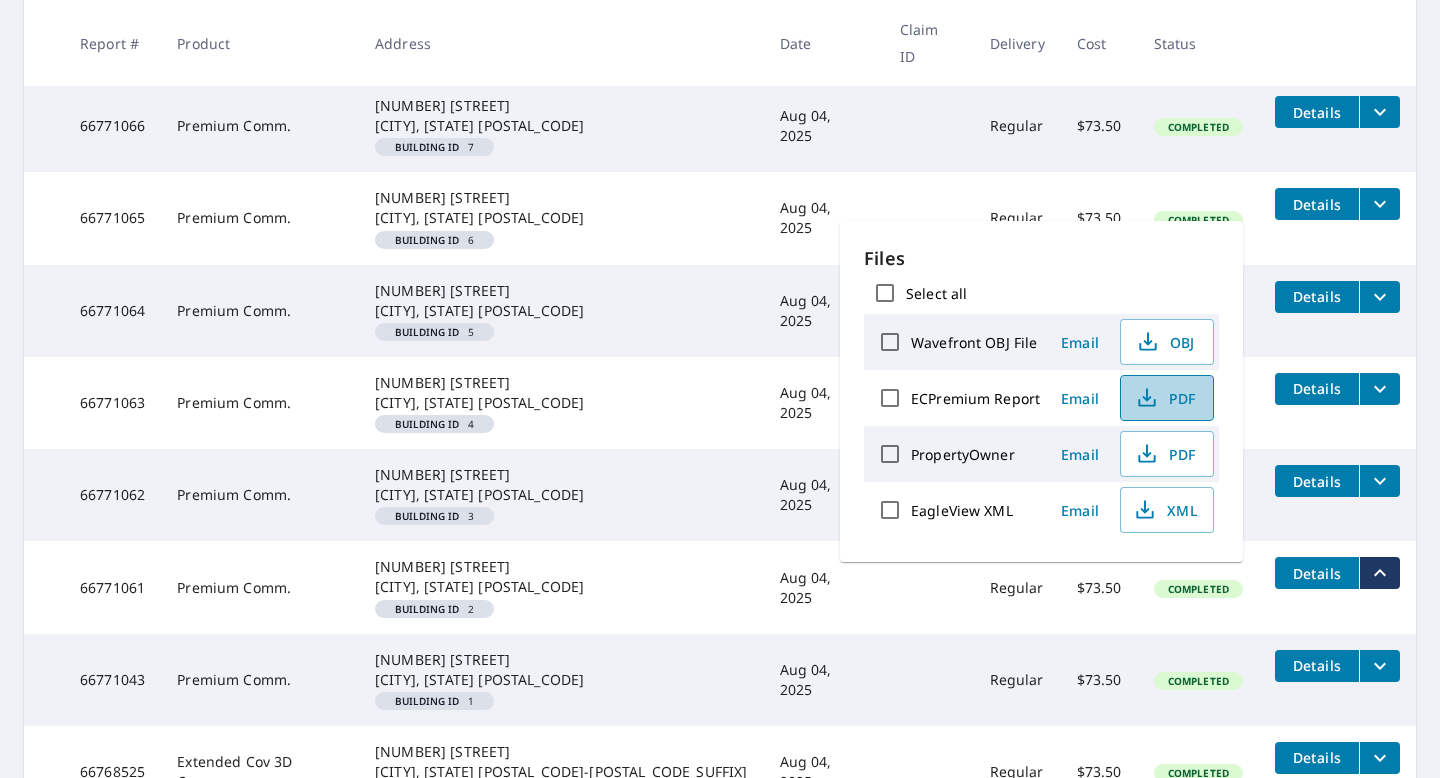 click on "PDF" at bounding box center [1165, 398] 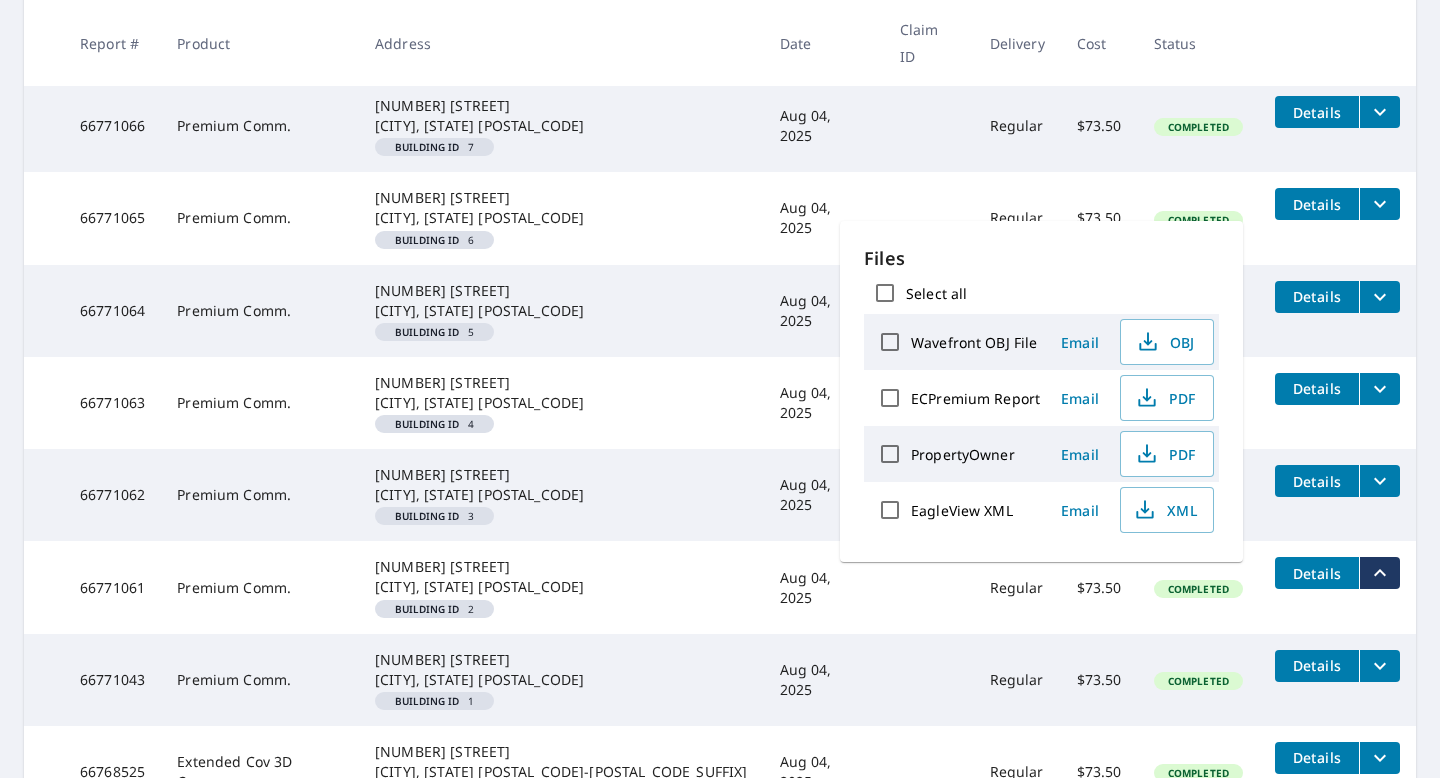 click 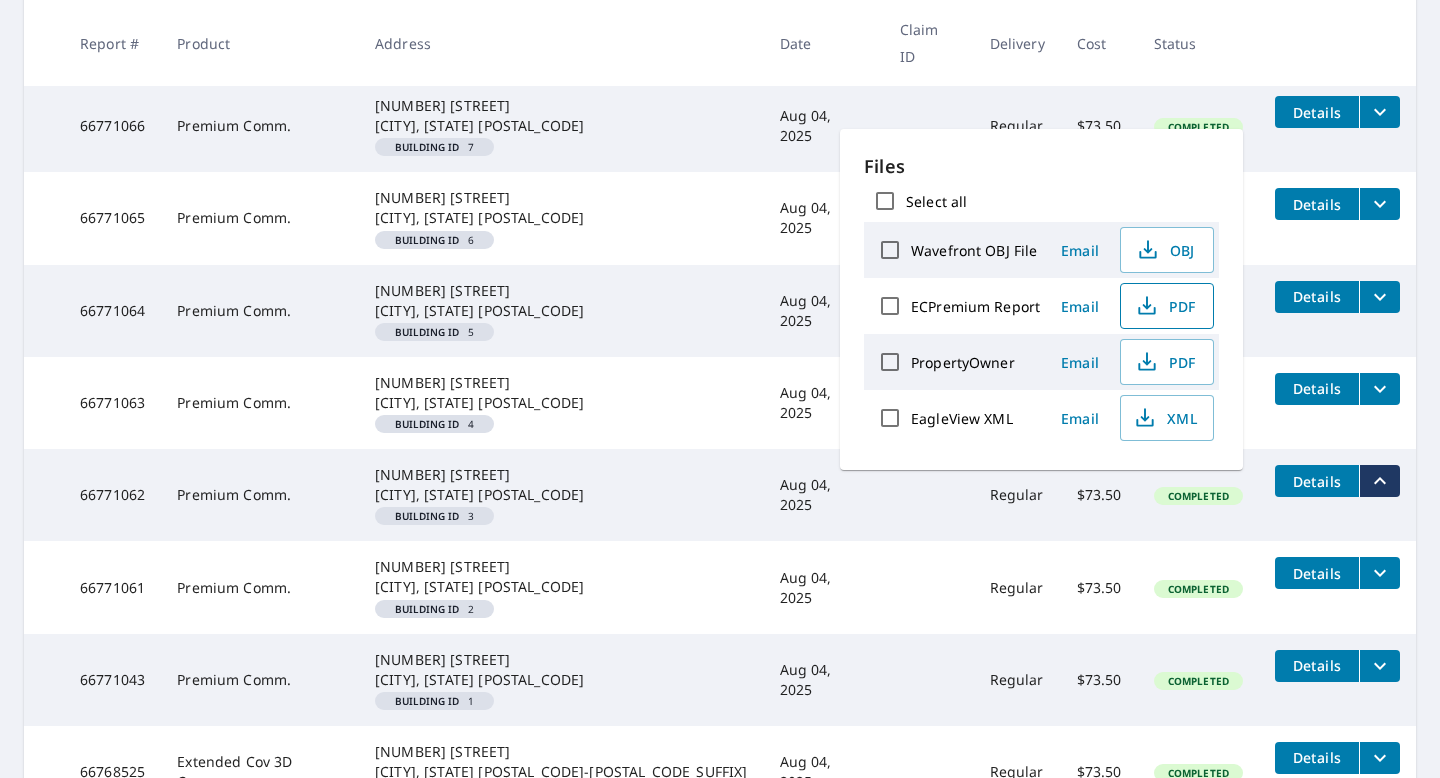 click on "PDF" at bounding box center [1165, 306] 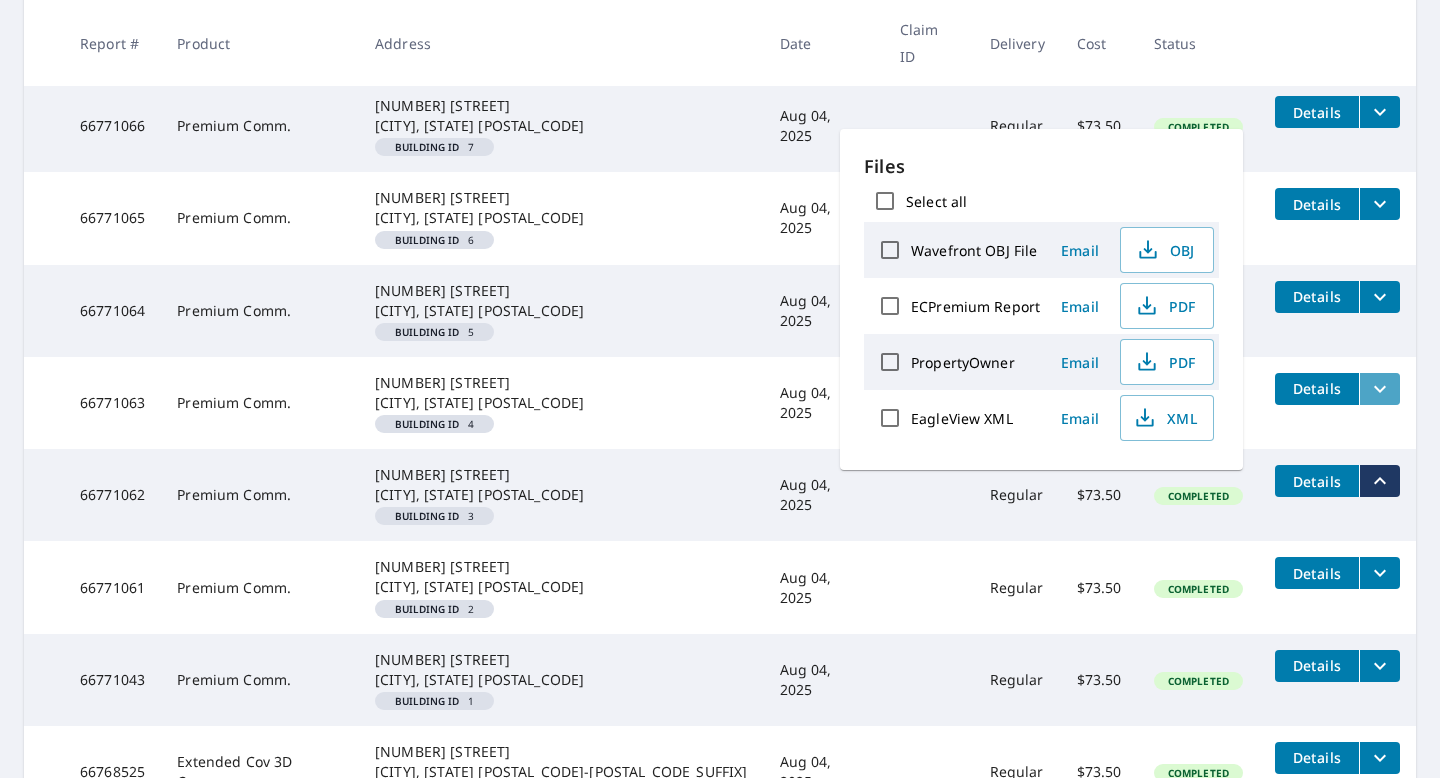 click at bounding box center (1379, 389) 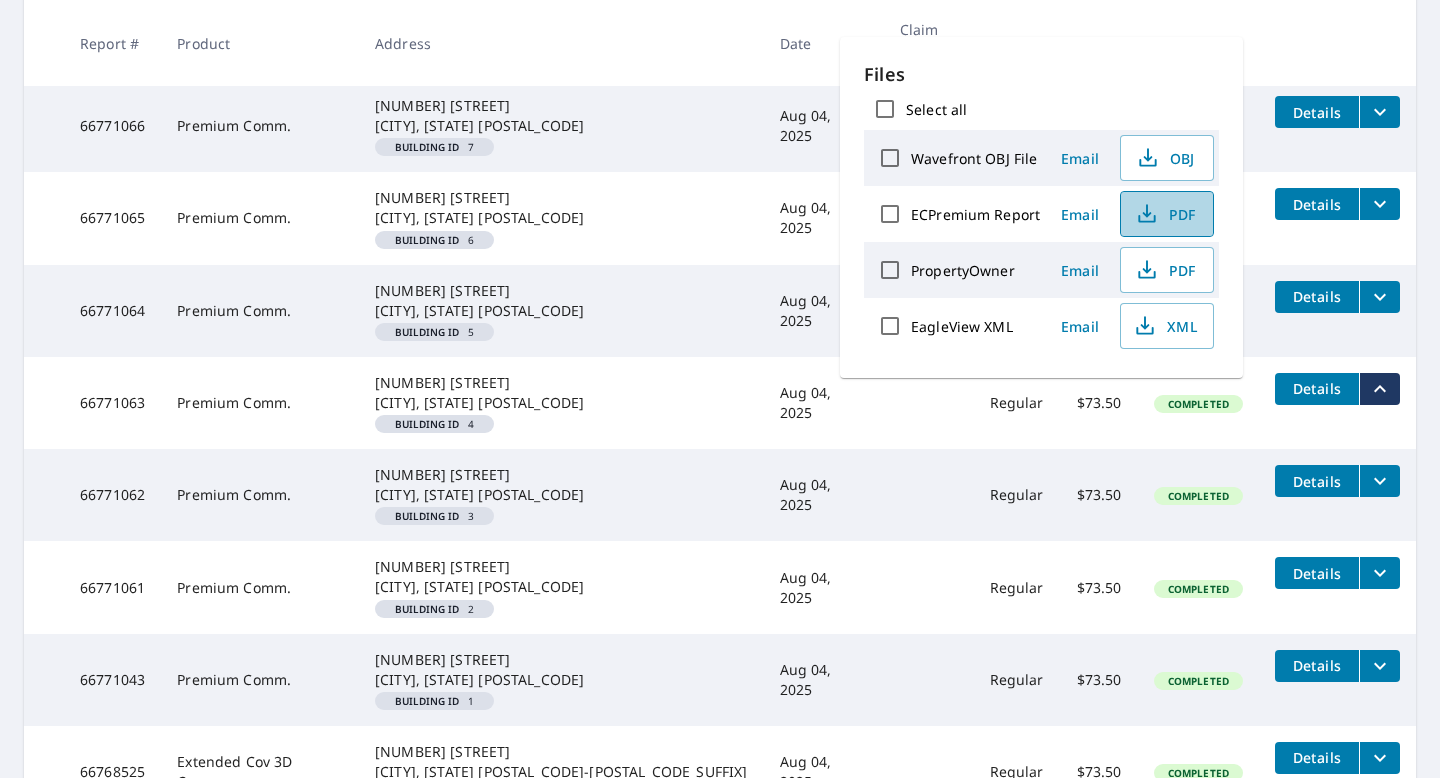 click on "PDF" at bounding box center [1165, 214] 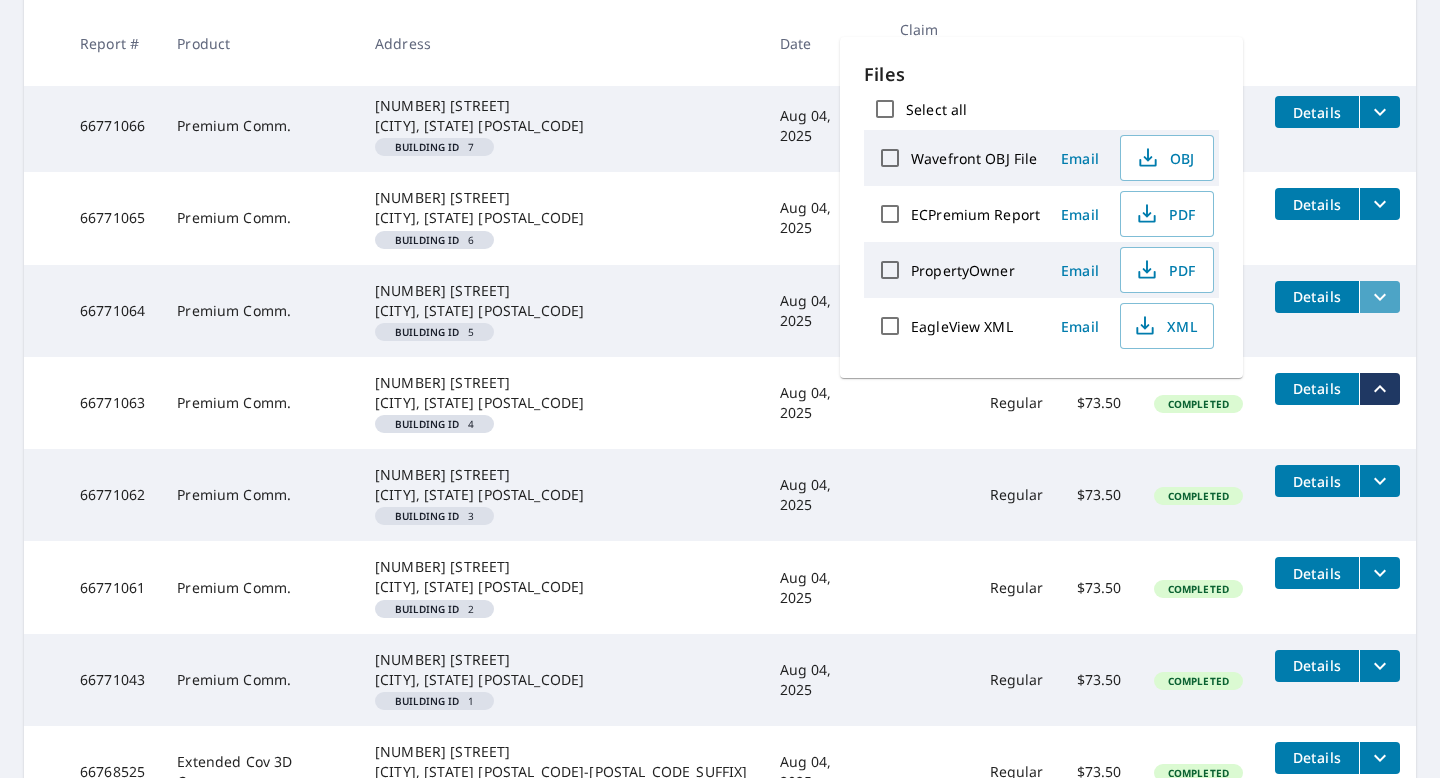 click 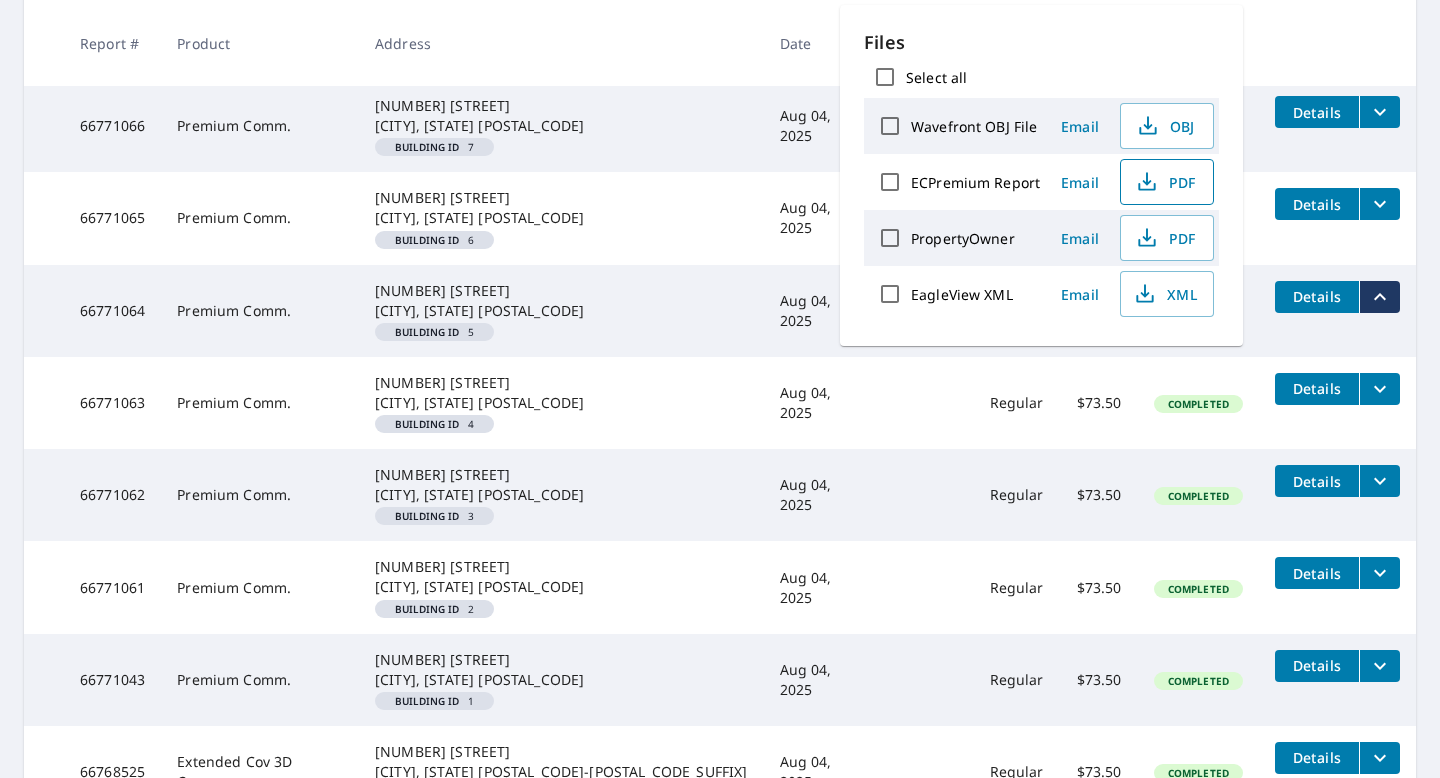 click on "PDF" at bounding box center (1167, 182) 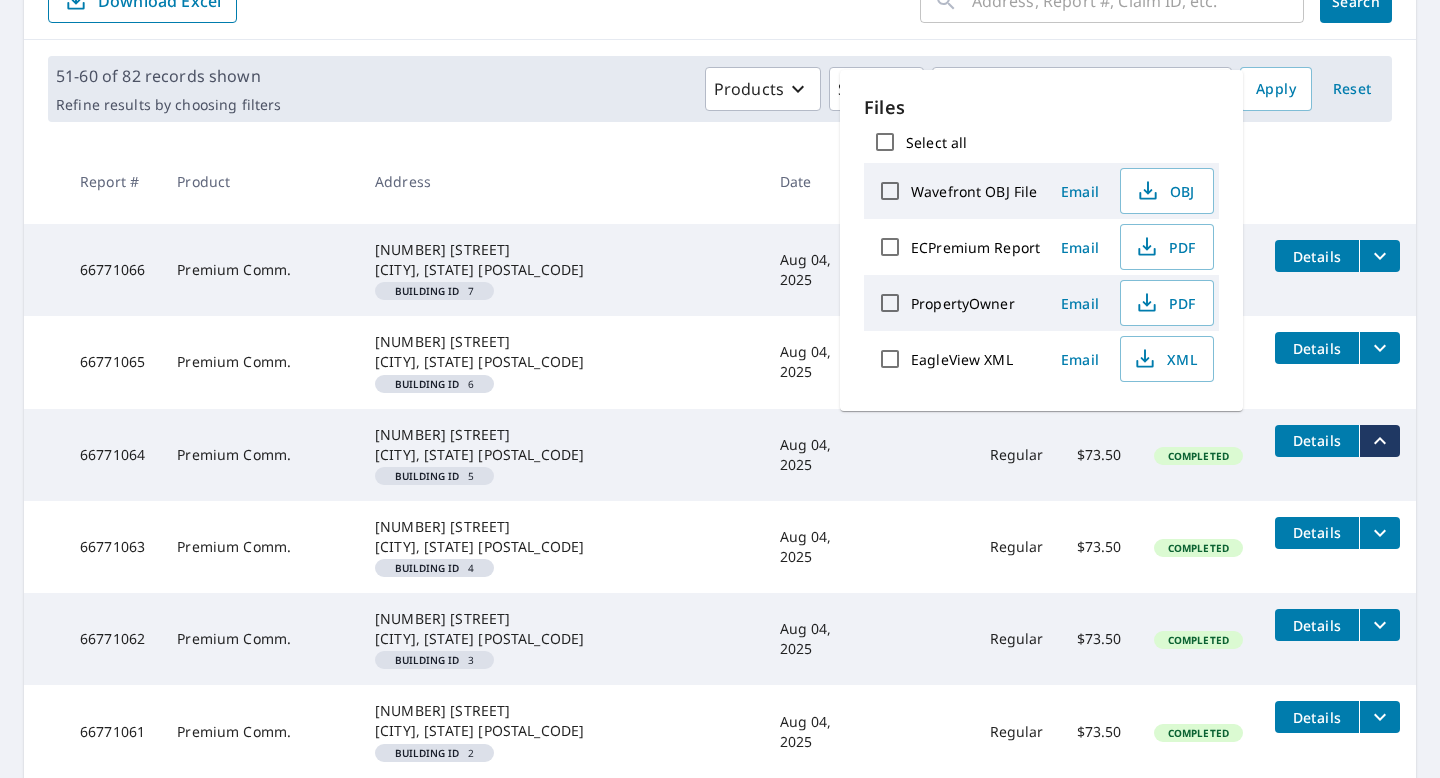 scroll, scrollTop: 243, scrollLeft: 0, axis: vertical 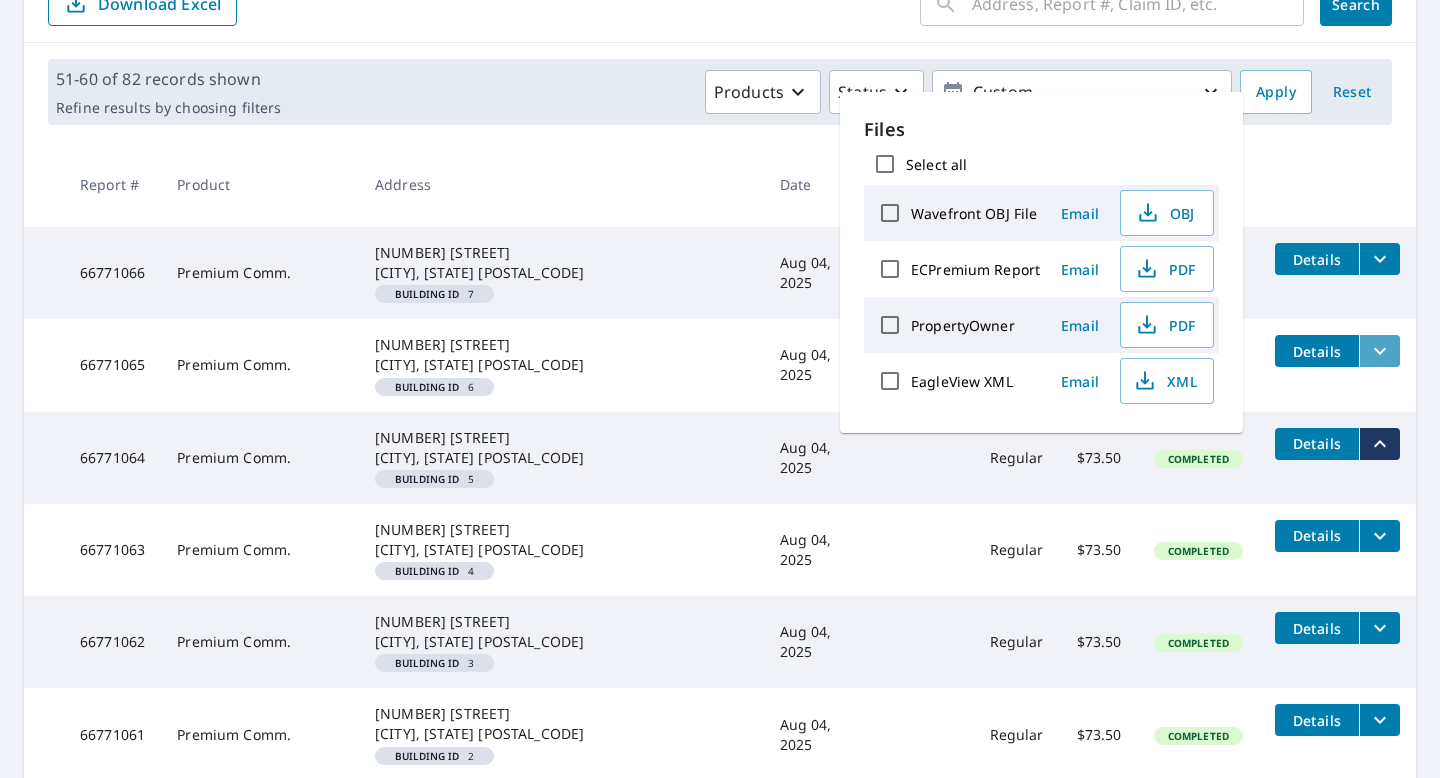 click 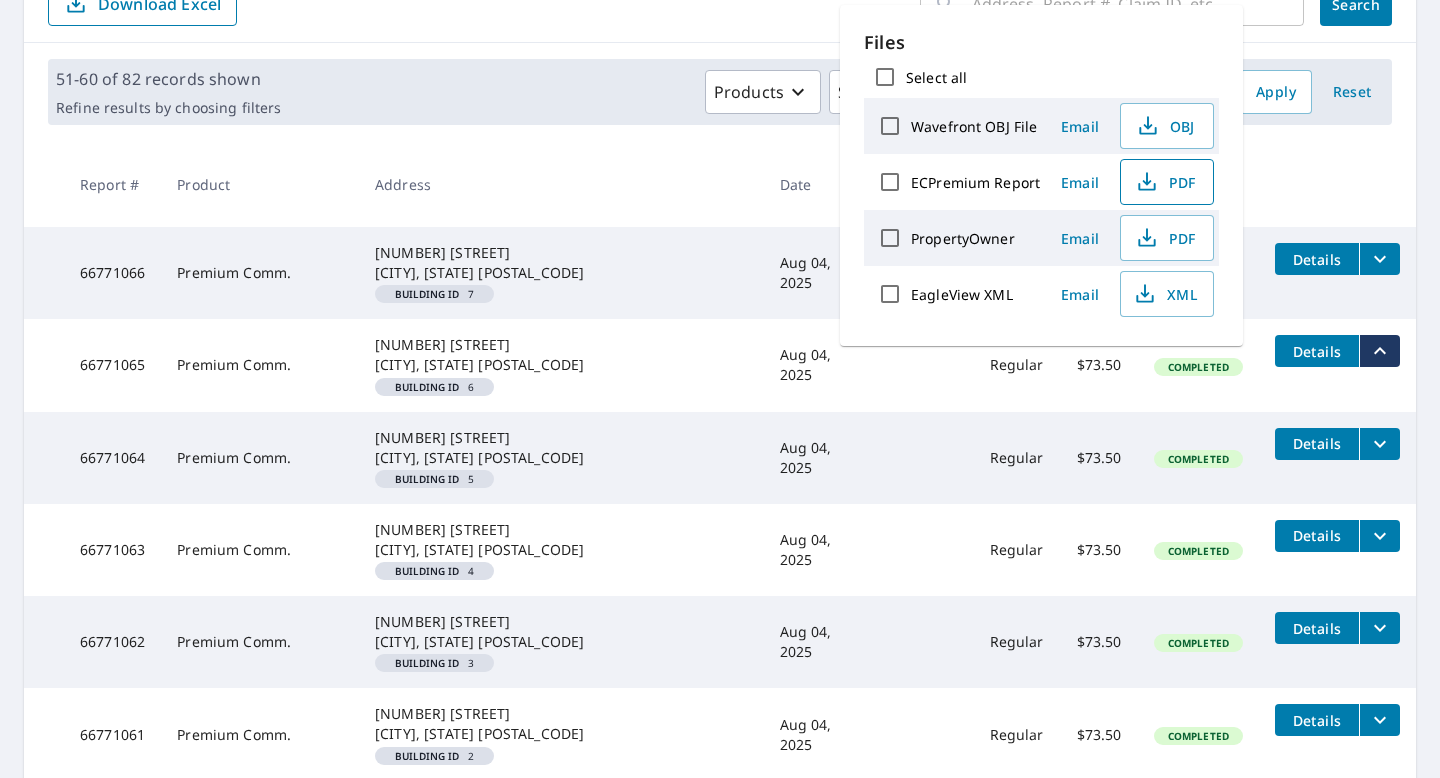click on "PDF" at bounding box center (1165, 182) 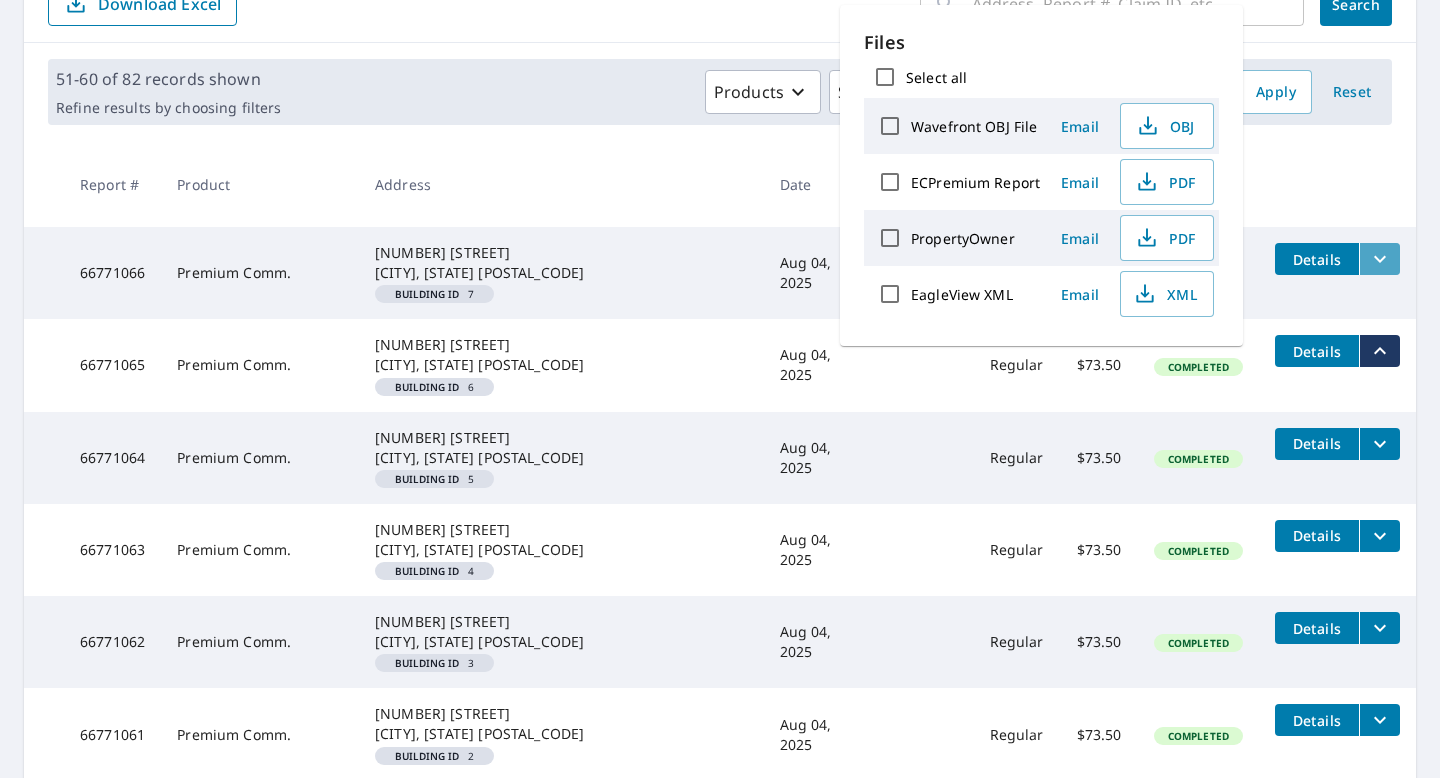 click 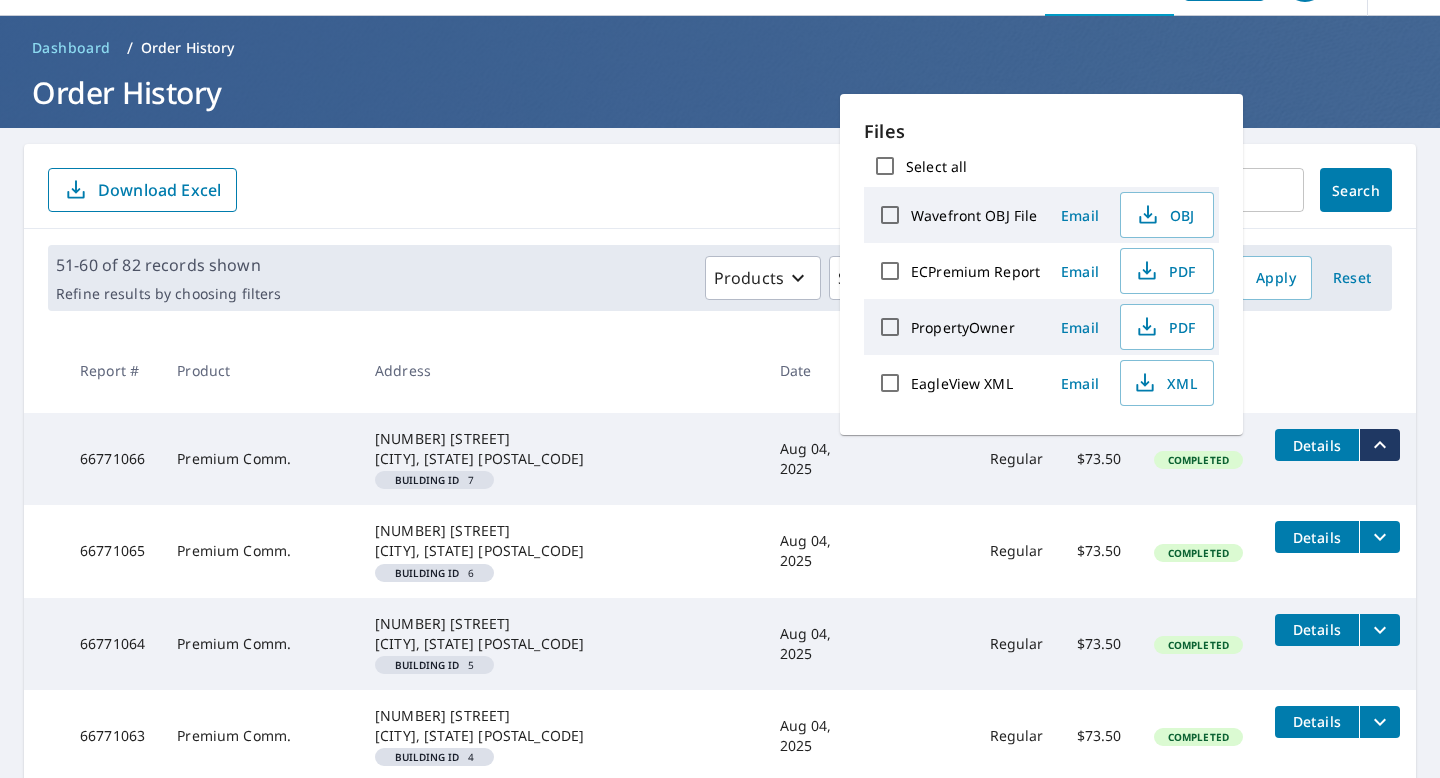 scroll, scrollTop: 56, scrollLeft: 0, axis: vertical 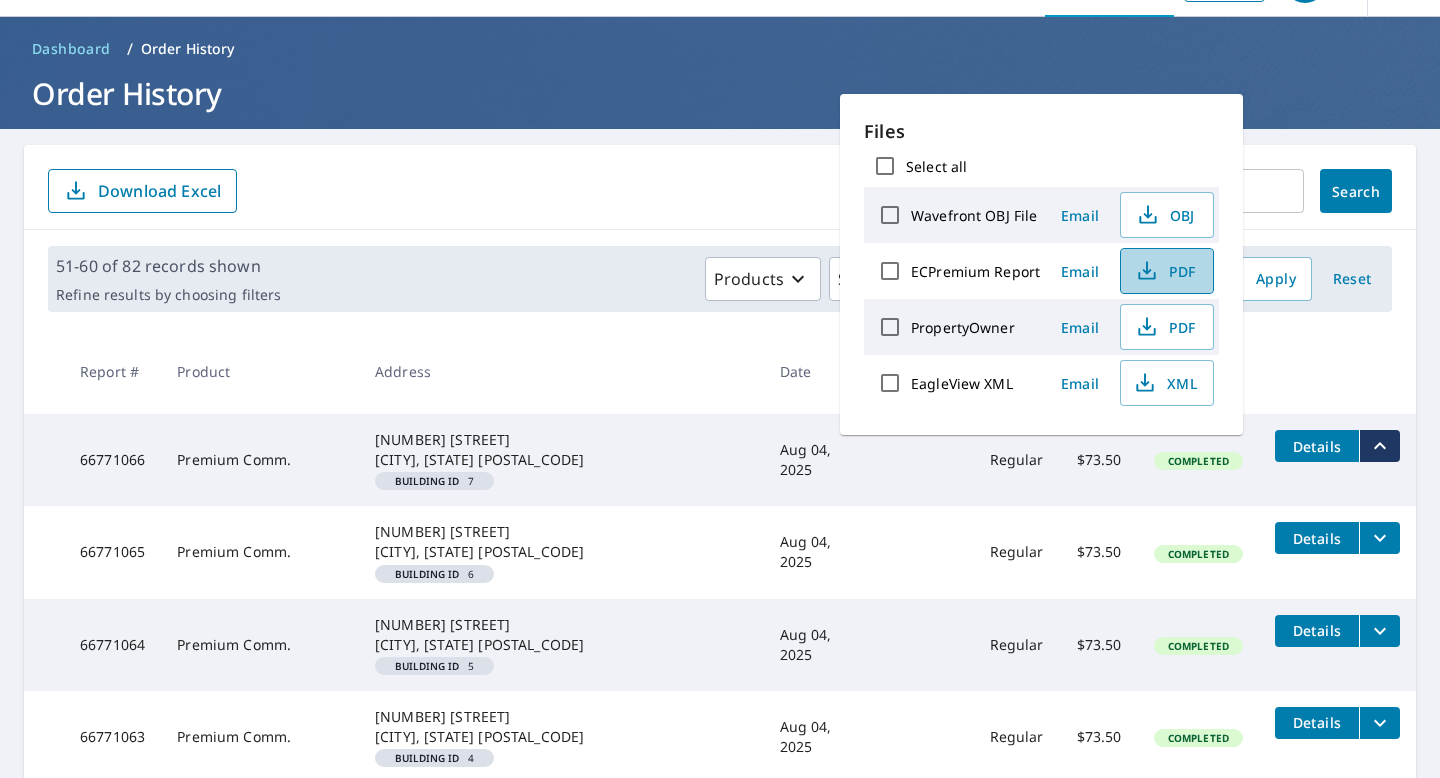 click on "PDF" at bounding box center (1165, 271) 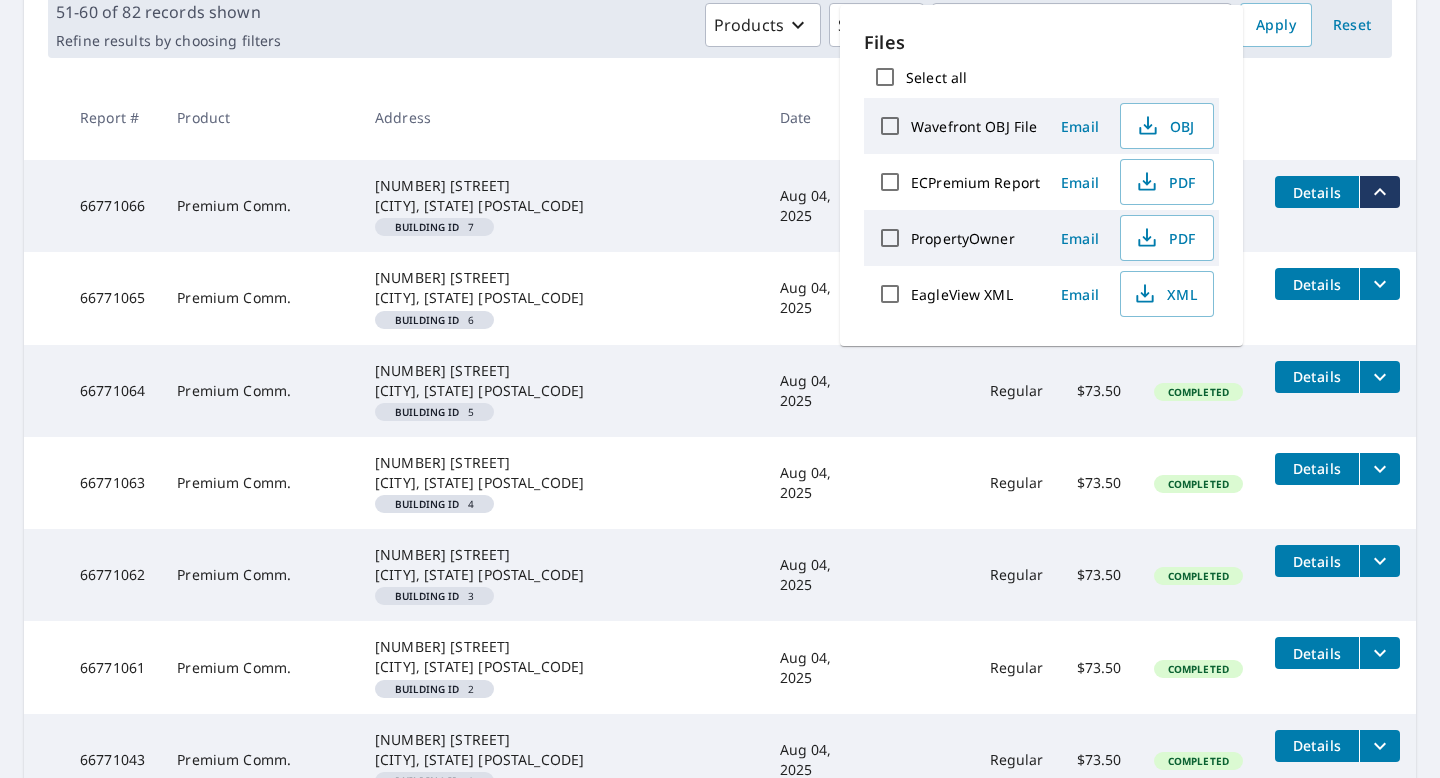 scroll, scrollTop: 308, scrollLeft: 0, axis: vertical 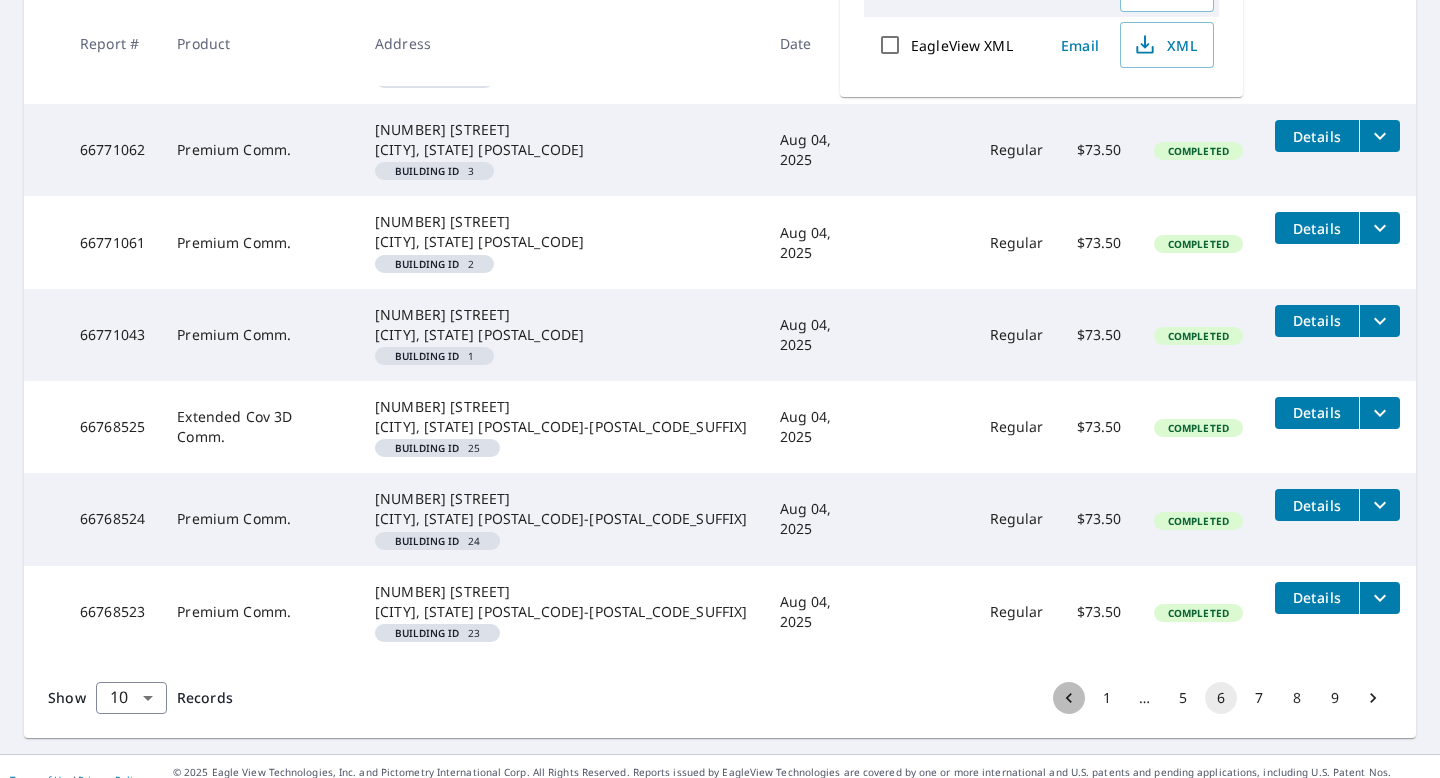 click 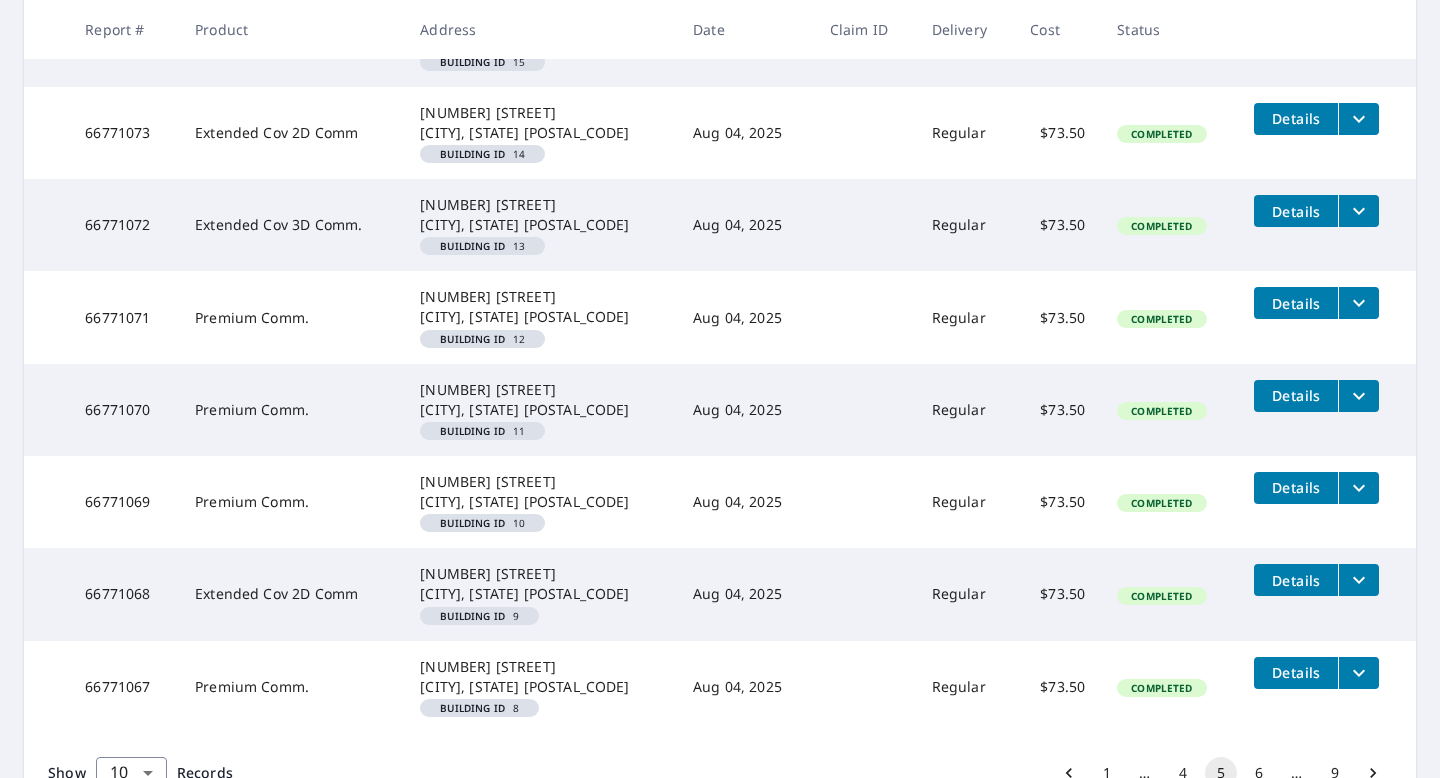 scroll, scrollTop: 735, scrollLeft: 0, axis: vertical 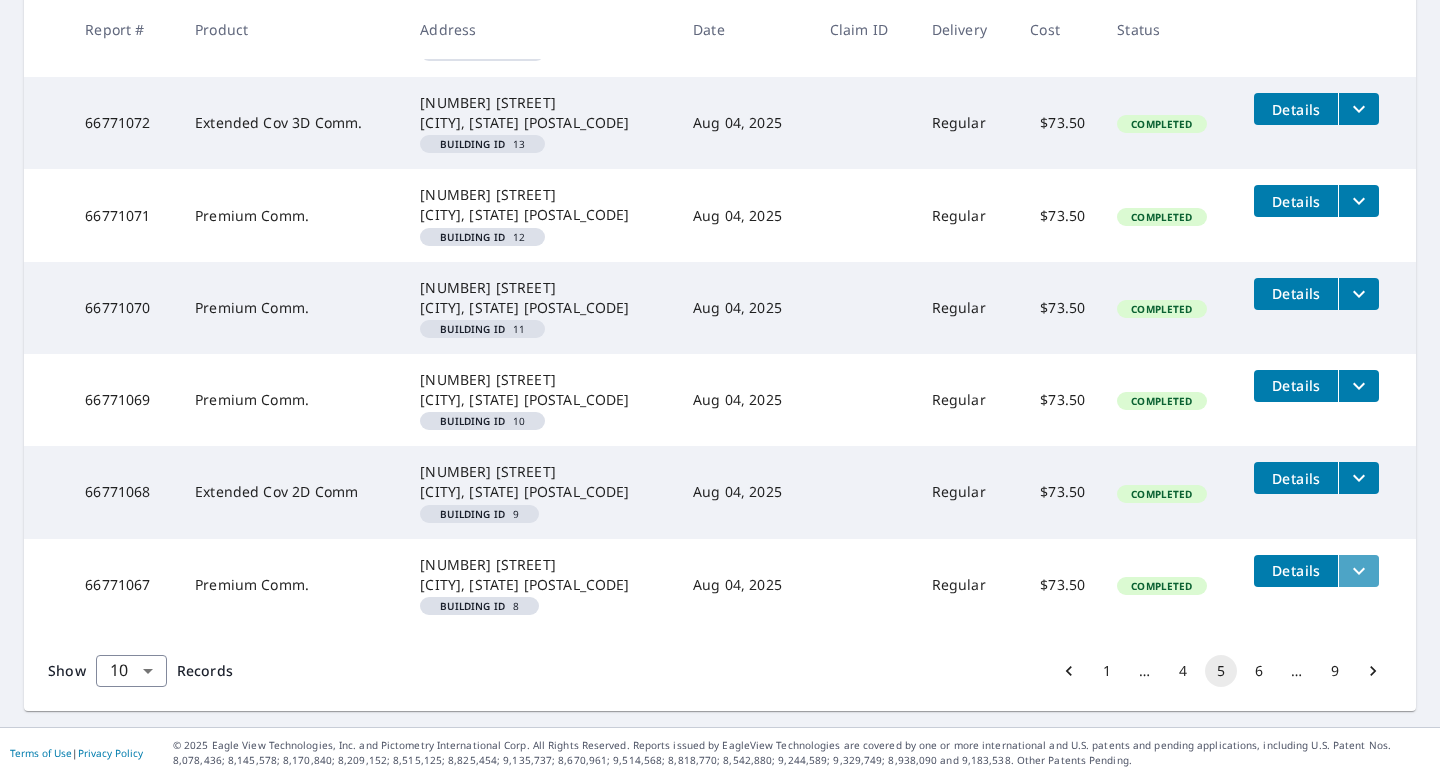 click 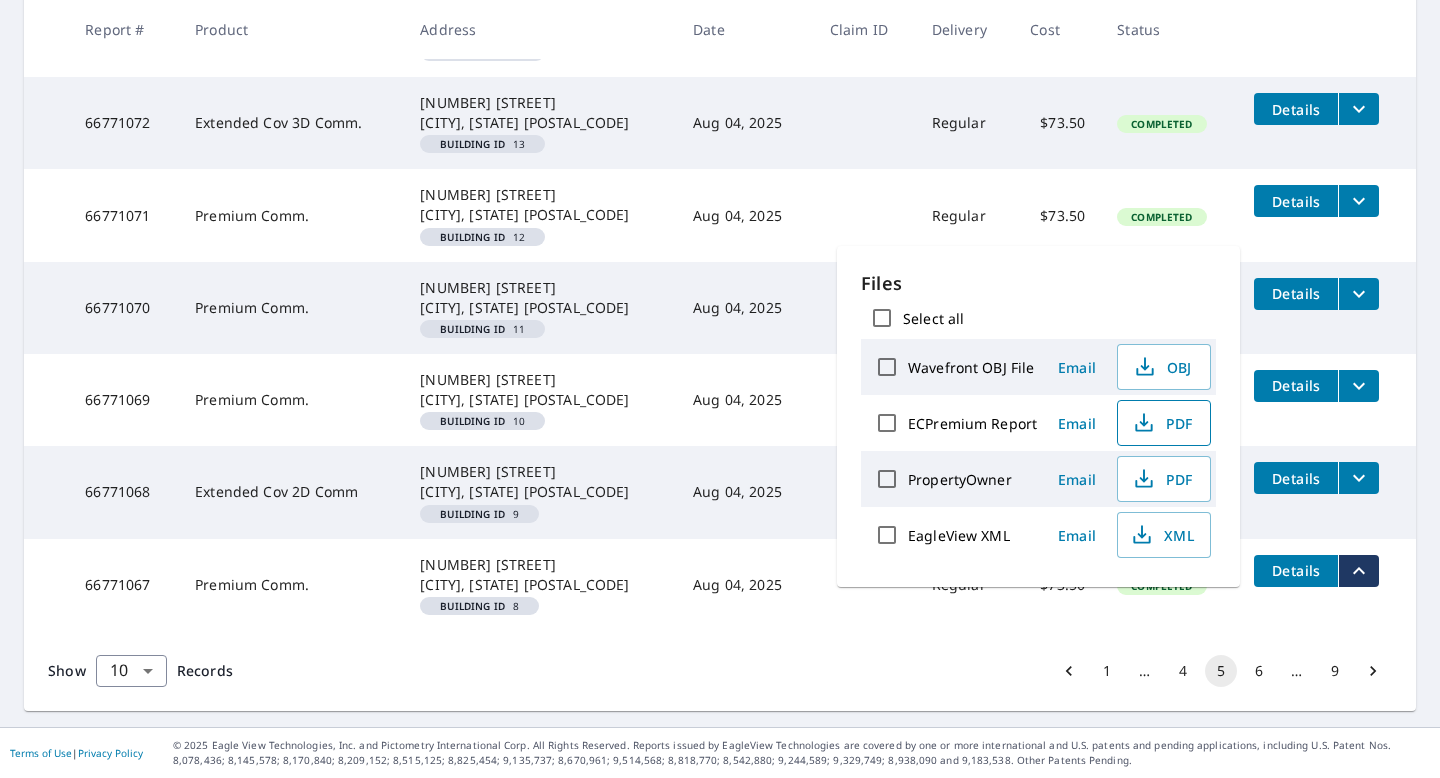 click on "PDF" at bounding box center [1164, 423] 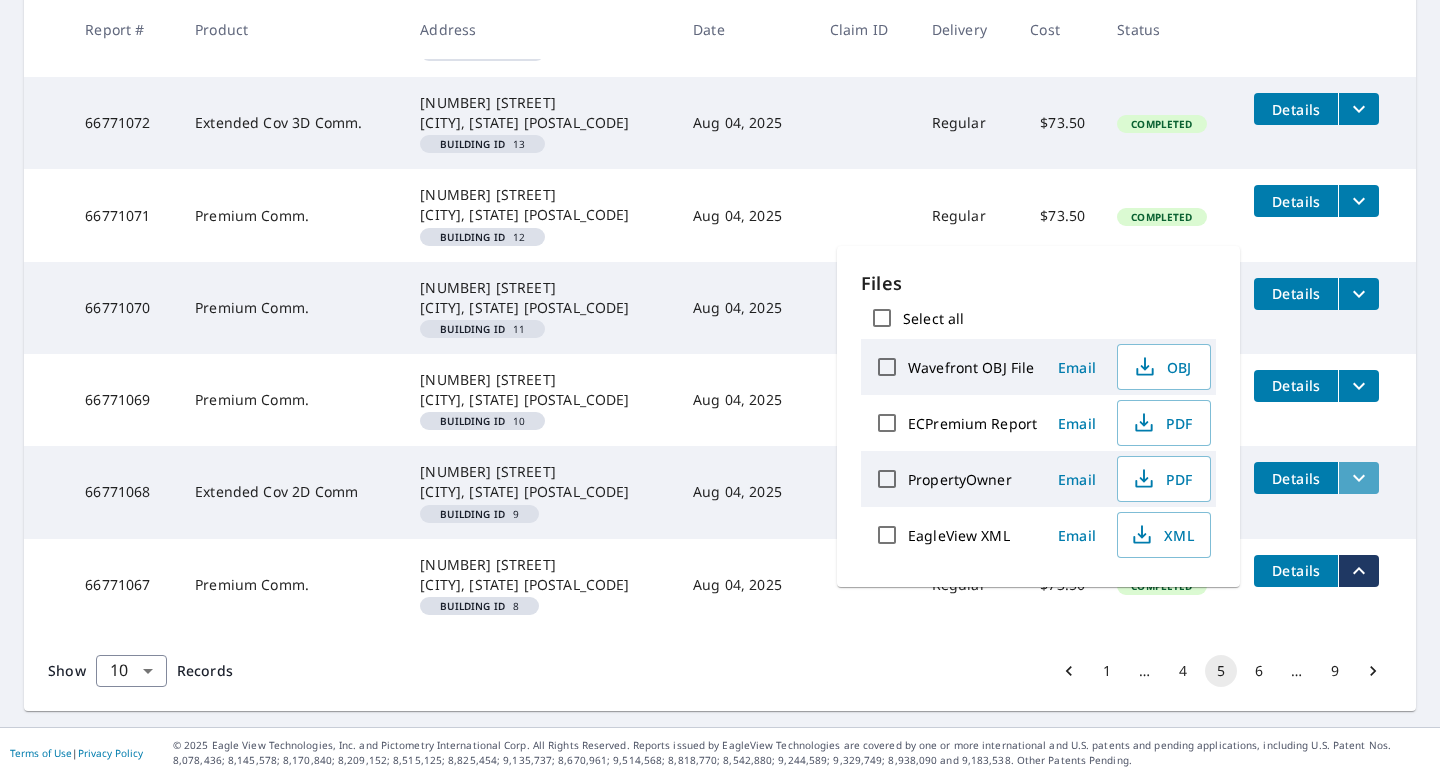 click 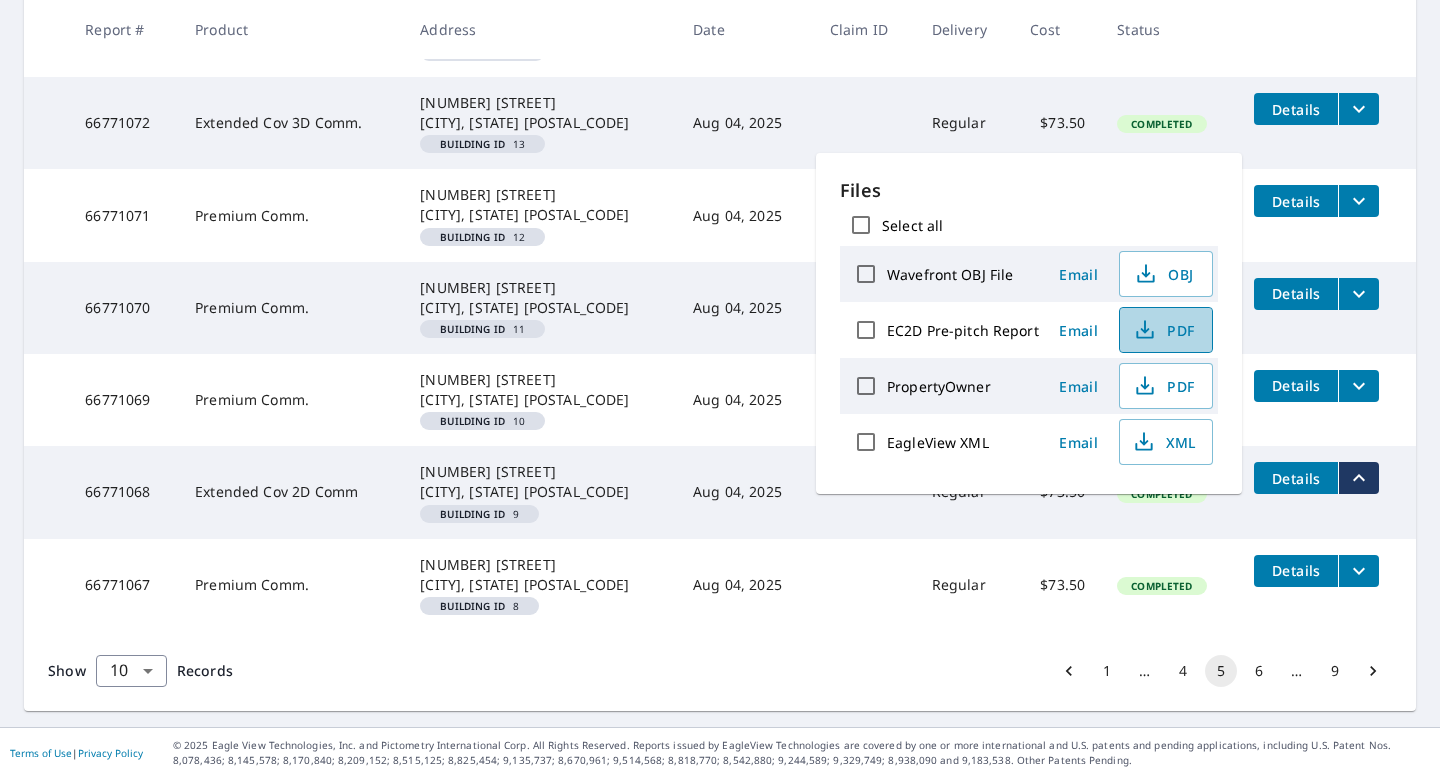 click 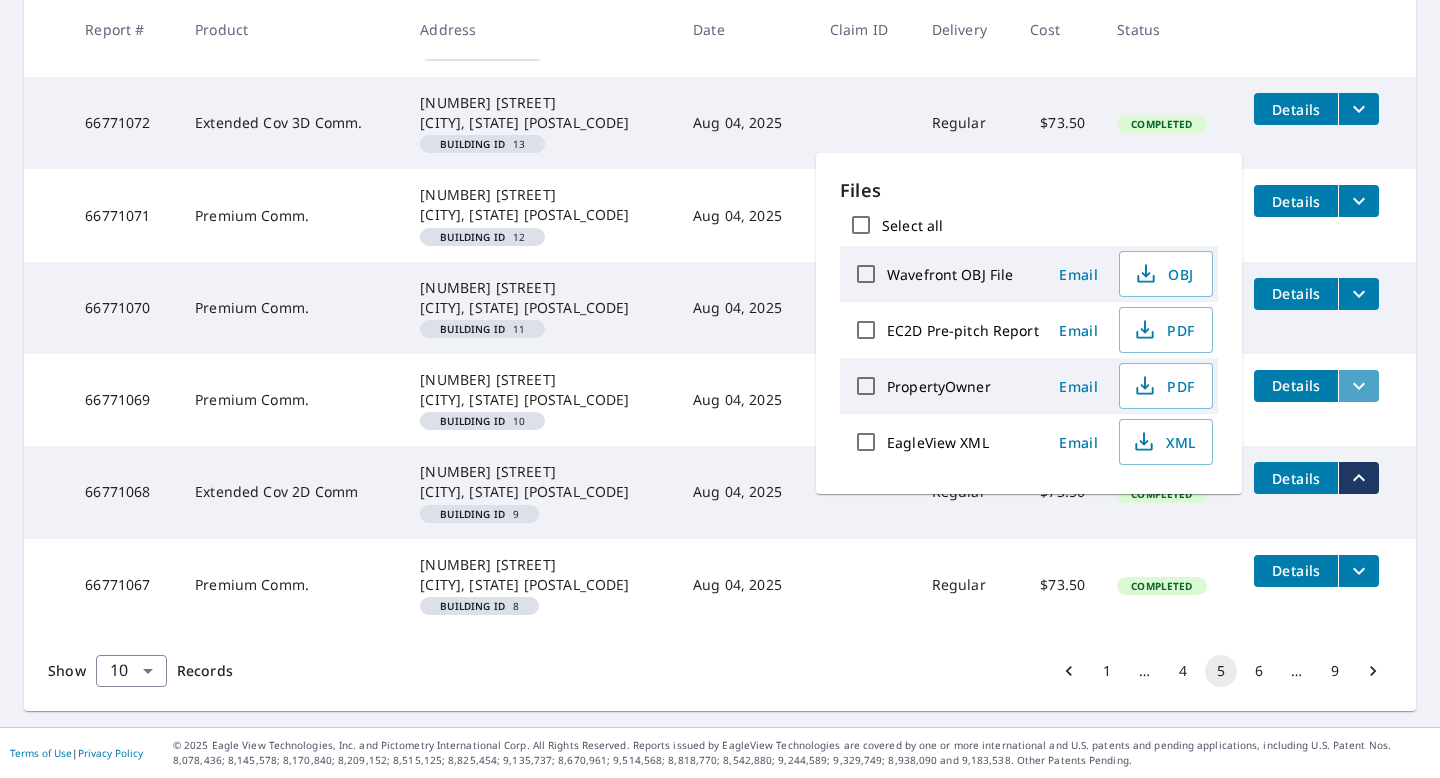 click 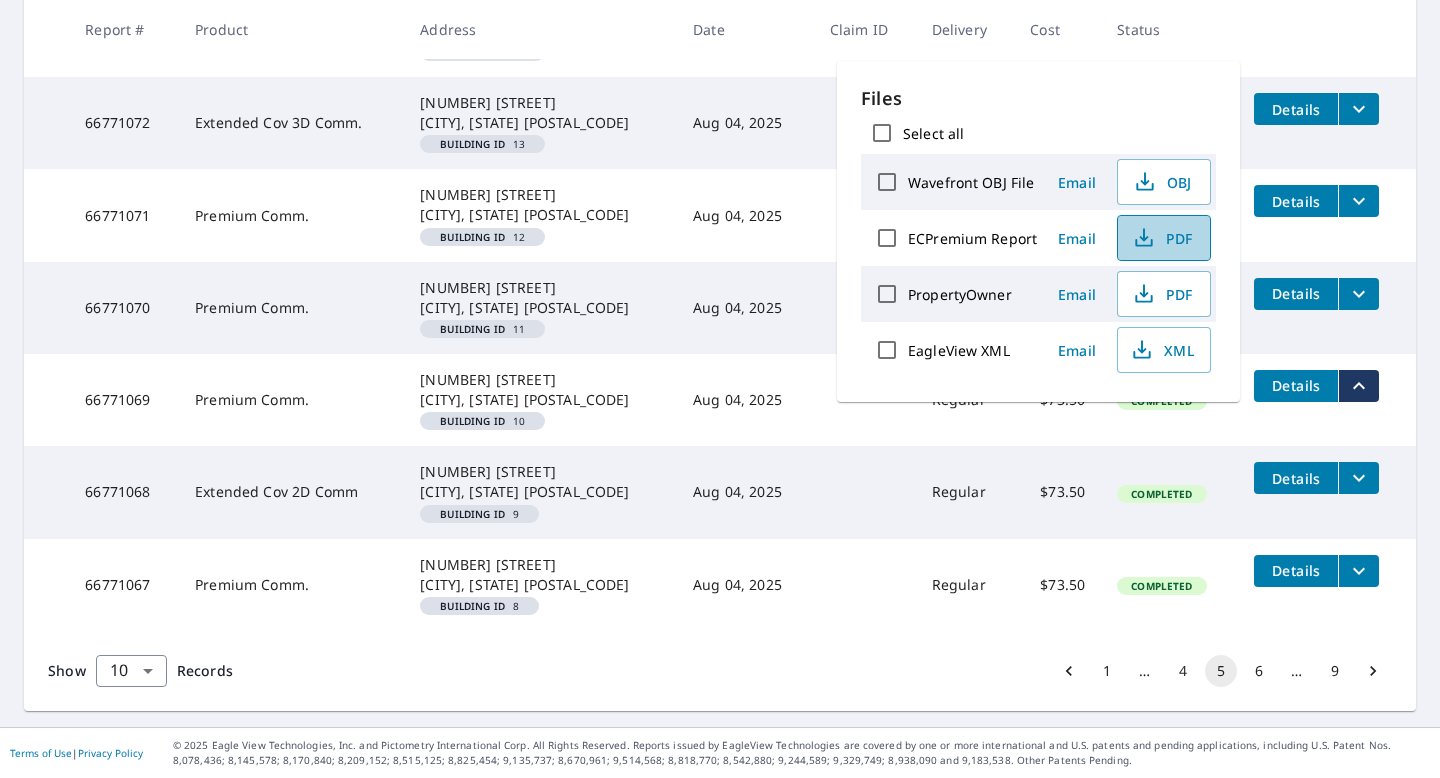click on "PDF" at bounding box center [1164, 238] 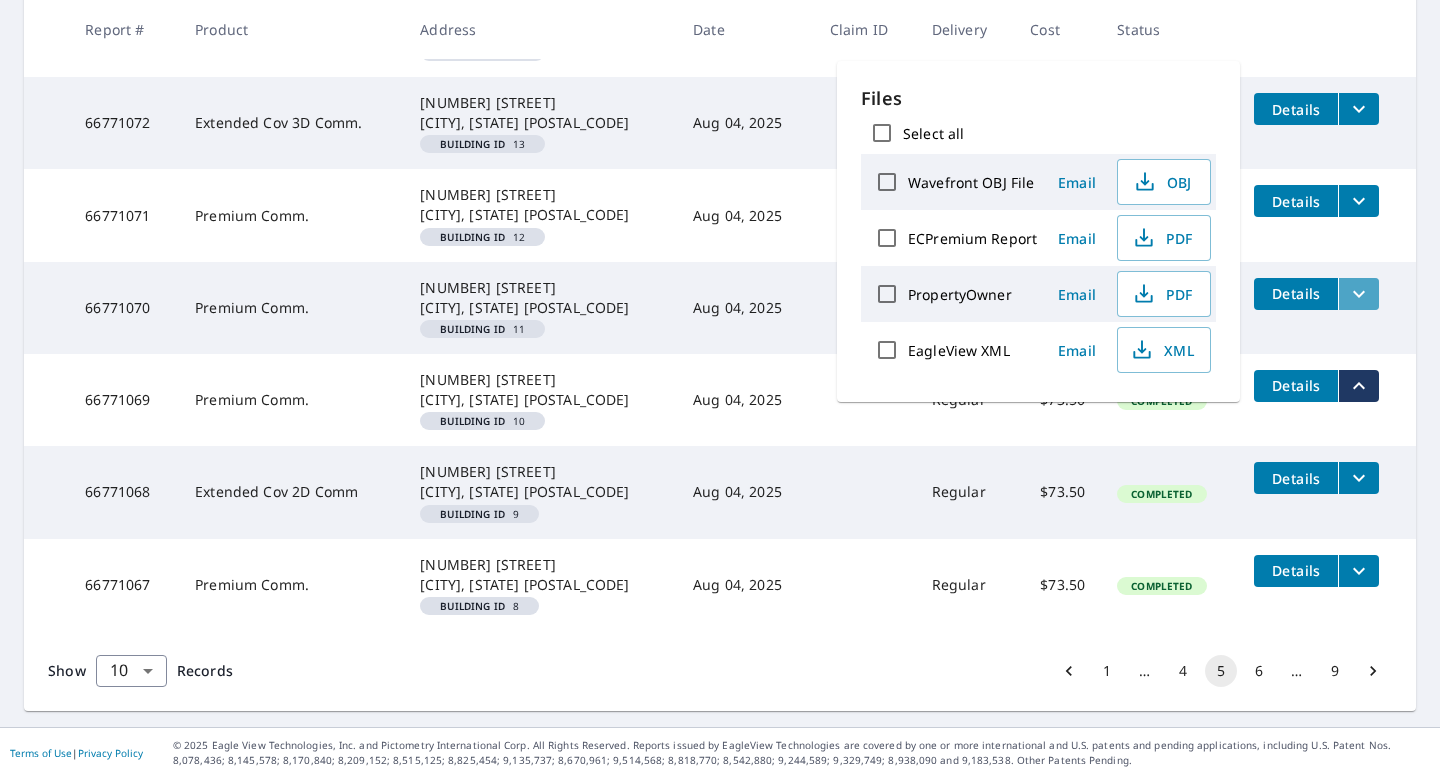 click 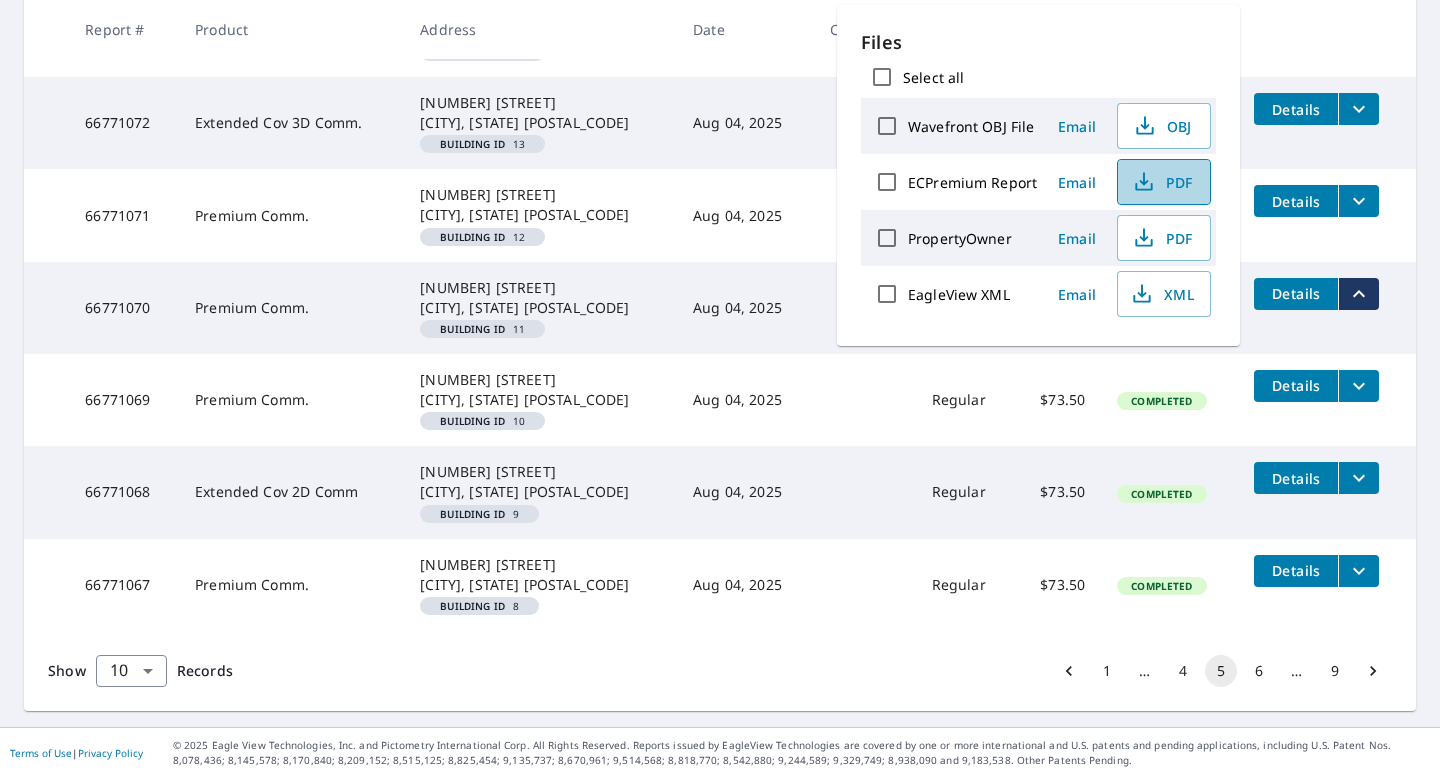 click on "PDF" at bounding box center (1162, 182) 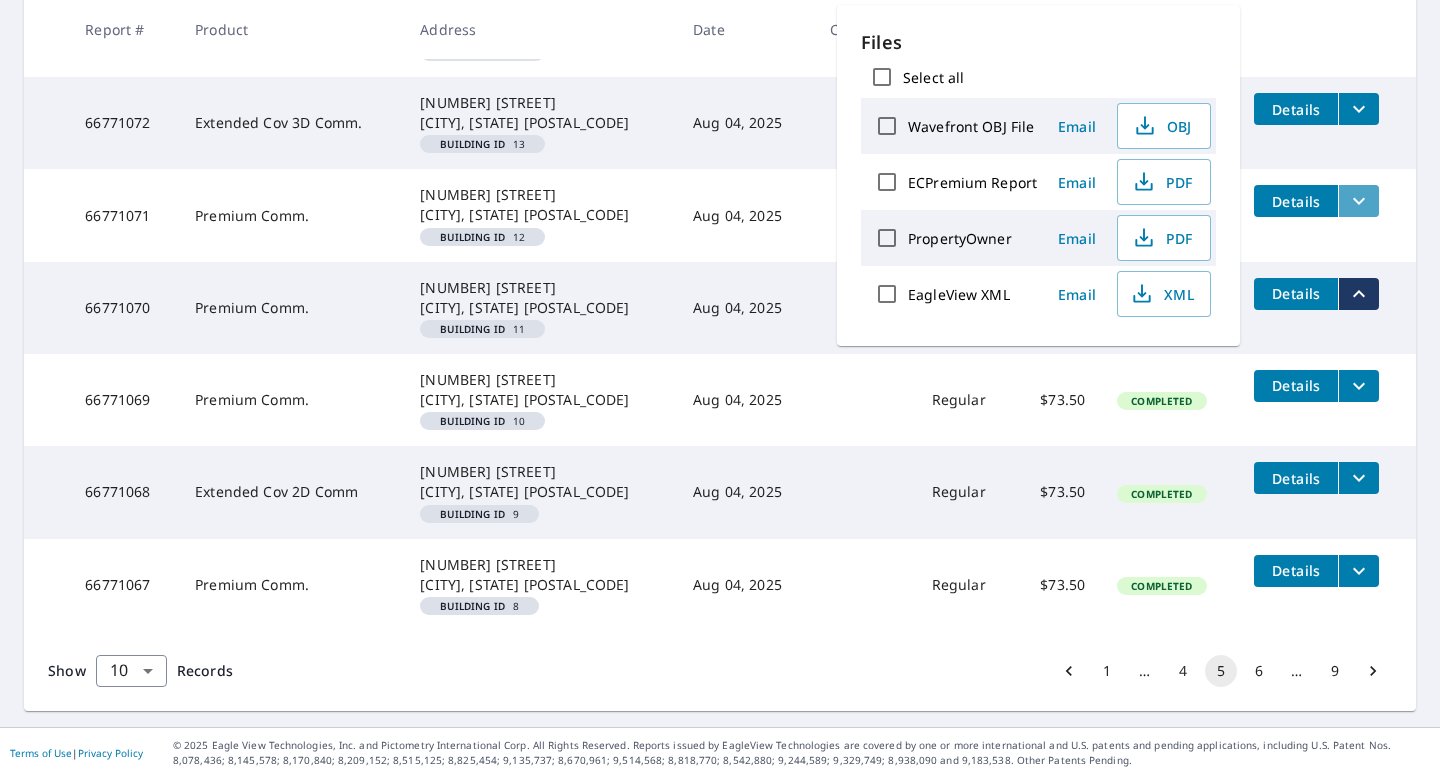 click 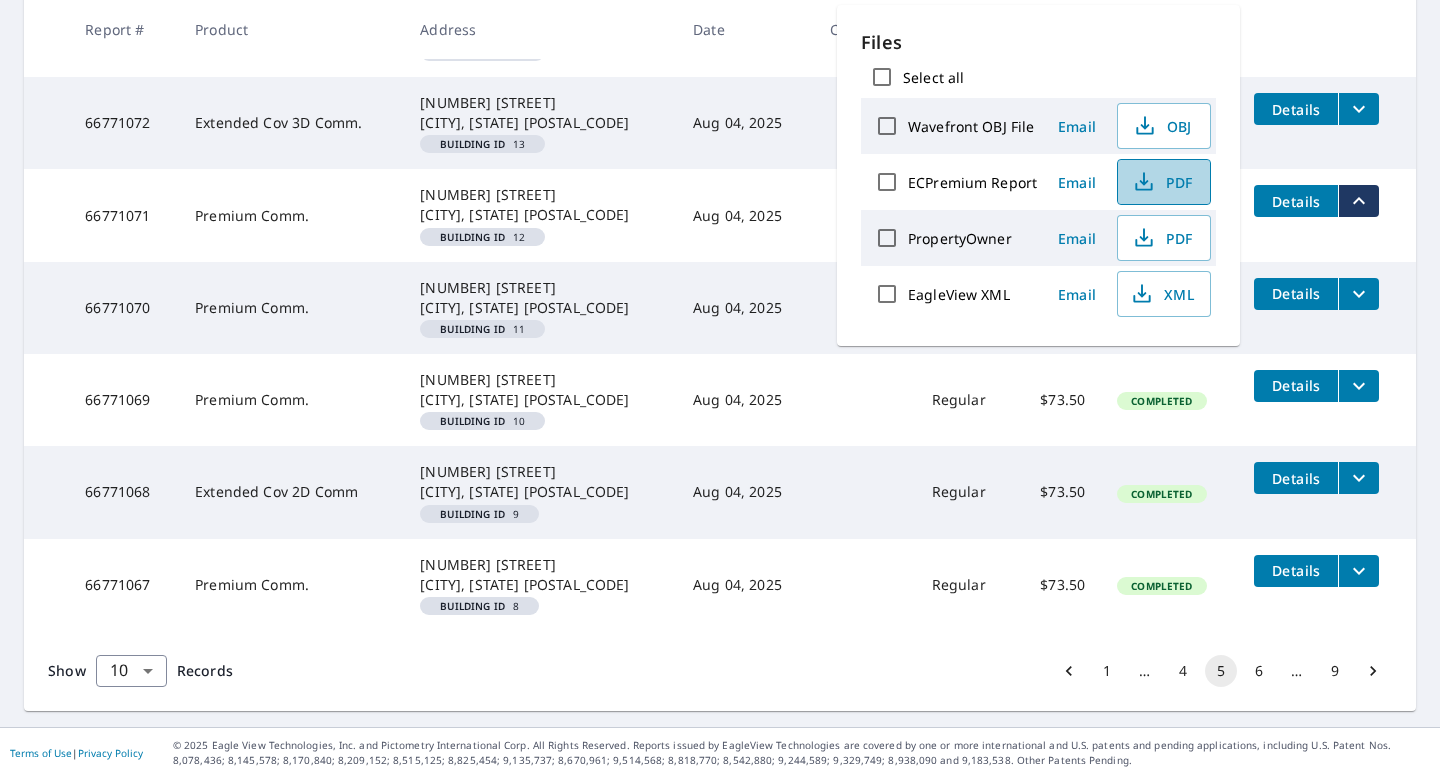 click on "PDF" at bounding box center [1162, 182] 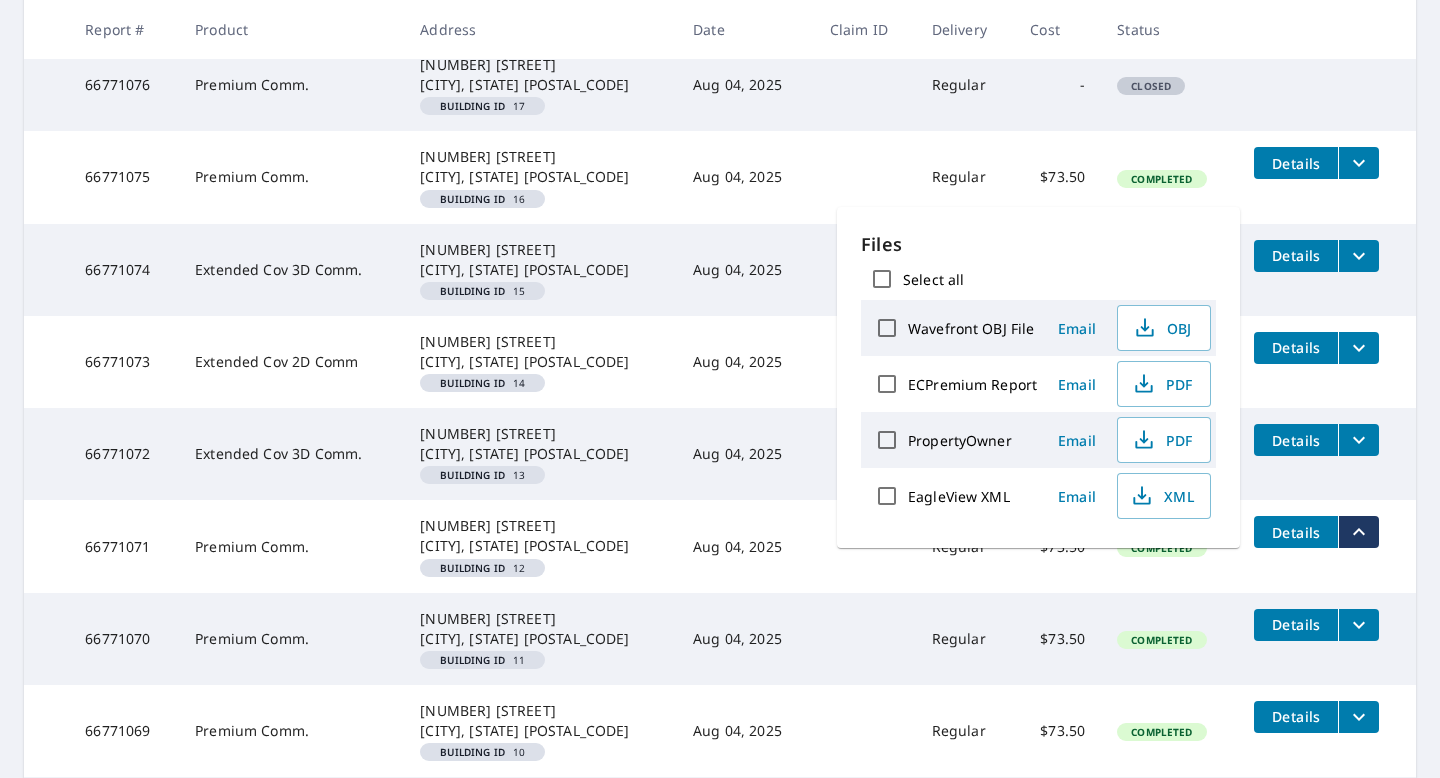 scroll, scrollTop: 352, scrollLeft: 0, axis: vertical 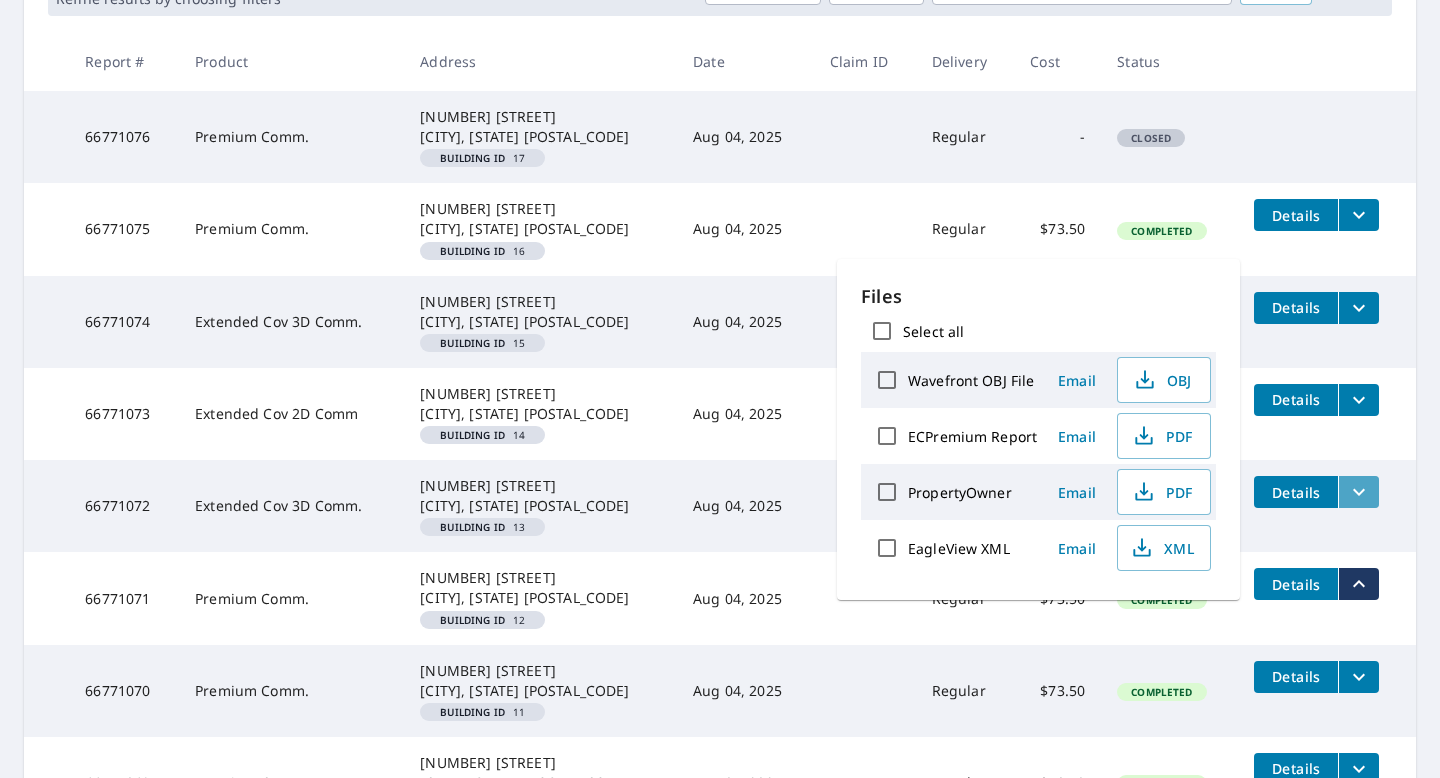 click 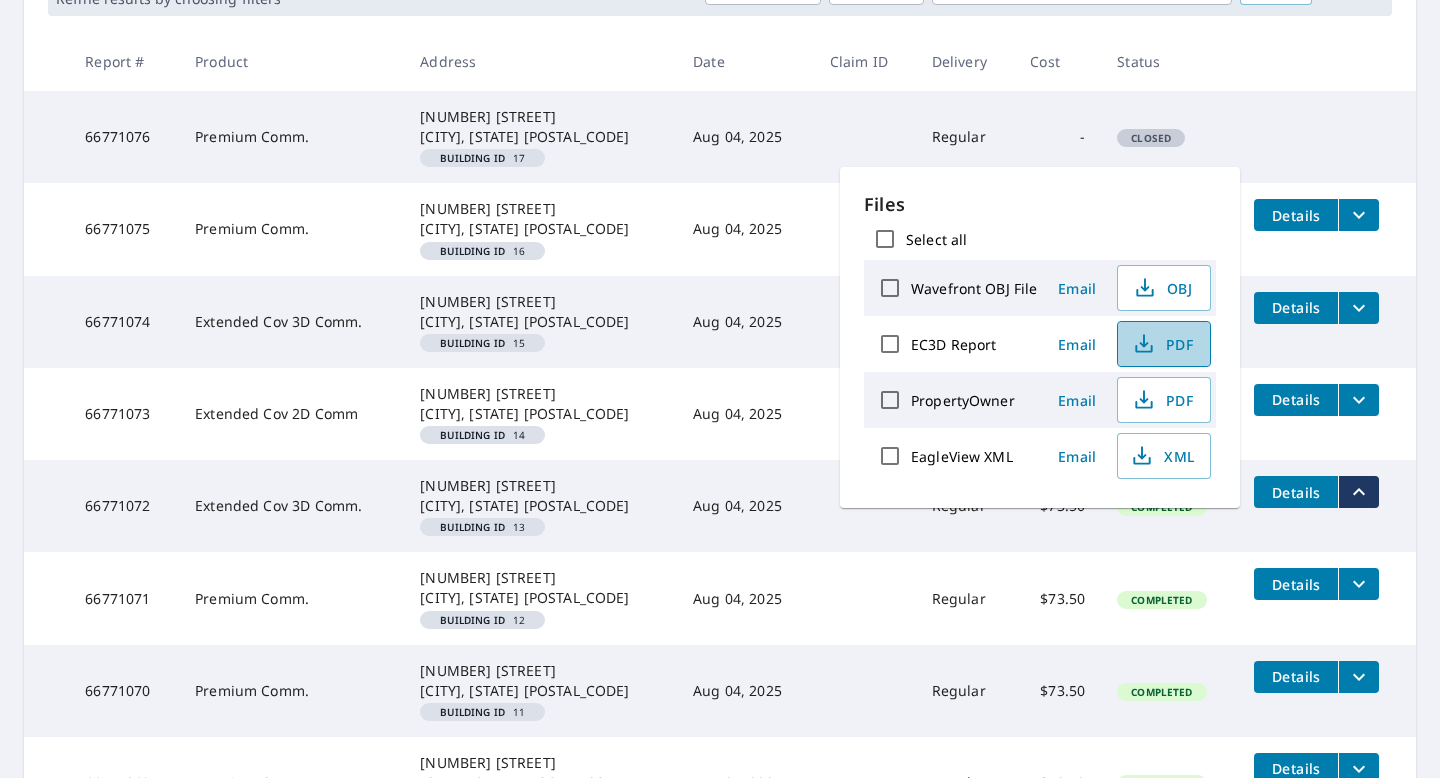 click on "PDF" at bounding box center [1162, 344] 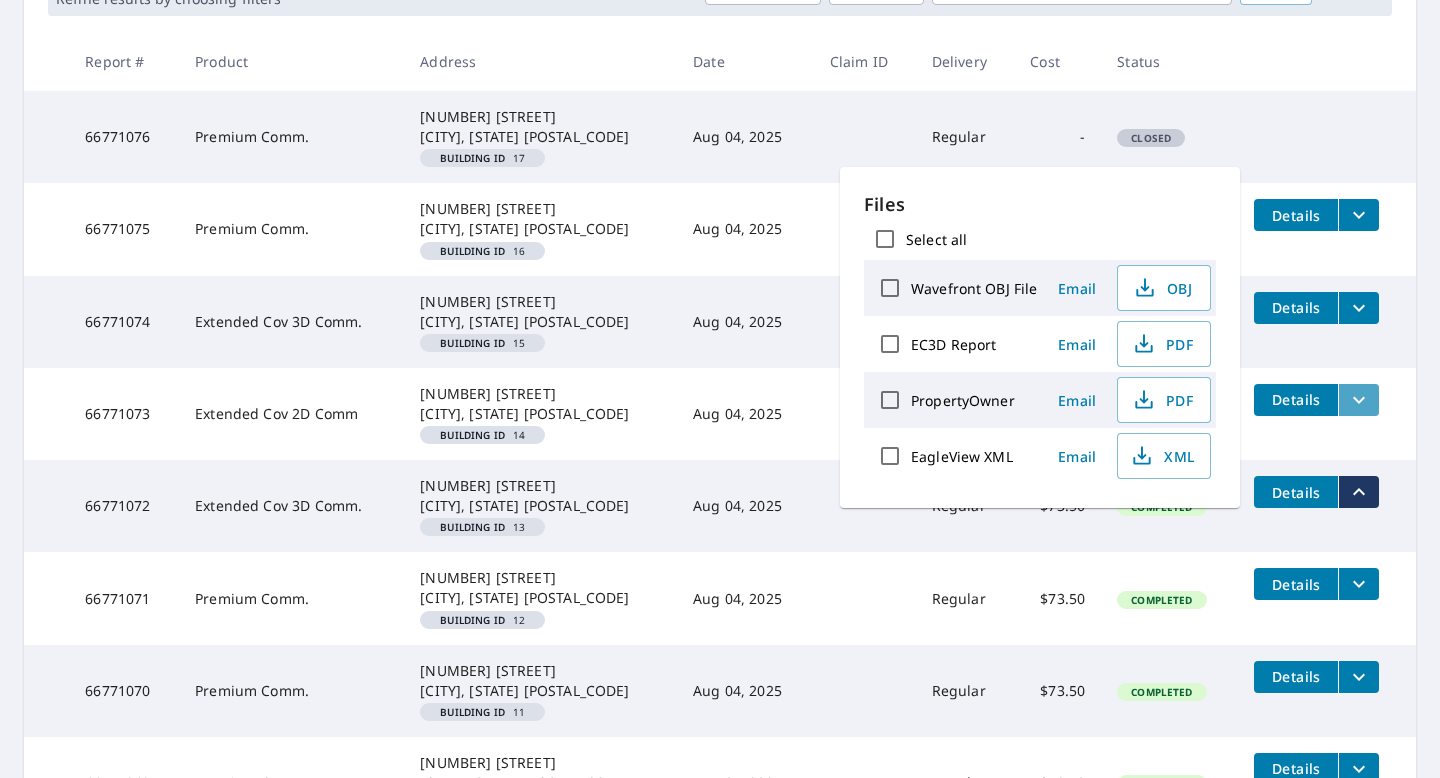 click 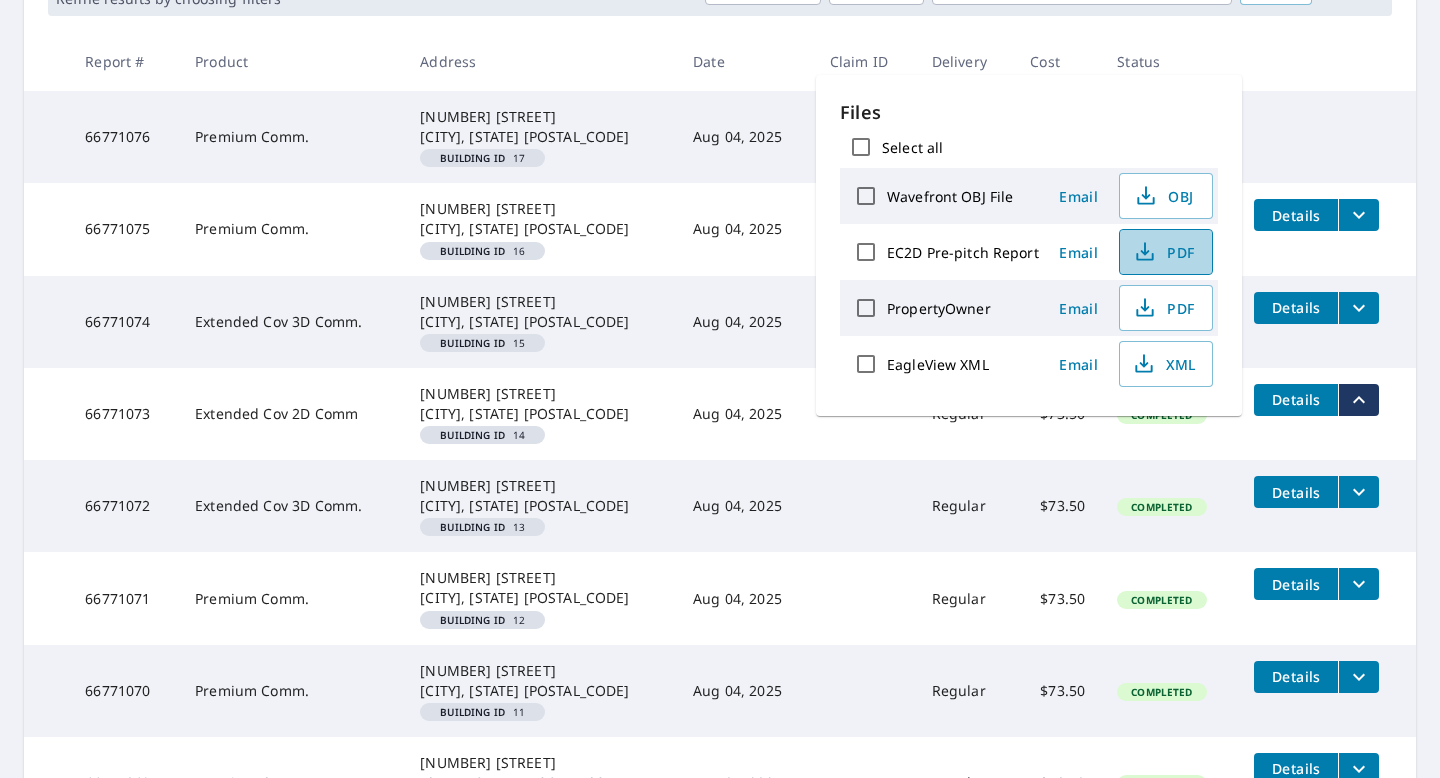 click on "PDF" at bounding box center (1164, 252) 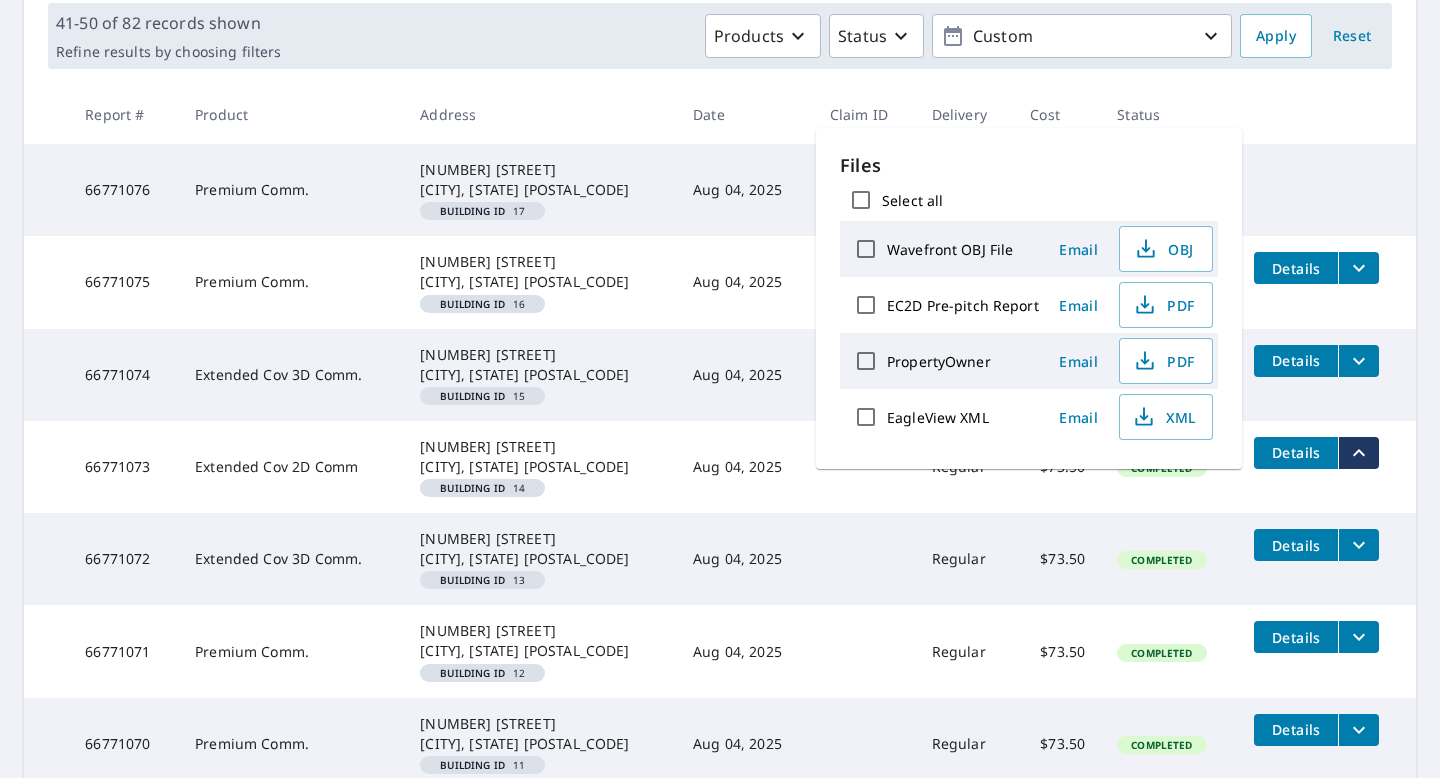 scroll, scrollTop: 279, scrollLeft: 0, axis: vertical 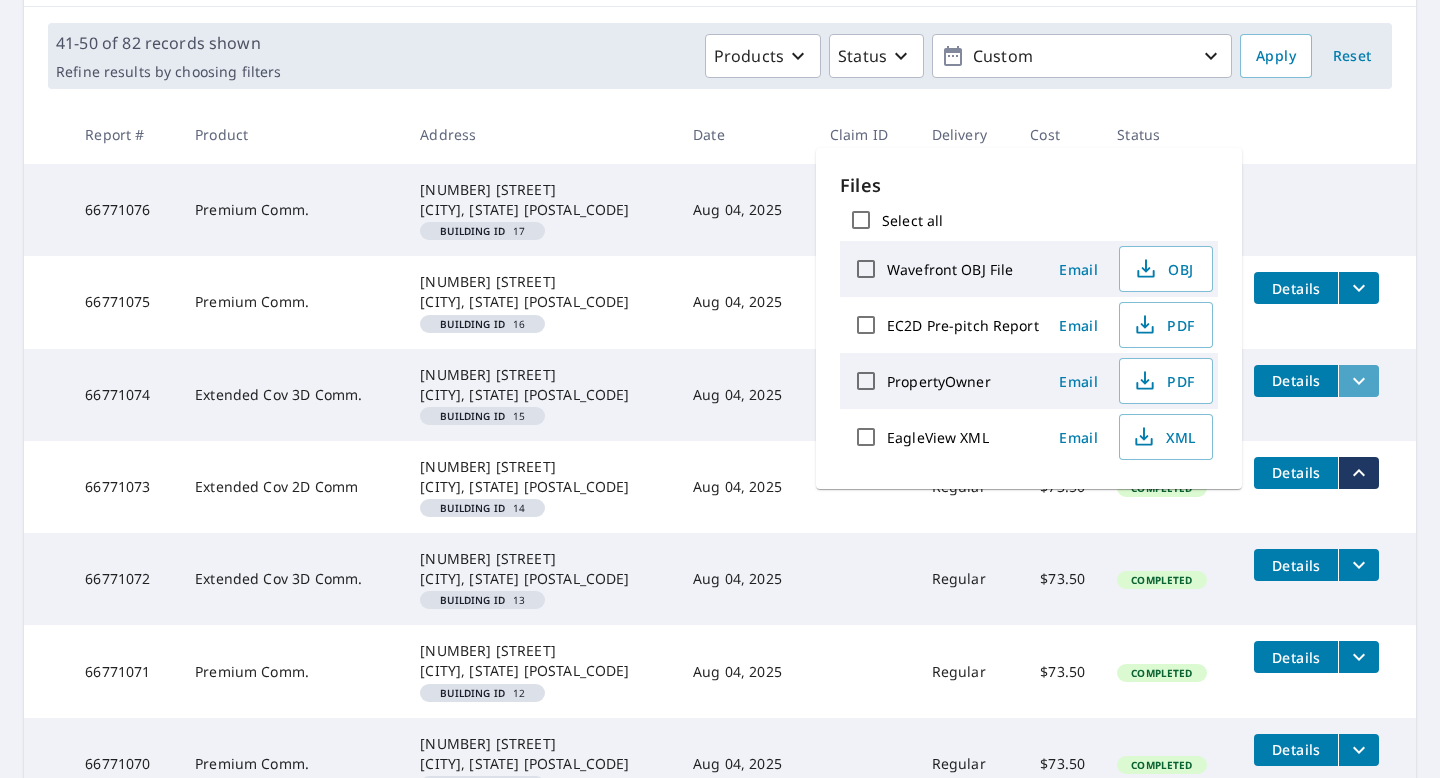 click 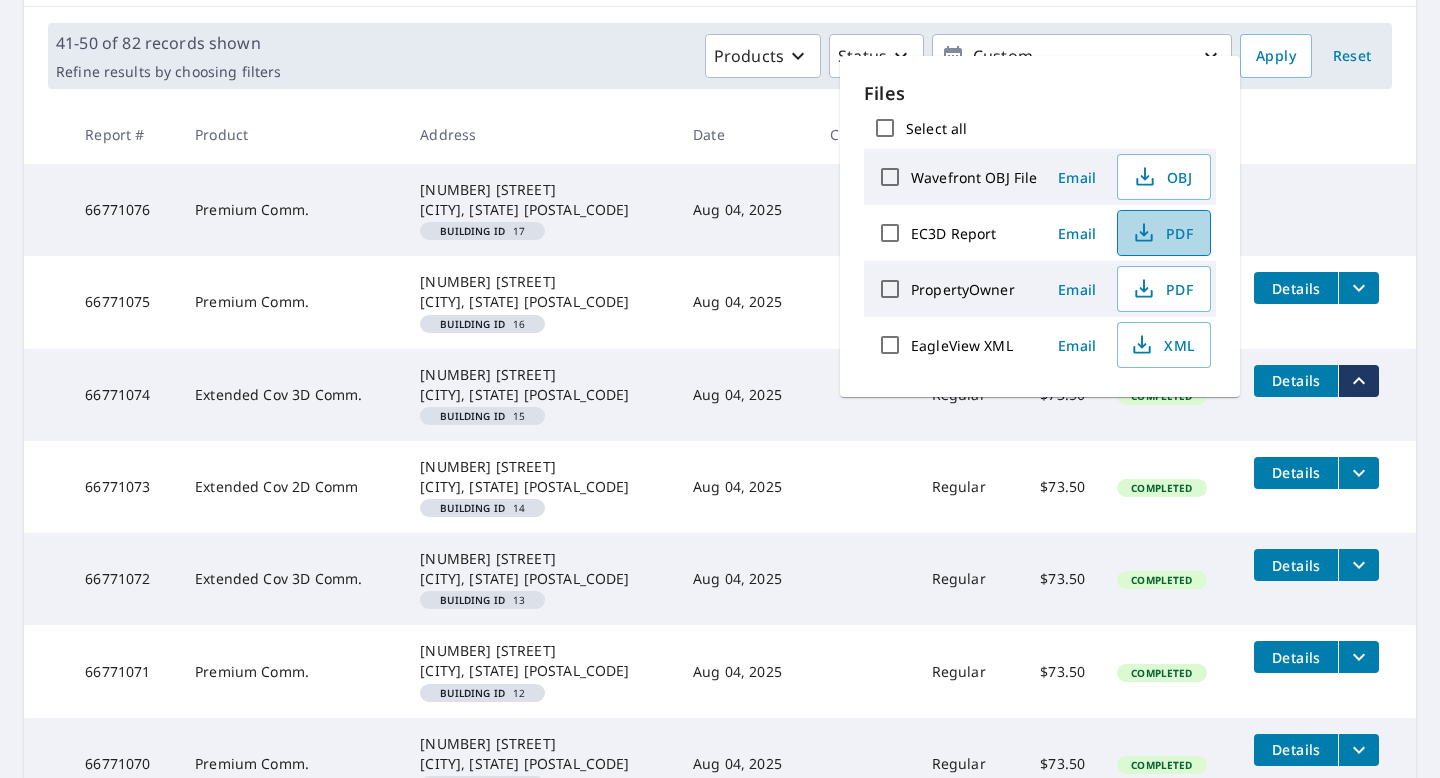 click on "PDF" at bounding box center [1162, 233] 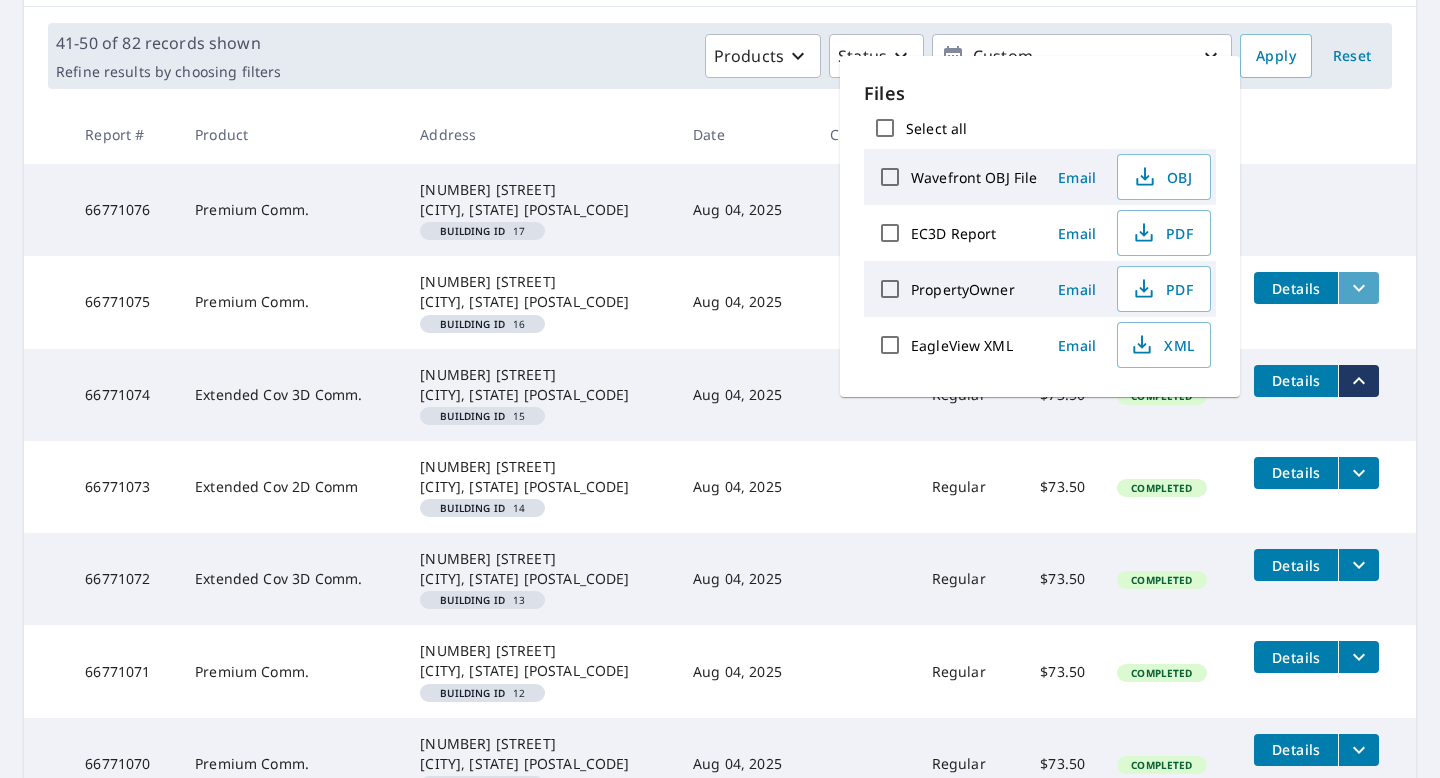 click 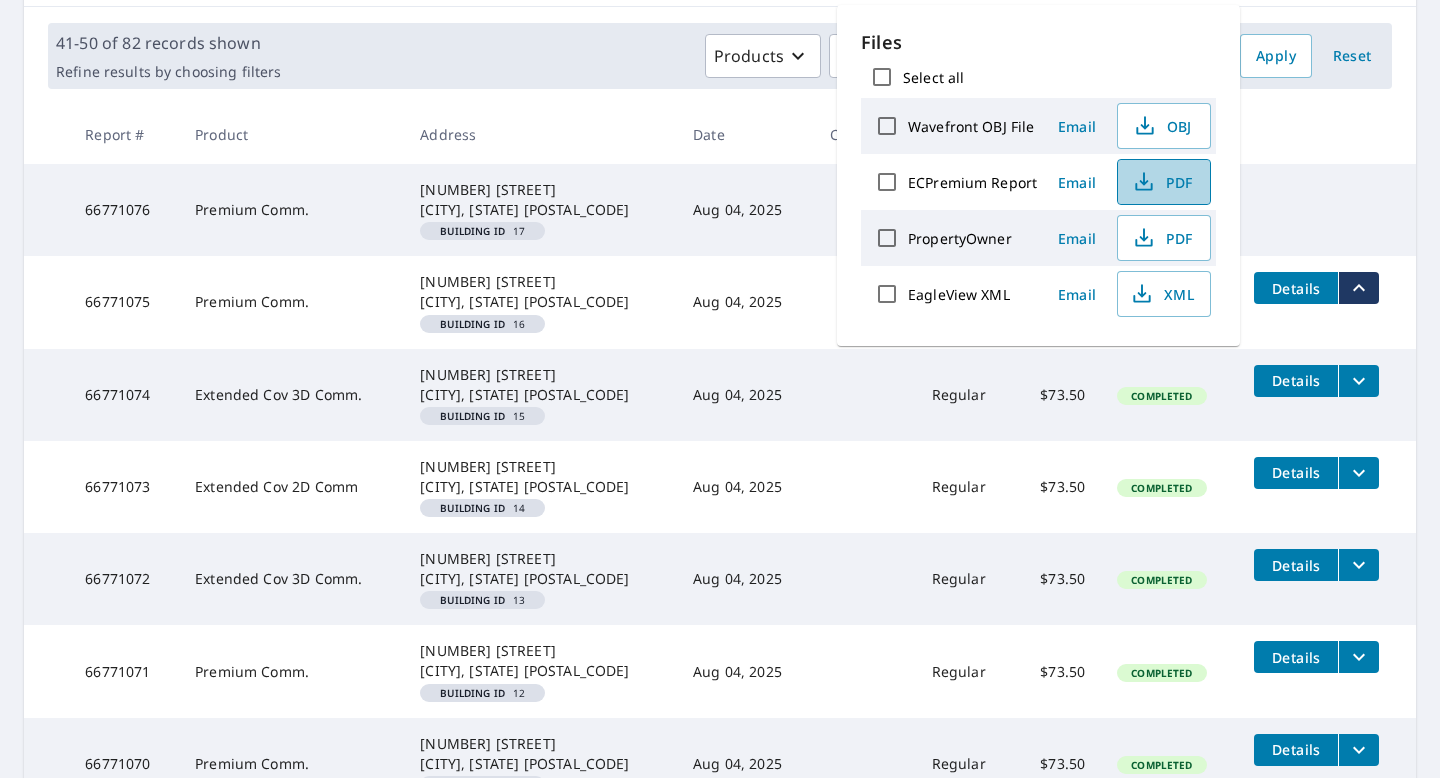 click on "PDF" at bounding box center (1162, 182) 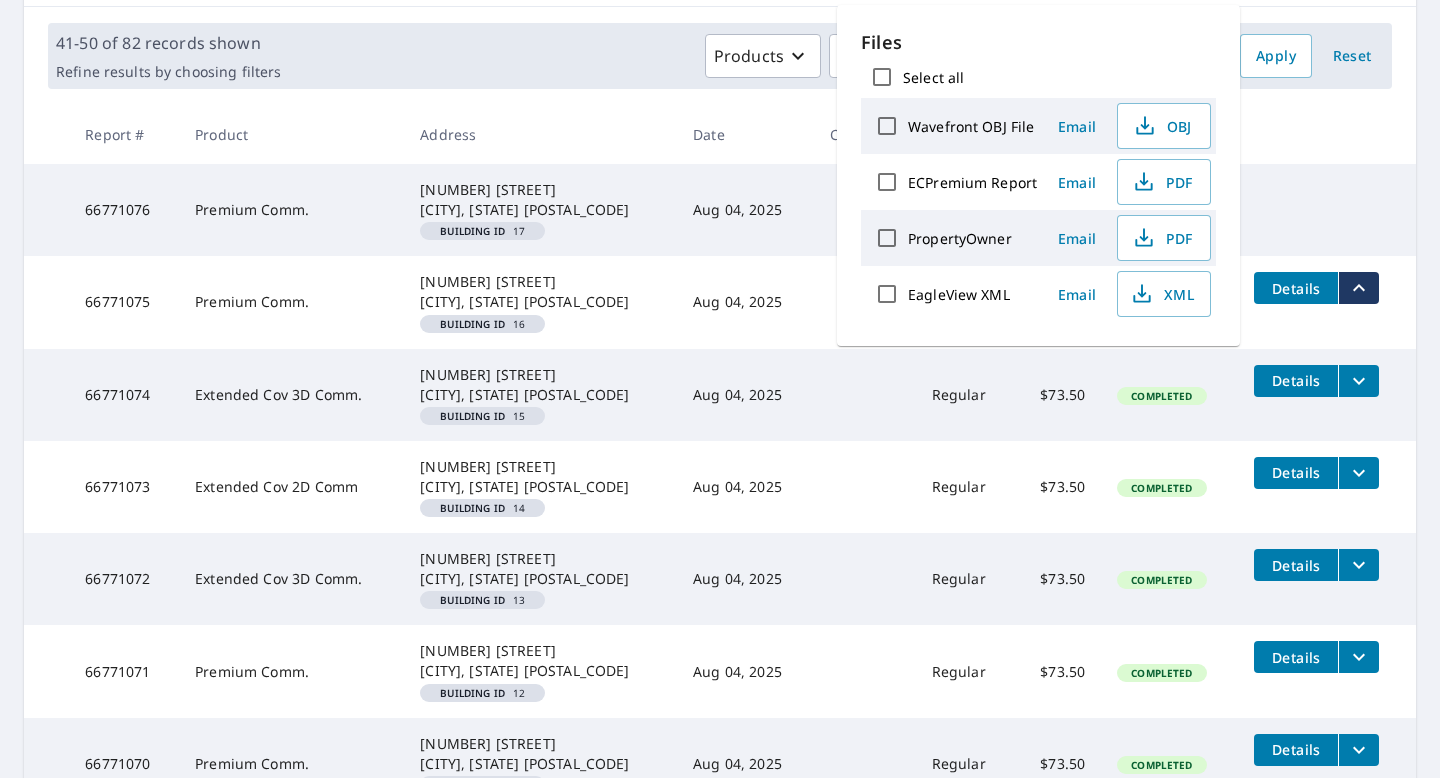 click on "[REPORT_ID] Premium Comm. [NUMBER] [STREET]
[CITY], [STATE] [POSTAL_CODE] Building ID [NUMBER] [DATE] Regular - Closed" at bounding box center [720, 210] 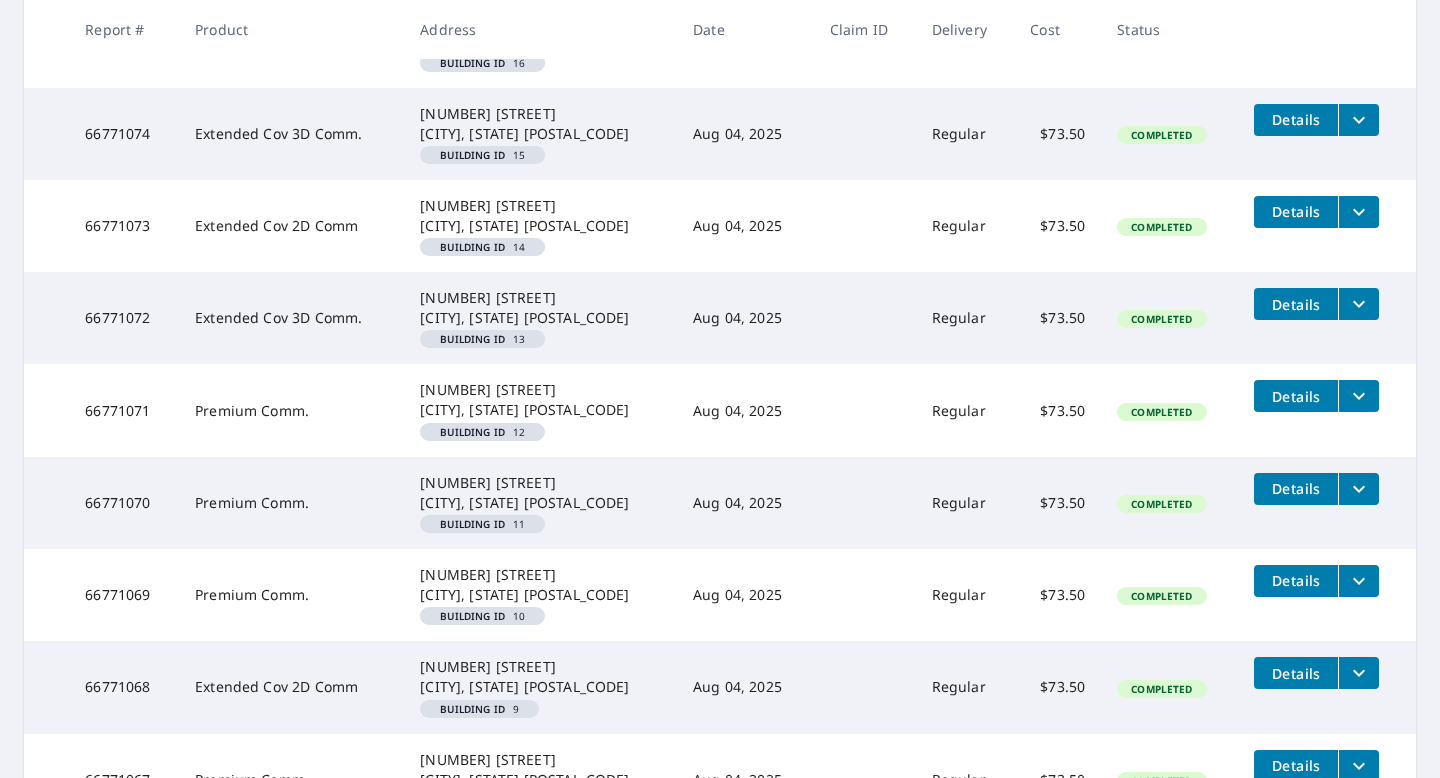 scroll, scrollTop: 735, scrollLeft: 0, axis: vertical 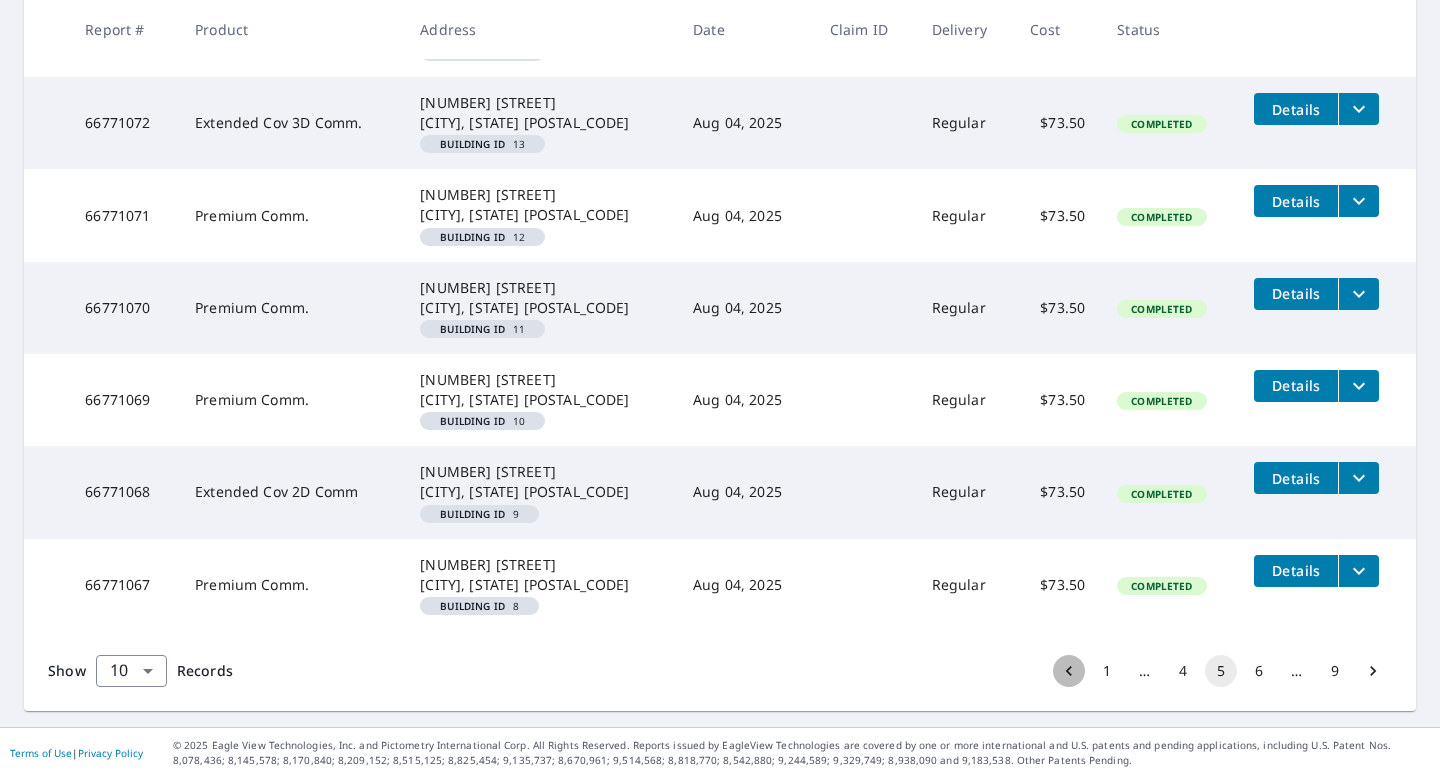click 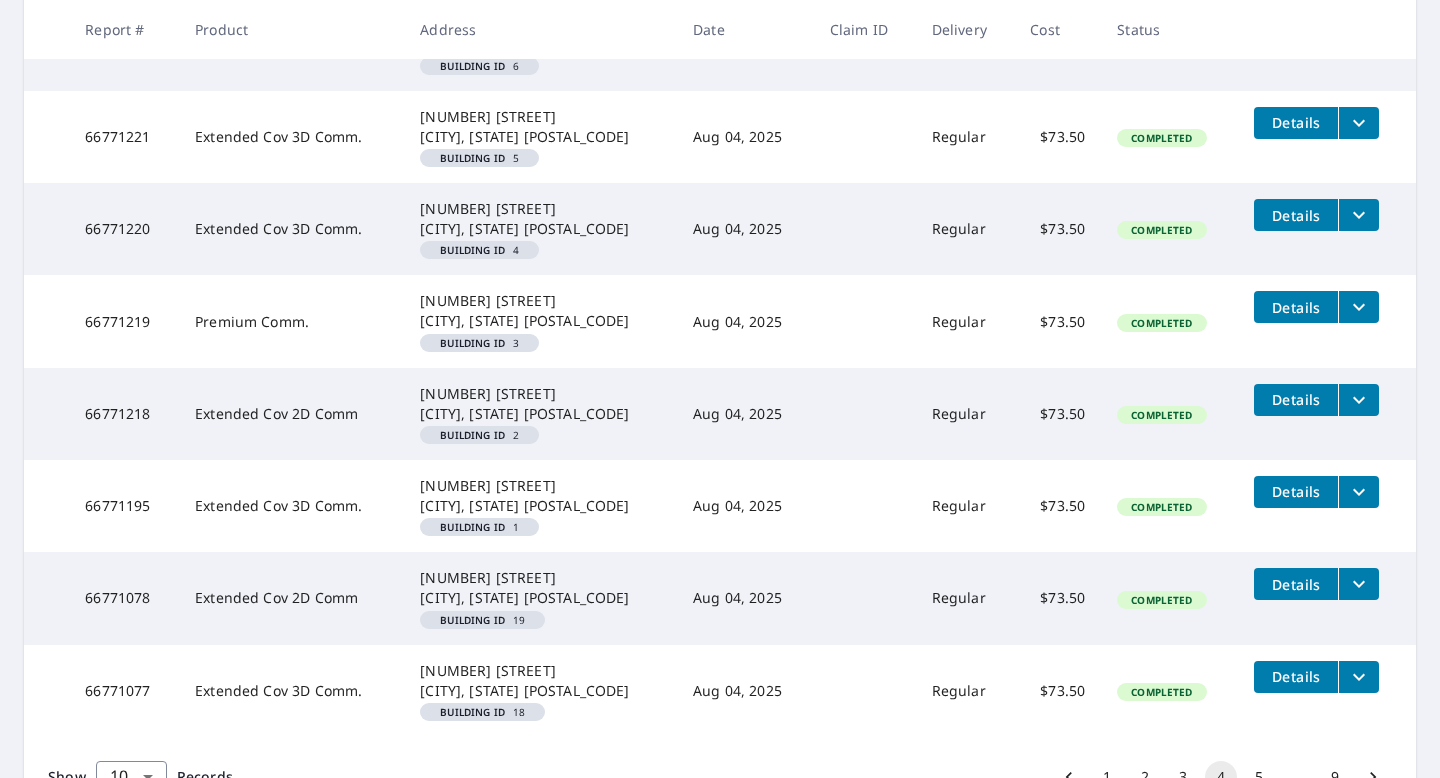 scroll, scrollTop: 735, scrollLeft: 0, axis: vertical 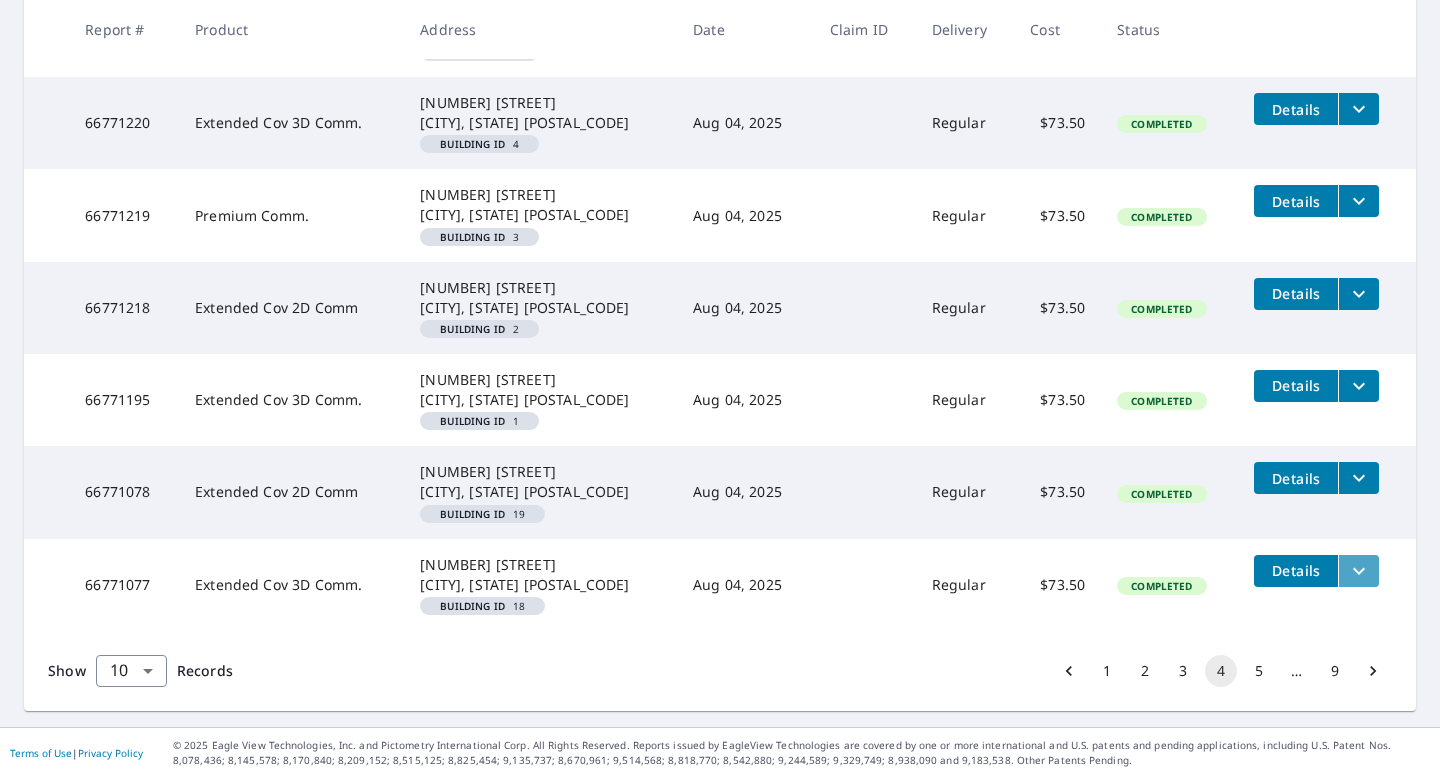 click 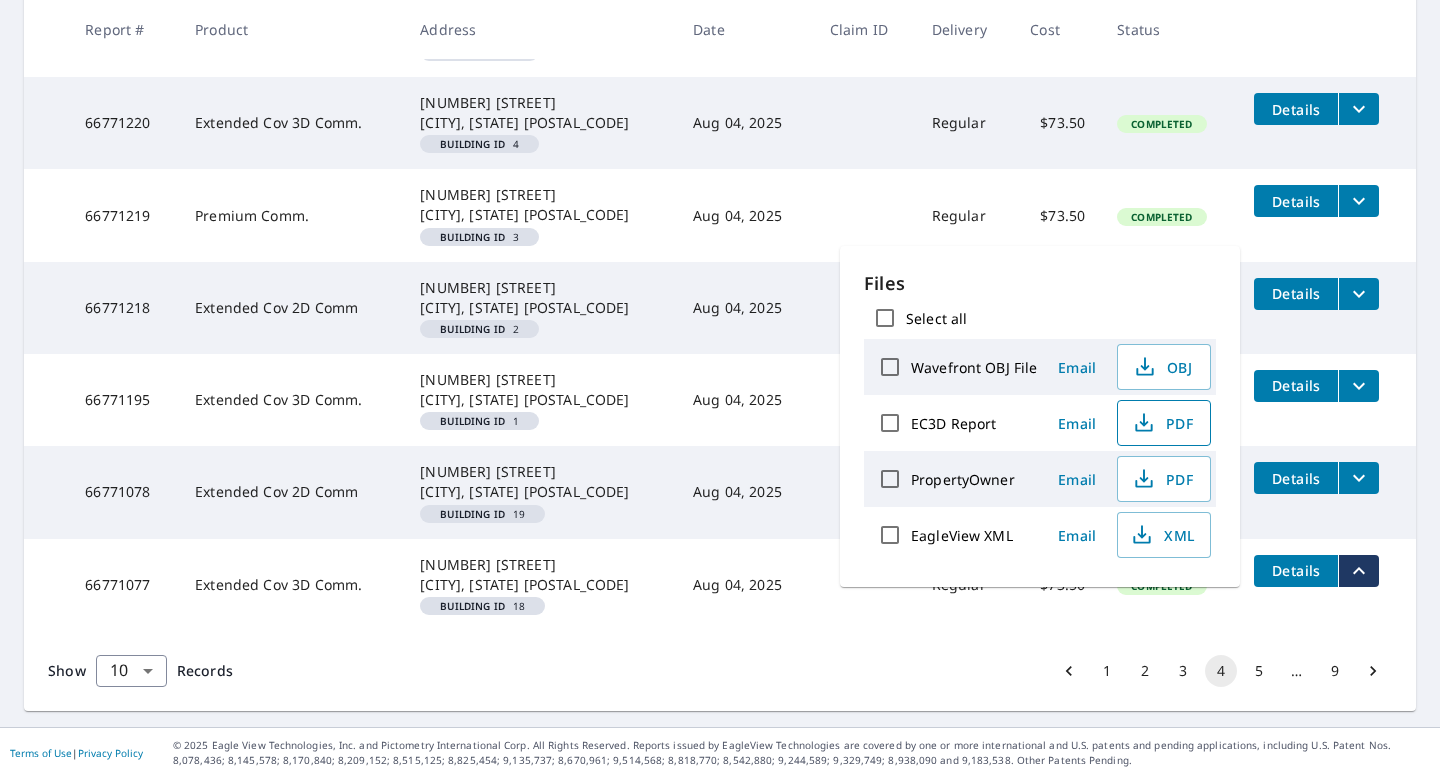 click on "PDF" at bounding box center [1162, 423] 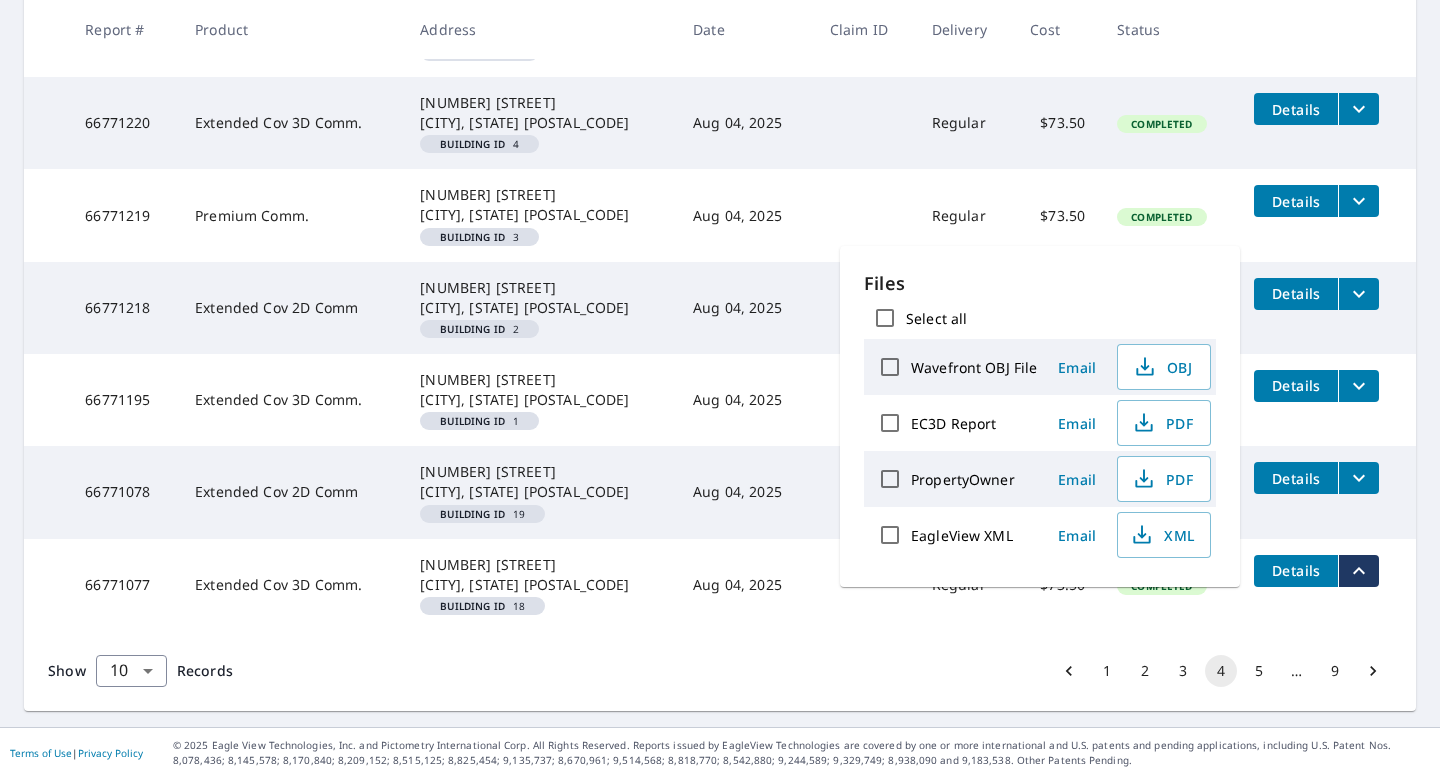 click 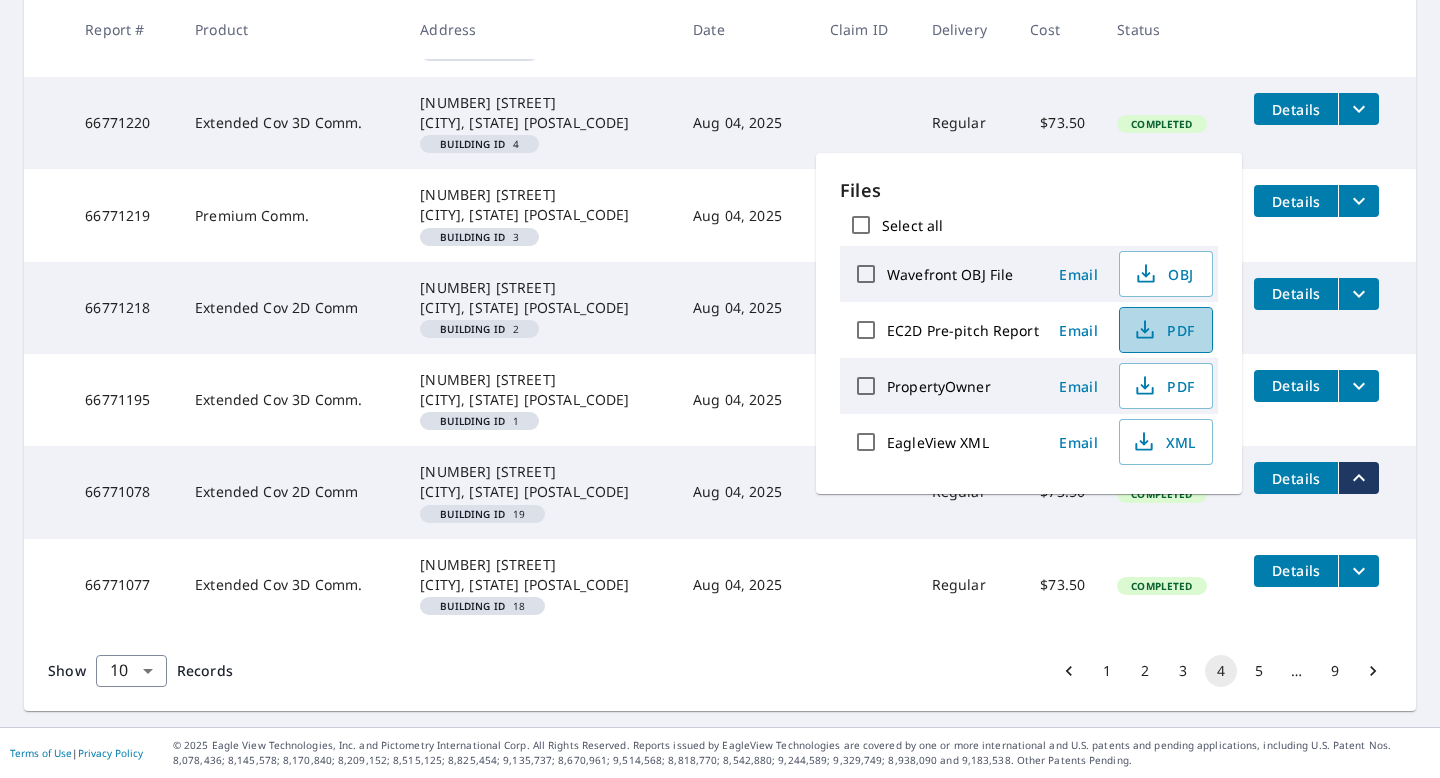 click on "PDF" at bounding box center (1164, 330) 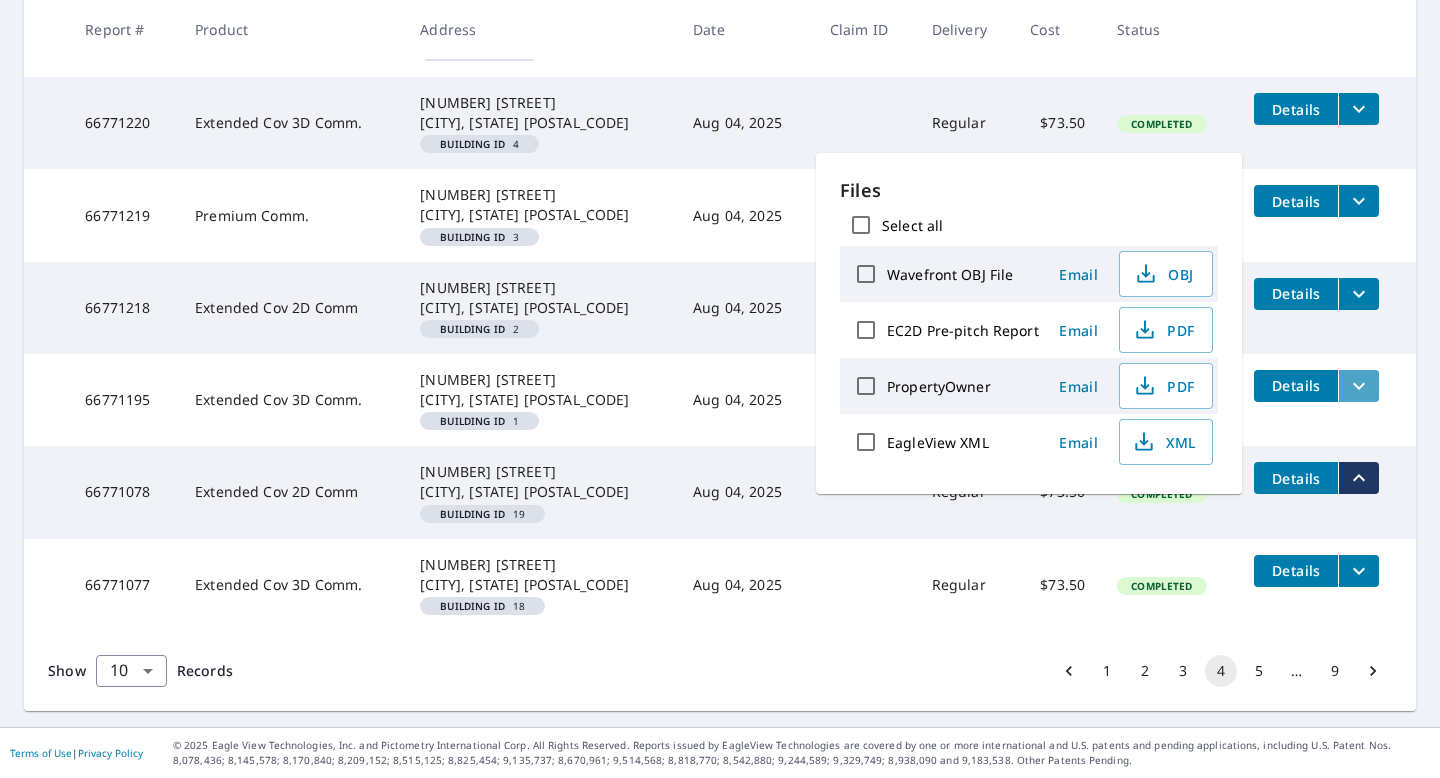 click 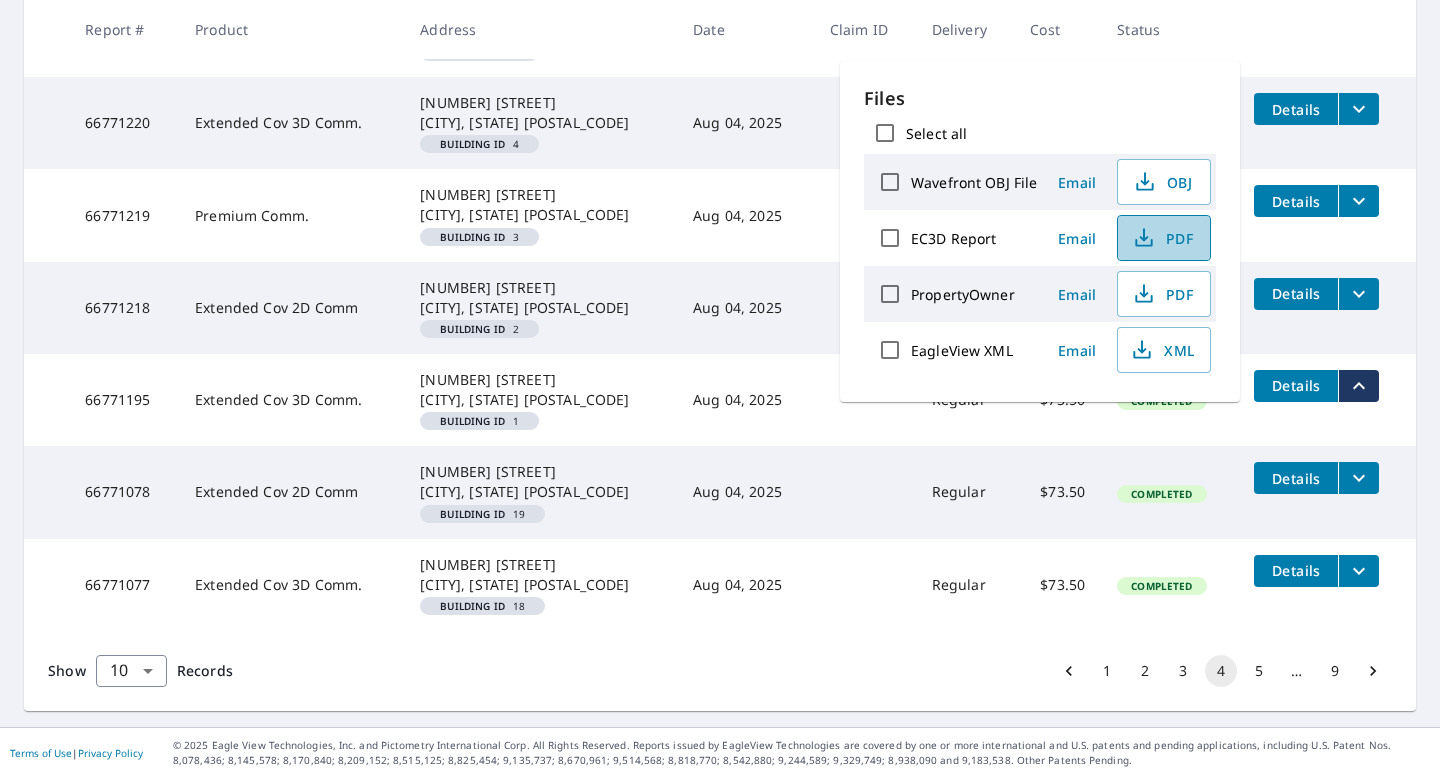 click on "PDF" at bounding box center (1162, 238) 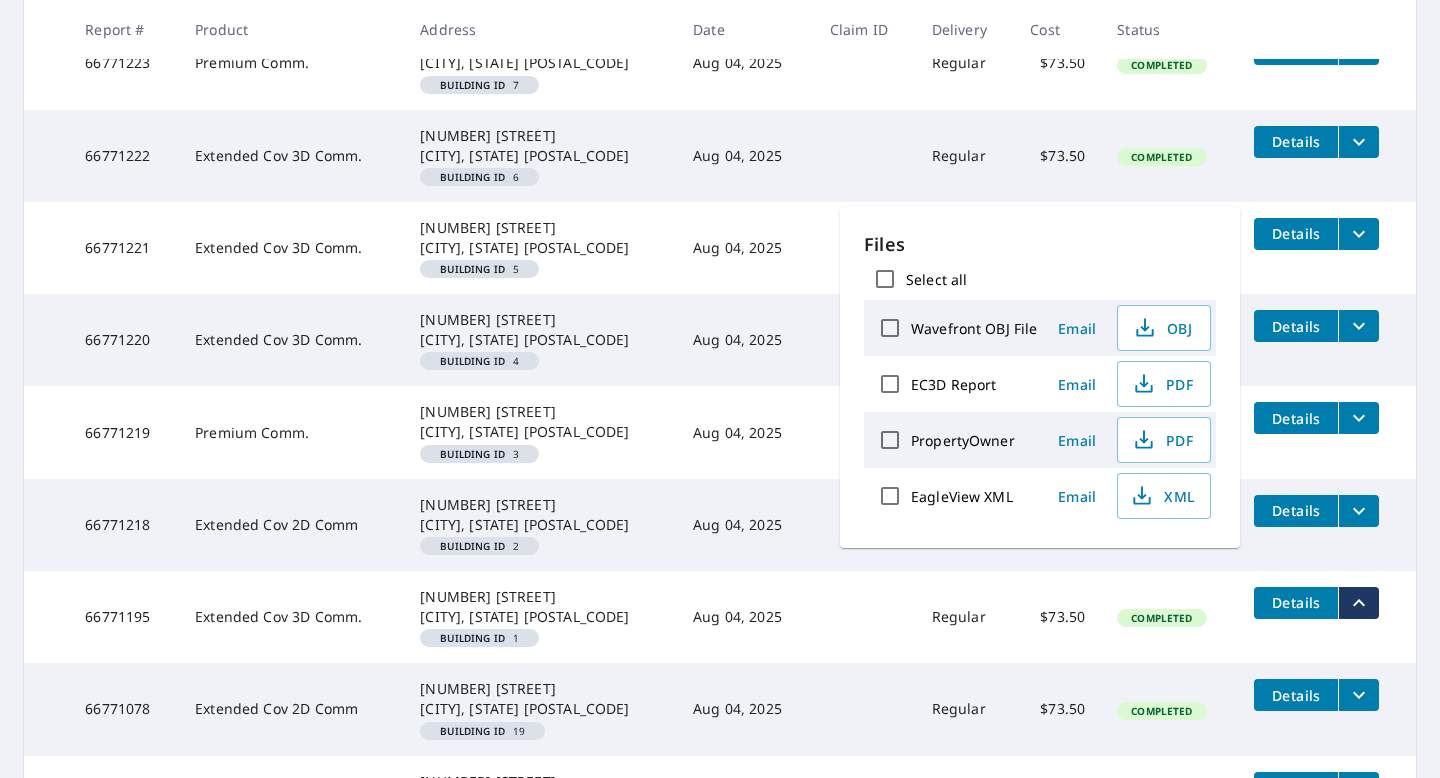 scroll, scrollTop: 735, scrollLeft: 0, axis: vertical 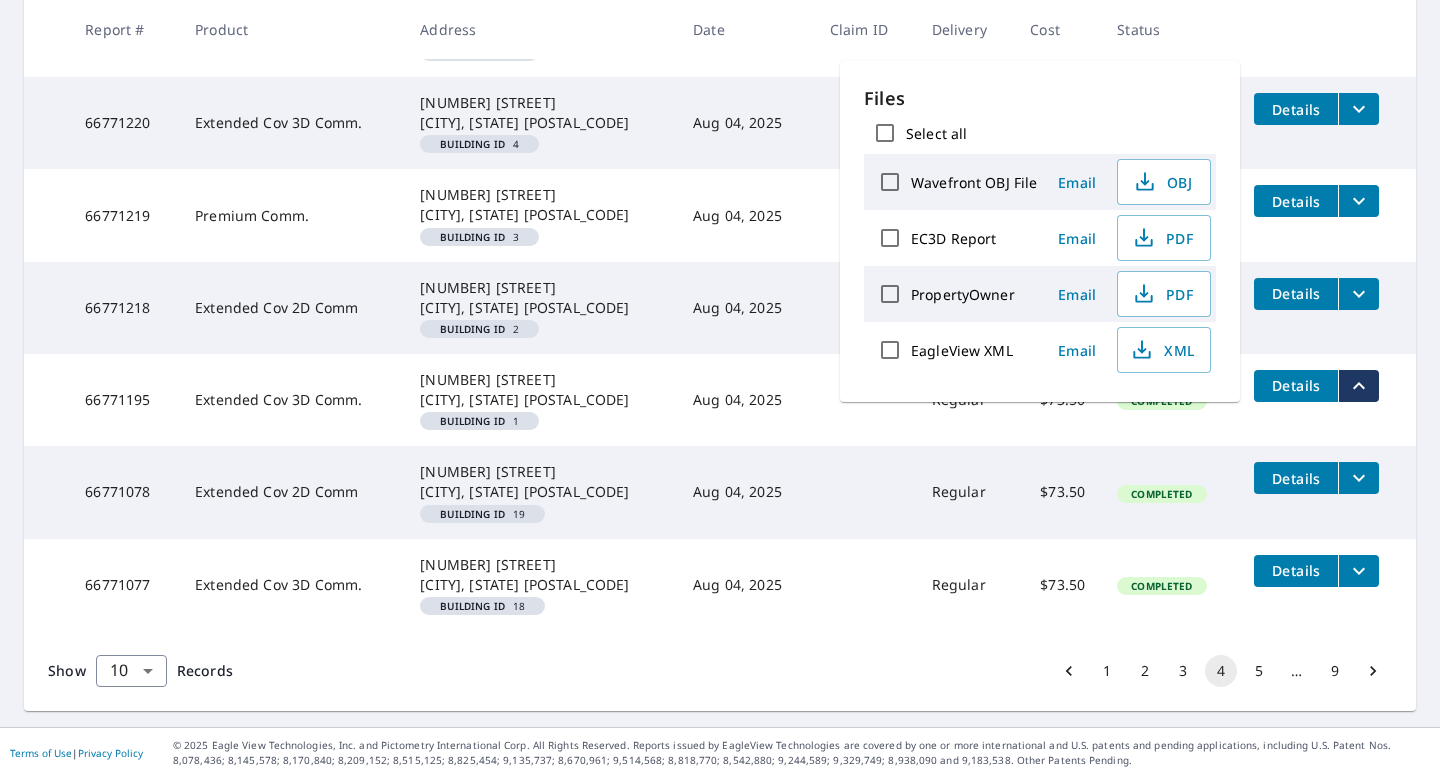 click on "[NUMBER] [STREET]
[CITY], [STATE] [POSTAL_CODE] Building ID [NUMBER]" at bounding box center [540, 492] 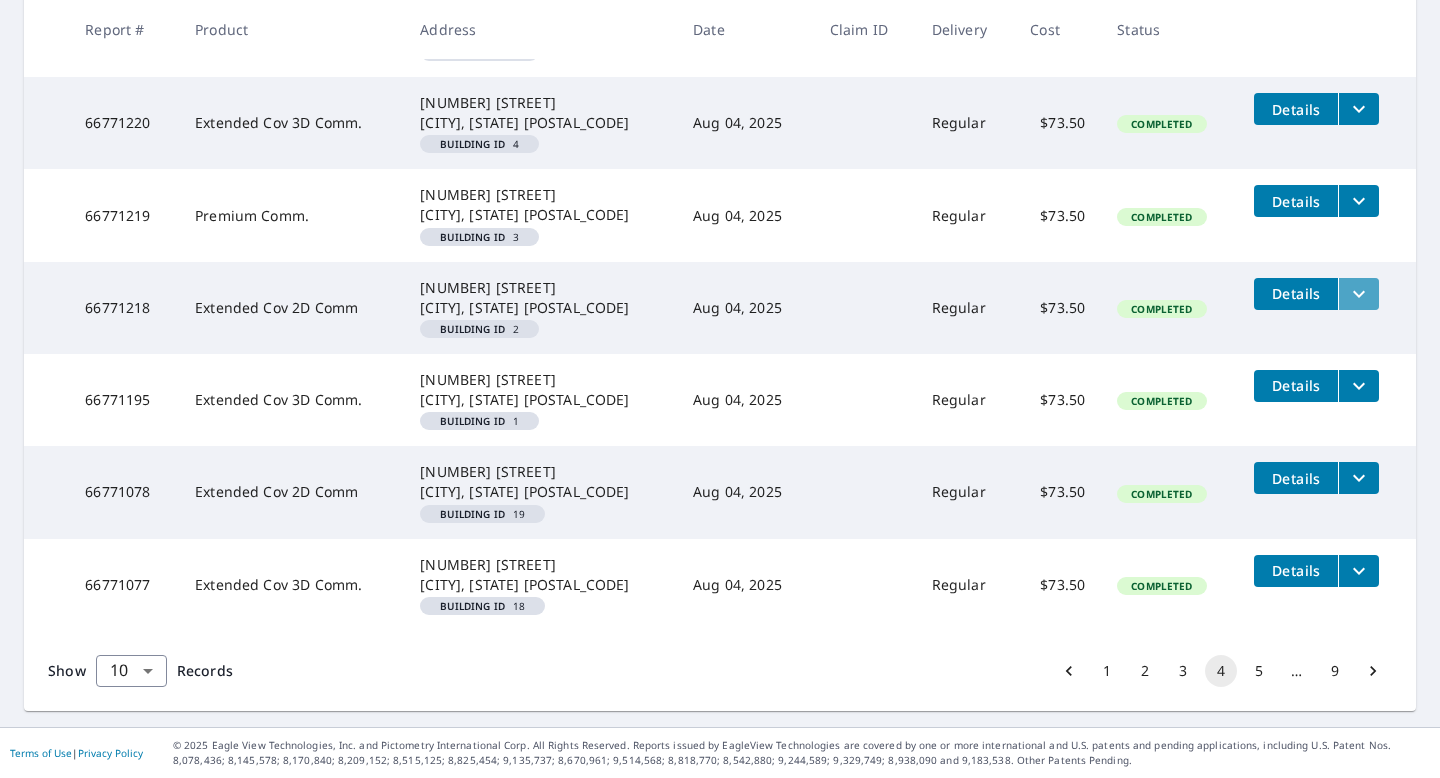 click 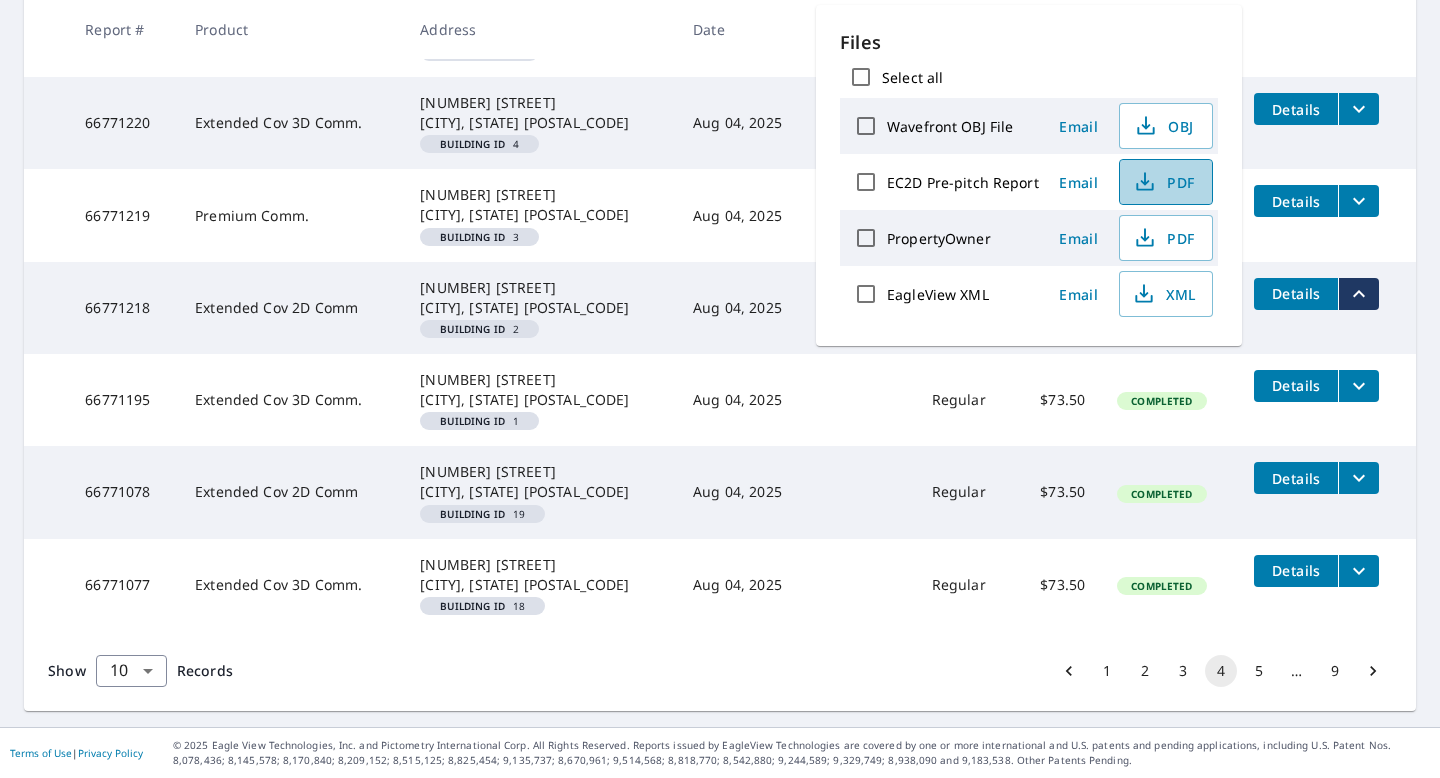 click on "PDF" at bounding box center (1164, 182) 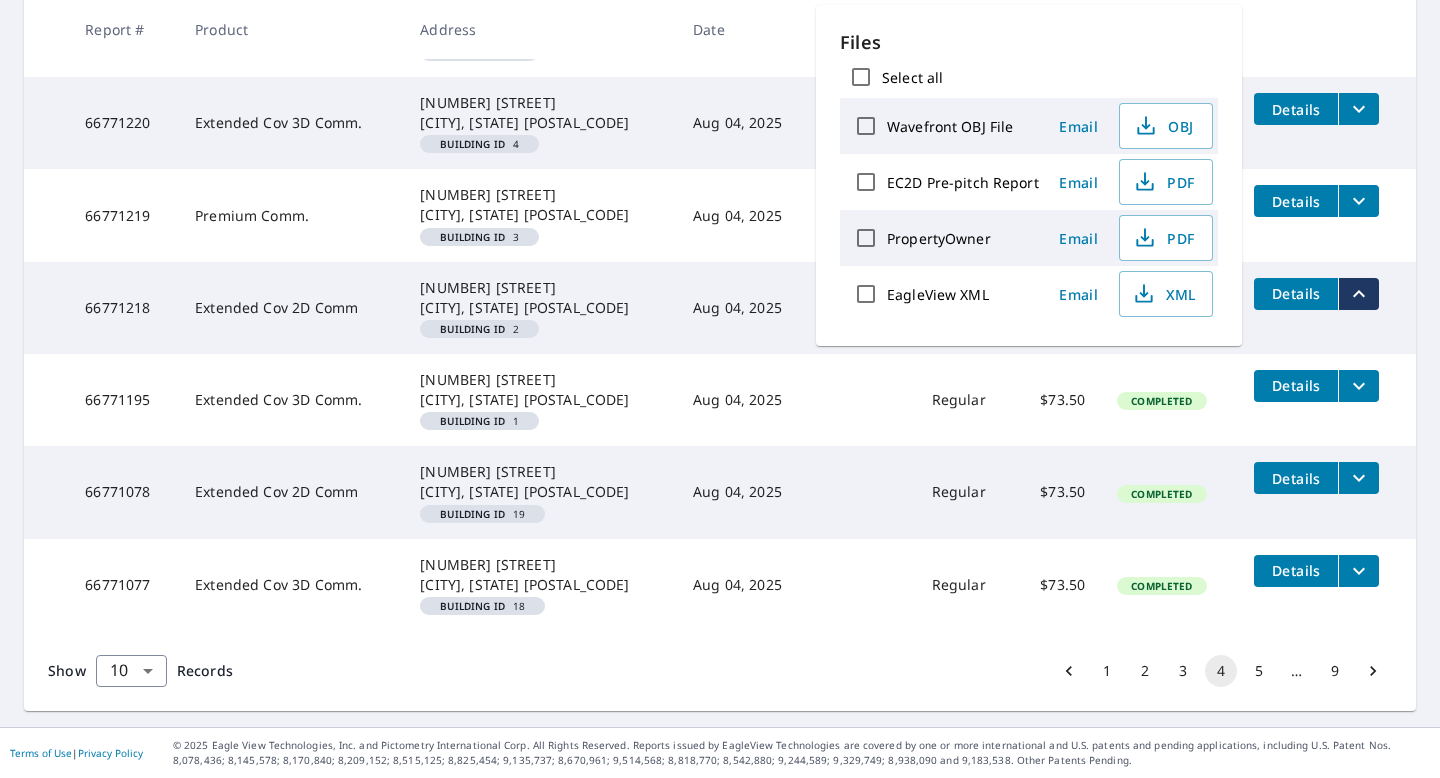 click on "[NUMBER] [STREET]
[CITY], [STATE] [POSTAL_CODE] Building ID [NUMBER]" at bounding box center (540, 215) 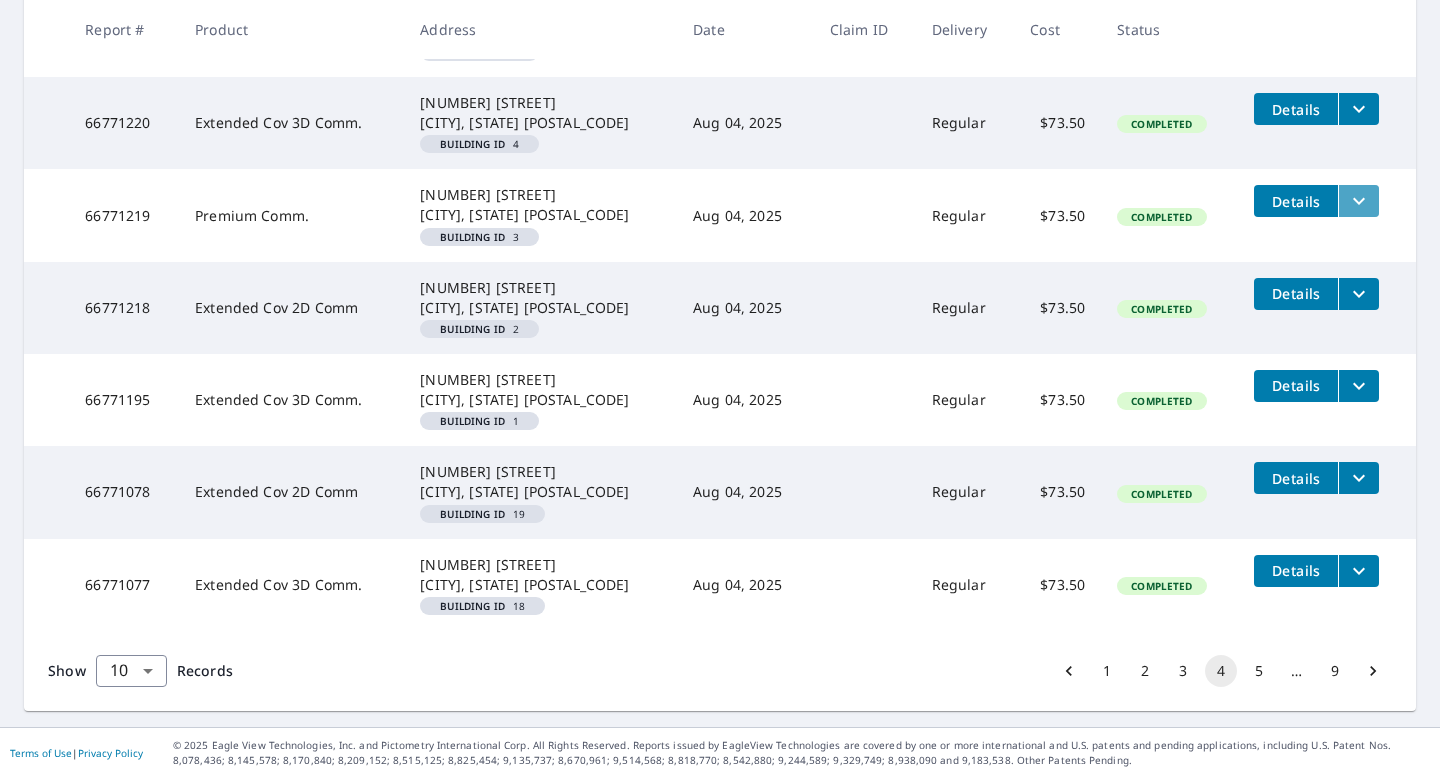 click 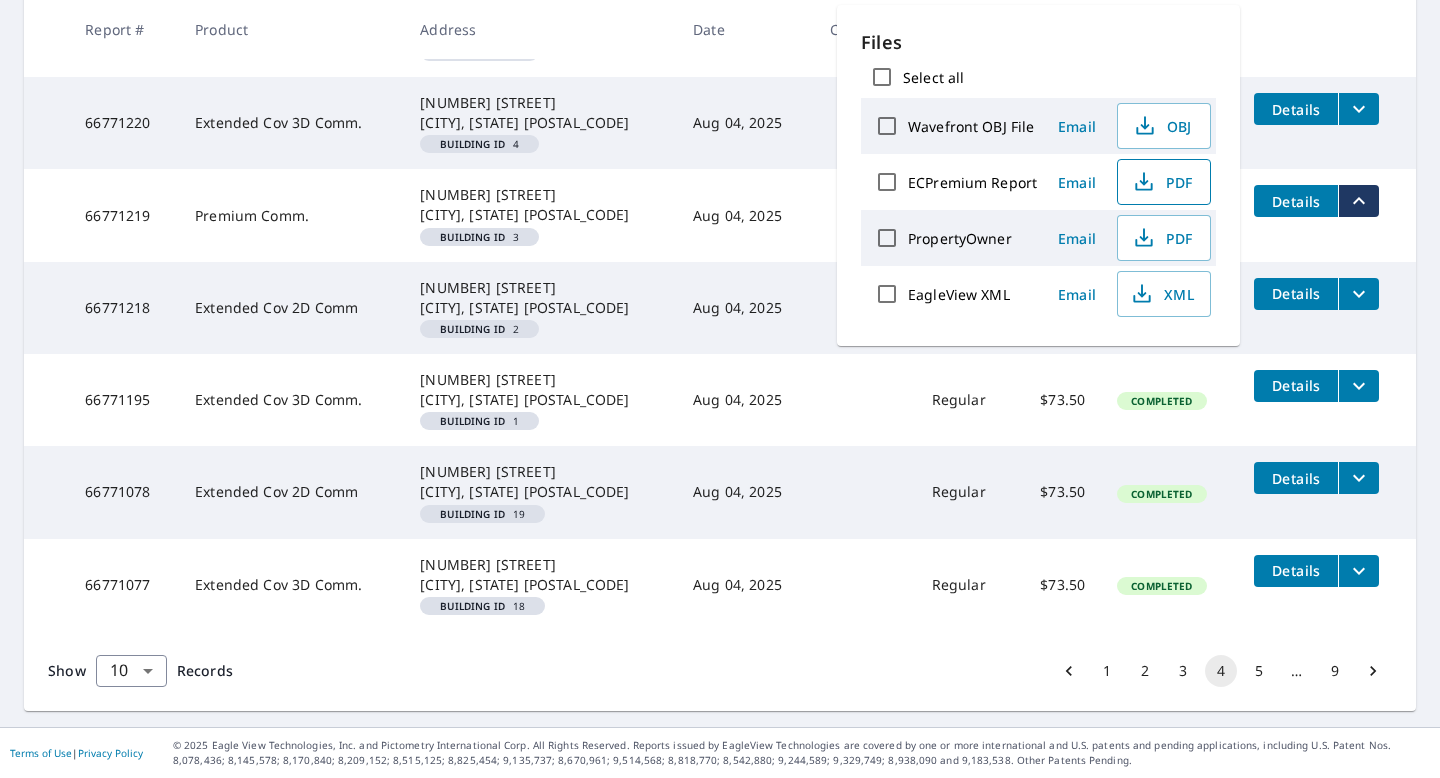 click on "PDF" at bounding box center [1162, 182] 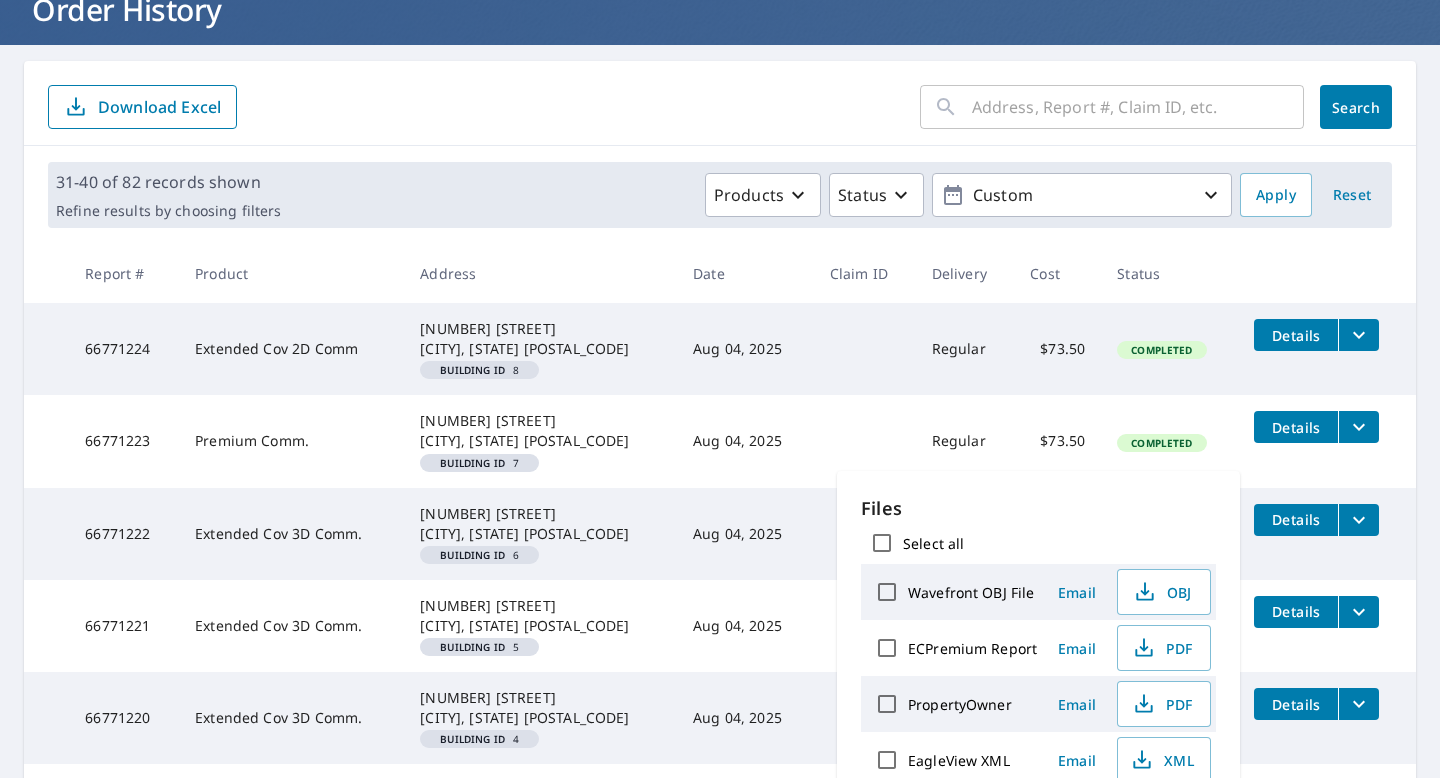 scroll, scrollTop: 139, scrollLeft: 0, axis: vertical 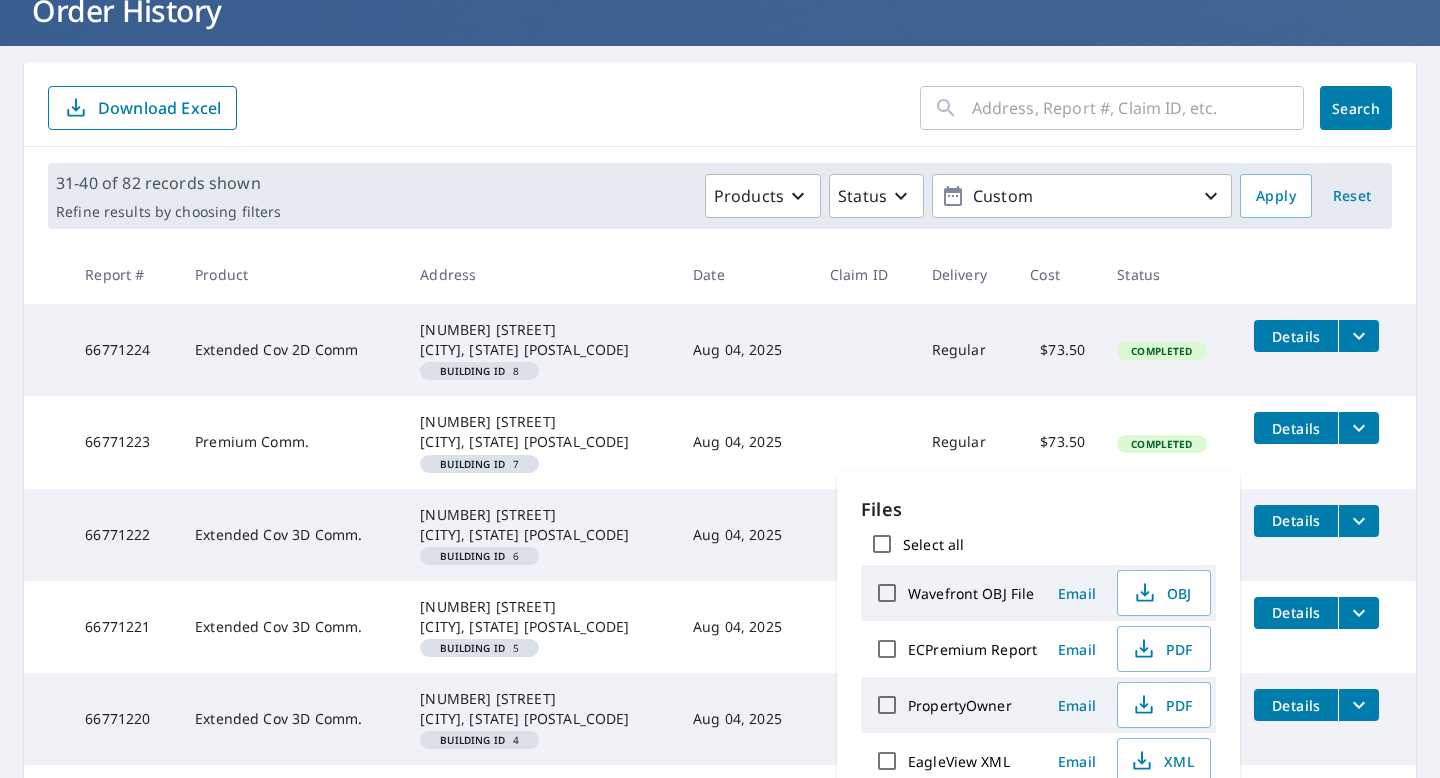 click on "Details" at bounding box center [1296, 705] 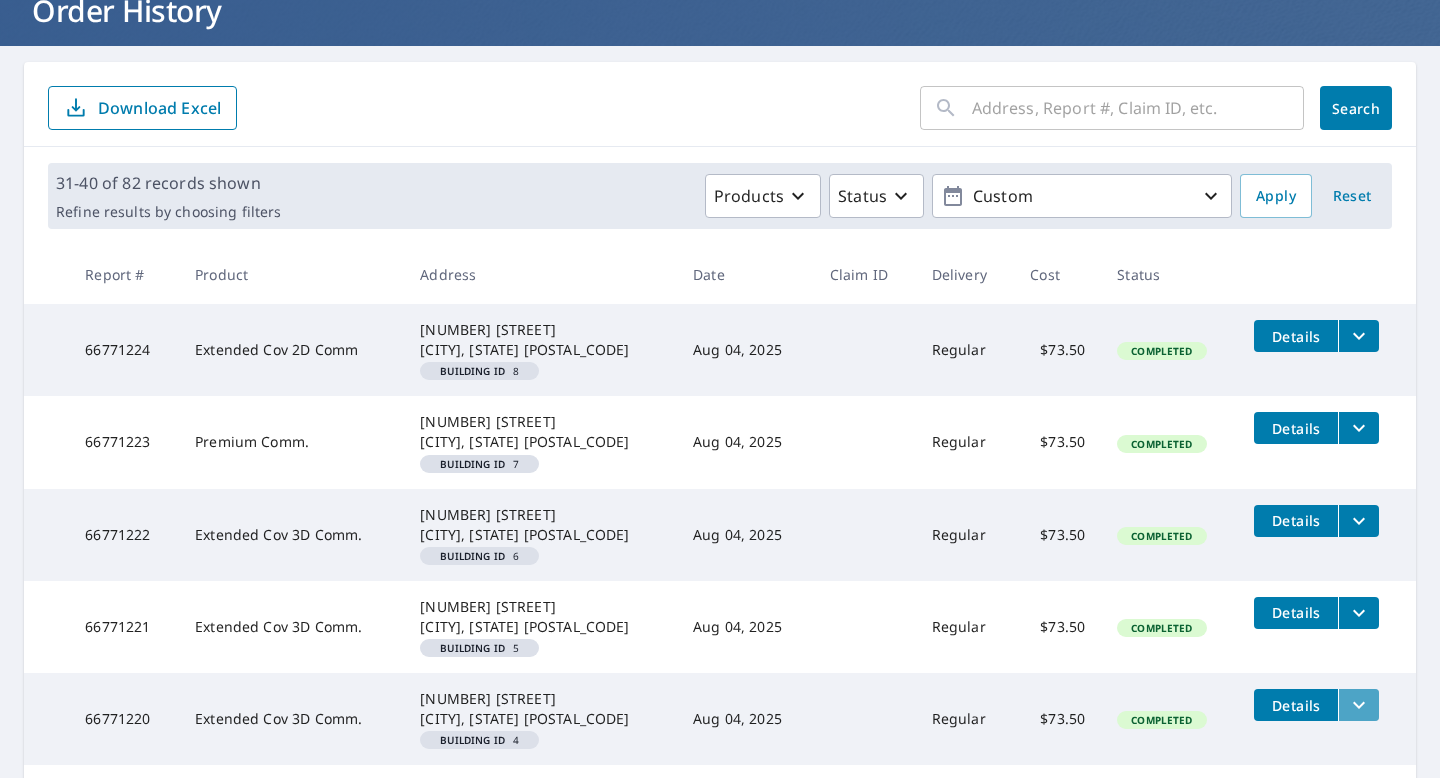click at bounding box center [1358, 705] 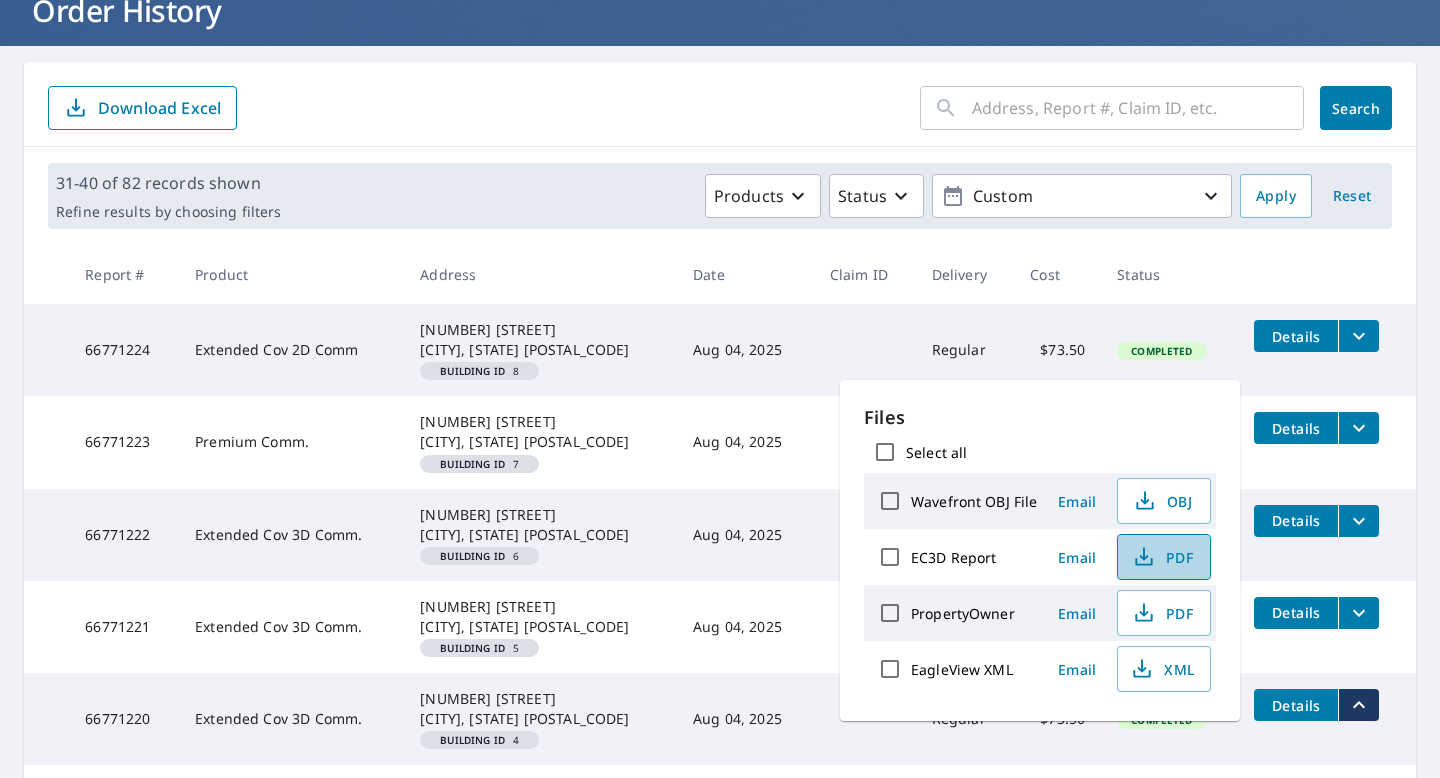 click on "PDF" at bounding box center (1162, 557) 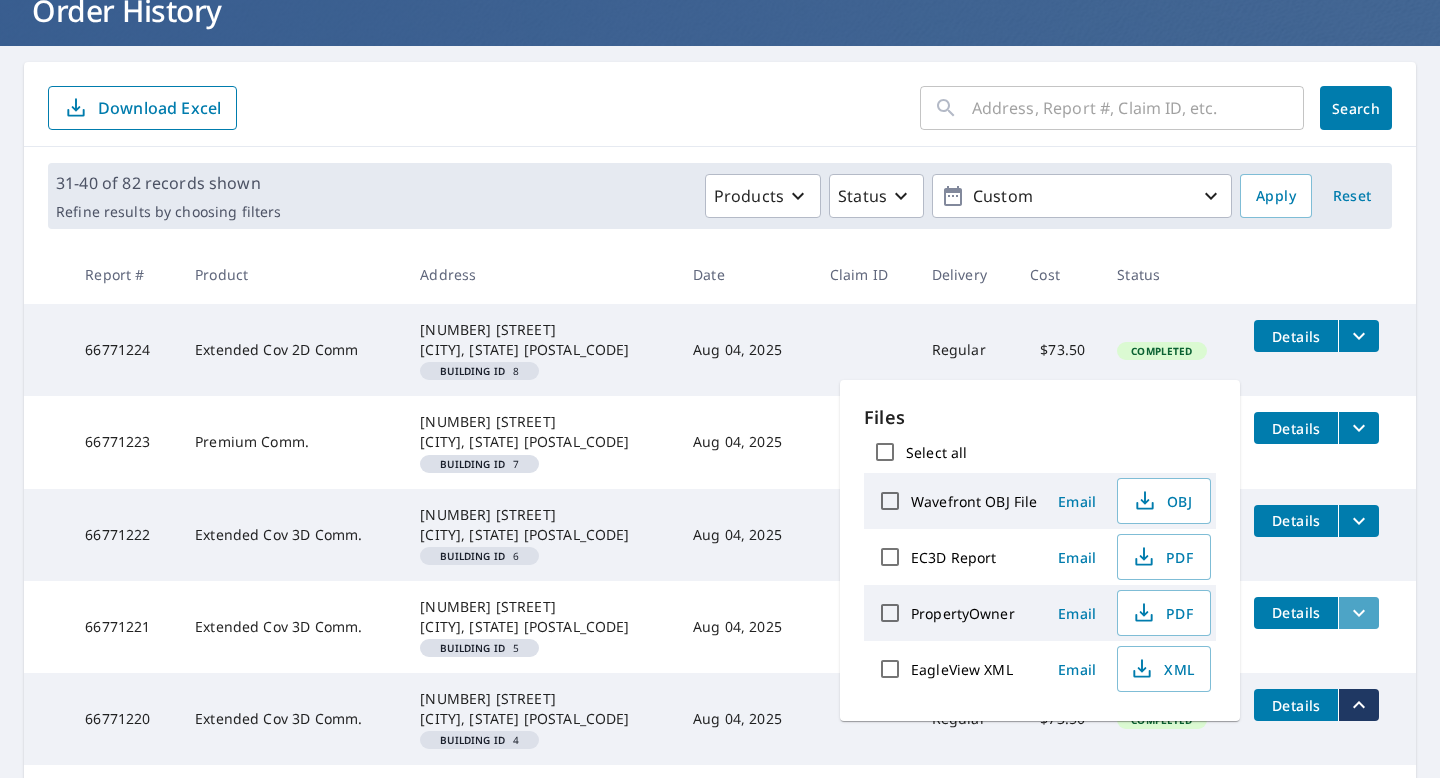 click at bounding box center [1358, 613] 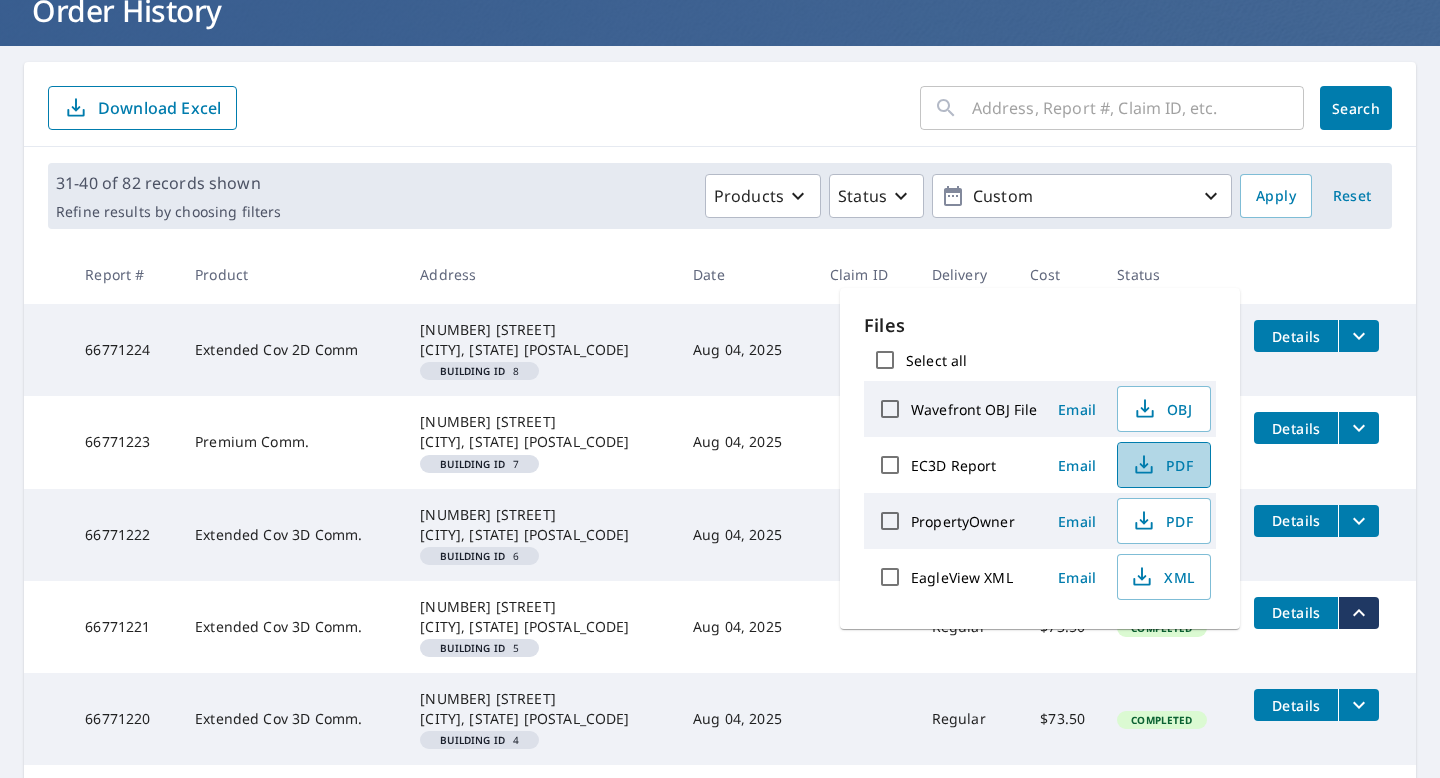 click on "PDF" at bounding box center (1162, 465) 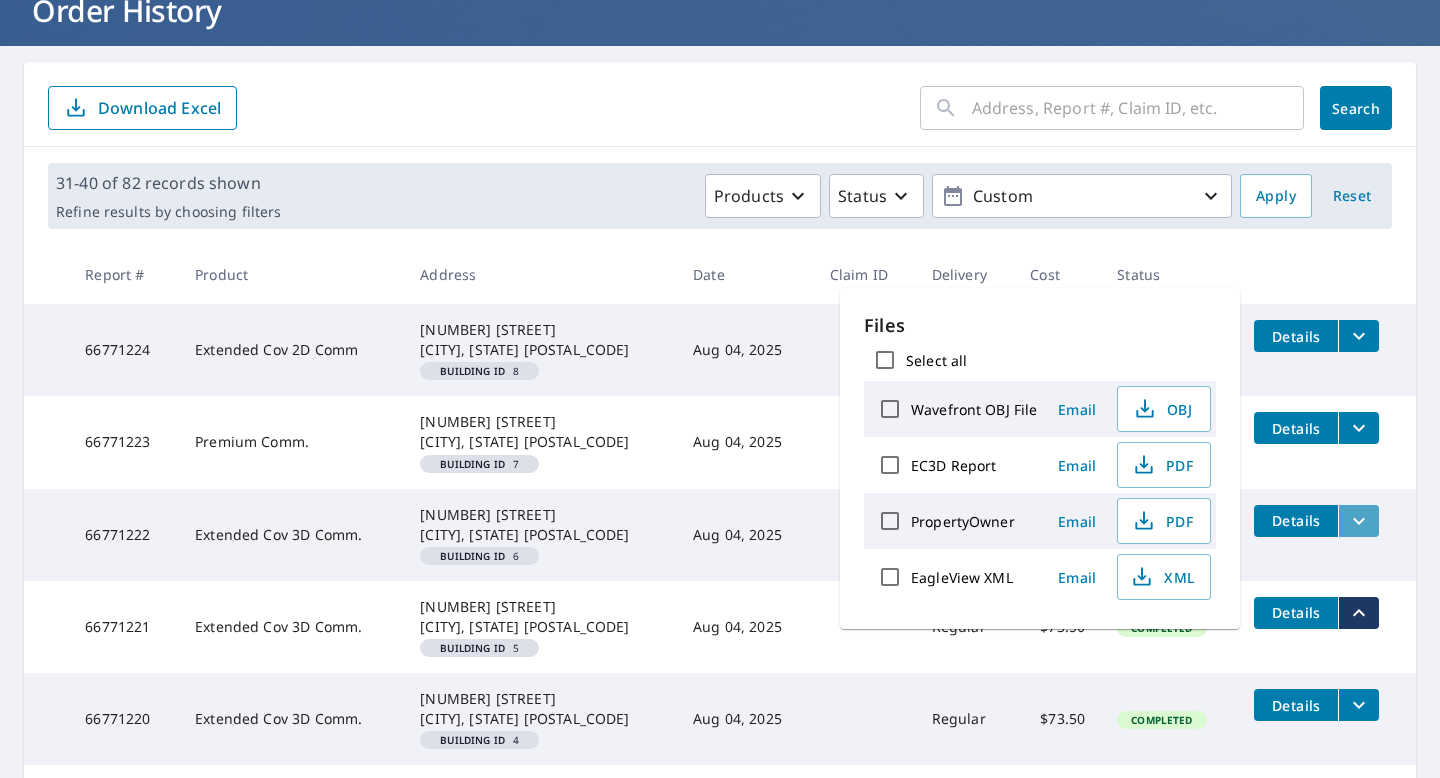 click 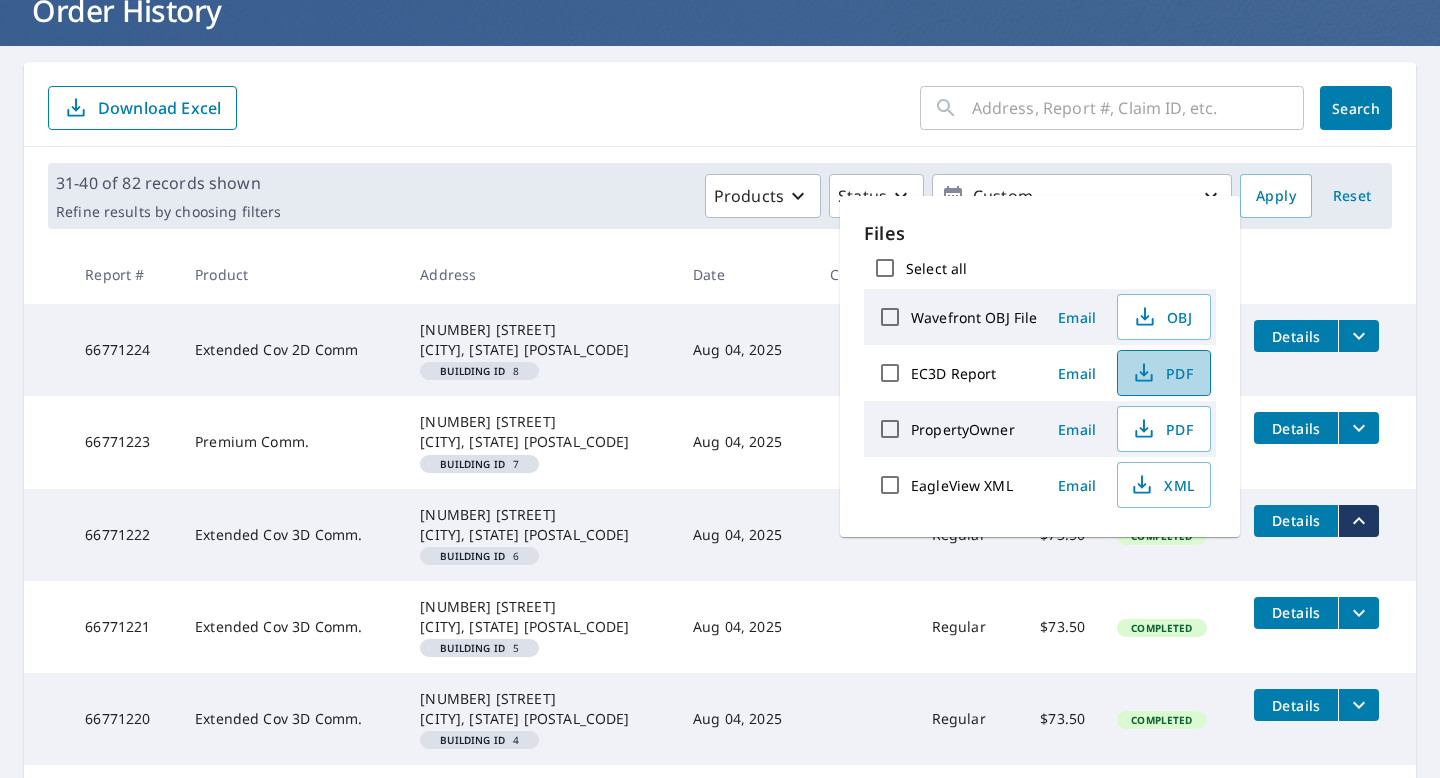 click on "PDF" at bounding box center (1162, 373) 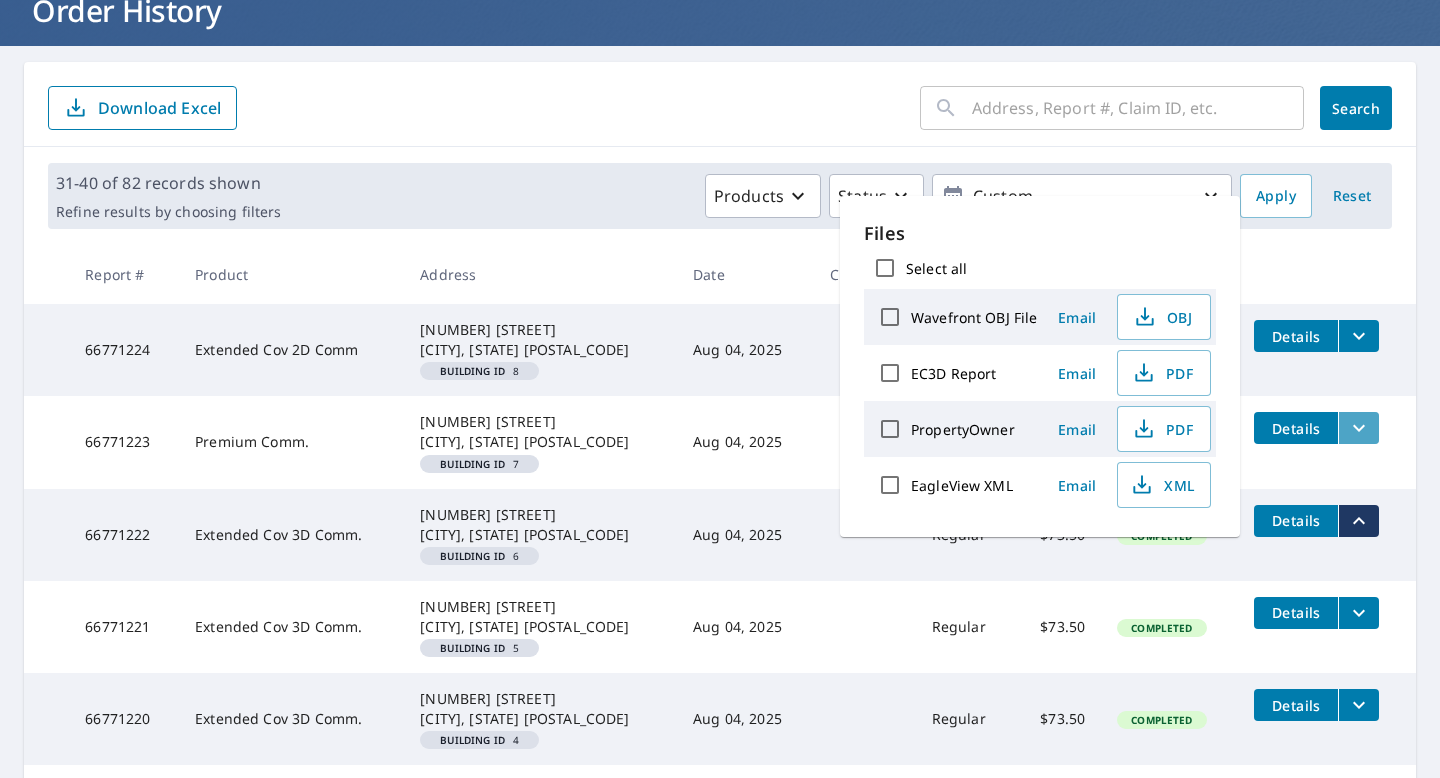 click 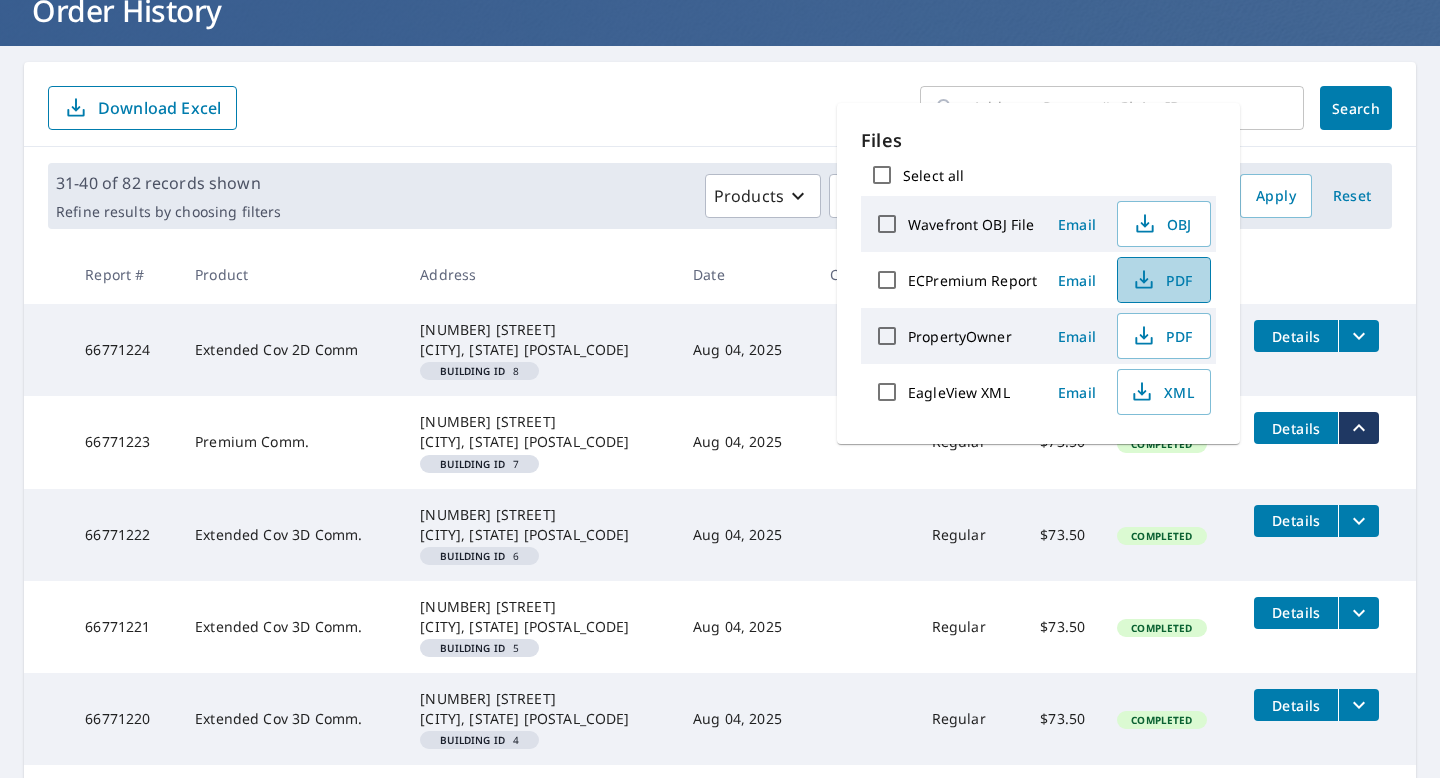 click on "PDF" at bounding box center (1162, 280) 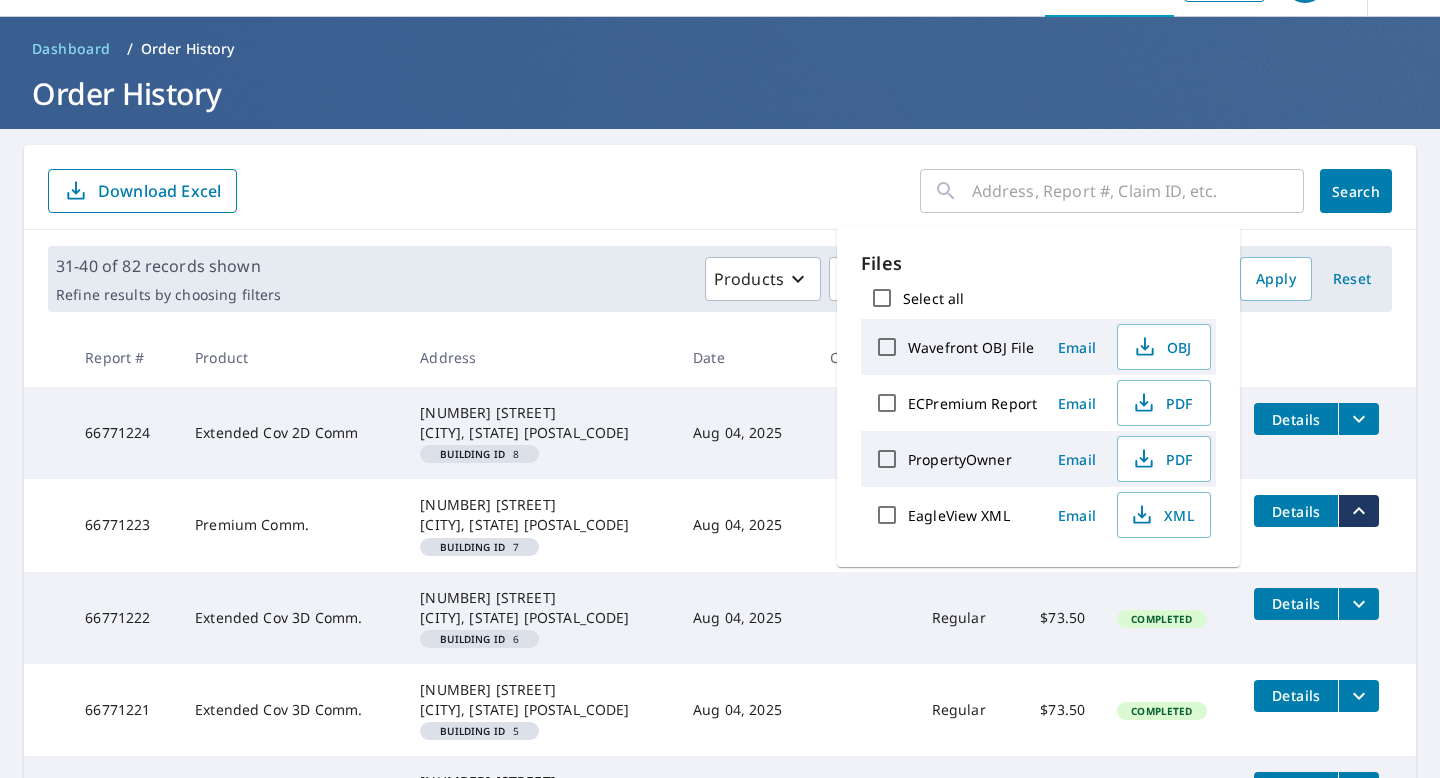 scroll, scrollTop: 0, scrollLeft: 0, axis: both 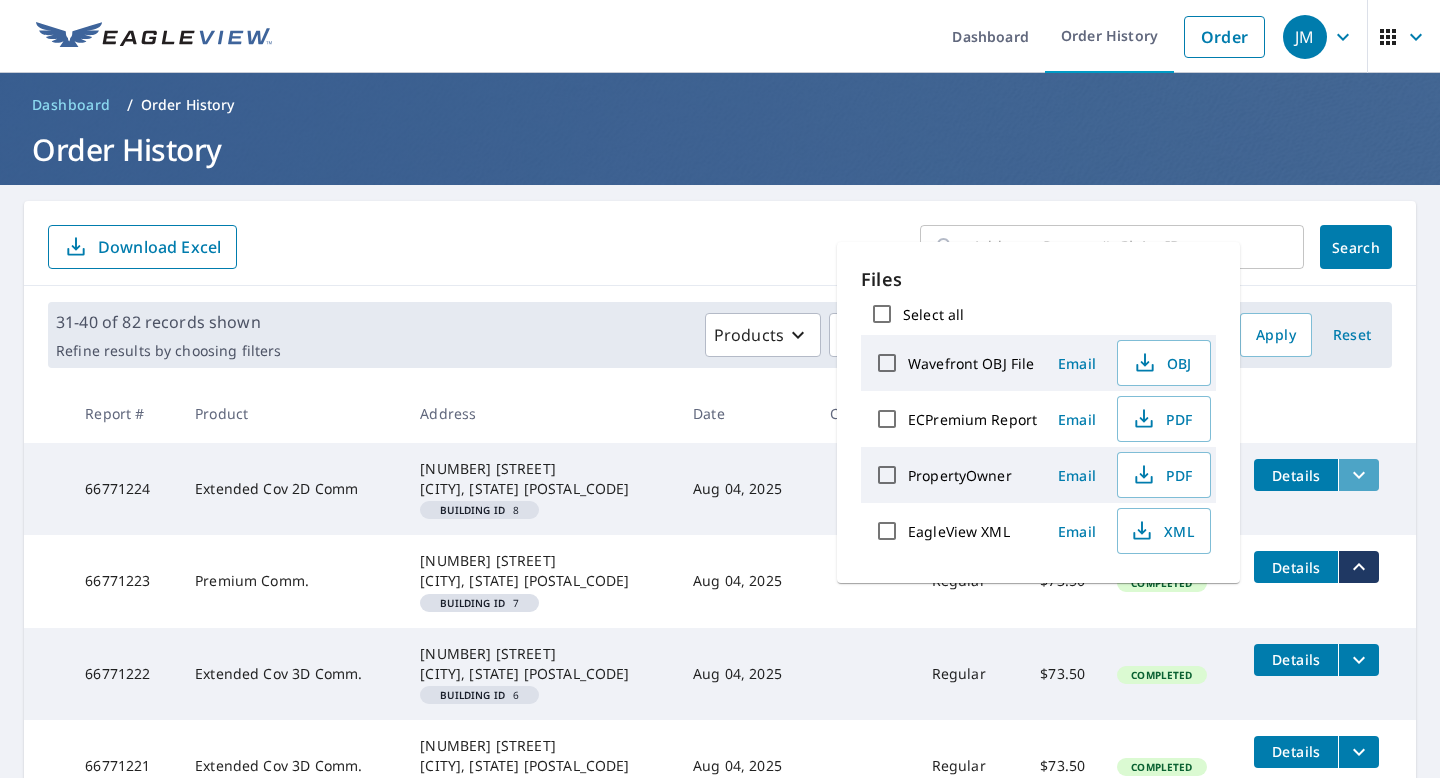 click 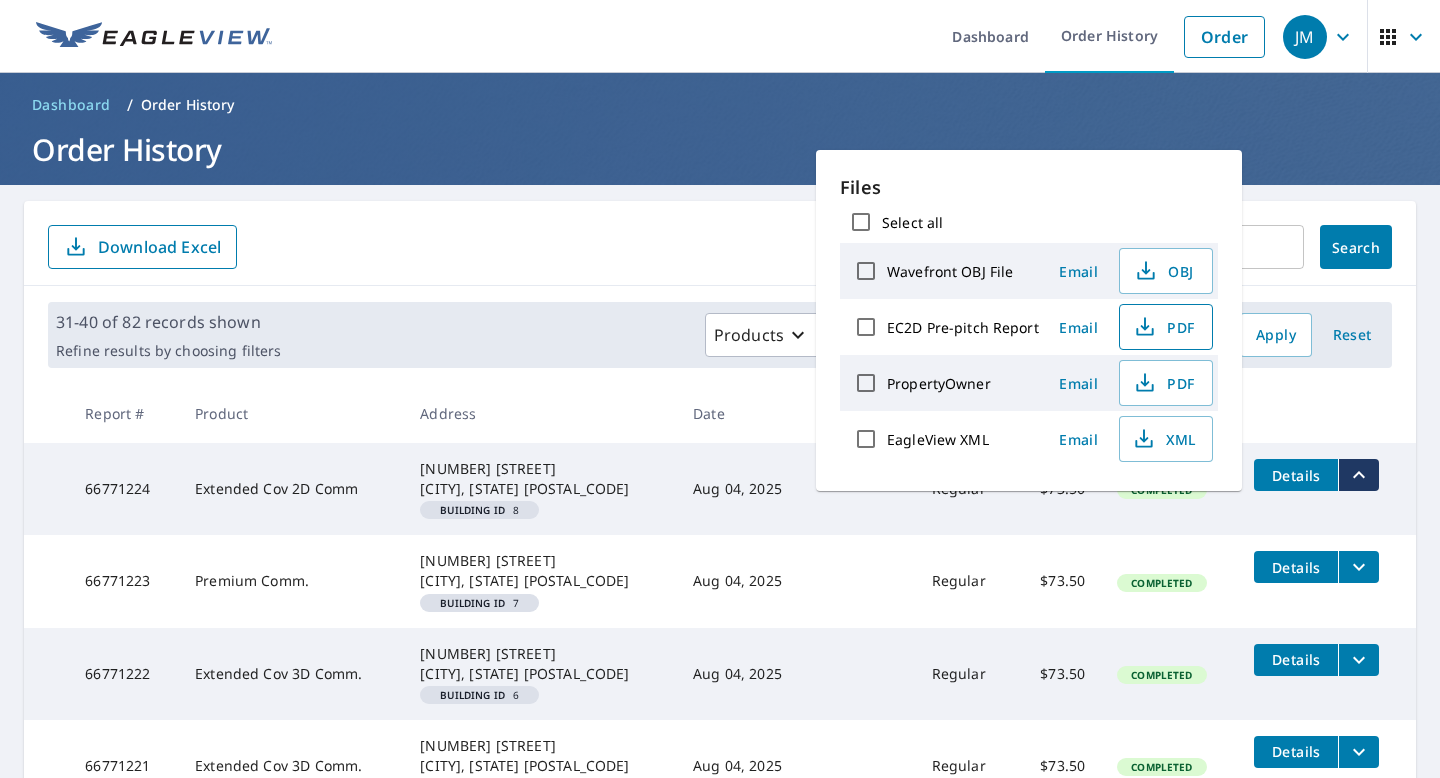 click on "PDF" at bounding box center (1164, 327) 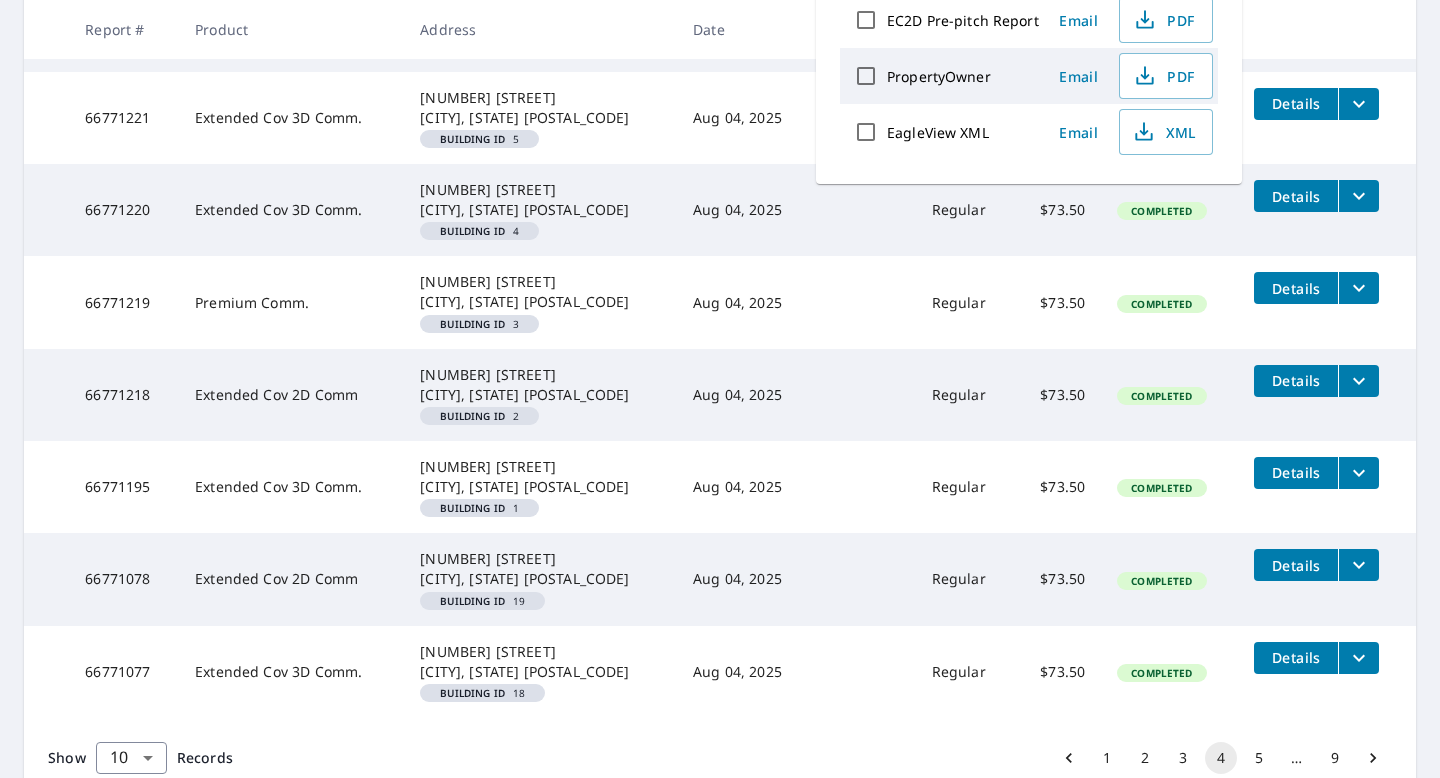 scroll, scrollTop: 735, scrollLeft: 0, axis: vertical 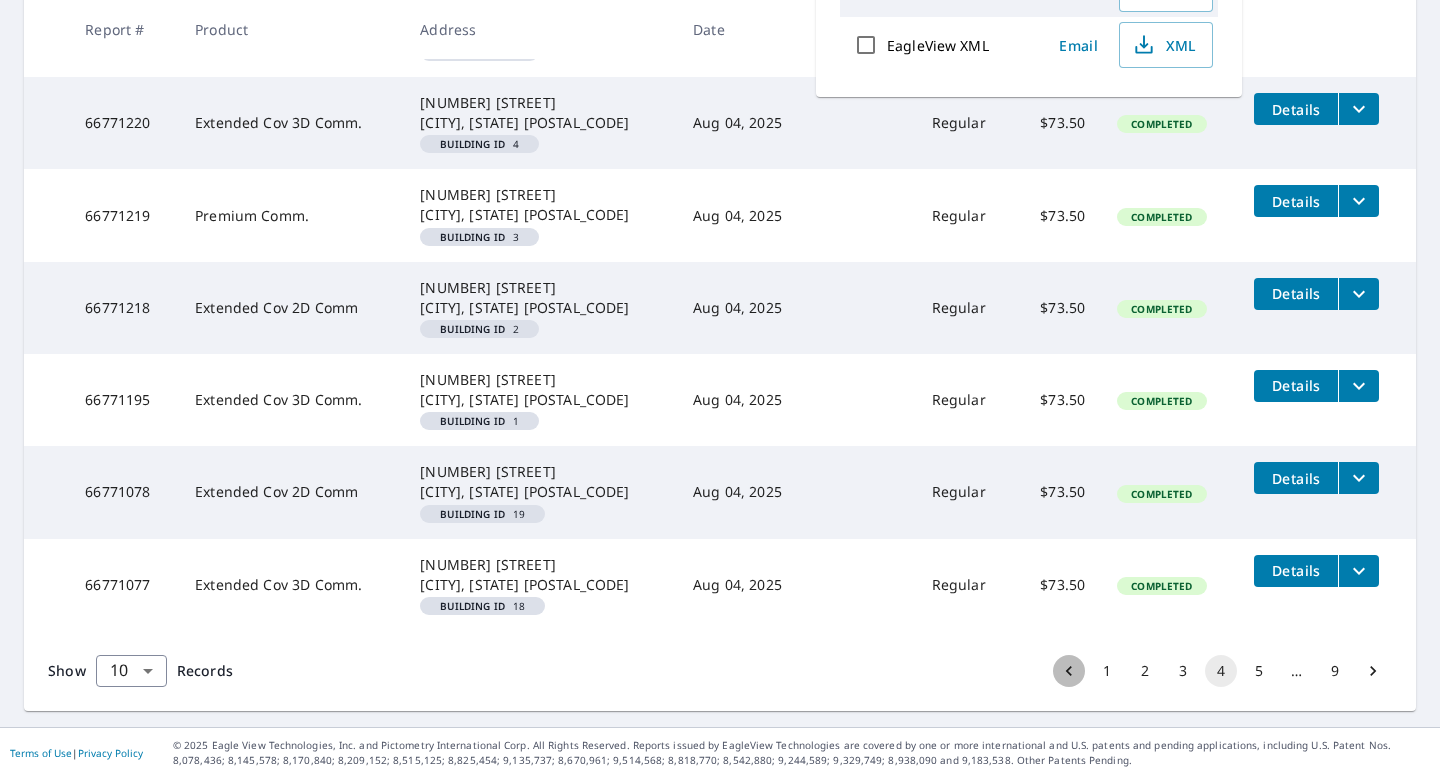 click 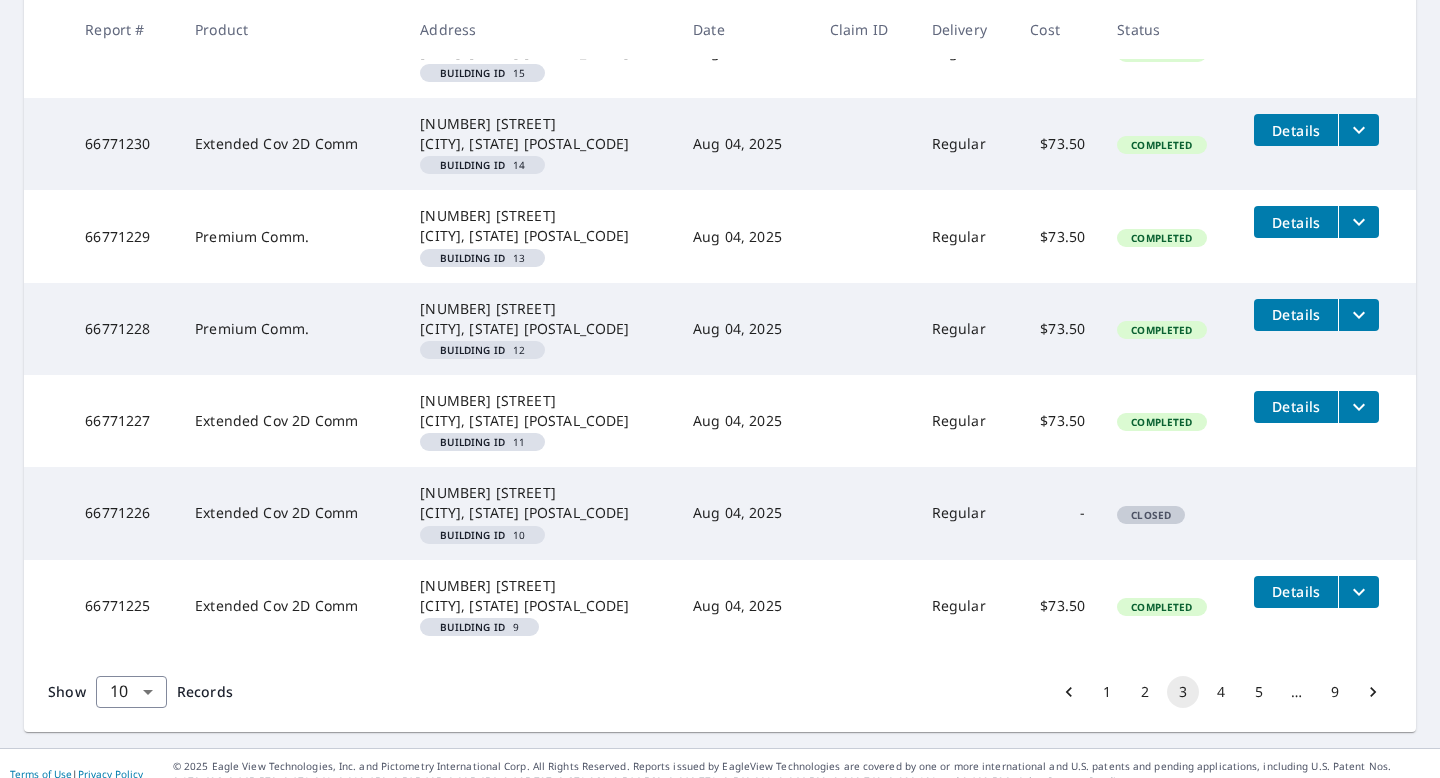 scroll, scrollTop: 735, scrollLeft: 0, axis: vertical 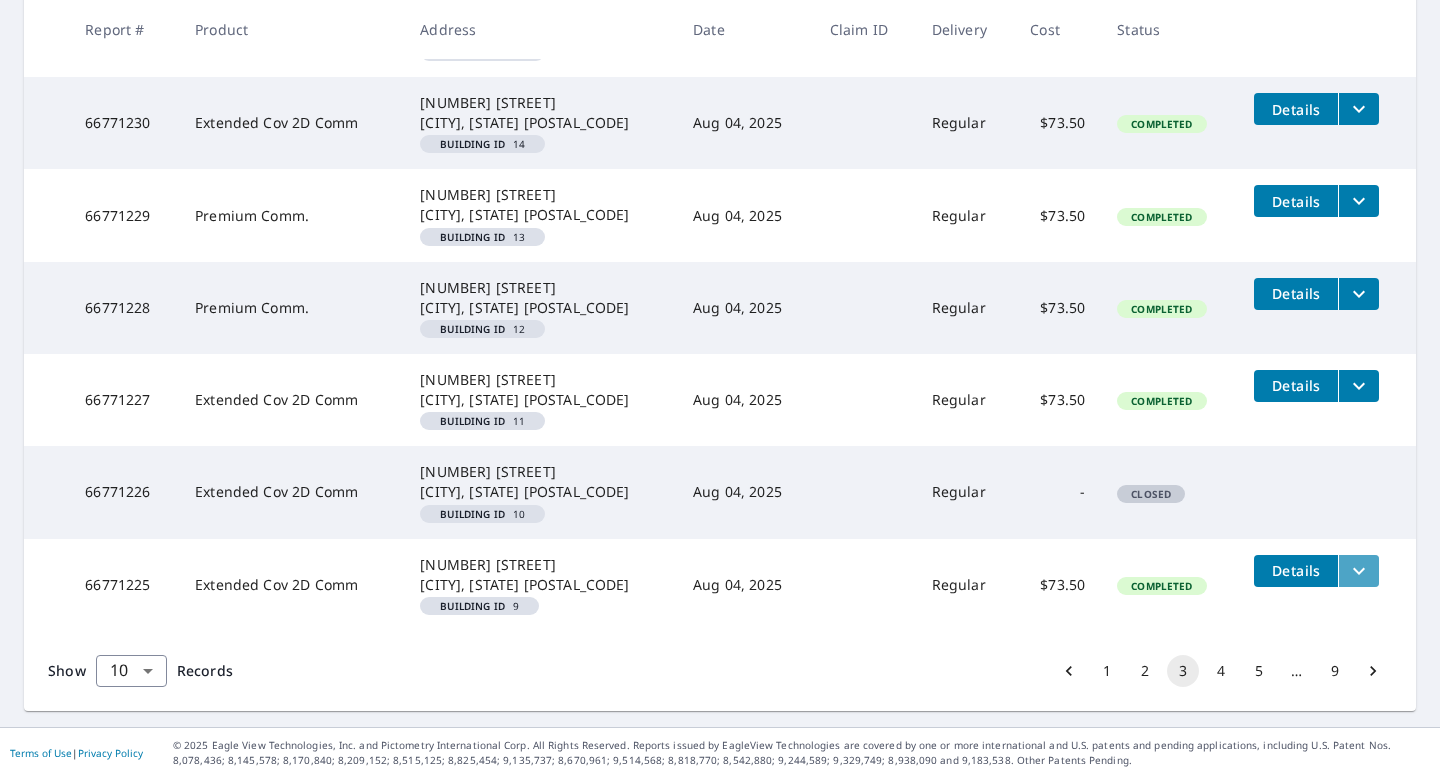click at bounding box center (1358, 571) 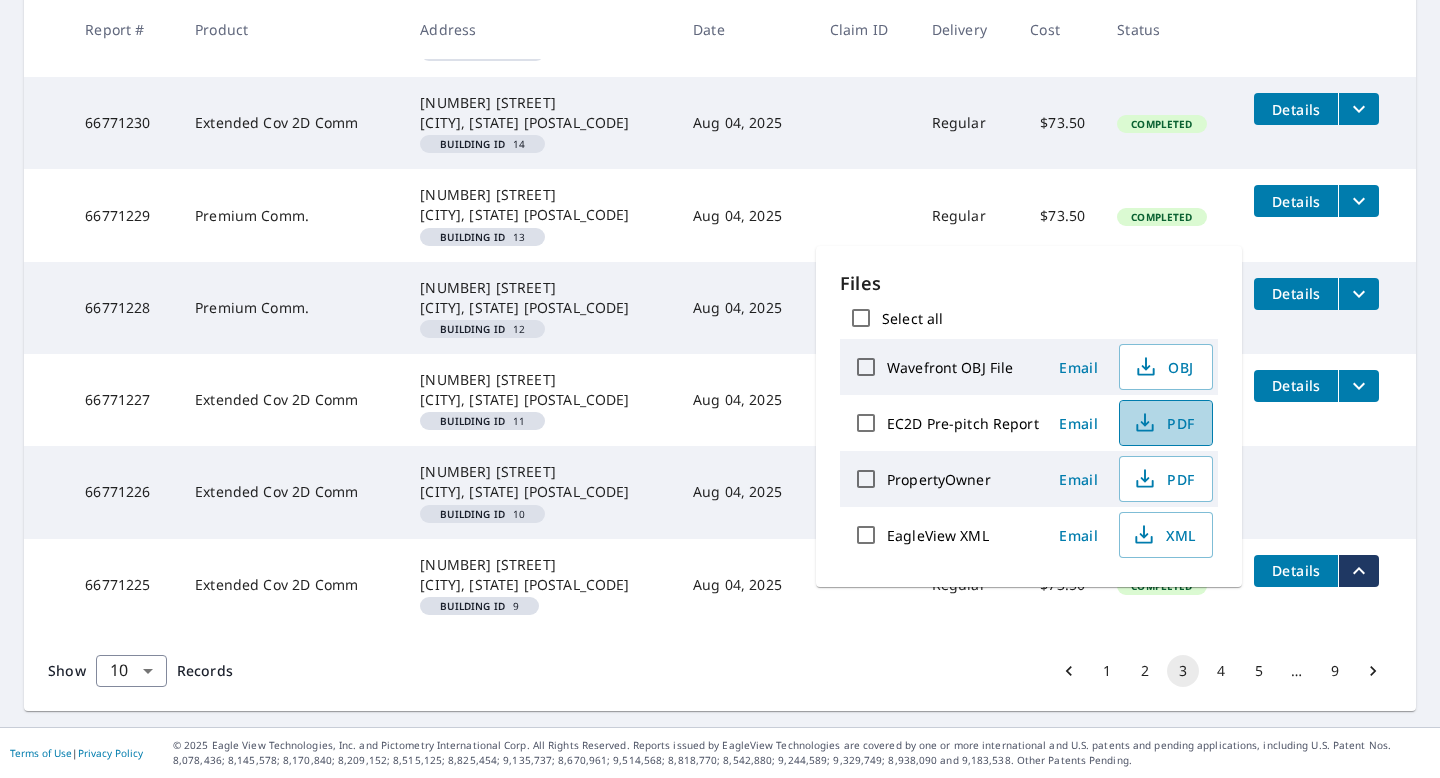 click on "PDF" at bounding box center (1164, 423) 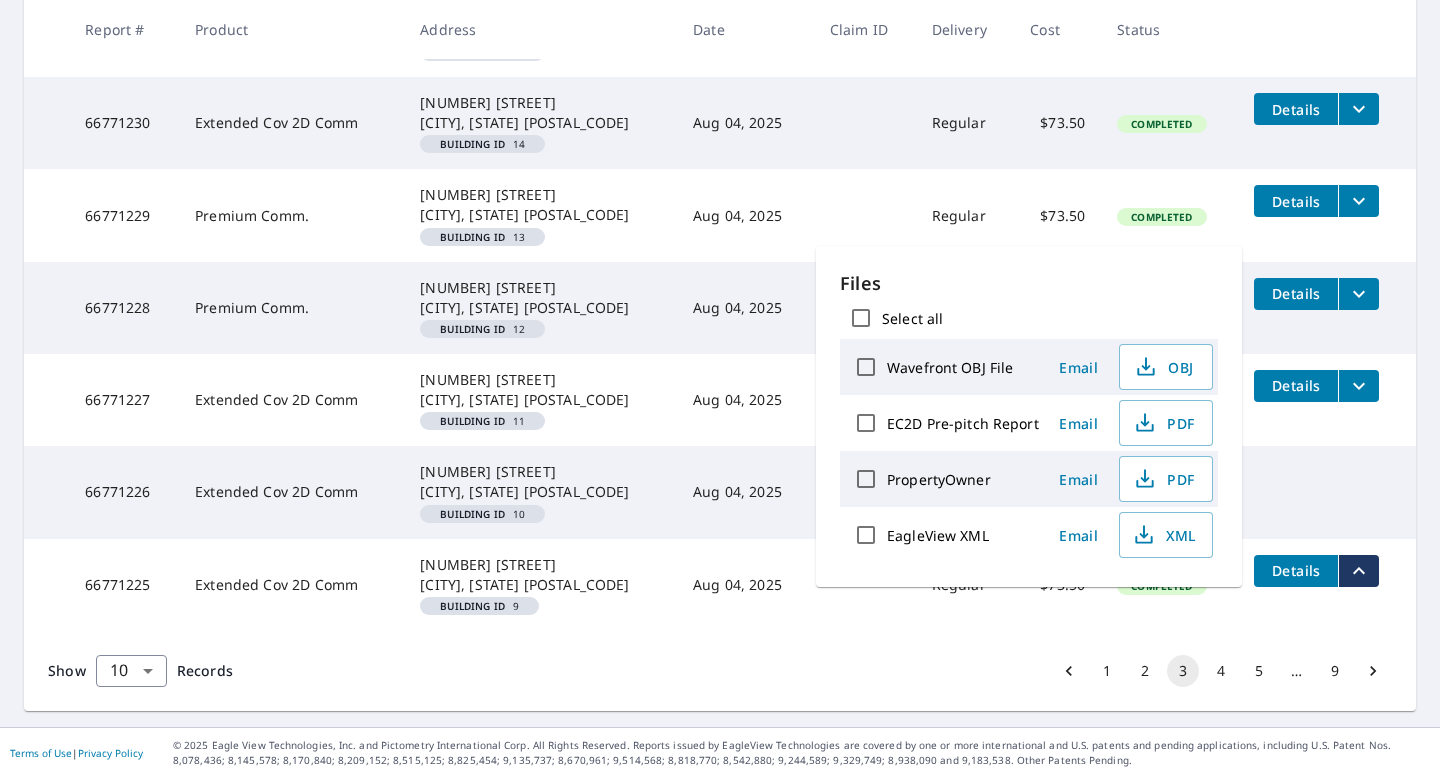 click on "[REPORT_ID] Extended Cov 2D Comm [NUMBER] [STREET]
[CITY], [STATE] [POSTAL_CODE] Building ID [NUMBER] [DATE] Regular - Closed" at bounding box center [720, 492] 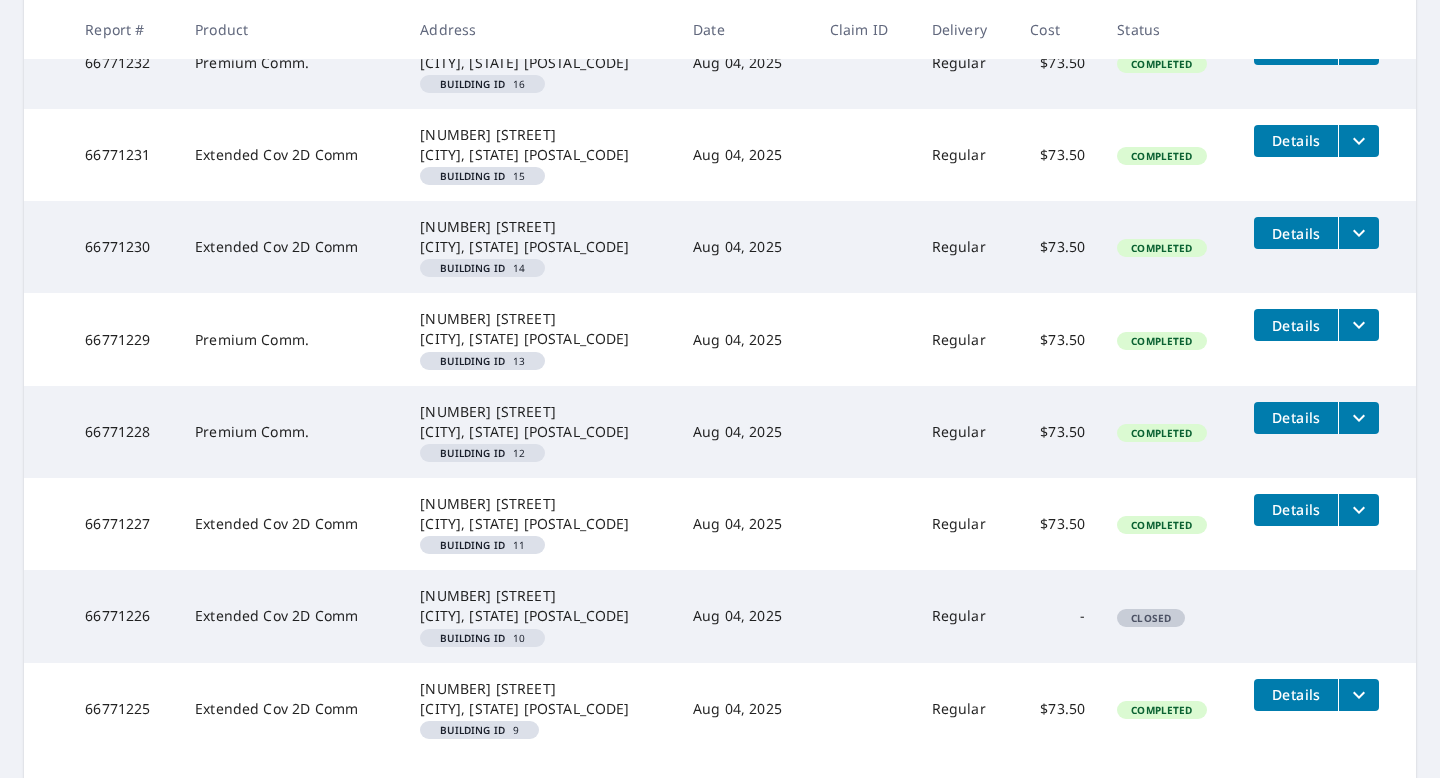 scroll, scrollTop: 610, scrollLeft: 0, axis: vertical 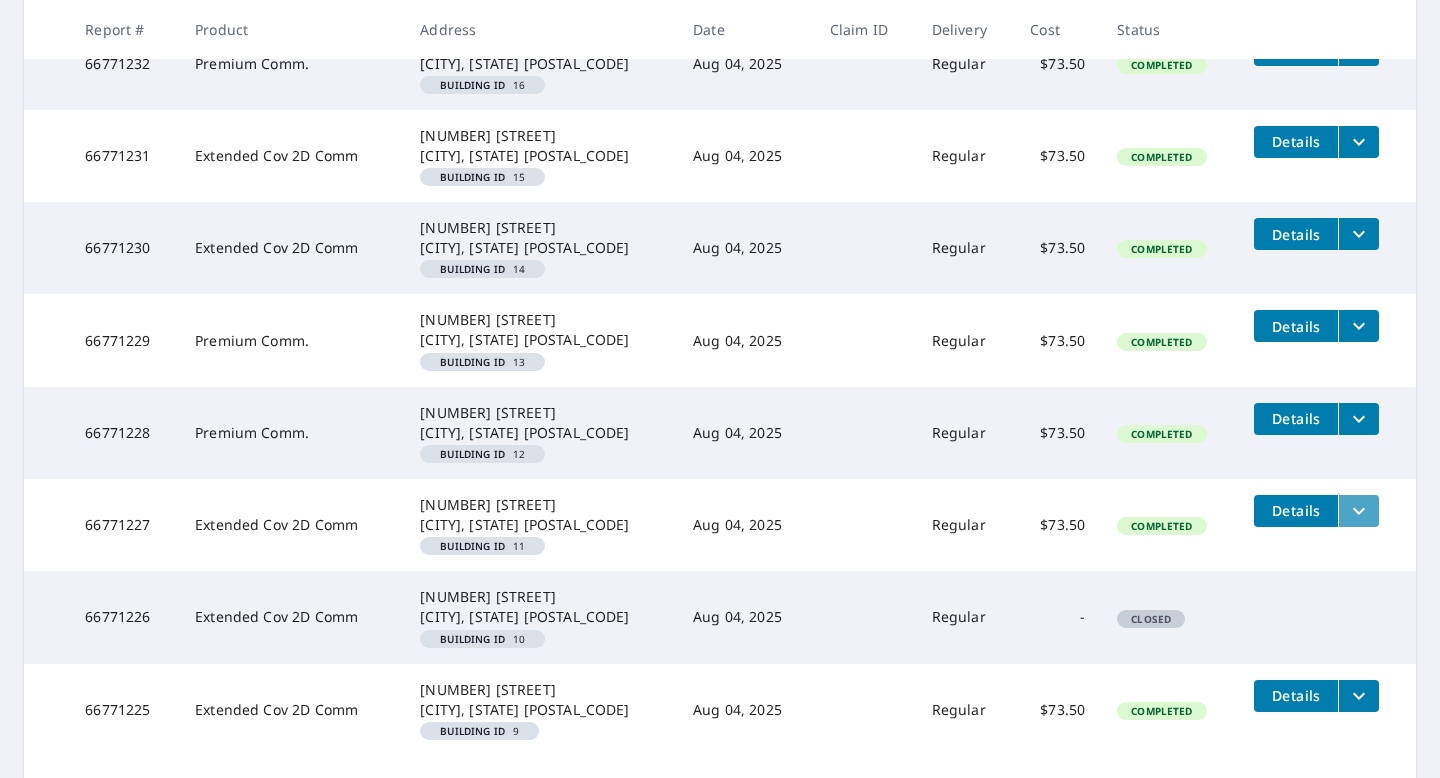 click 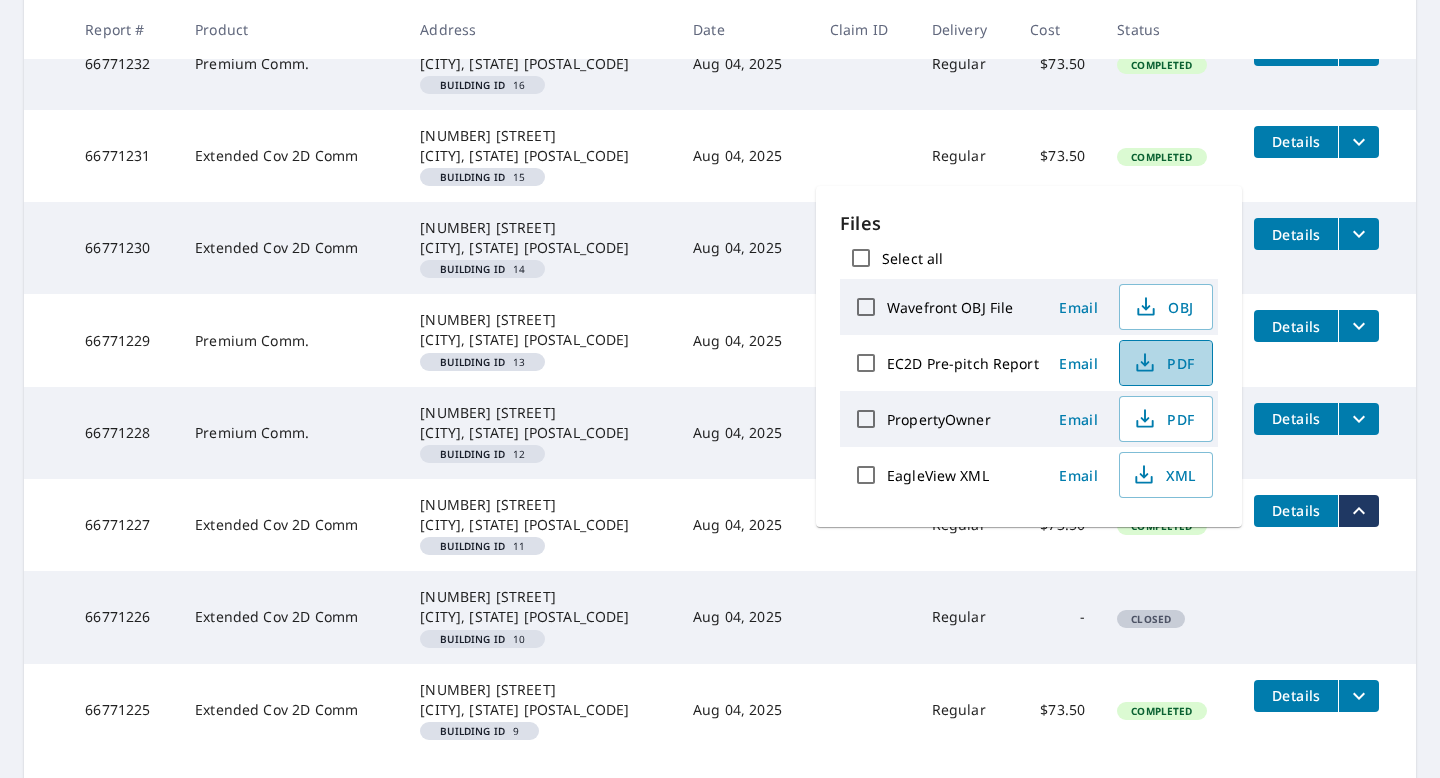 click 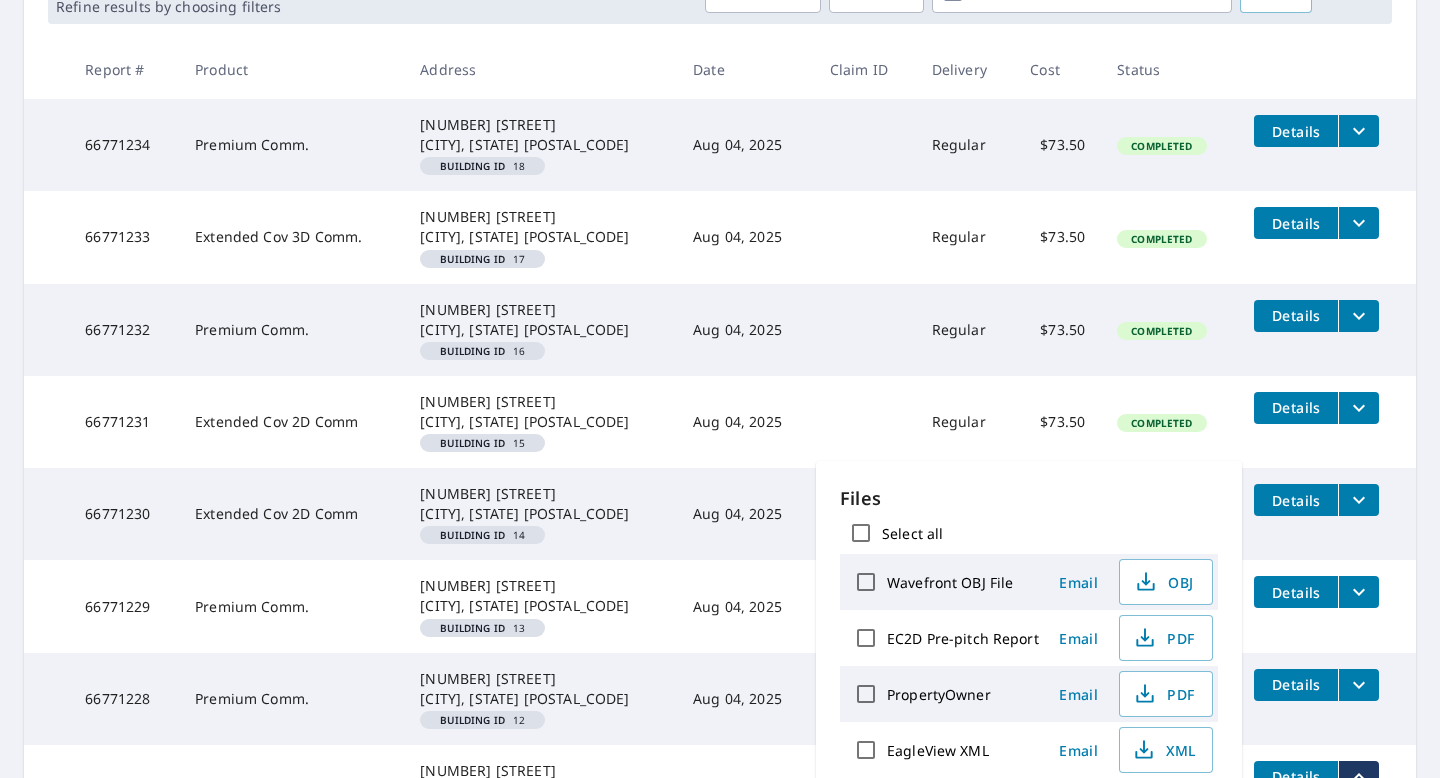 scroll, scrollTop: 331, scrollLeft: 0, axis: vertical 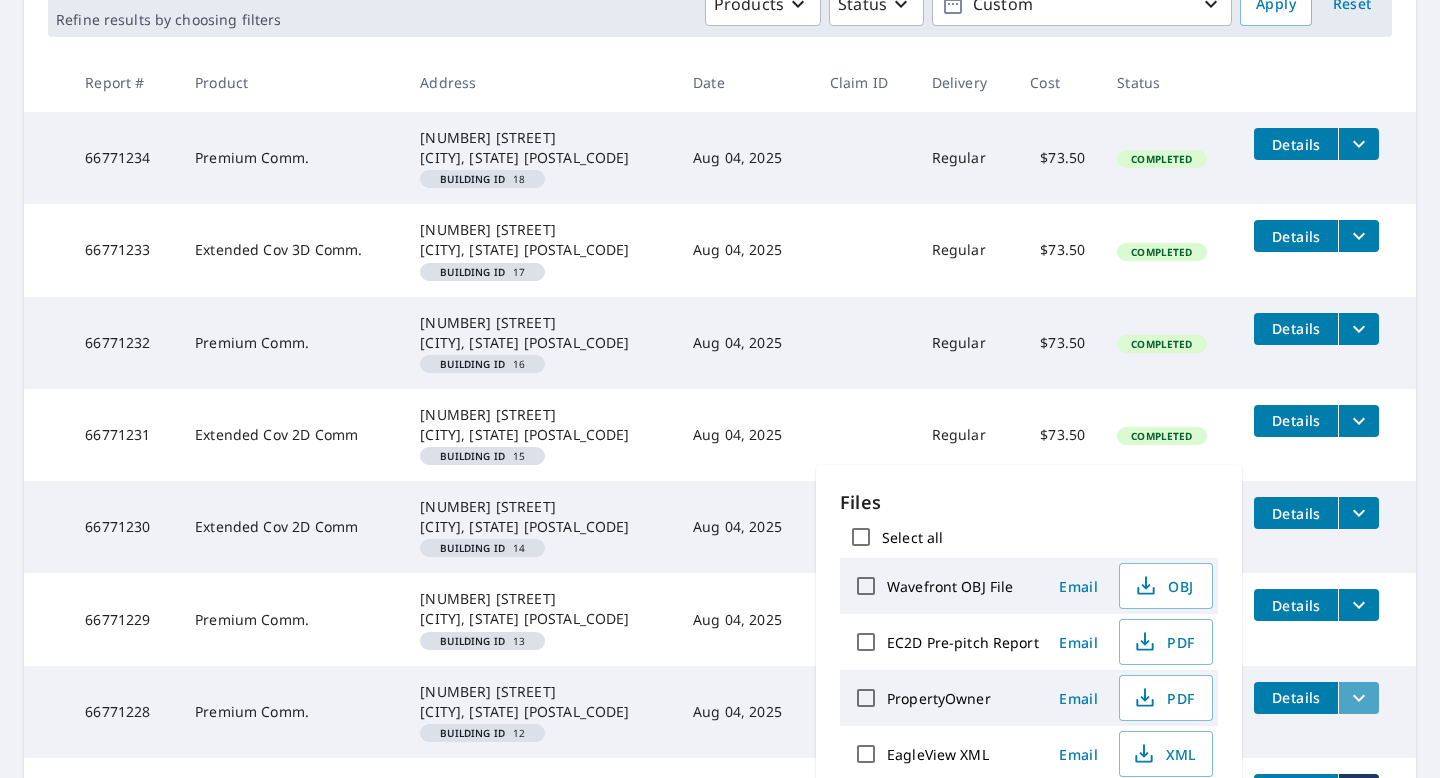 click 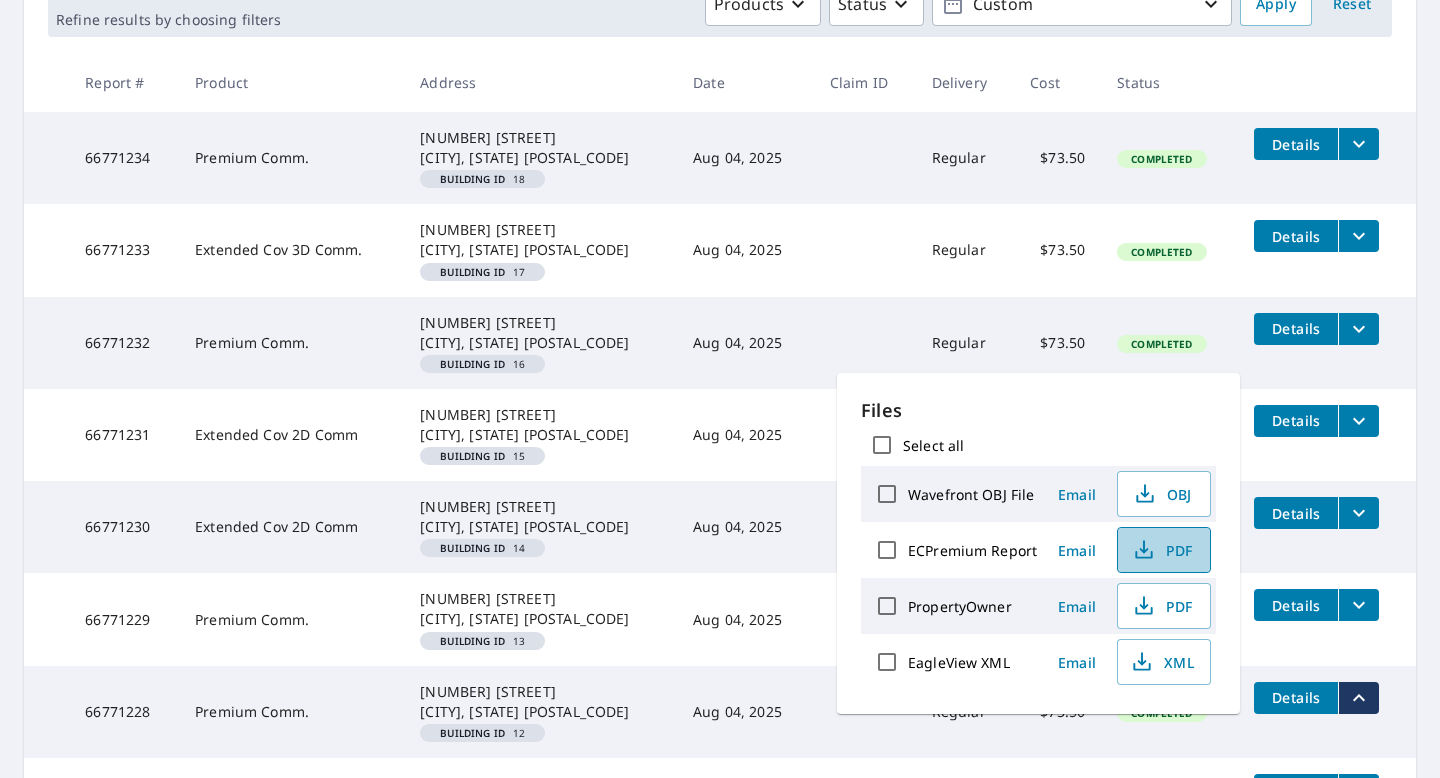 click on "PDF" at bounding box center (1162, 550) 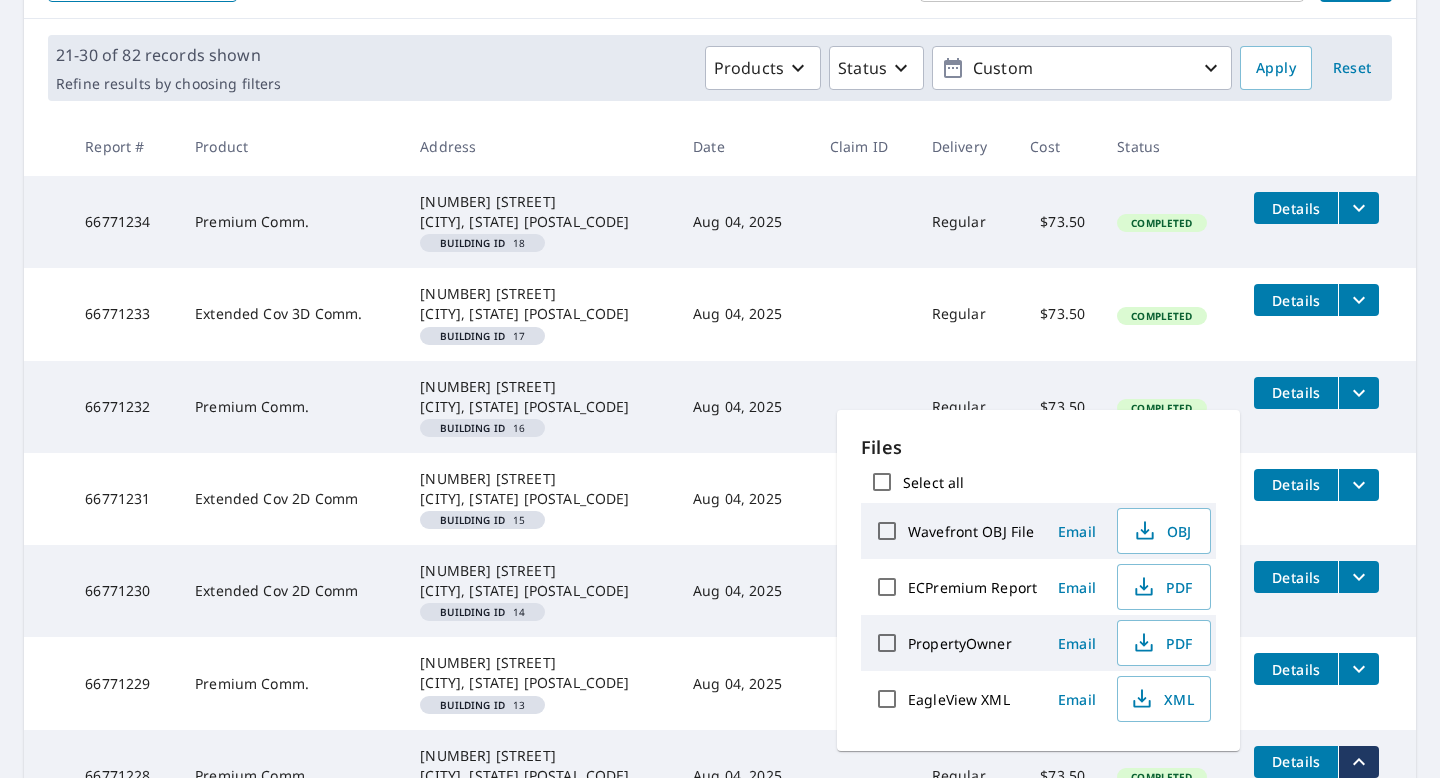 scroll, scrollTop: 260, scrollLeft: 0, axis: vertical 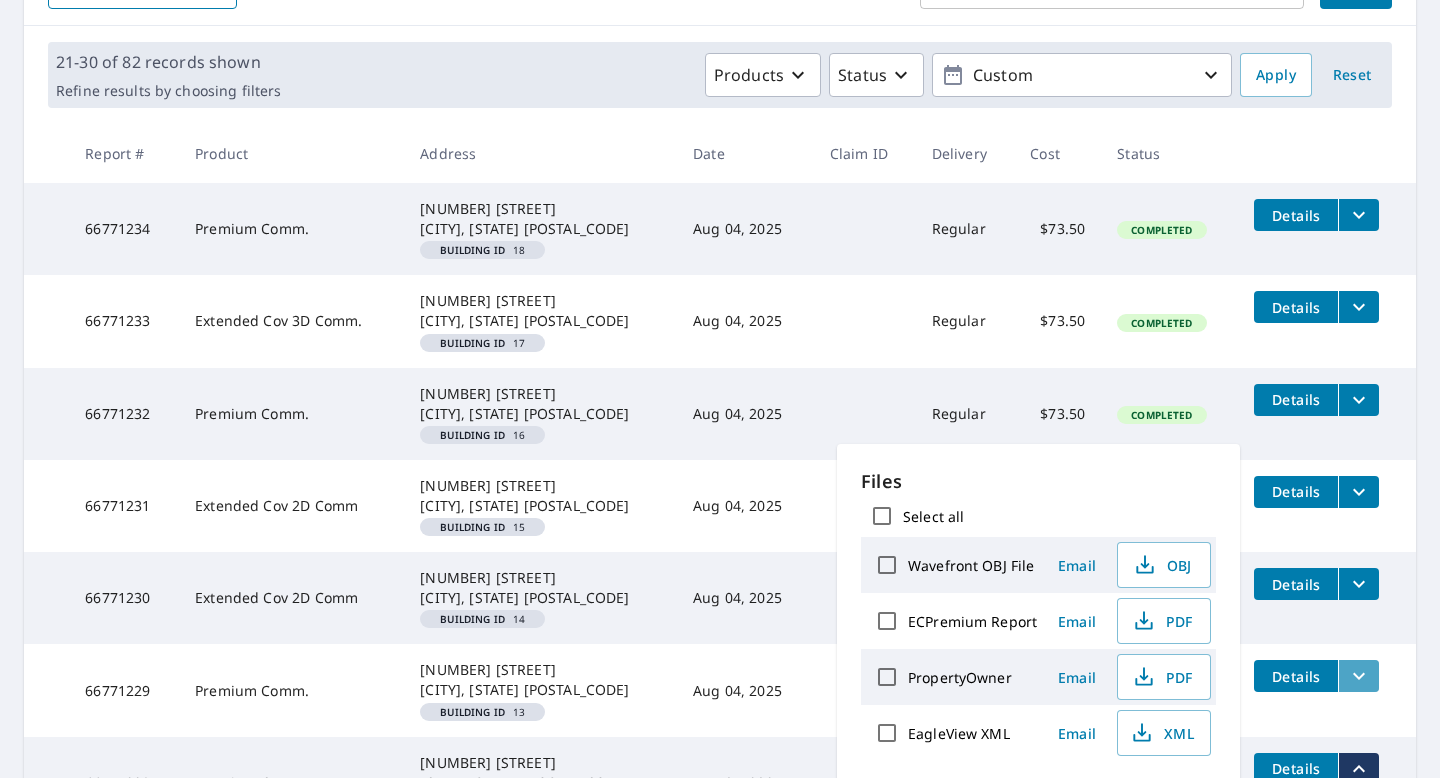 click 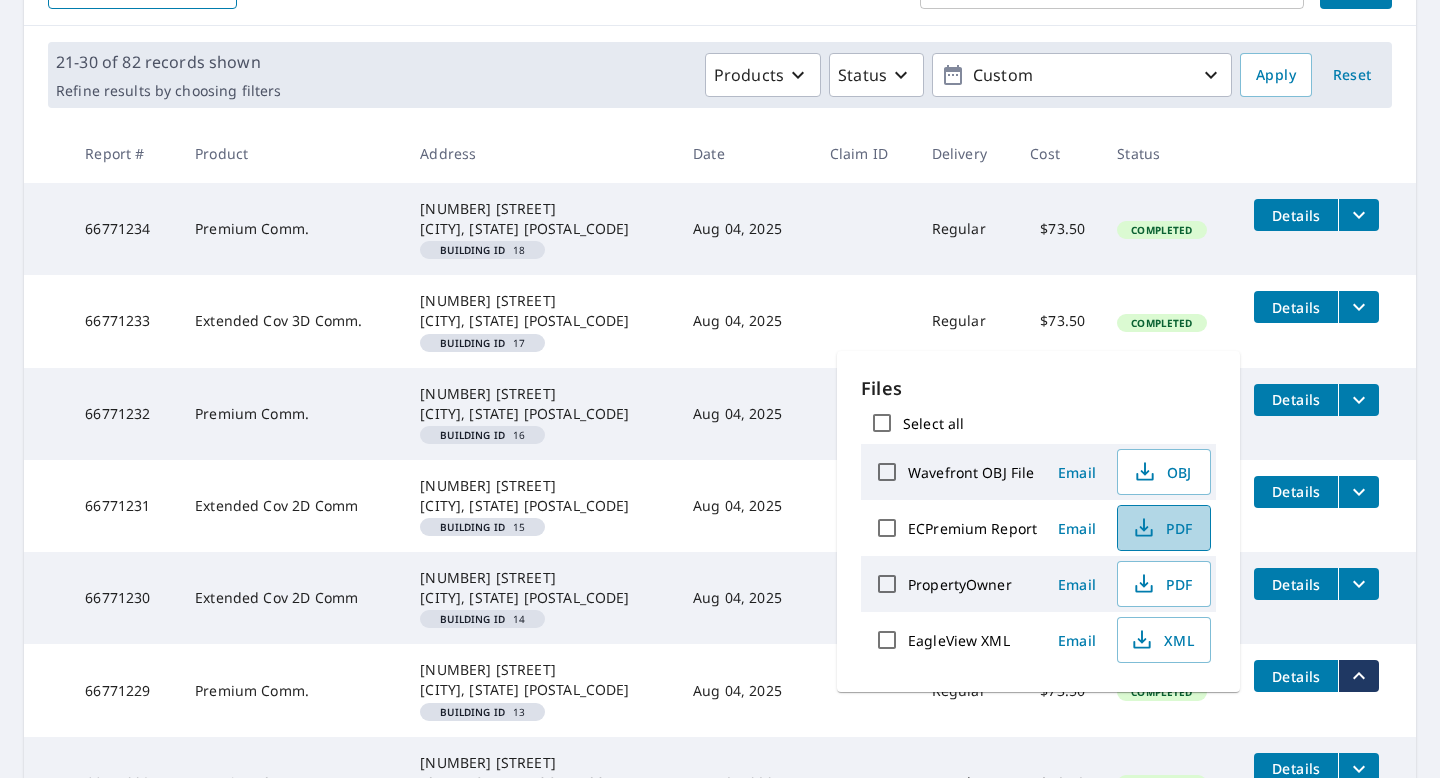 click on "PDF" at bounding box center [1162, 528] 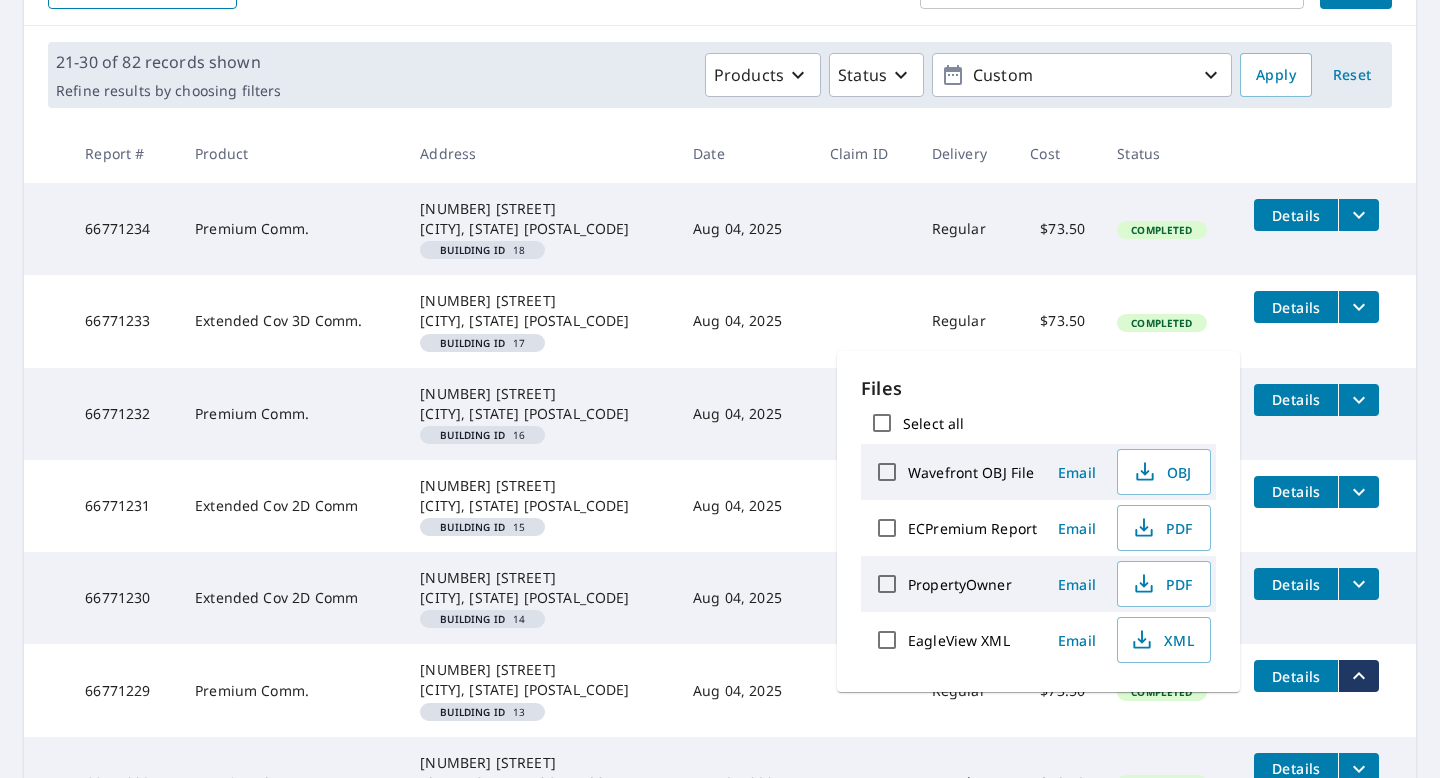 click on "[REPORT_ID] Extended Cov 2D Comm [NUMBER] [STREET]
[CITY], [STATE] [POSTAL_CODE] Building ID [NUMBER] [DATE] Regular $[PRICE] Completed Details" at bounding box center [720, 506] 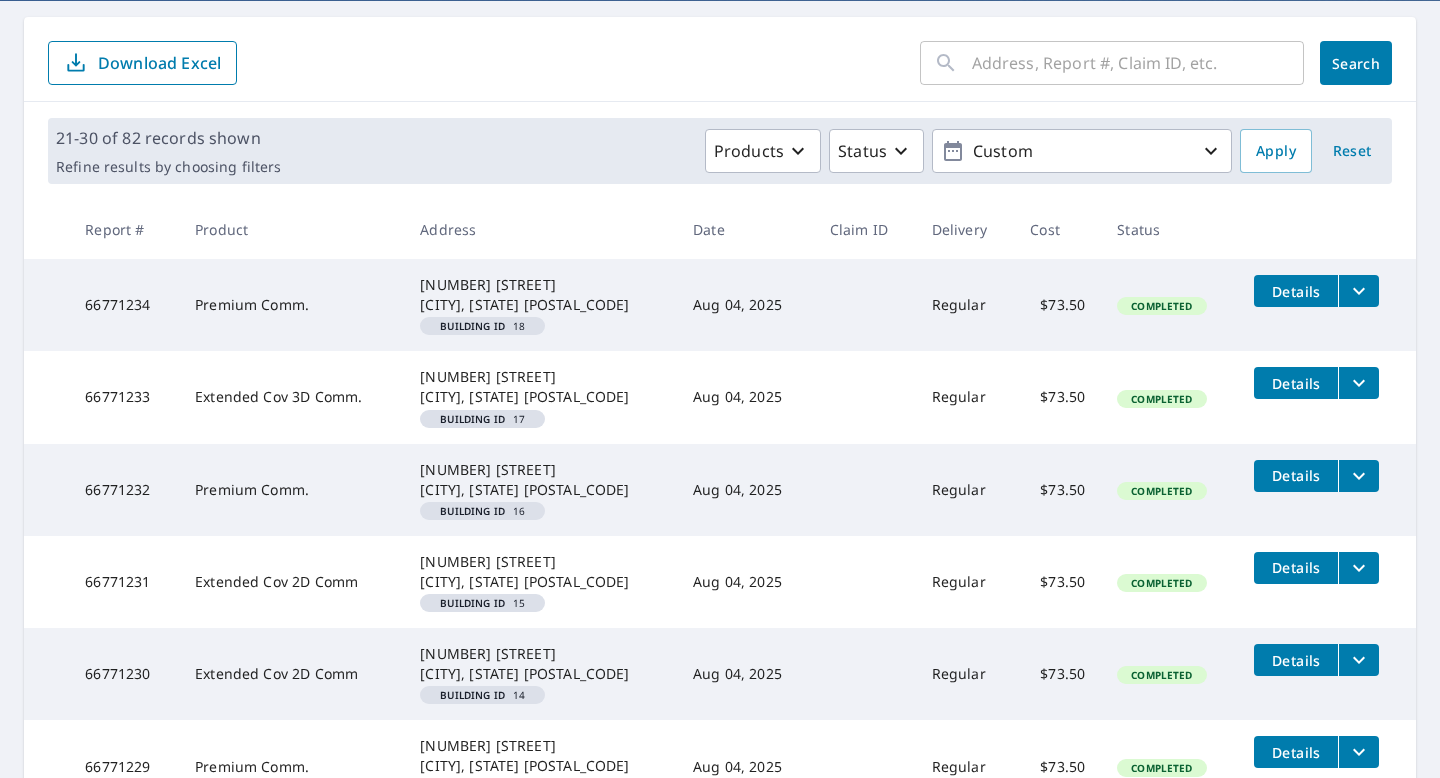 scroll, scrollTop: 164, scrollLeft: 0, axis: vertical 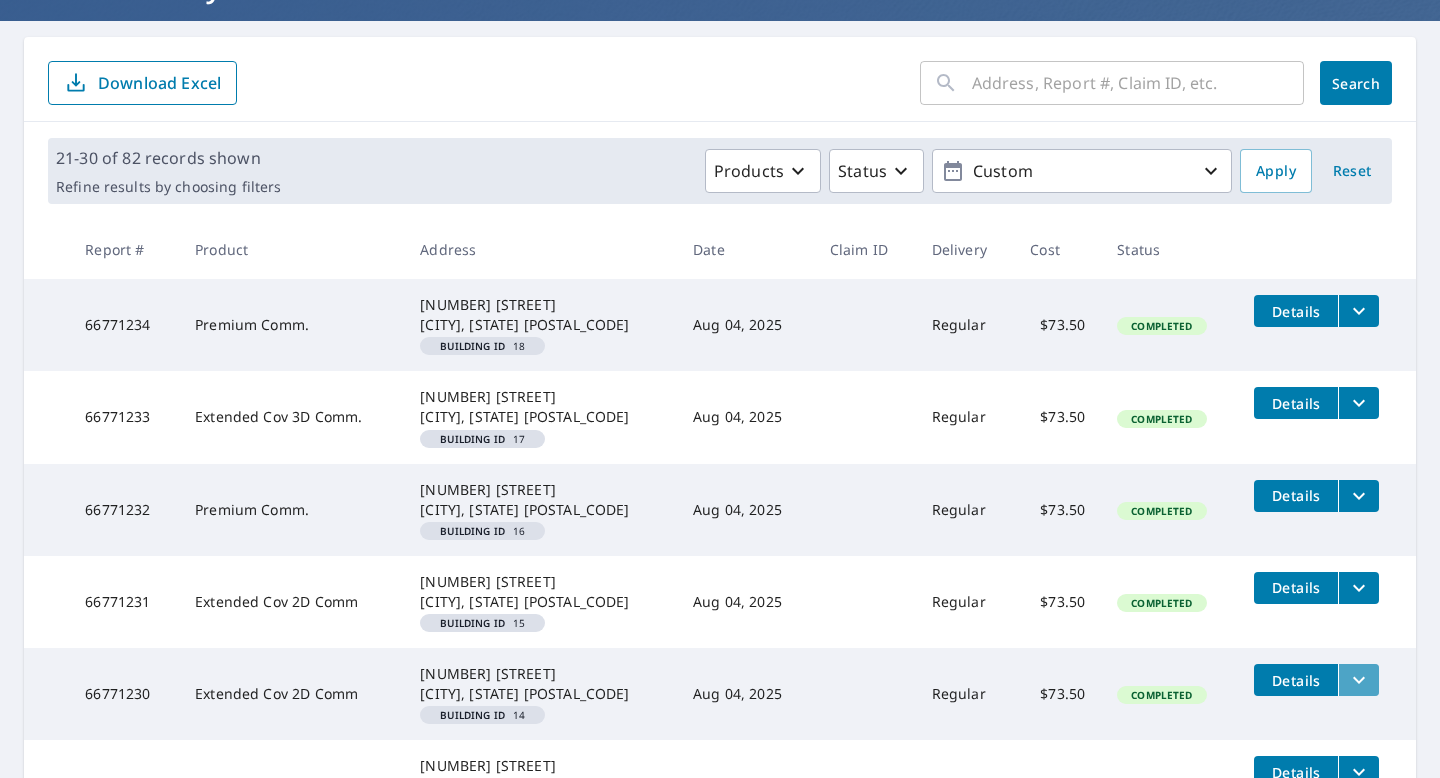 click 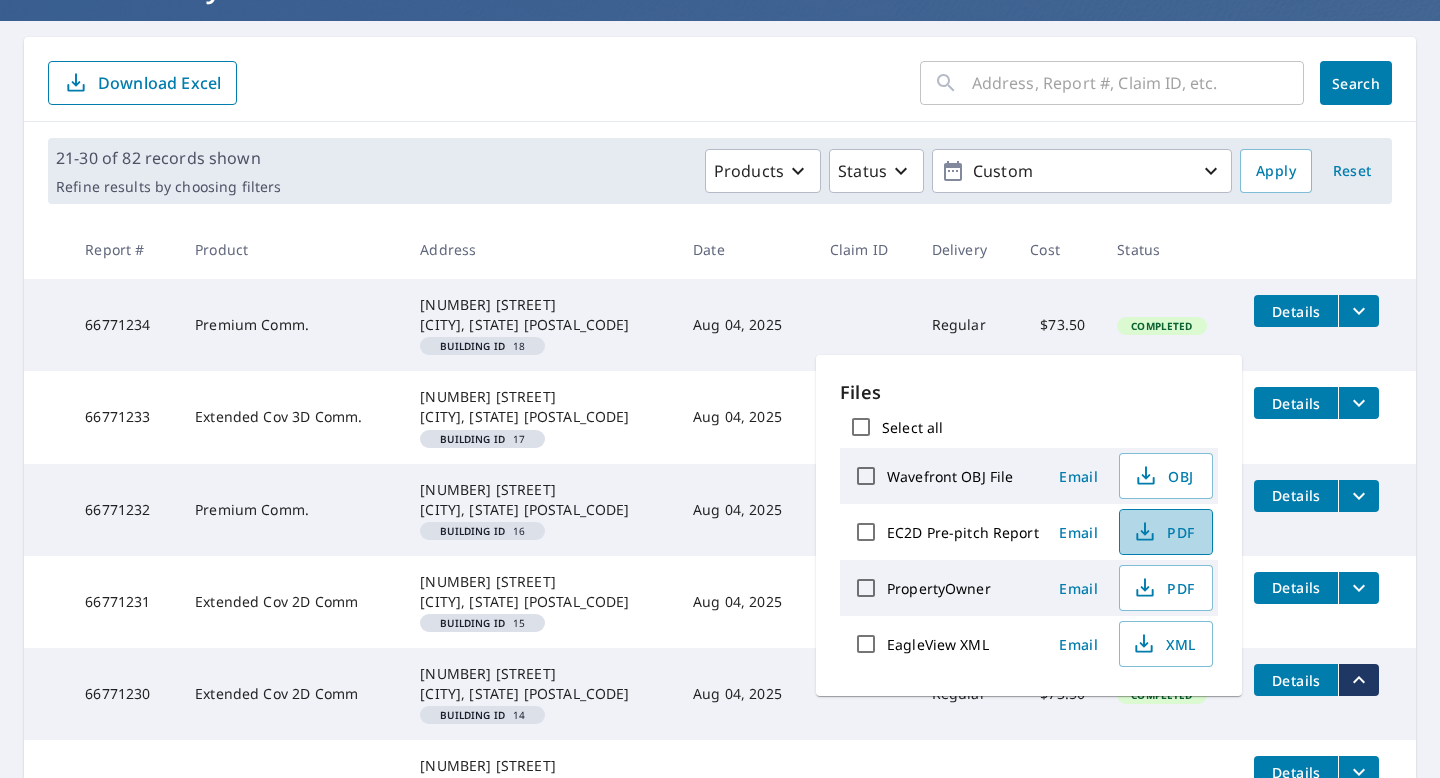 click 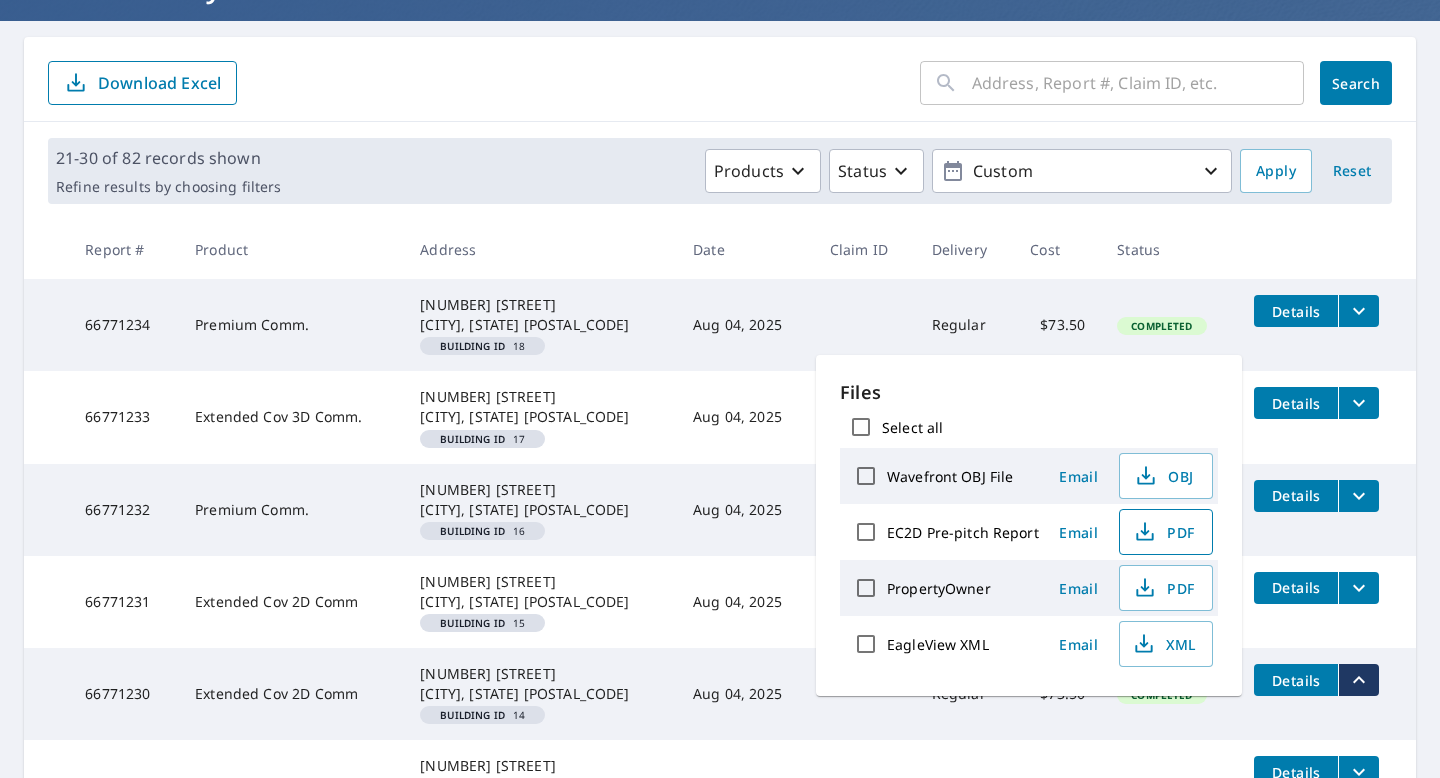 click on "​ Search Download Excel [RANGE] of [TOTAL] records shown Refine results by choosing filters Products Status Custom Apply Reset Report # Product Address Date Claim ID Delivery Cost Status [REPORT_ID] Premium Comm. [NUMBER] [STREET]
[CITY], [STATE] [POSTAL_CODE] Building ID [NUMBER] [DATE] Regular $[PRICE] Completed Details [REPORT_ID] Extended Cov 3D Comm. [NUMBER] [STREET]
[CITY], [STATE] [POSTAL_CODE] Building ID [NUMBER] [DATE] Regular $[PRICE] Completed Details [REPORT_ID] Premium Comm. [NUMBER] [STREET]
[CITY], [STATE] [POSTAL_CODE] Building ID [NUMBER] [DATE] Regular $[PRICE] Completed Details [REPORT_ID] Extended Cov 2D Comm [NUMBER] [STREET]
[CITY], [STATE] [POSTAL_CODE] Building ID [NUMBER] [DATE] Regular $[PRICE] Completed Details [REPORT_ID] Extended Cov 2D Comm [NUMBER] [STREET]
[CITY], [STATE] [POSTAL_CODE] Building ID [NUMBER] [DATE] Regular $[PRICE] Completed Details [REPORT_ID] Premium Comm. [NUMBER] [STREET]
[CITY], [STATE] [POSTAL_CODE] Building ID [NUMBER] [DATE] Regular $[PRICE] Completed Details [REPORT_ID] Premium Comm. [NUMBER] [STREET]
[CITY], [STATE] [POSTAL_CODE] Building ID [NUMBER]" at bounding box center [720, 659] 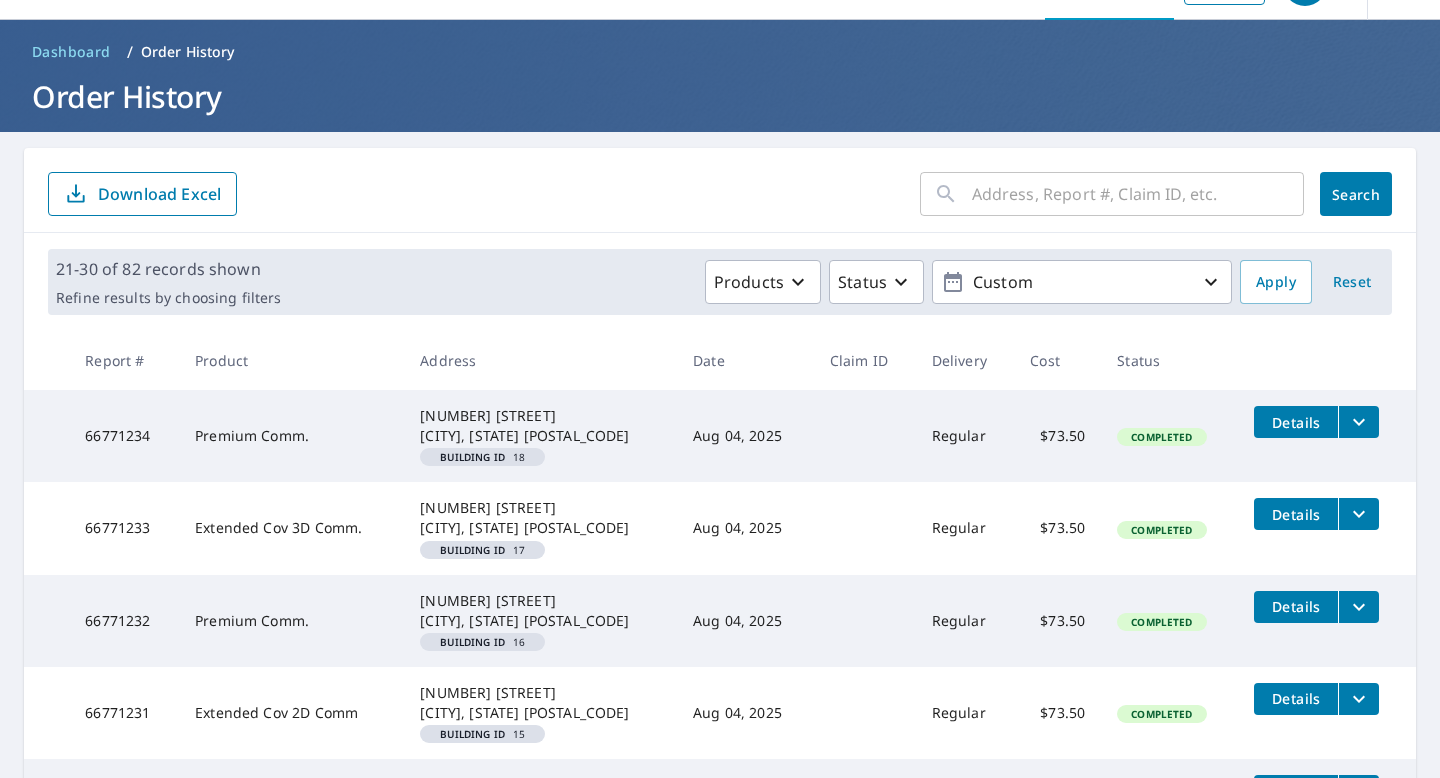 scroll, scrollTop: 52, scrollLeft: 0, axis: vertical 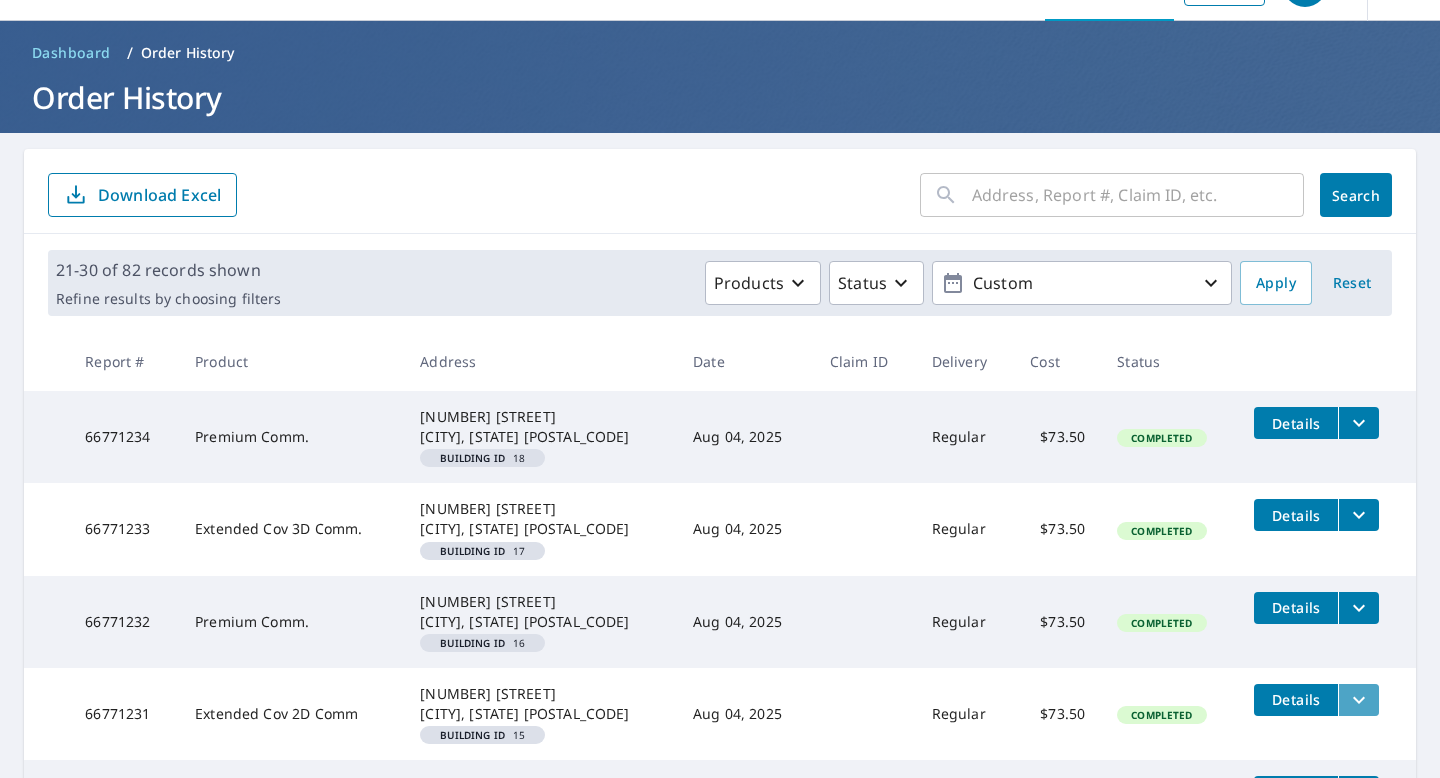 click 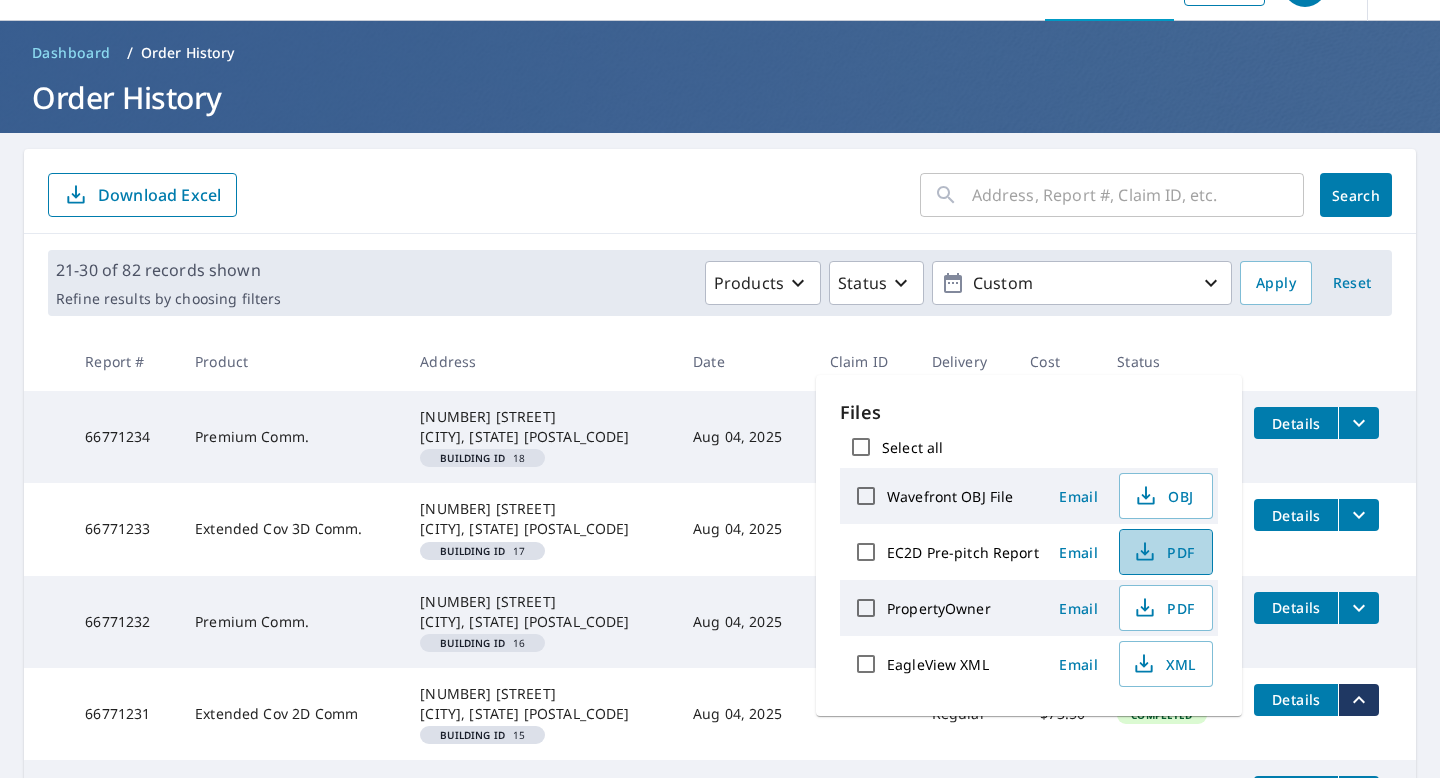 click on "PDF" at bounding box center (1164, 552) 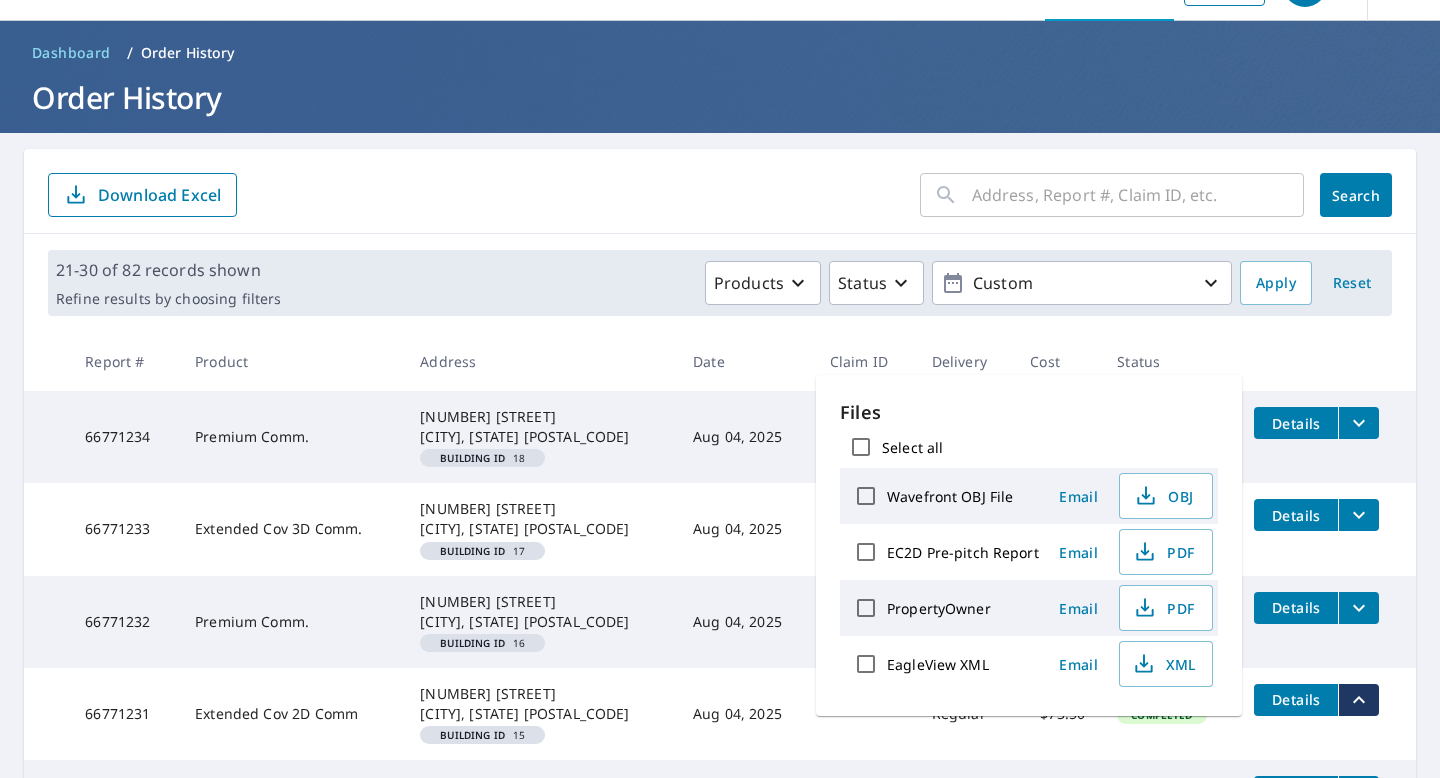 click on "​ Search Download Excel [RANGE] of [TOTAL] records shown Refine results by choosing filters Products Status Custom Apply Reset Report # Product Address Date Claim ID Delivery Cost Status [REPORT_ID] Premium Comm. [NUMBER] [STREET]
[CITY], [STATE] [POSTAL_CODE] Building ID [NUMBER] [DATE] Regular $[PRICE] Completed Details [REPORT_ID] Extended Cov 3D Comm. [NUMBER] [STREET]
[CITY], [STATE] [POSTAL_CODE] Building ID [NUMBER] [DATE] Regular $[PRICE] Completed Details [REPORT_ID] Premium Comm. [NUMBER] [STREET]
[CITY], [STATE] [POSTAL_CODE] Building ID [NUMBER] [DATE] Regular $[PRICE] Completed Details [REPORT_ID] Extended Cov 2D Comm [NUMBER] [STREET]
[CITY], [STATE] [POSTAL_CODE] Building ID [NUMBER] [DATE] Regular $[PRICE] Completed Details [REPORT_ID] Extended Cov 2D Comm [NUMBER] [STREET]
[CITY], [STATE] [POSTAL_CODE] Building ID [NUMBER] [DATE] Regular $[PRICE] Completed Details [REPORT_ID] Premium Comm. [NUMBER] [STREET]
[CITY], [STATE] [POSTAL_CODE] Building ID [NUMBER] [DATE] Regular $[PRICE] Completed Details [REPORT_ID] Premium Comm. [NUMBER] [STREET]
[CITY], [STATE] [POSTAL_CODE] Building ID [NUMBER]" at bounding box center (720, 771) 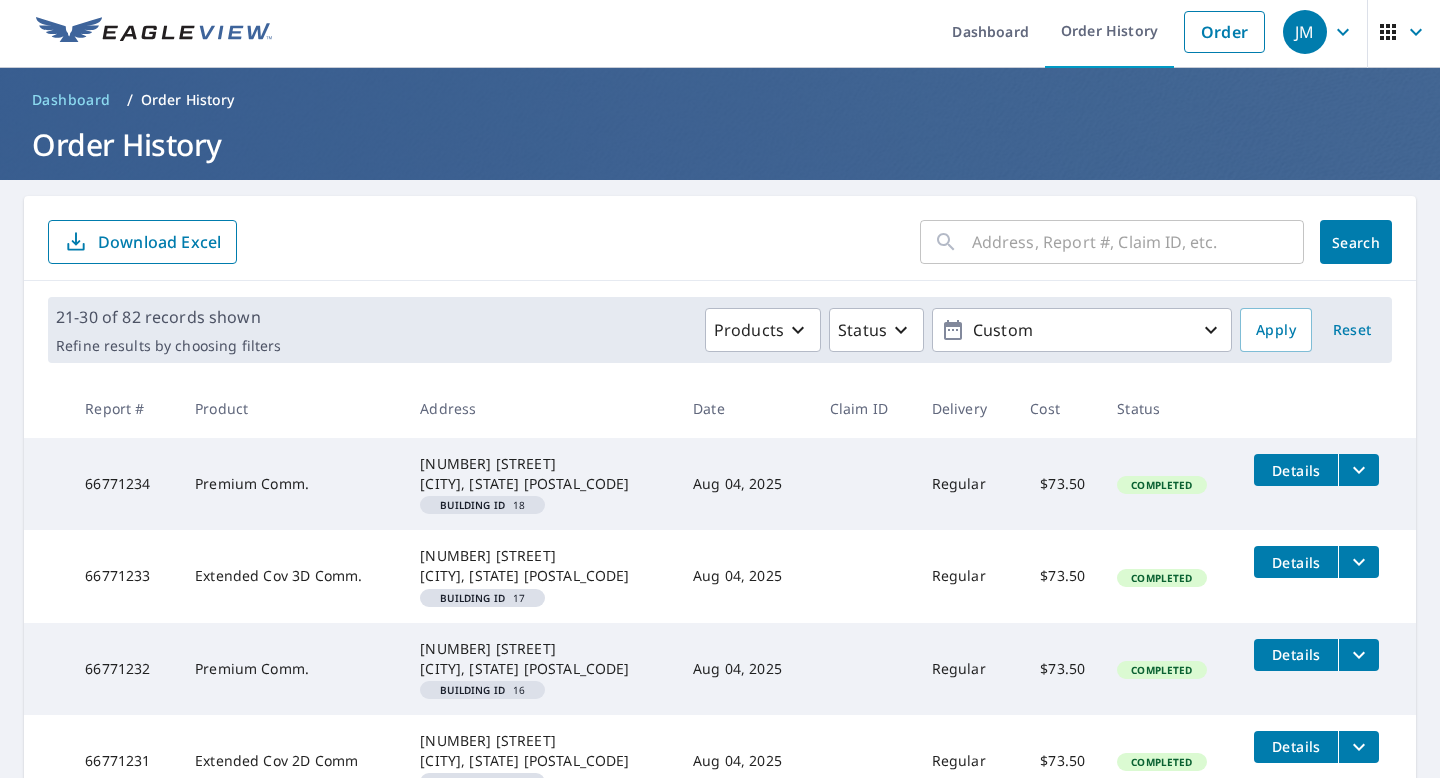 scroll, scrollTop: 0, scrollLeft: 0, axis: both 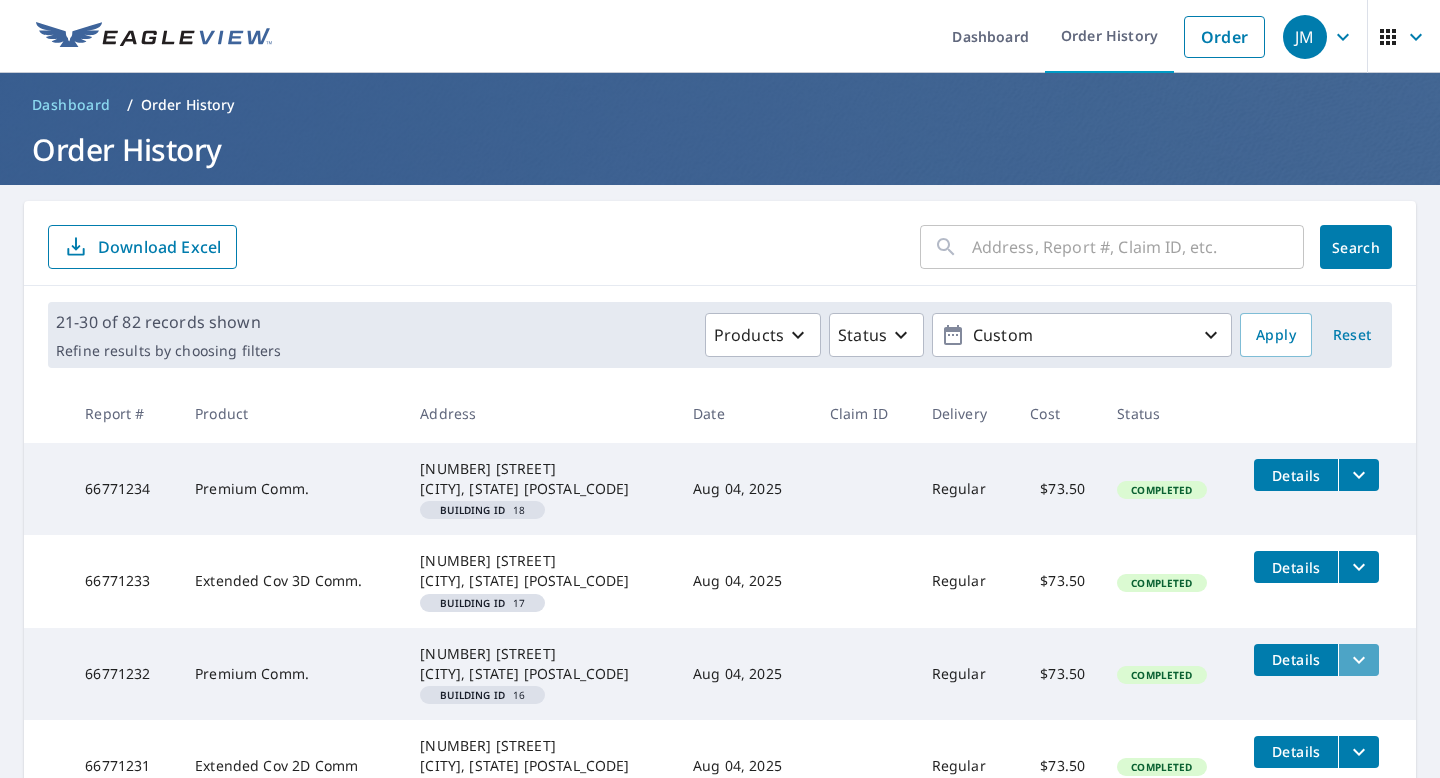 click 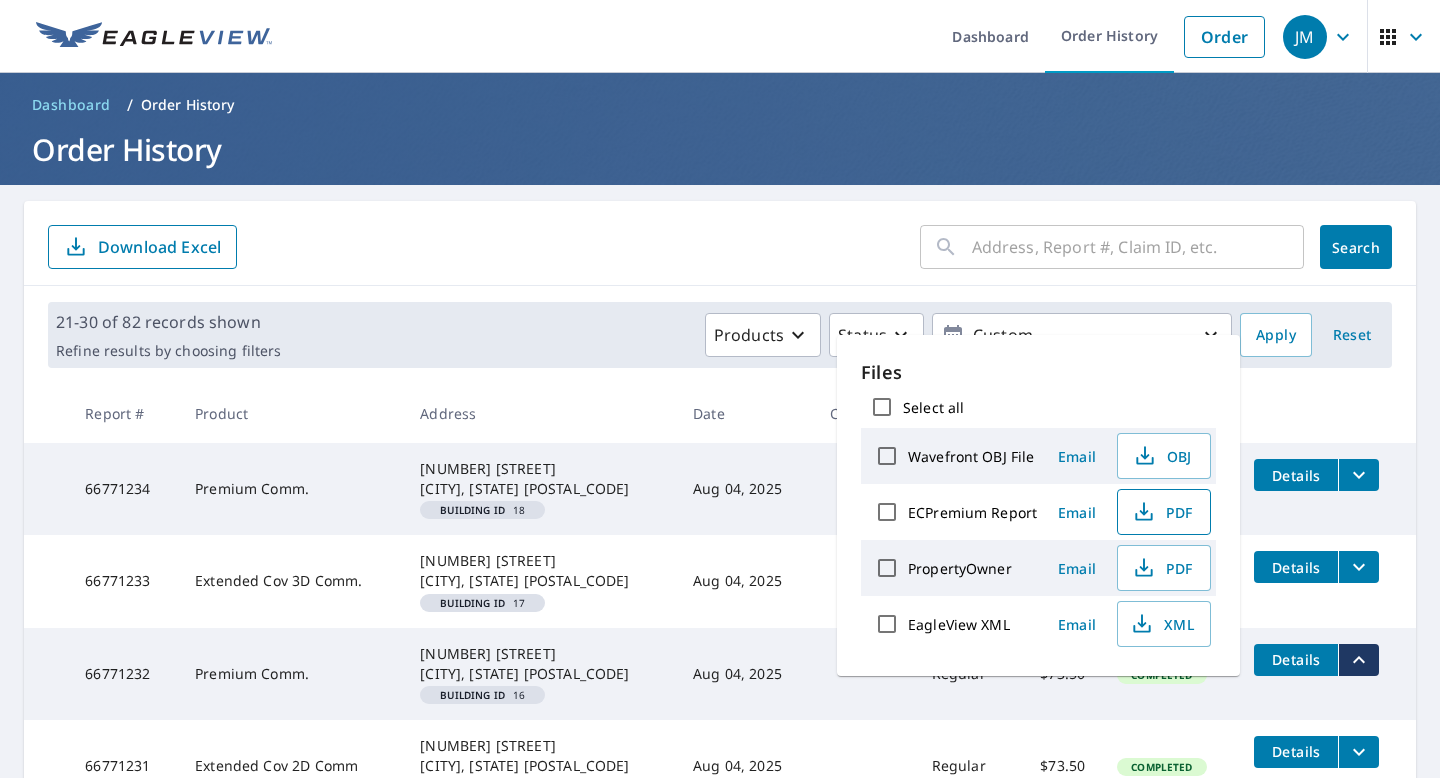 click on "PDF" at bounding box center [1162, 512] 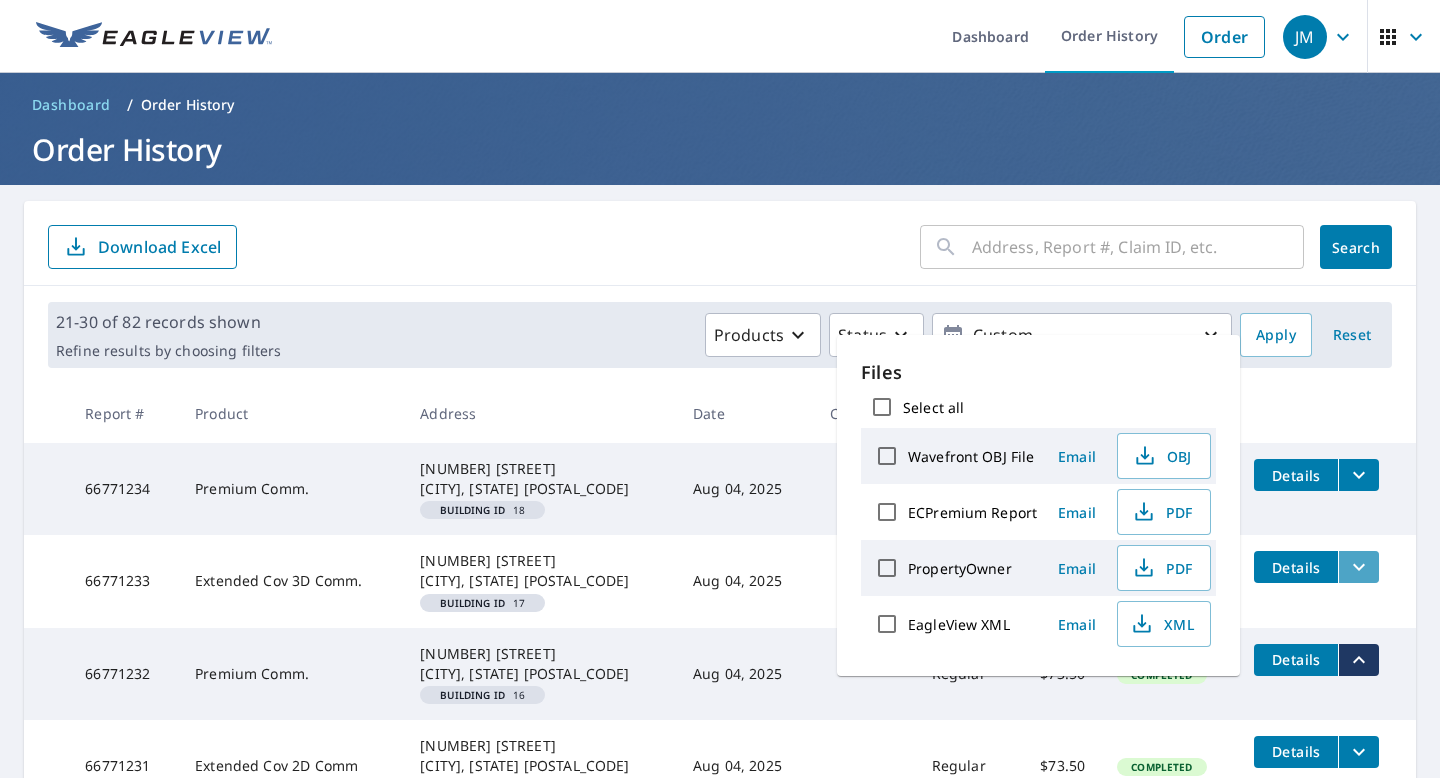 click 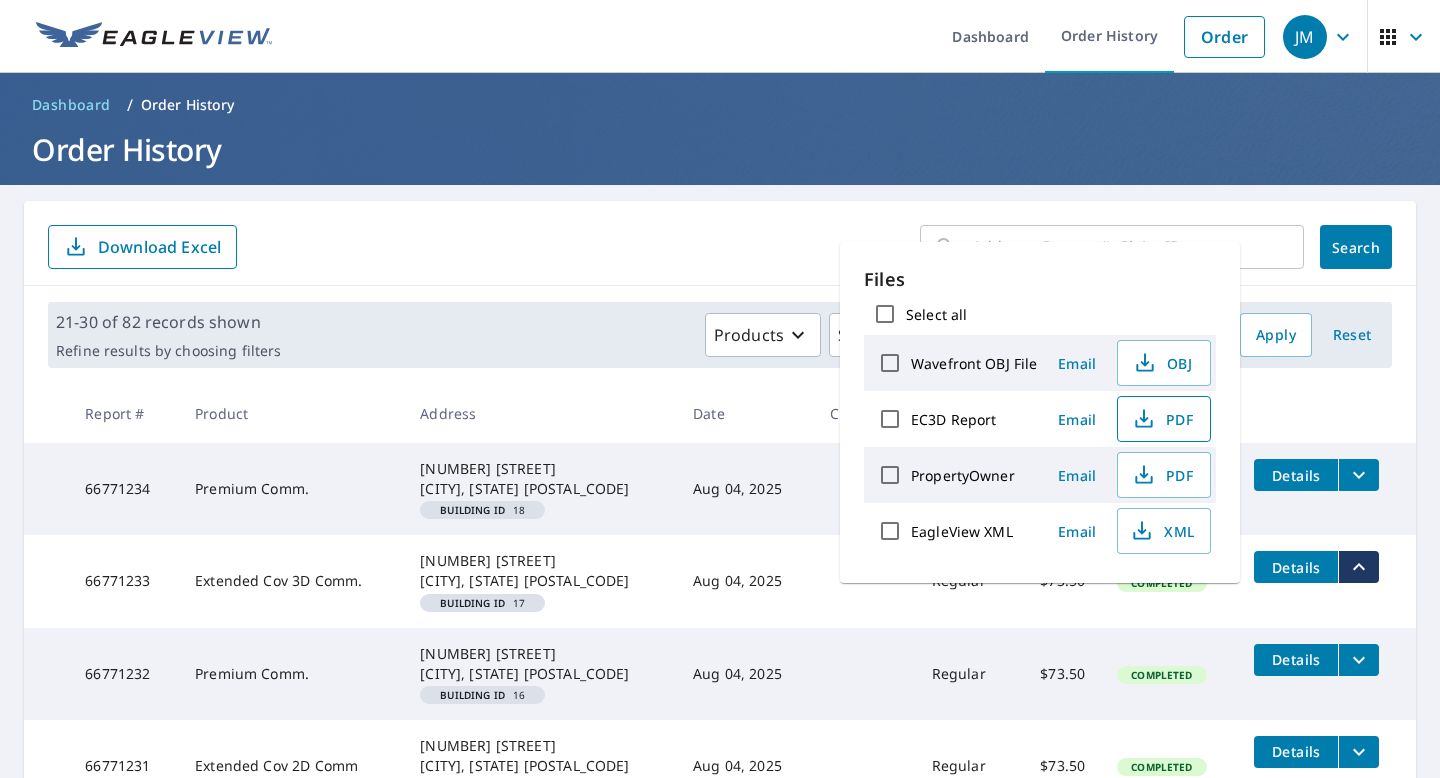 click on "PDF" at bounding box center [1162, 419] 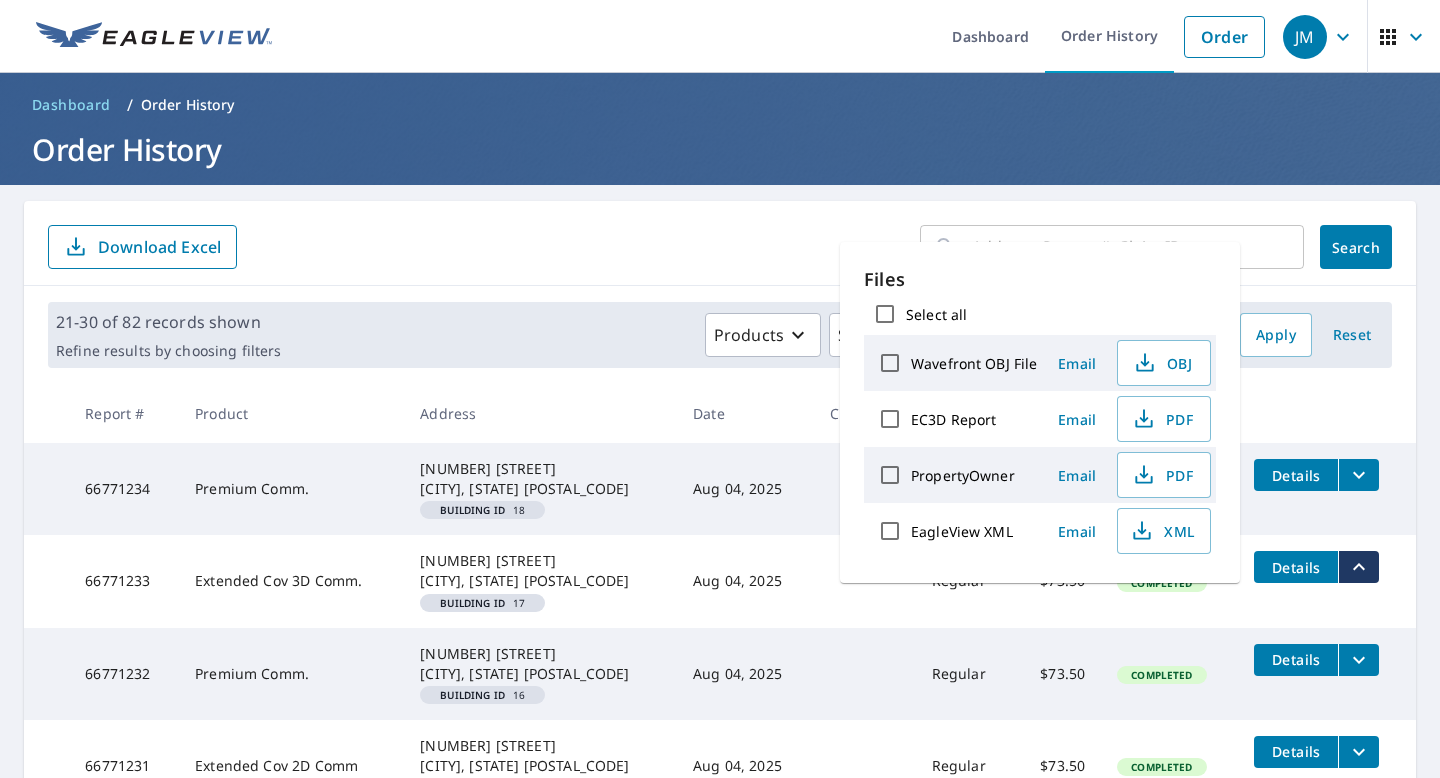 click on "Details" at bounding box center [1327, 475] 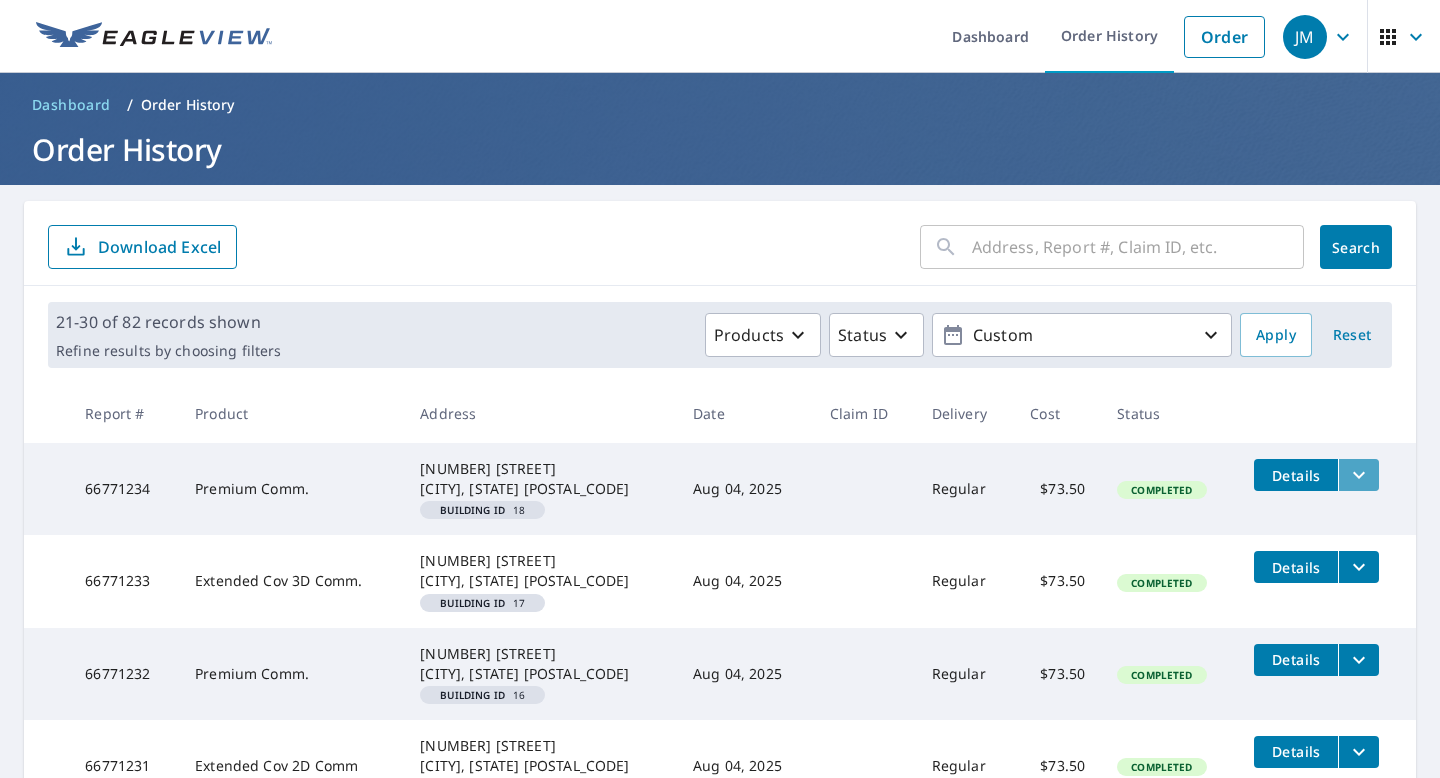 click at bounding box center [1358, 475] 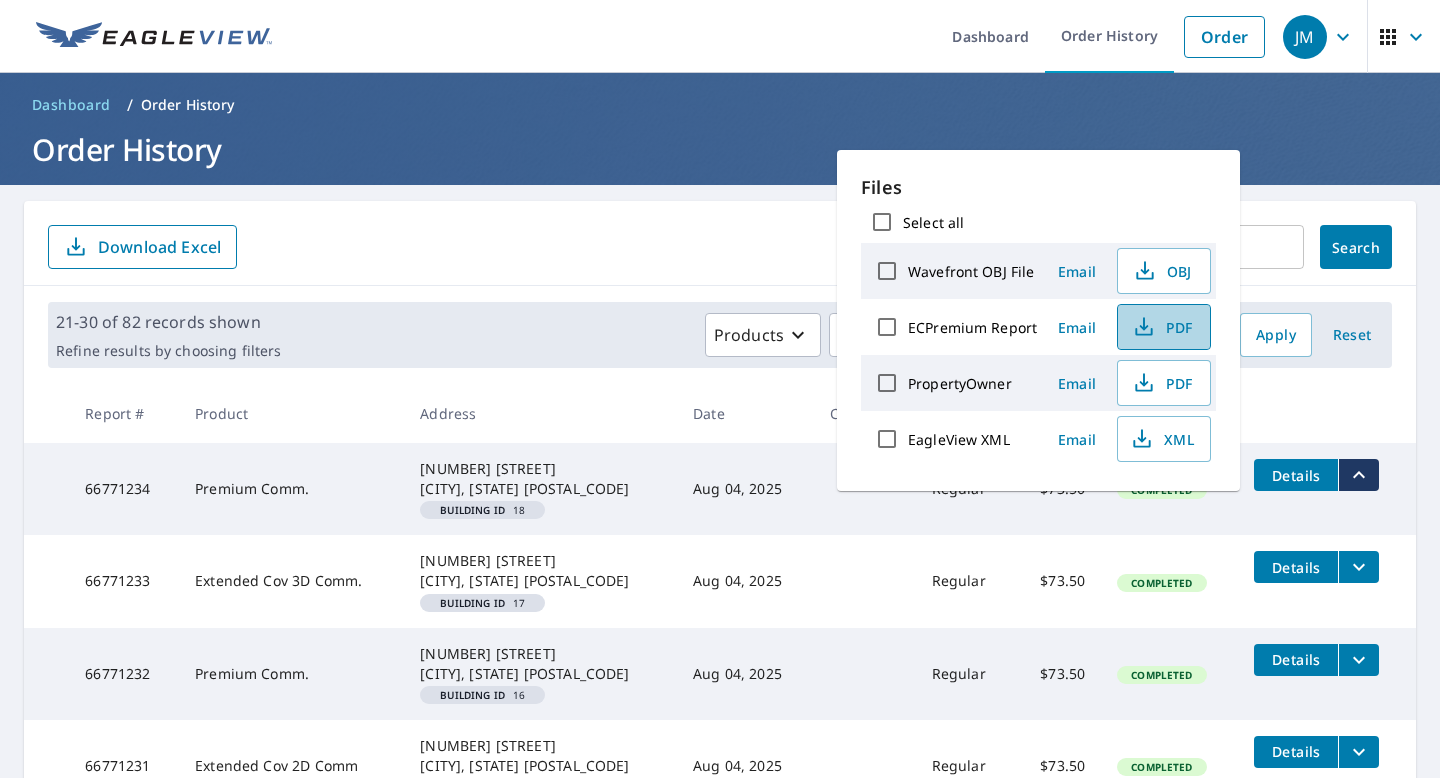 click on "PDF" at bounding box center (1162, 327) 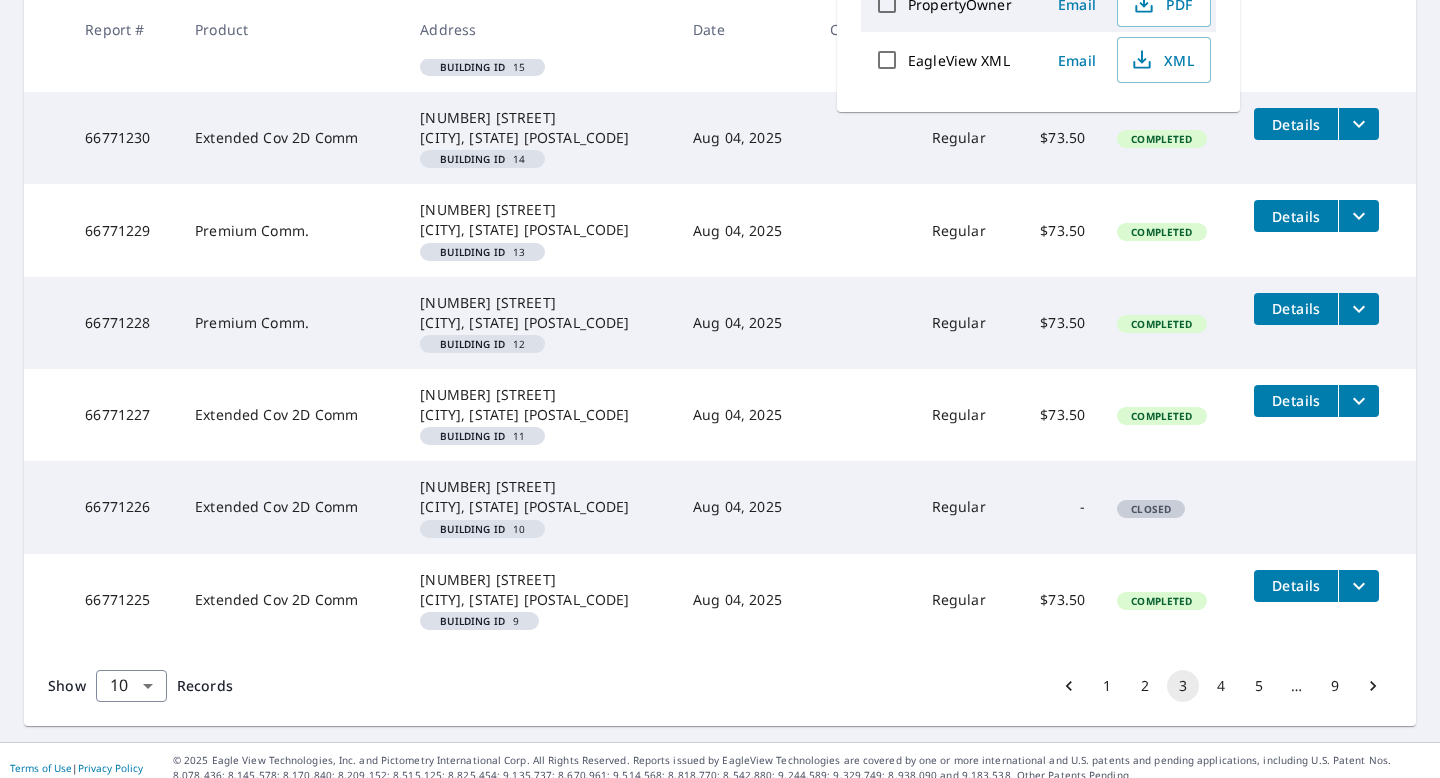 scroll, scrollTop: 735, scrollLeft: 0, axis: vertical 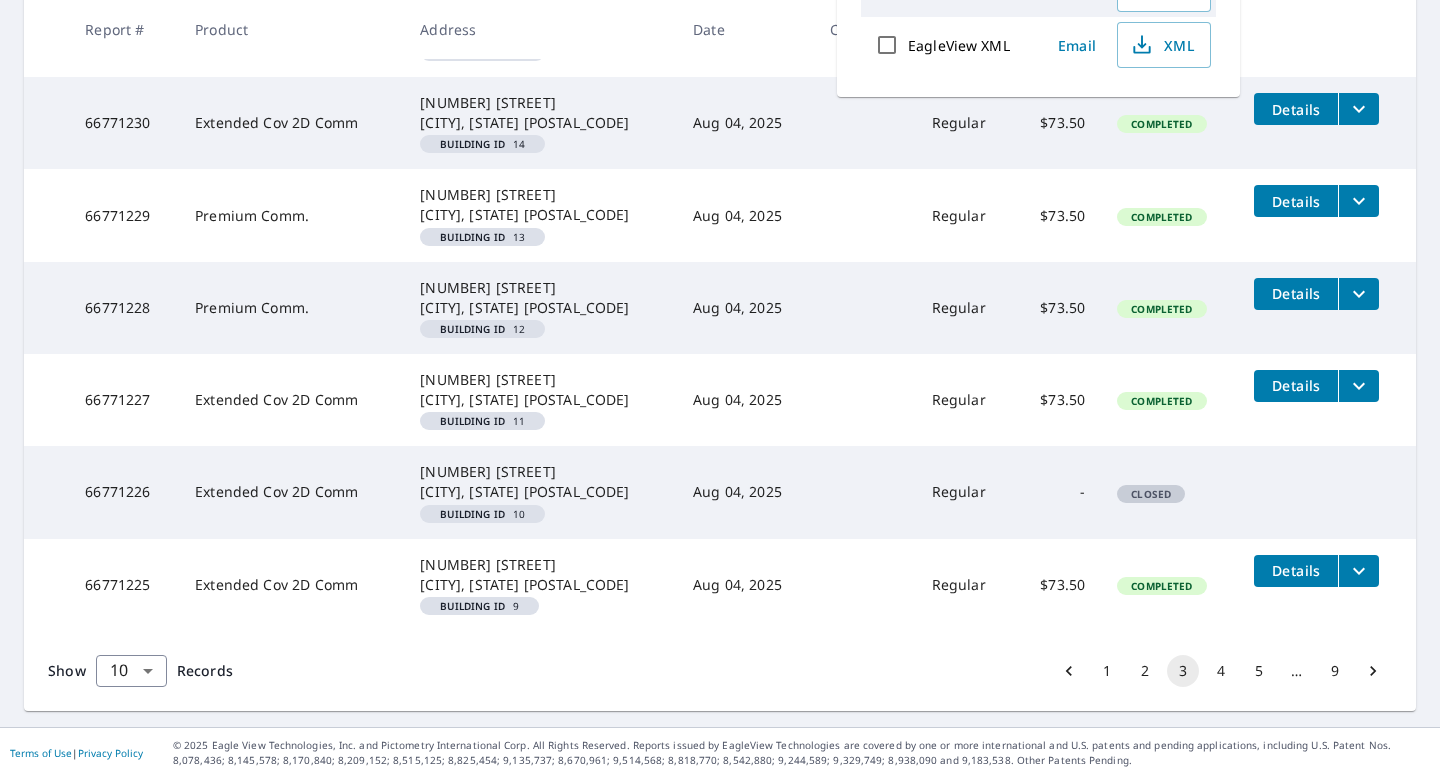 click 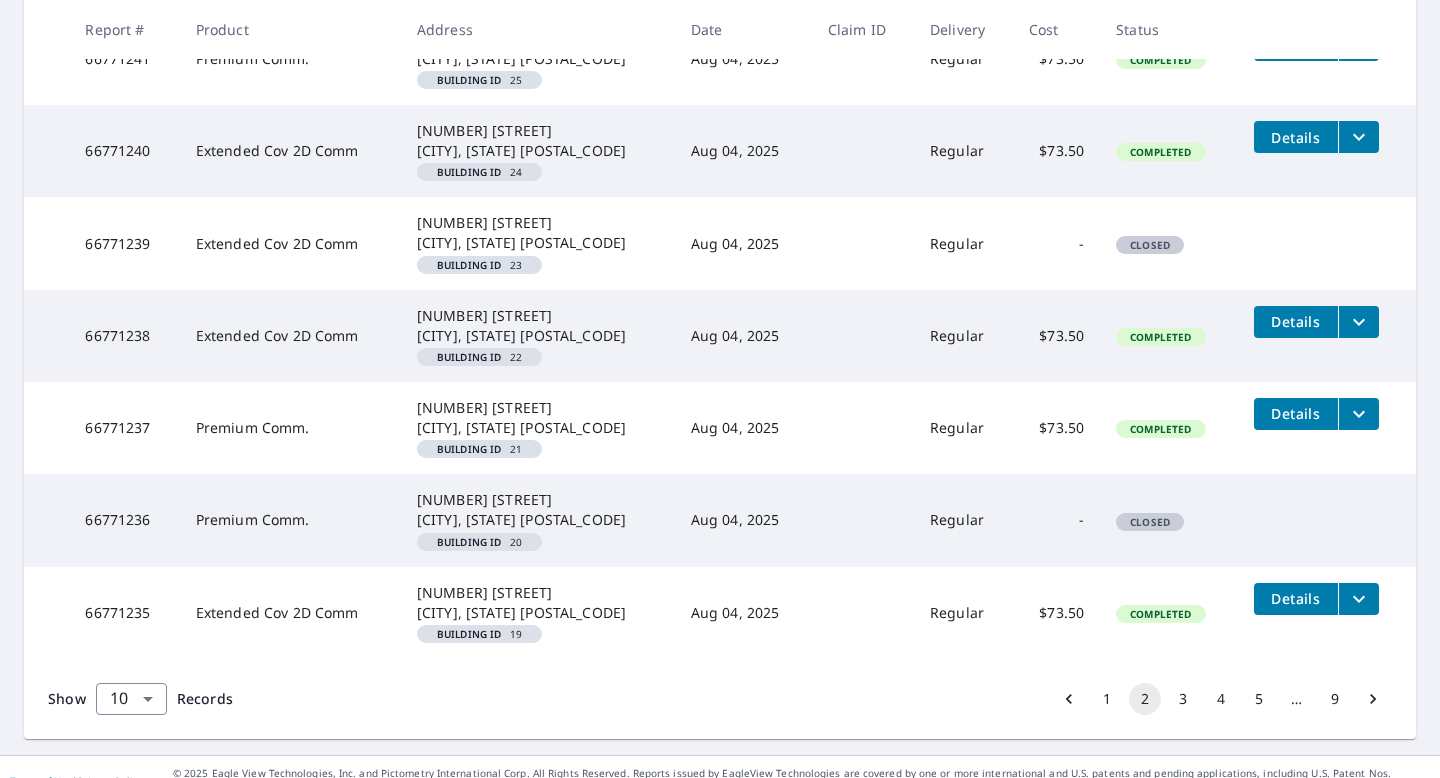 scroll, scrollTop: 712, scrollLeft: 0, axis: vertical 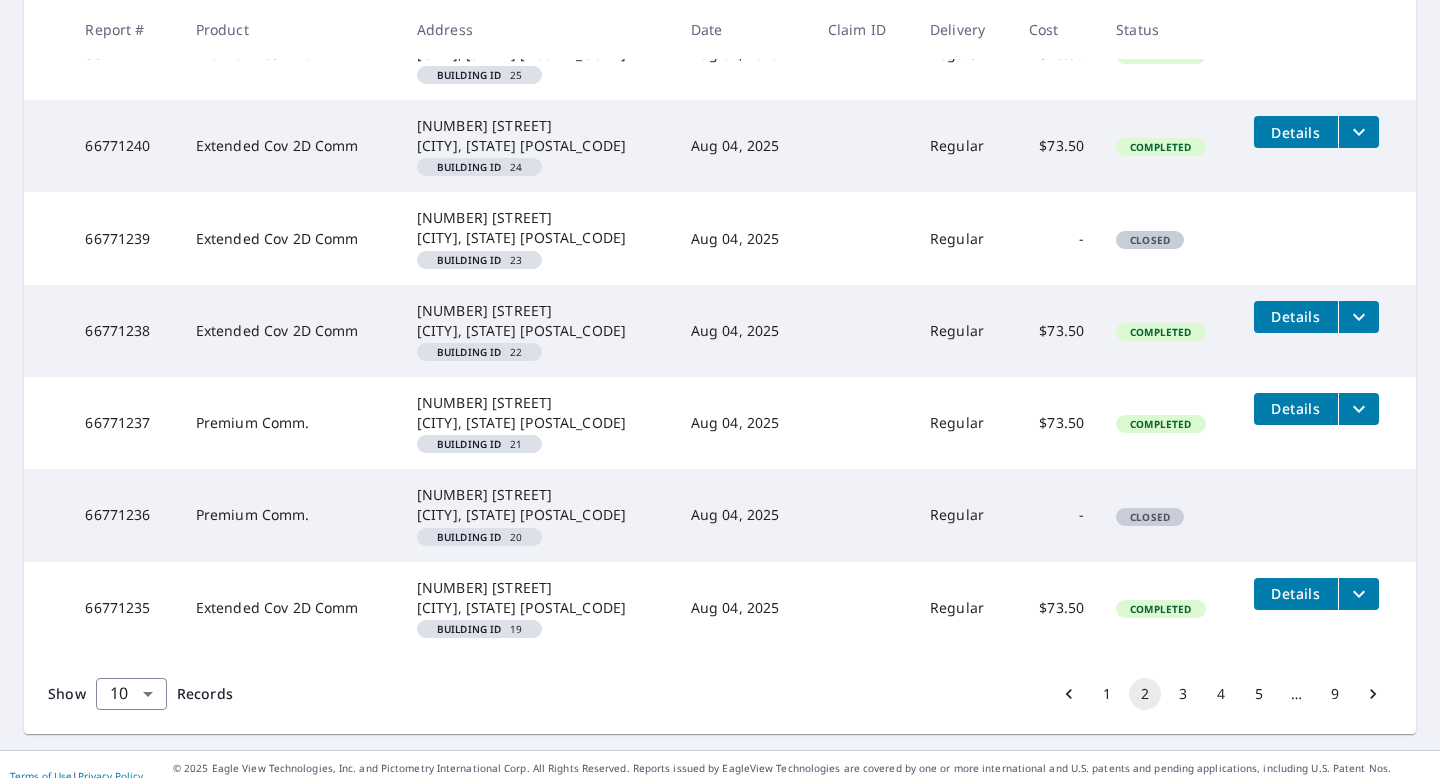 click on "Details" at bounding box center [1327, 594] 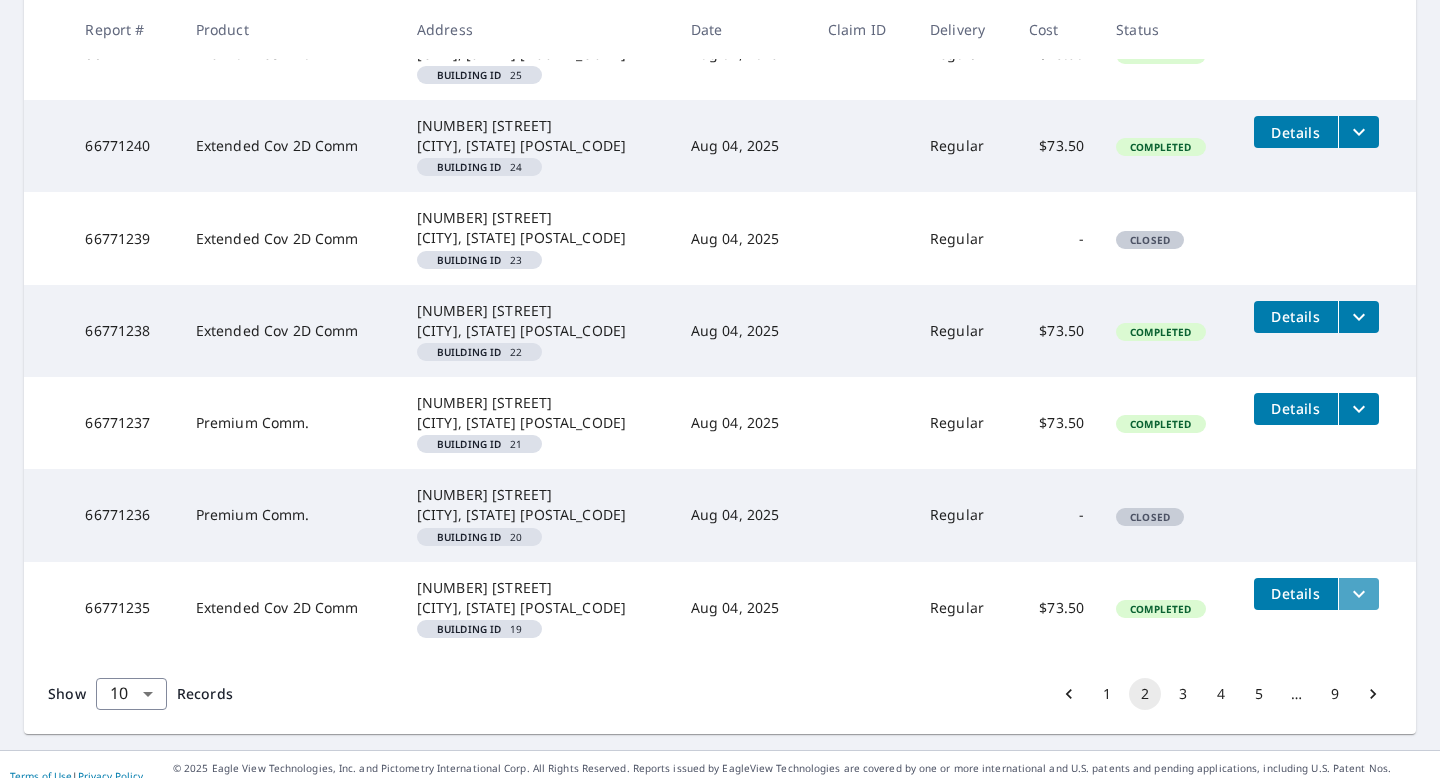 click 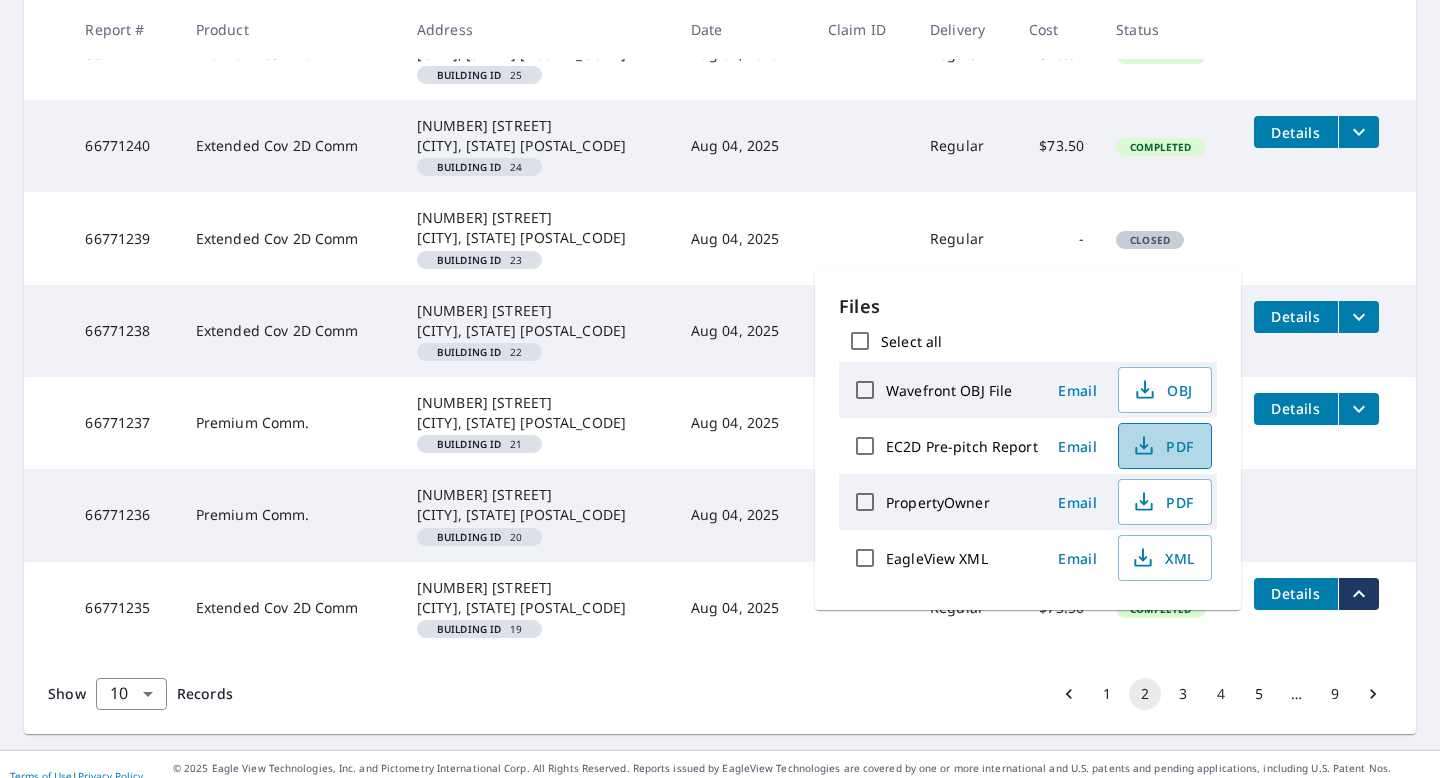 click on "PDF" at bounding box center [1163, 446] 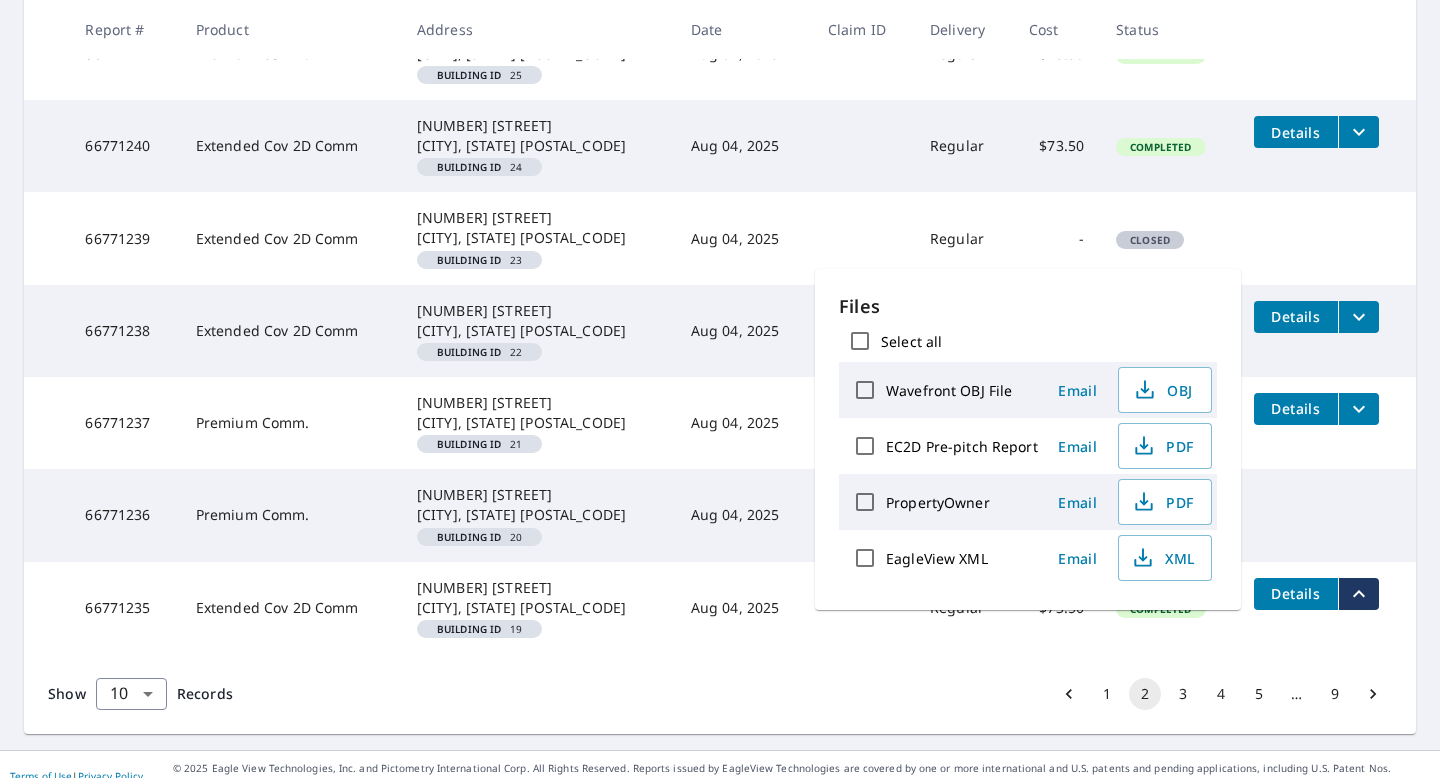 click on "[REPORT_ID] Premium Comm. [NUMBER] [STREET]
[CITY], [STATE] [POSTAL_CODE] Building ID [NUMBER] [DATE] Regular - Closed" at bounding box center [720, 515] 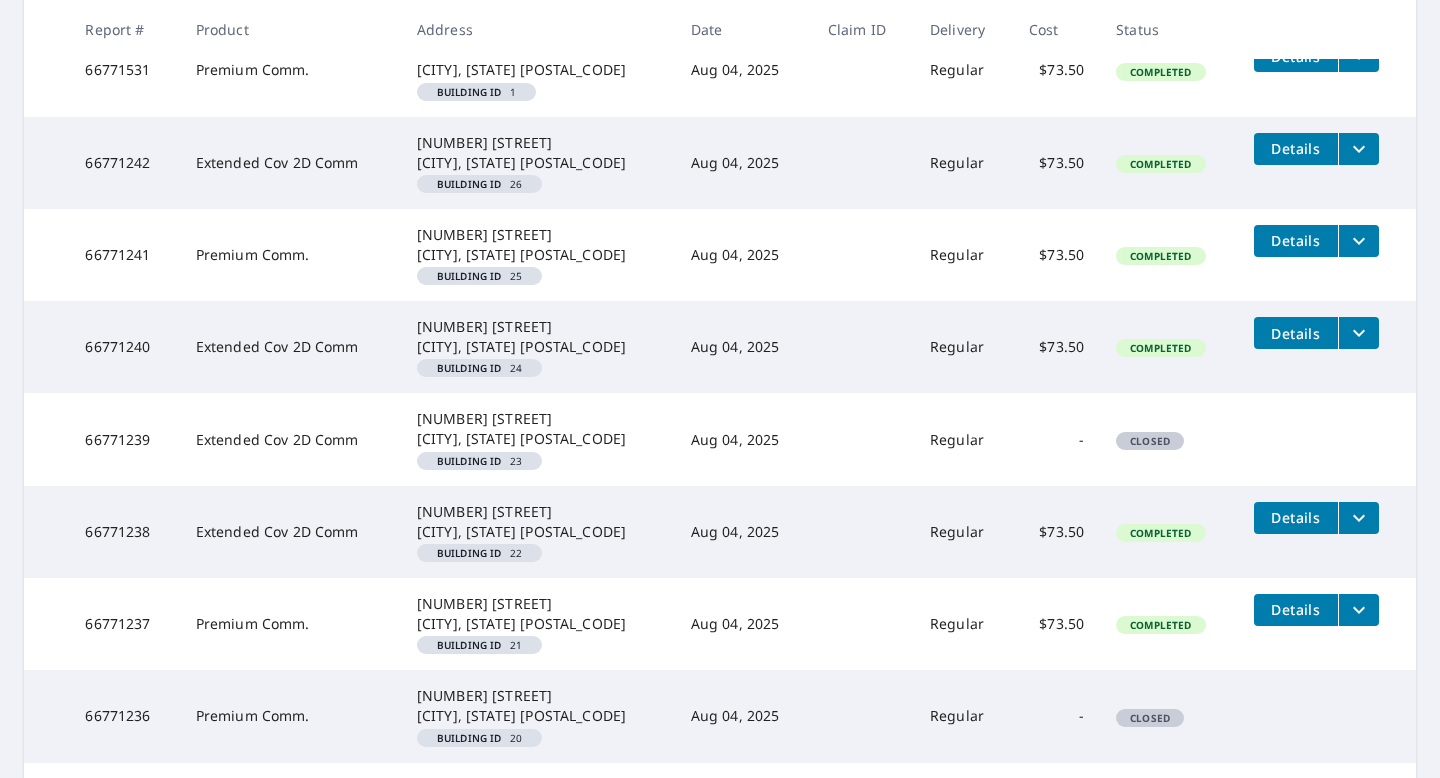 scroll, scrollTop: 506, scrollLeft: 0, axis: vertical 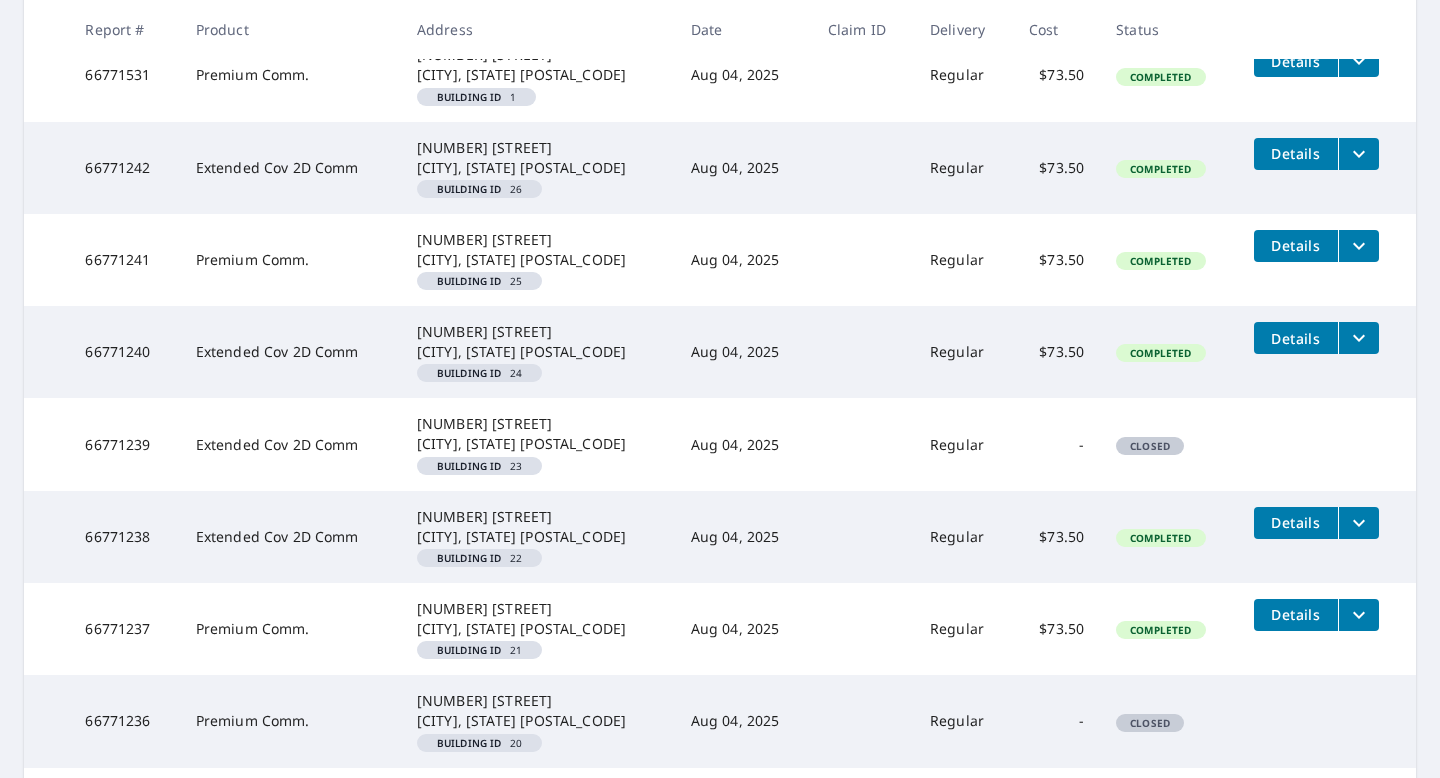 click 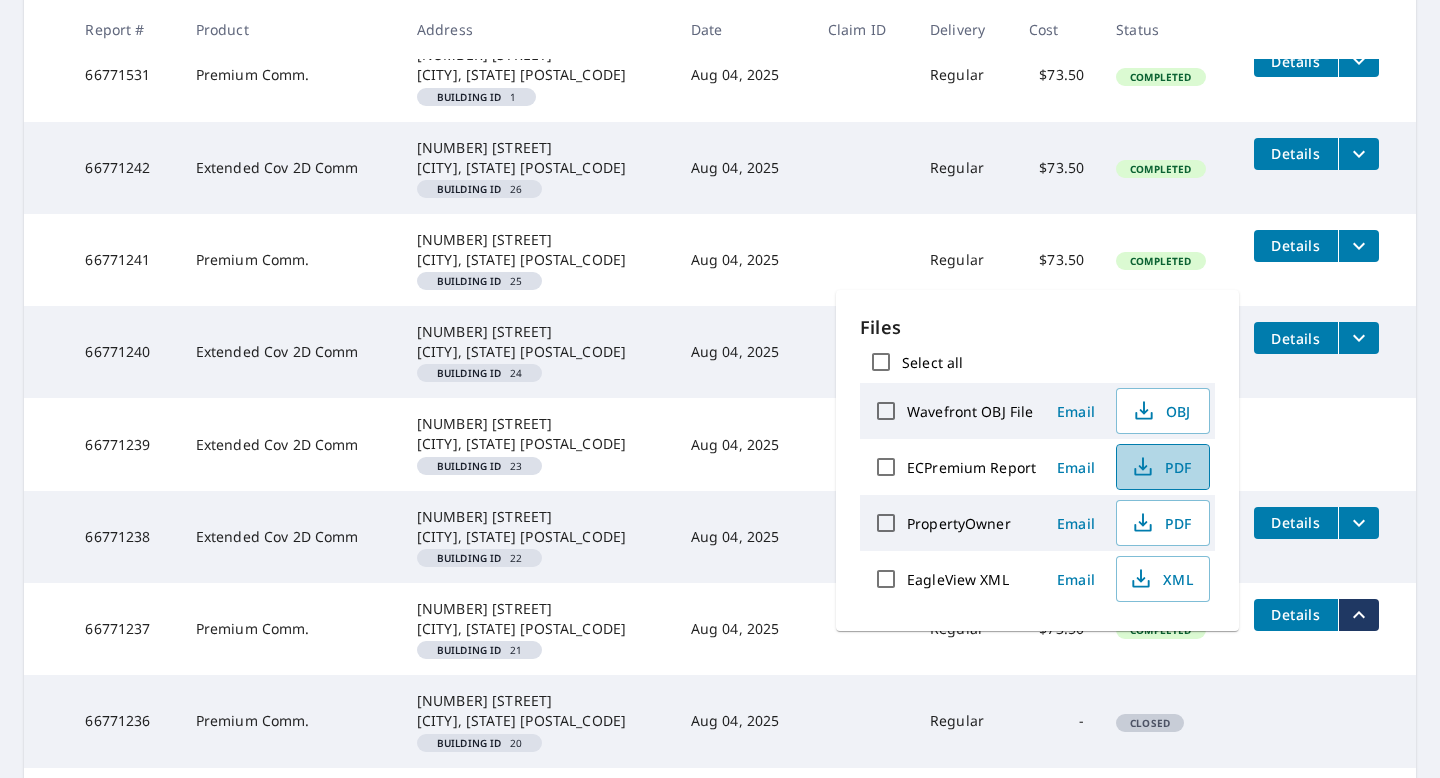 click on "PDF" at bounding box center [1161, 467] 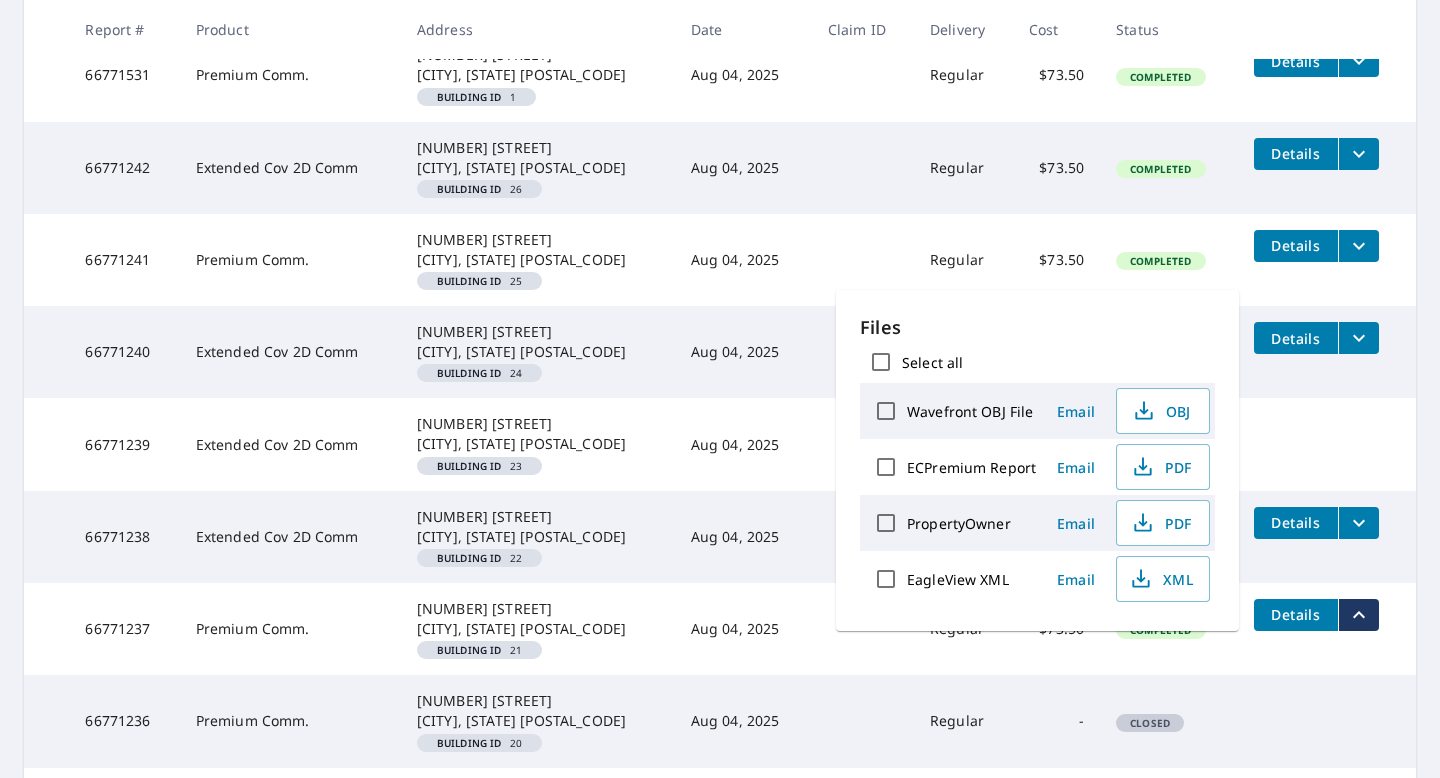 click 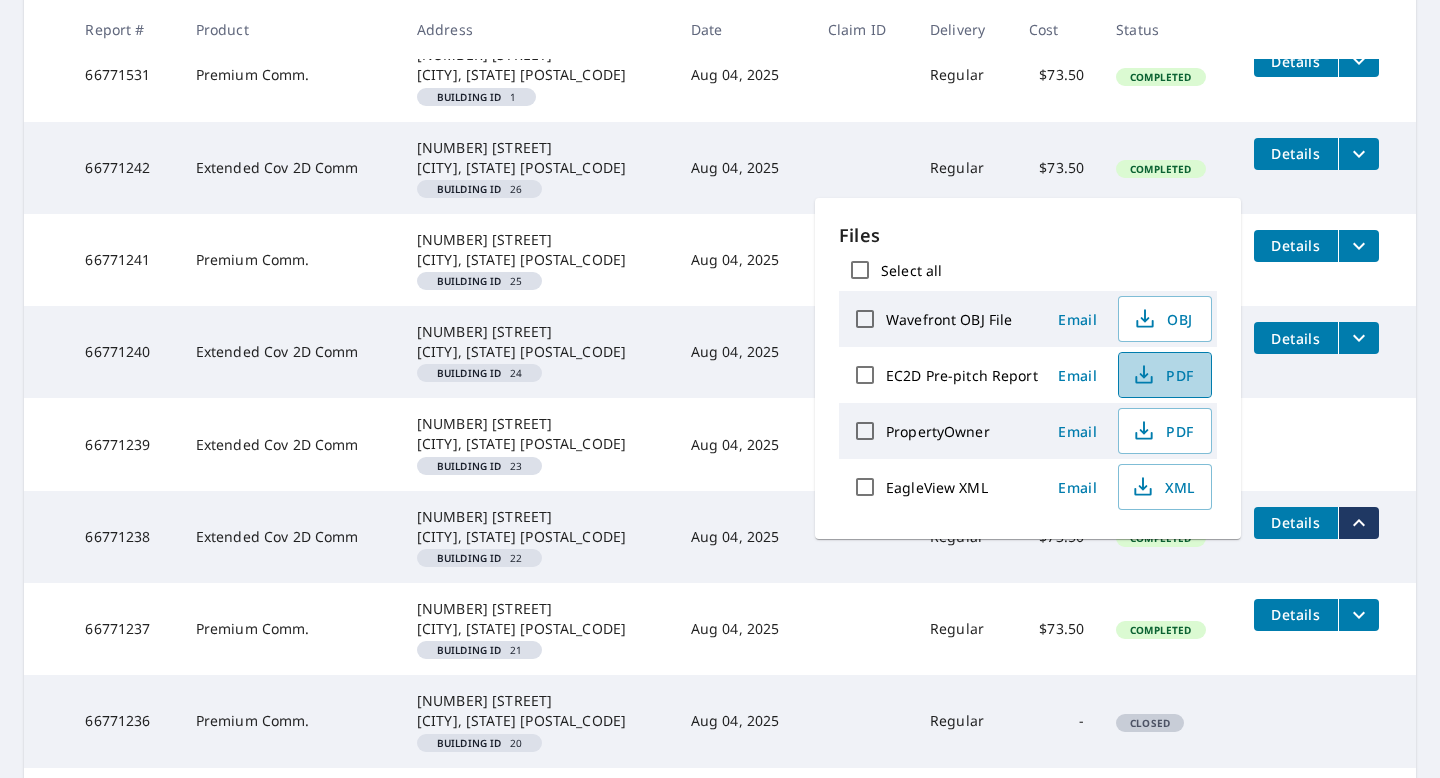 click 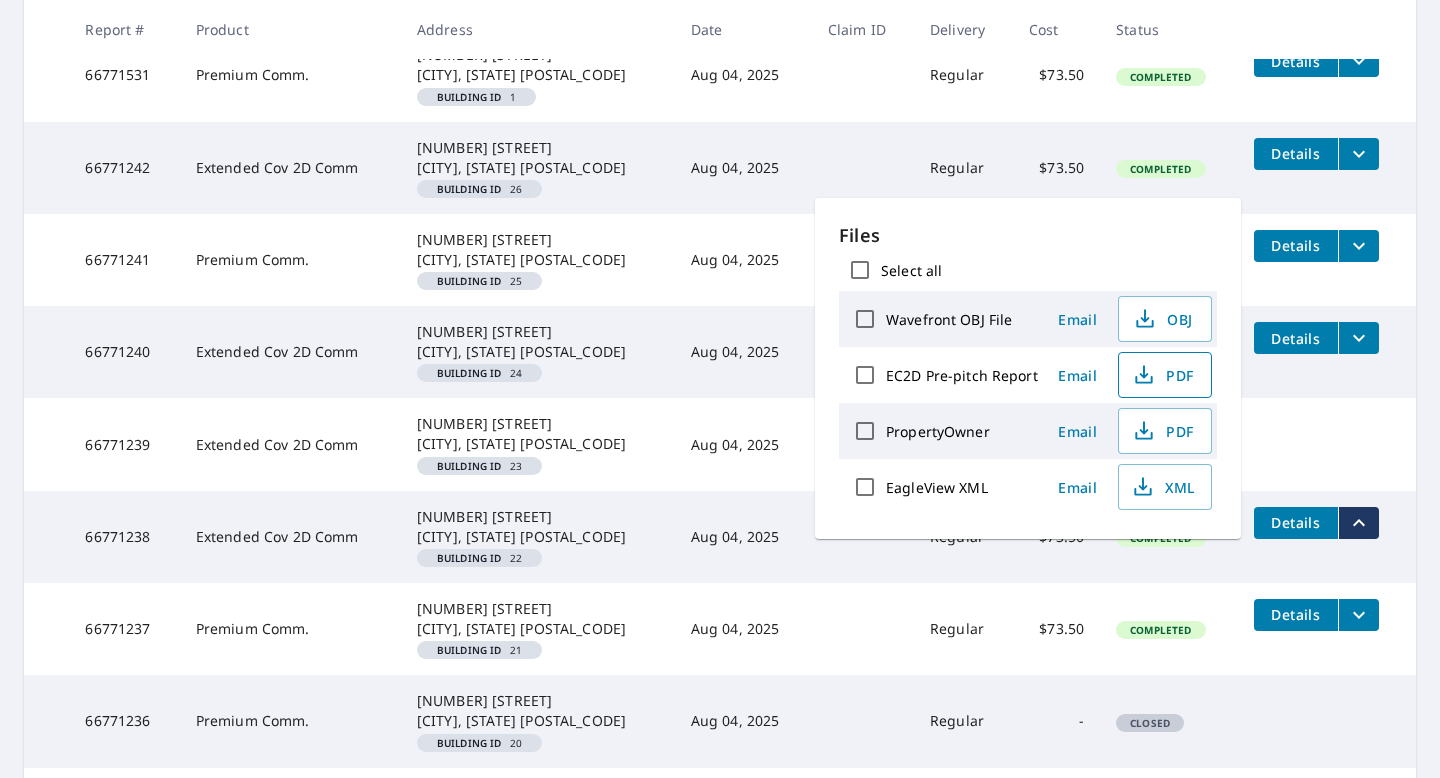 click on "[REPORT_ID] Extended Cov 2D Comm [NUMBER] [STREET]
[CITY], [STATE] [POSTAL_CODE] Building ID [NUMBER] [DATE] Regular - Closed" at bounding box center (720, 444) 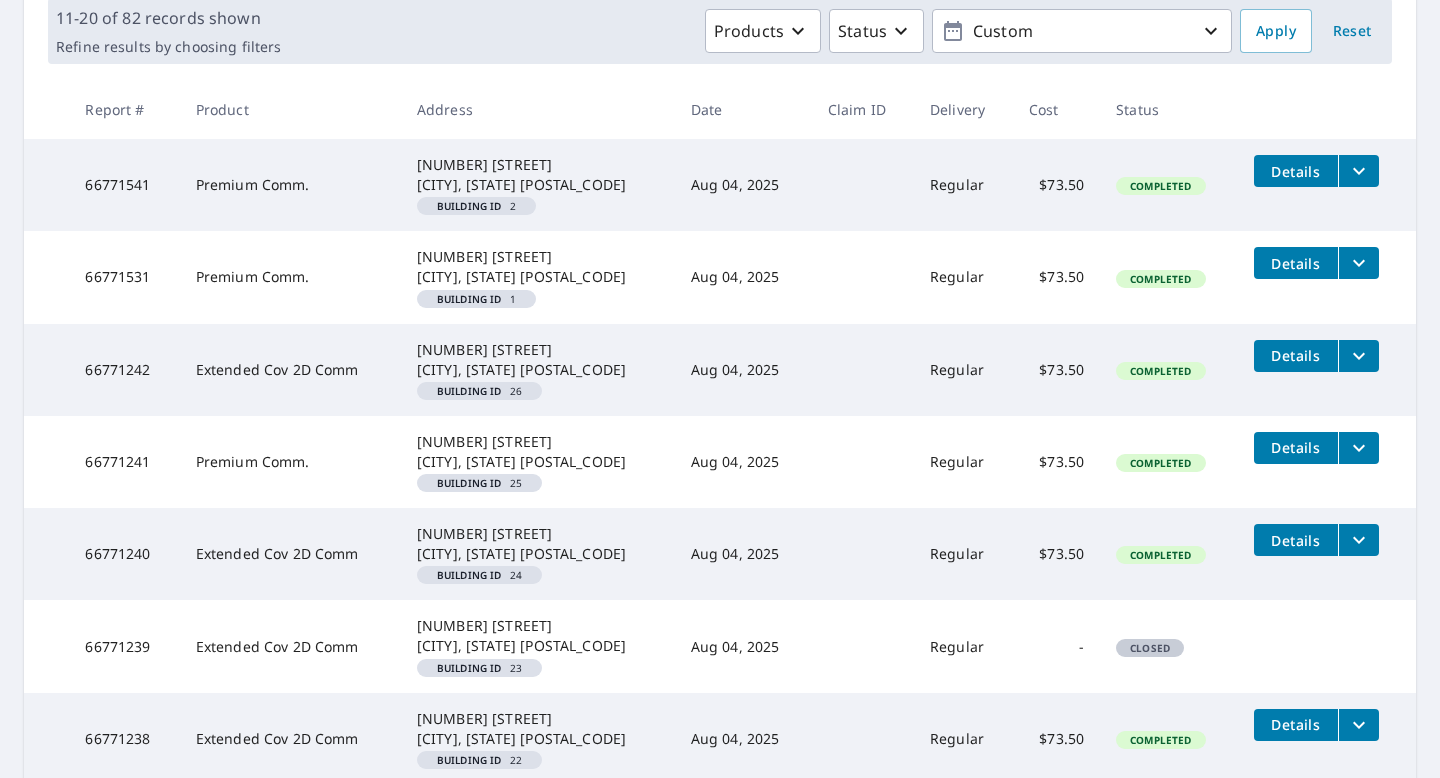 scroll, scrollTop: 302, scrollLeft: 0, axis: vertical 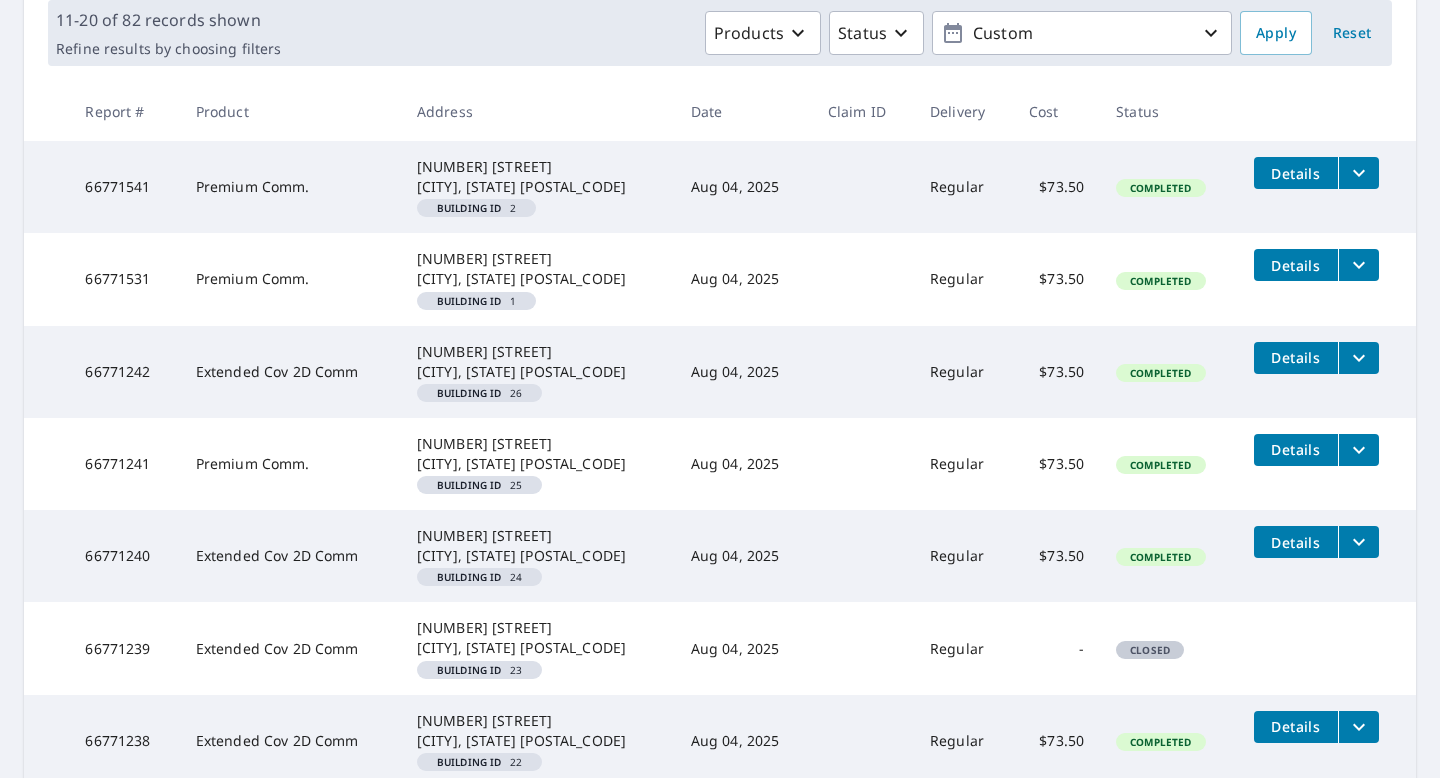 click 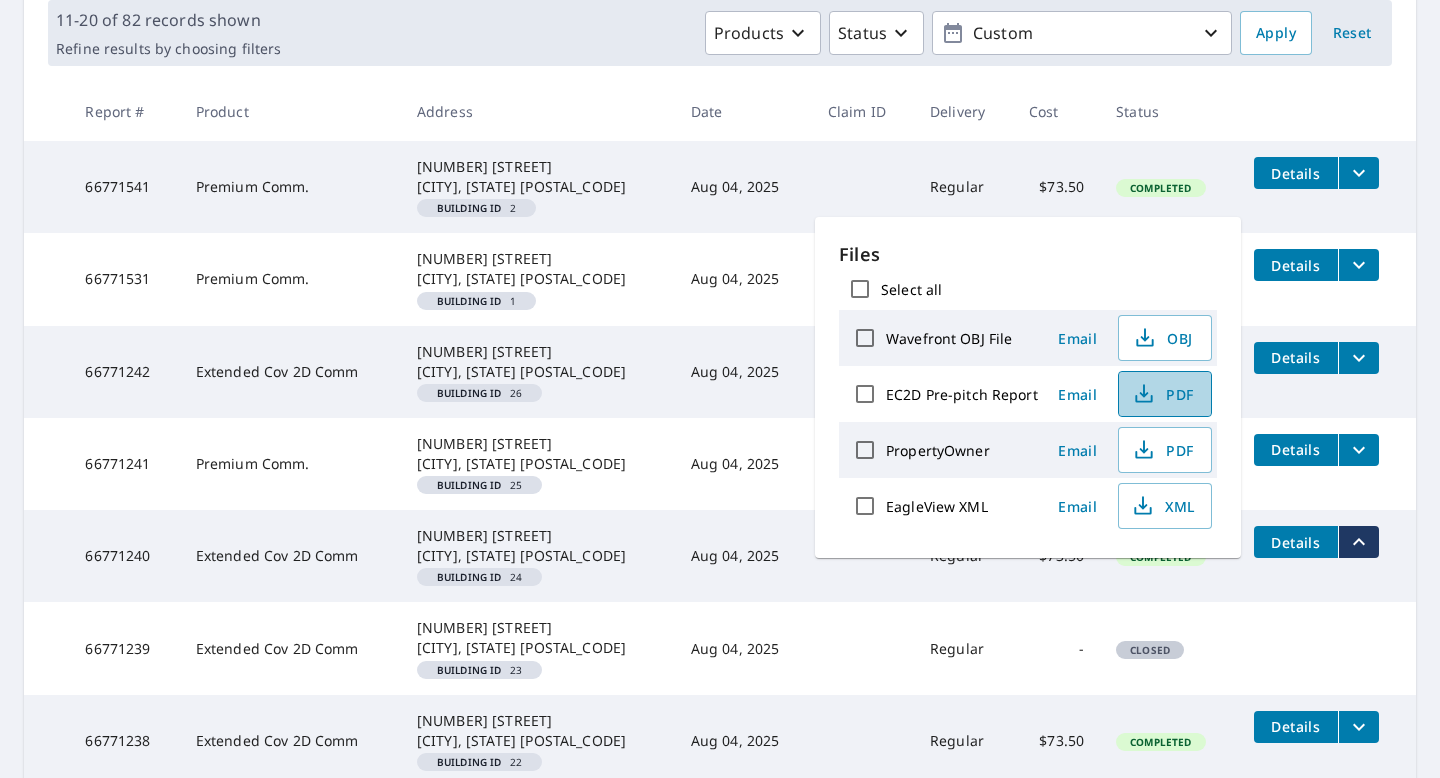 click on "PDF" at bounding box center [1163, 394] 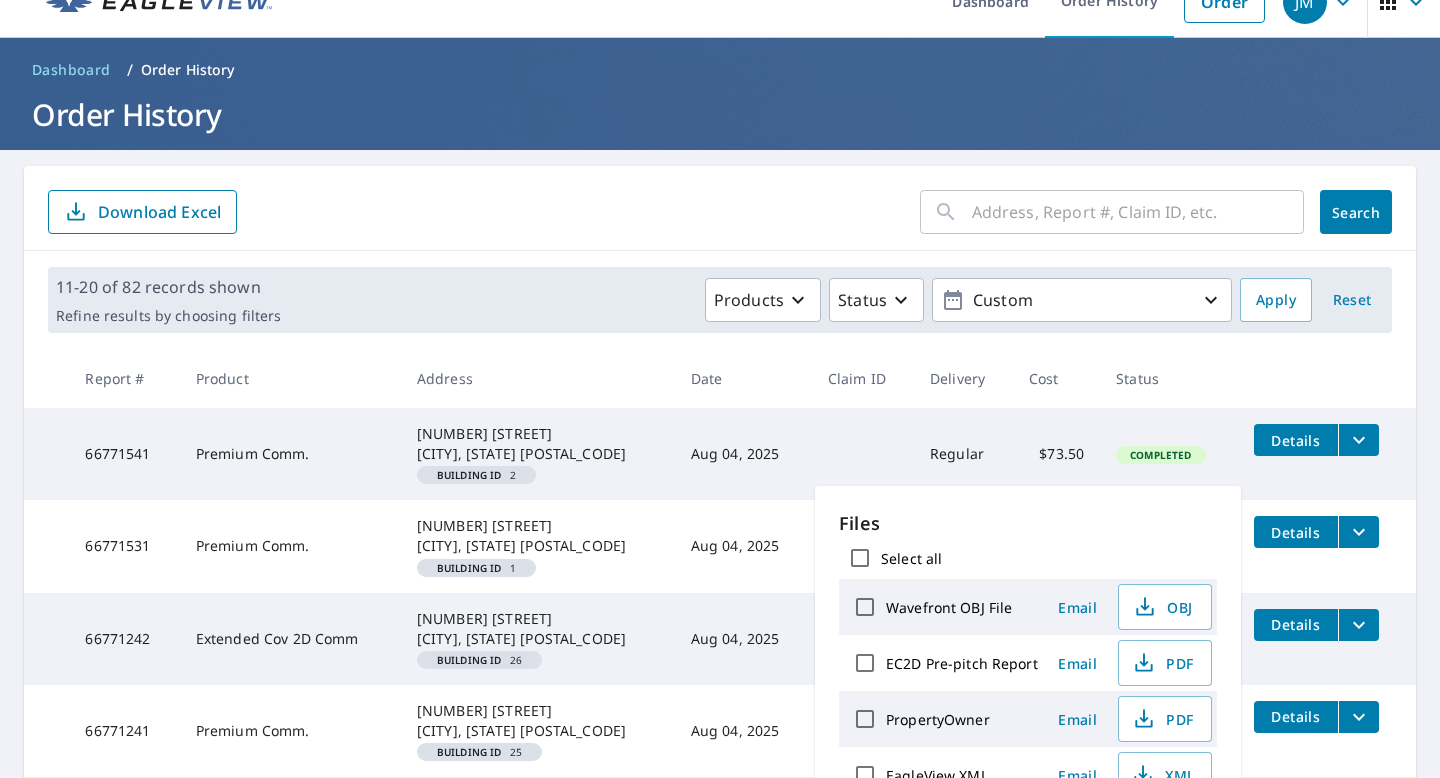 scroll, scrollTop: 33, scrollLeft: 0, axis: vertical 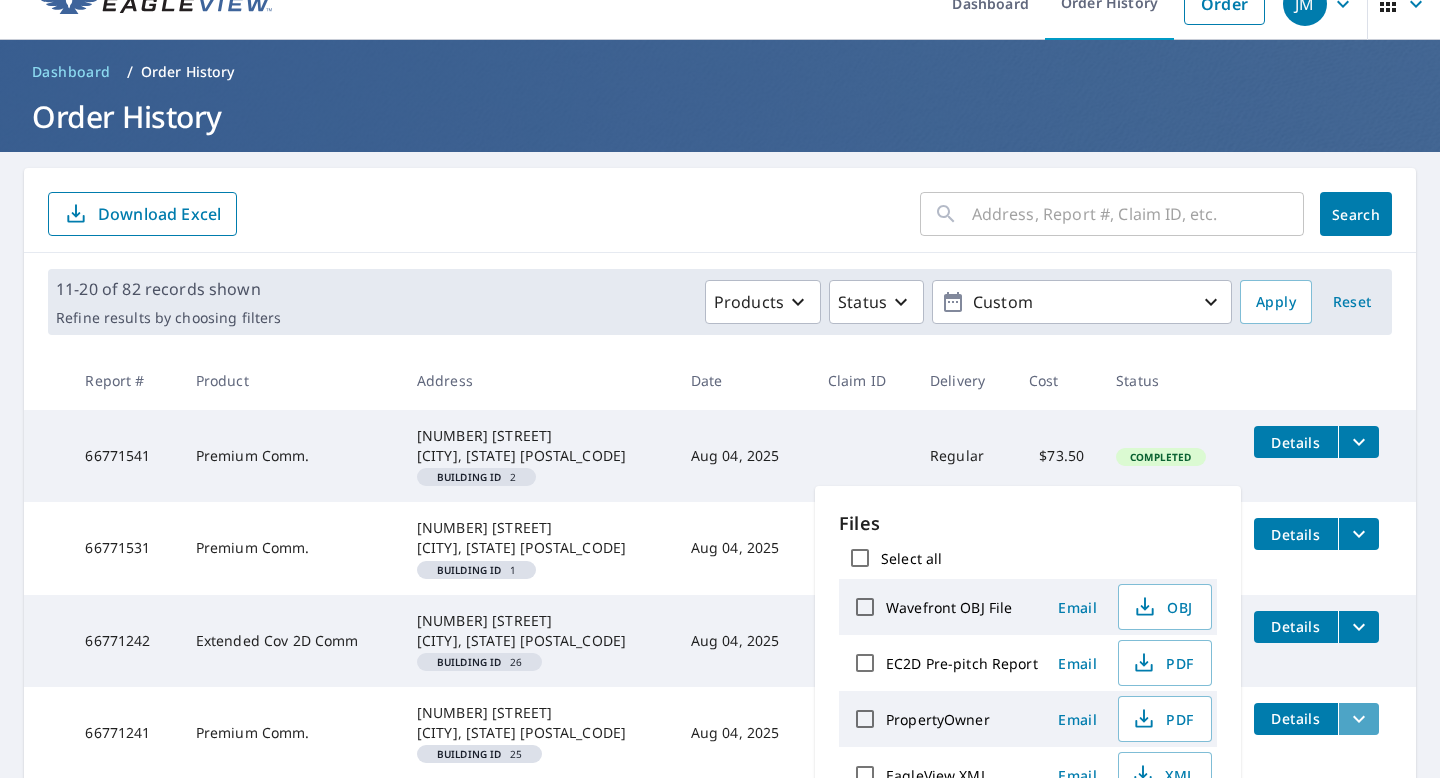 click 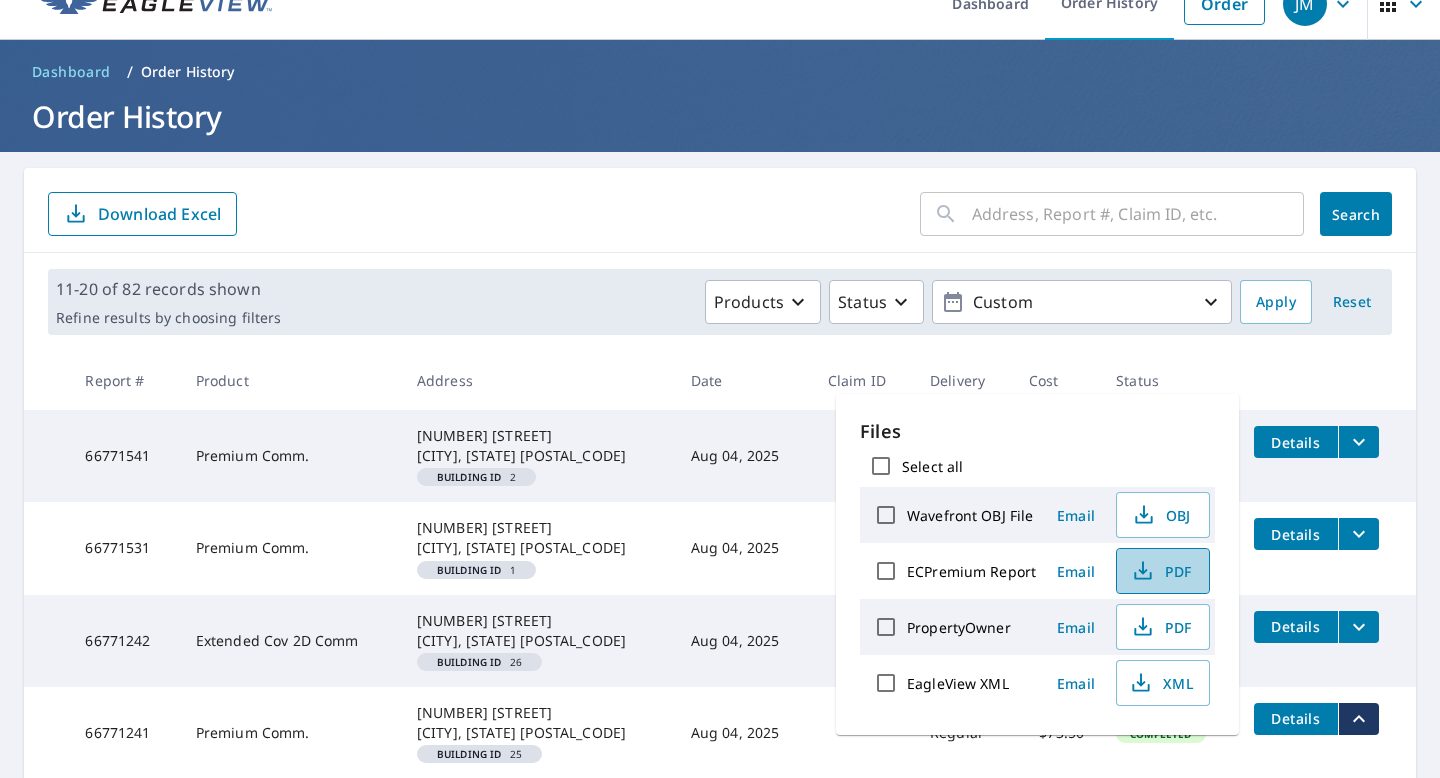 click 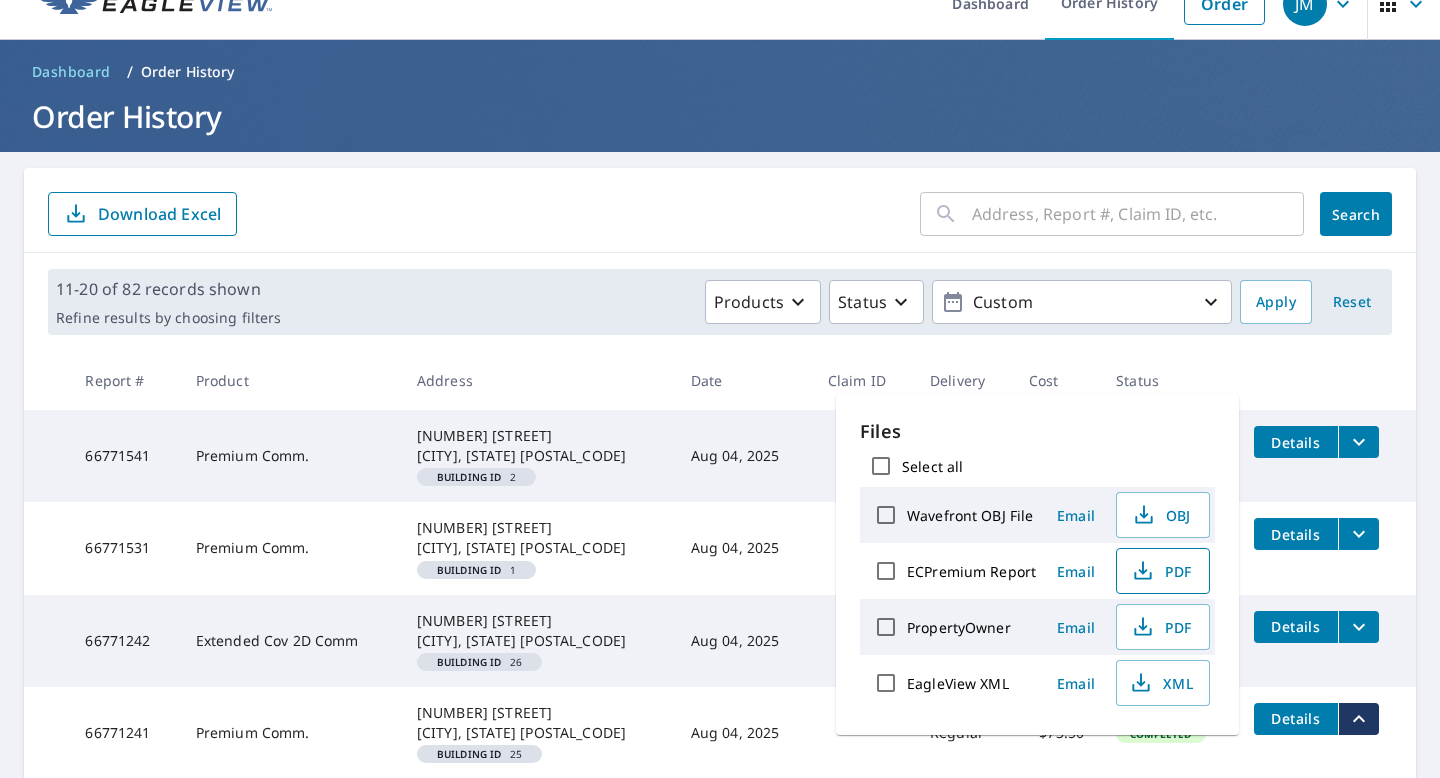 click 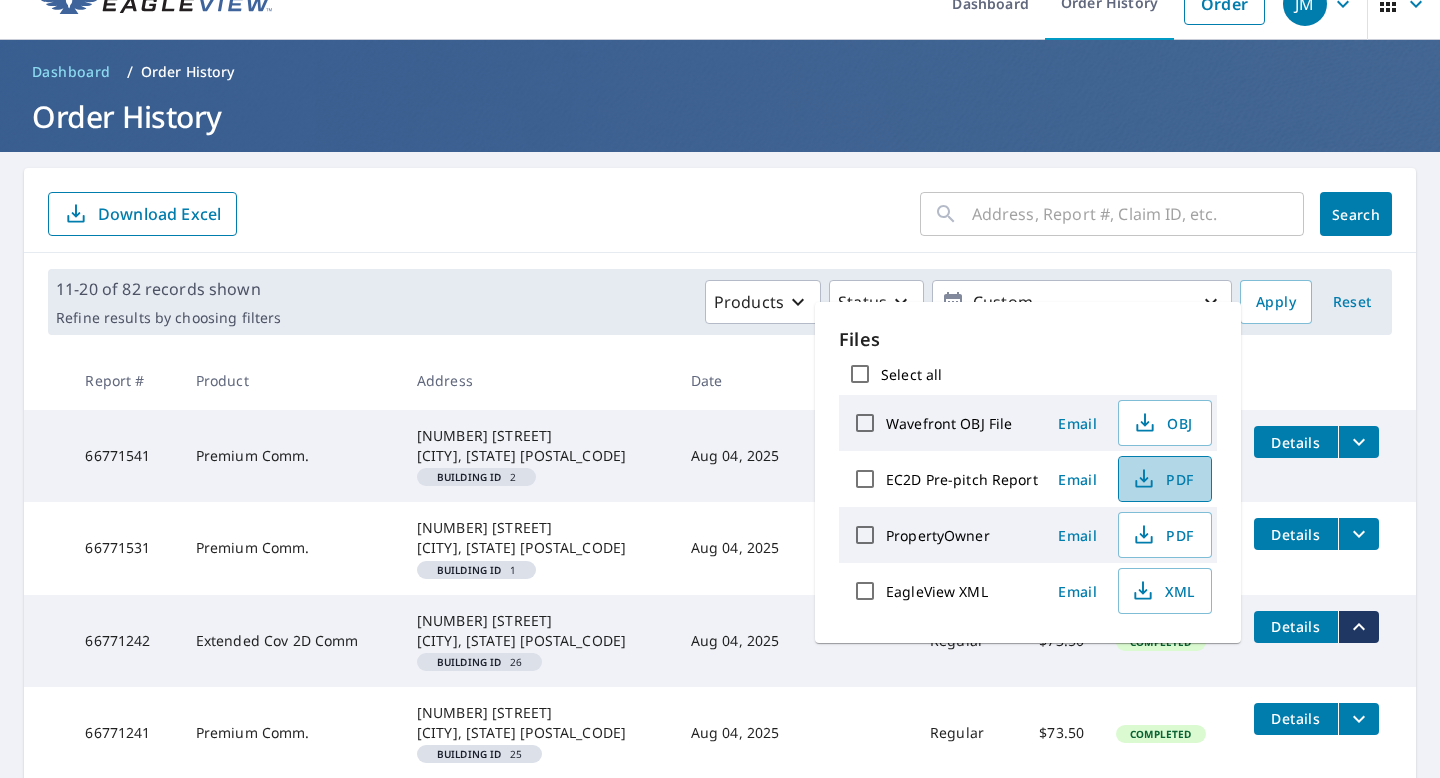 click 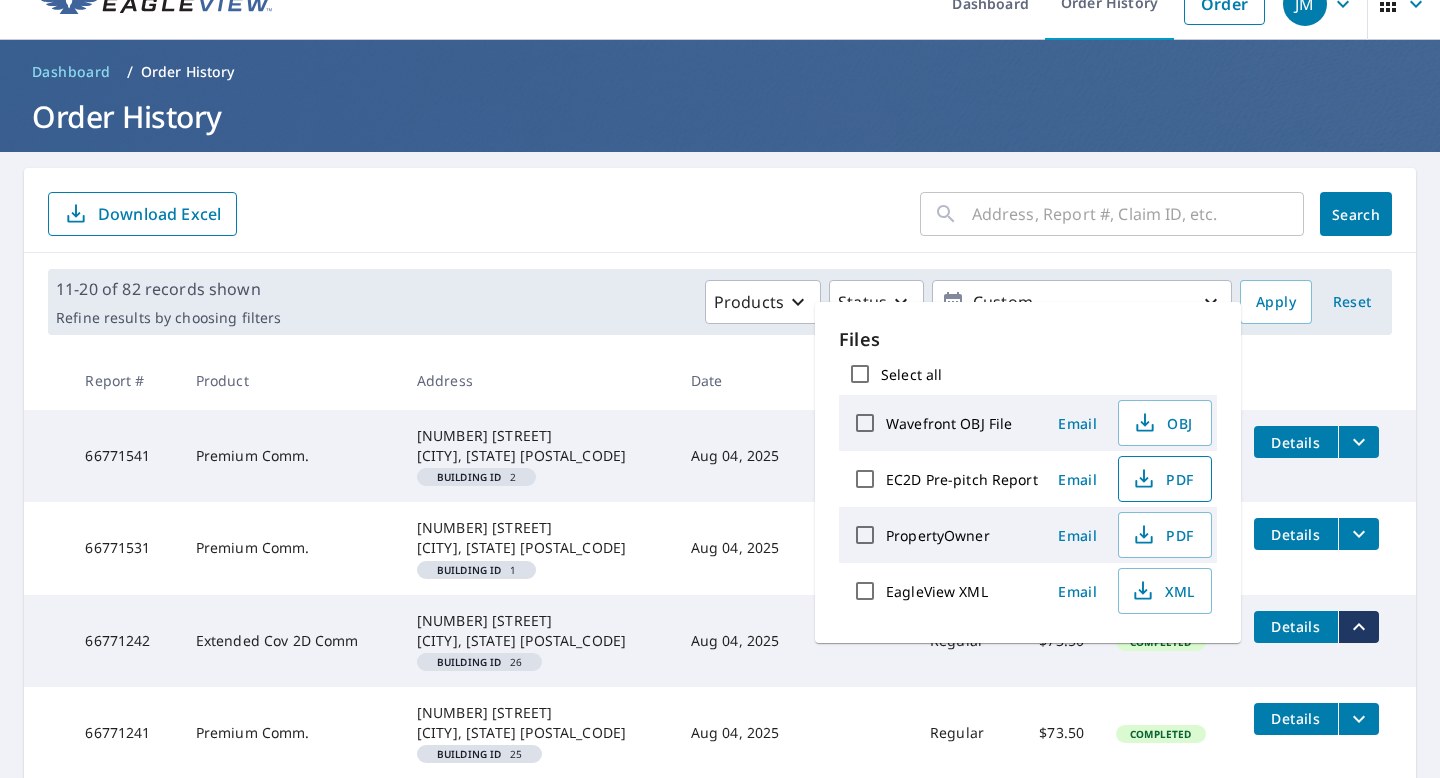 click on "Aug 04, 2025" at bounding box center (743, 548) 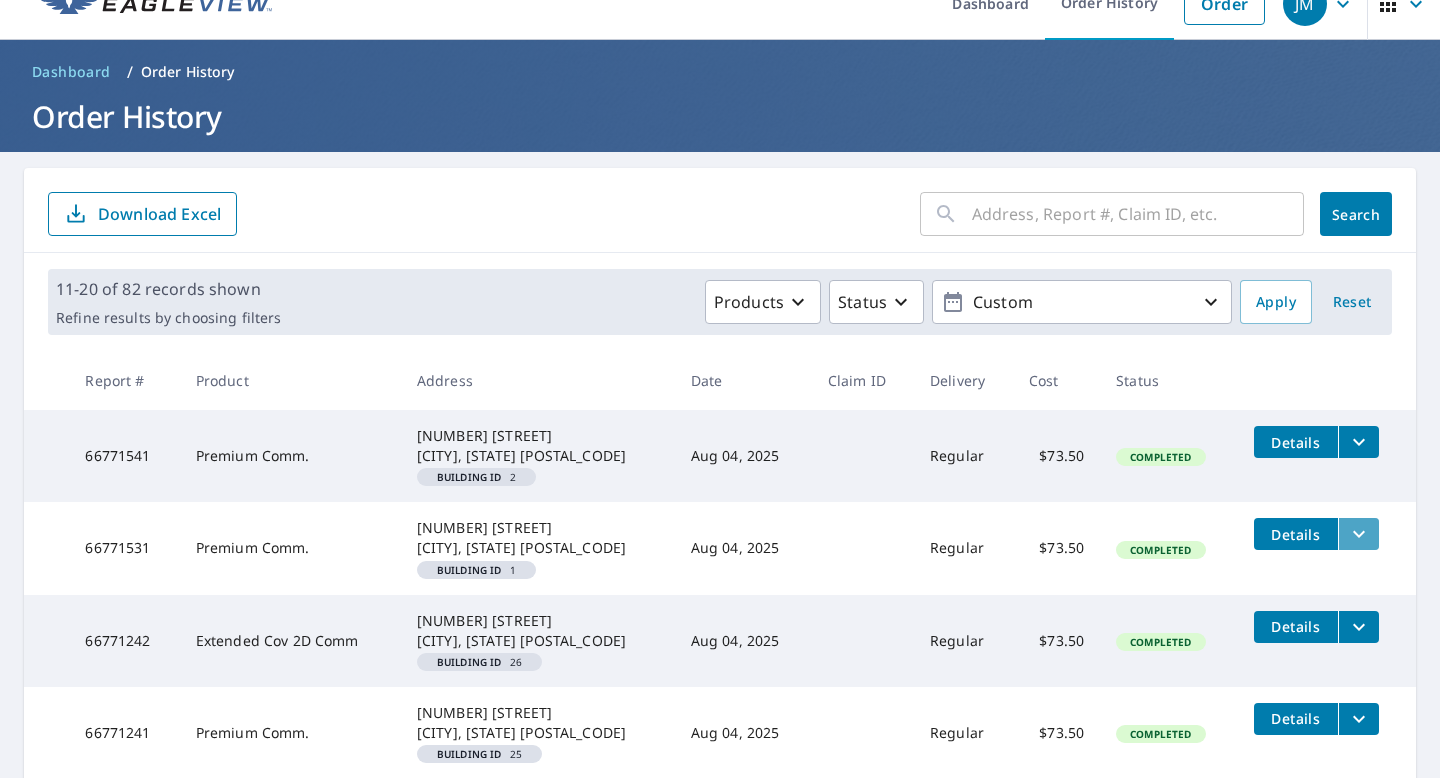 click 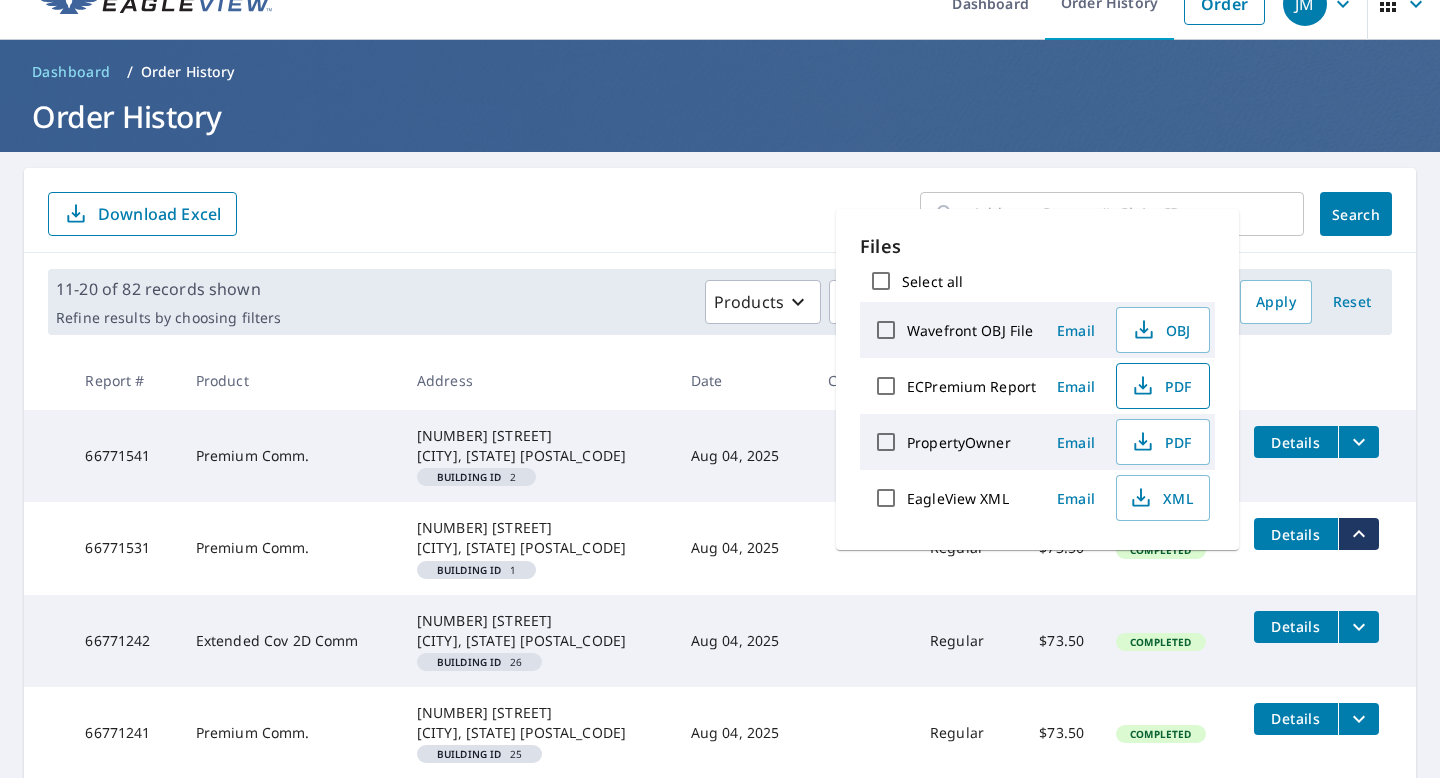 click on "PDF" at bounding box center [1161, 386] 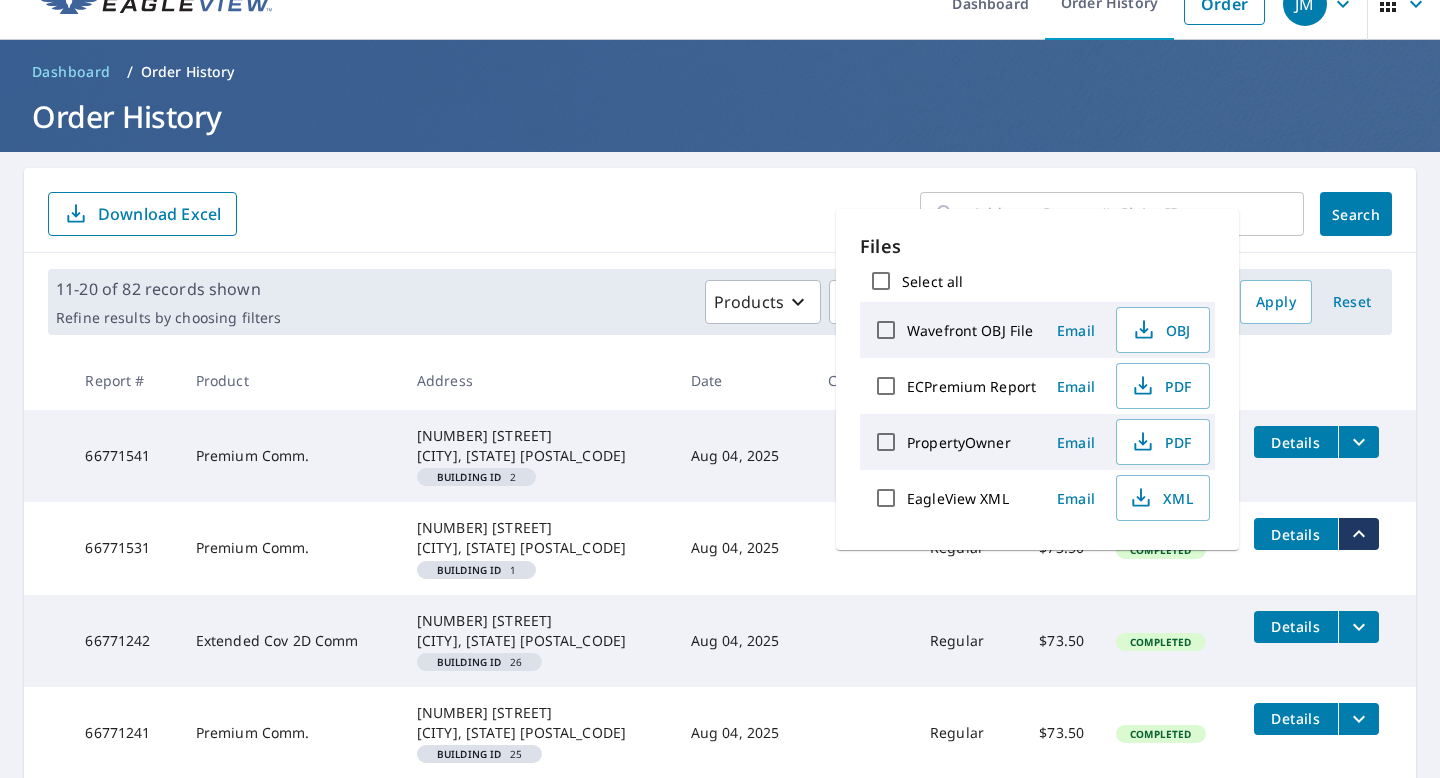 click on "11-20 of 82 records shown Refine results by choosing filters Products Status Custom Apply Reset" at bounding box center (720, 302) 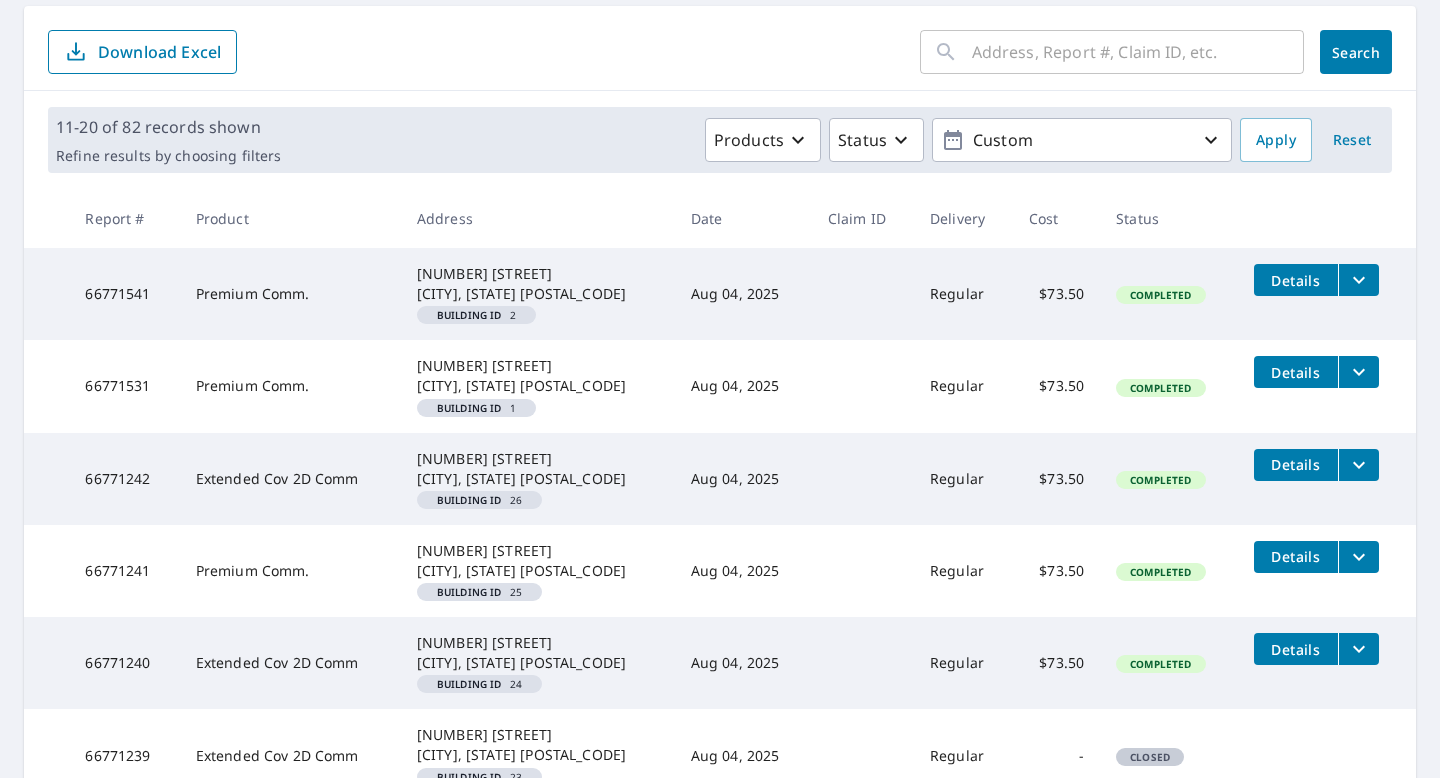 scroll, scrollTop: 173, scrollLeft: 0, axis: vertical 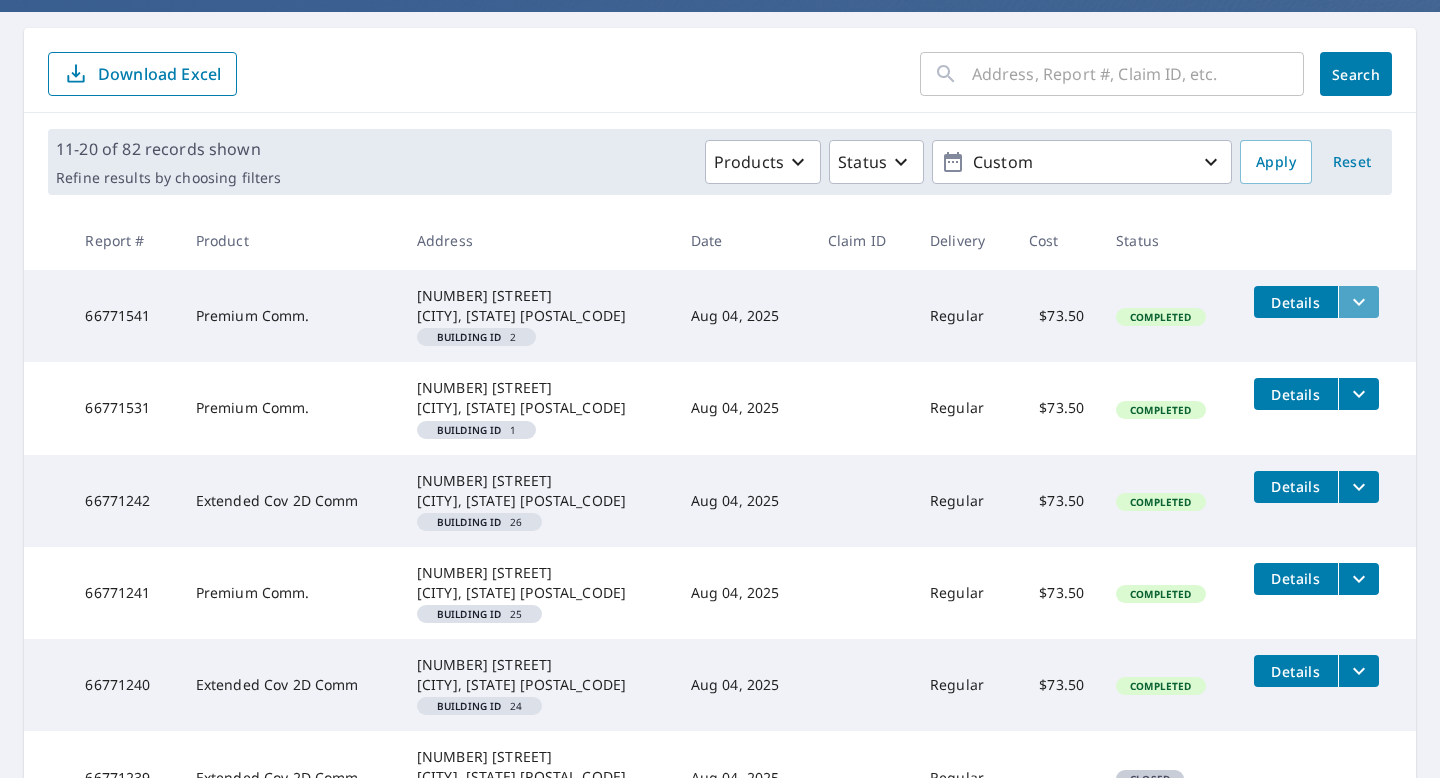 click 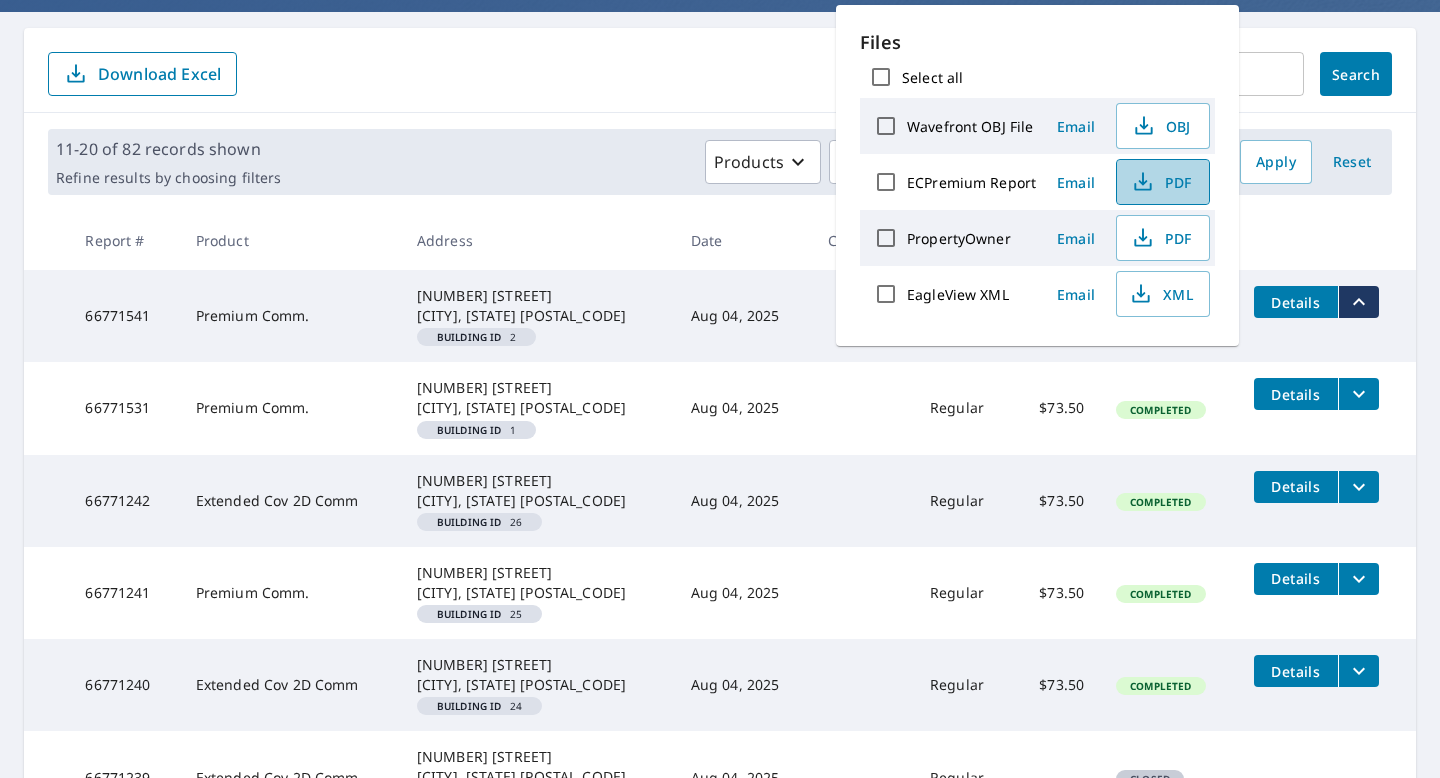 click on "PDF" at bounding box center [1163, 182] 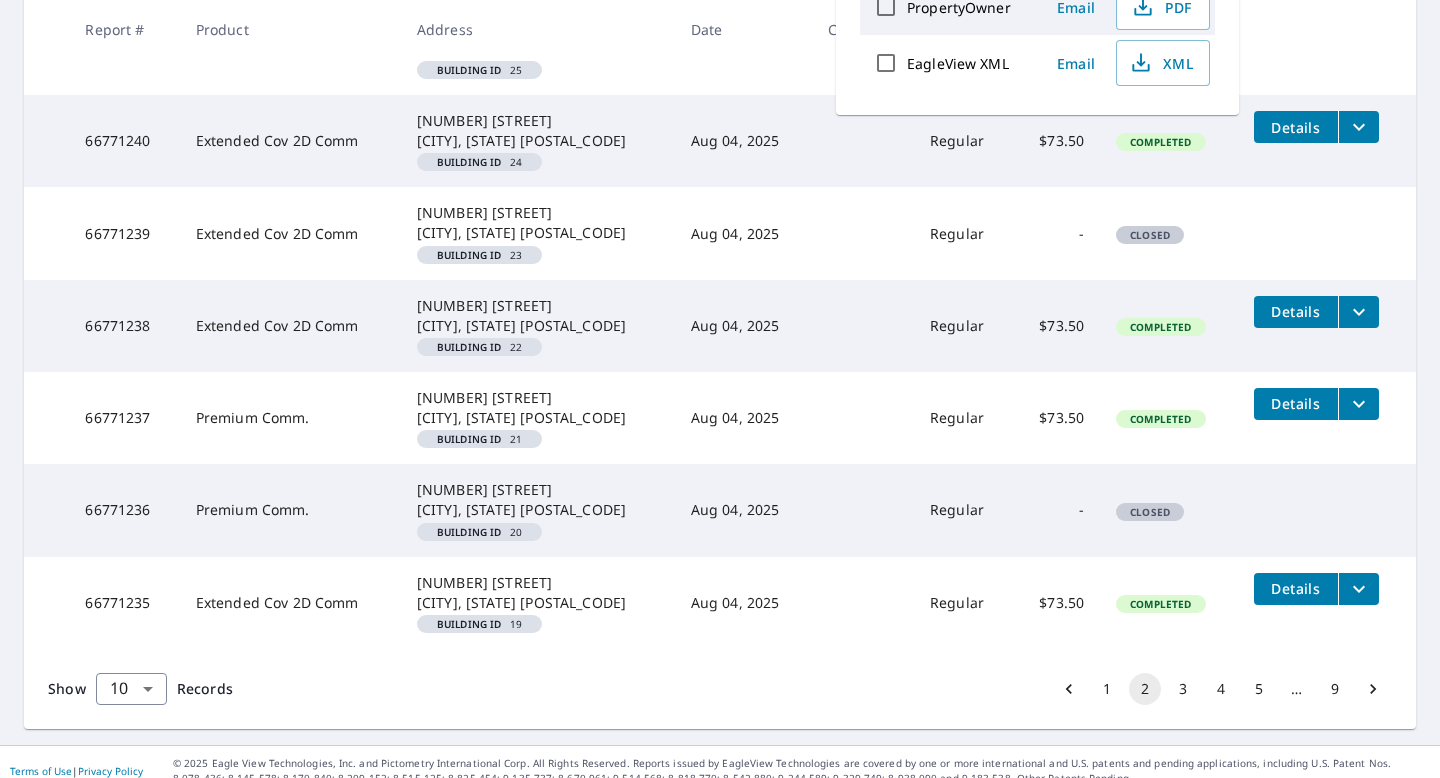 scroll, scrollTop: 735, scrollLeft: 0, axis: vertical 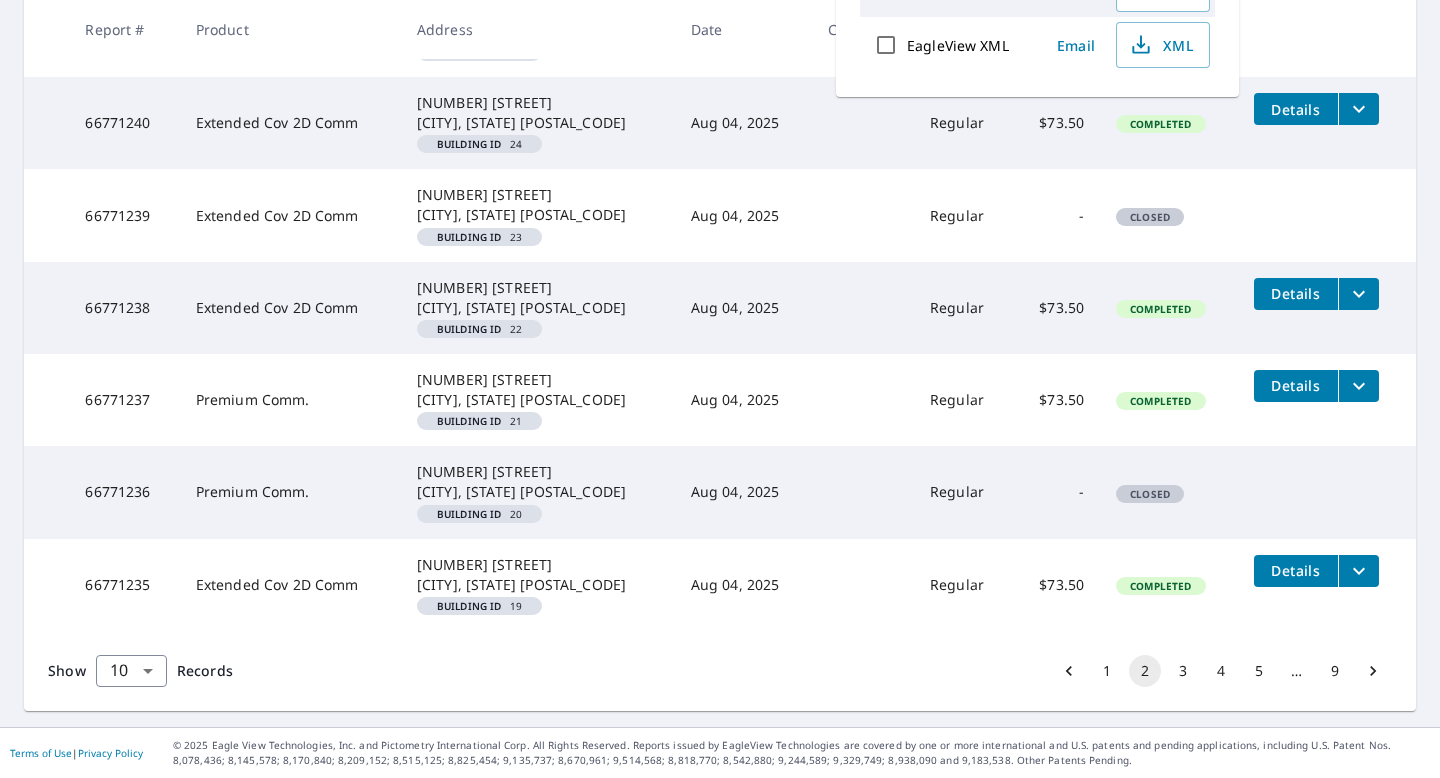 click 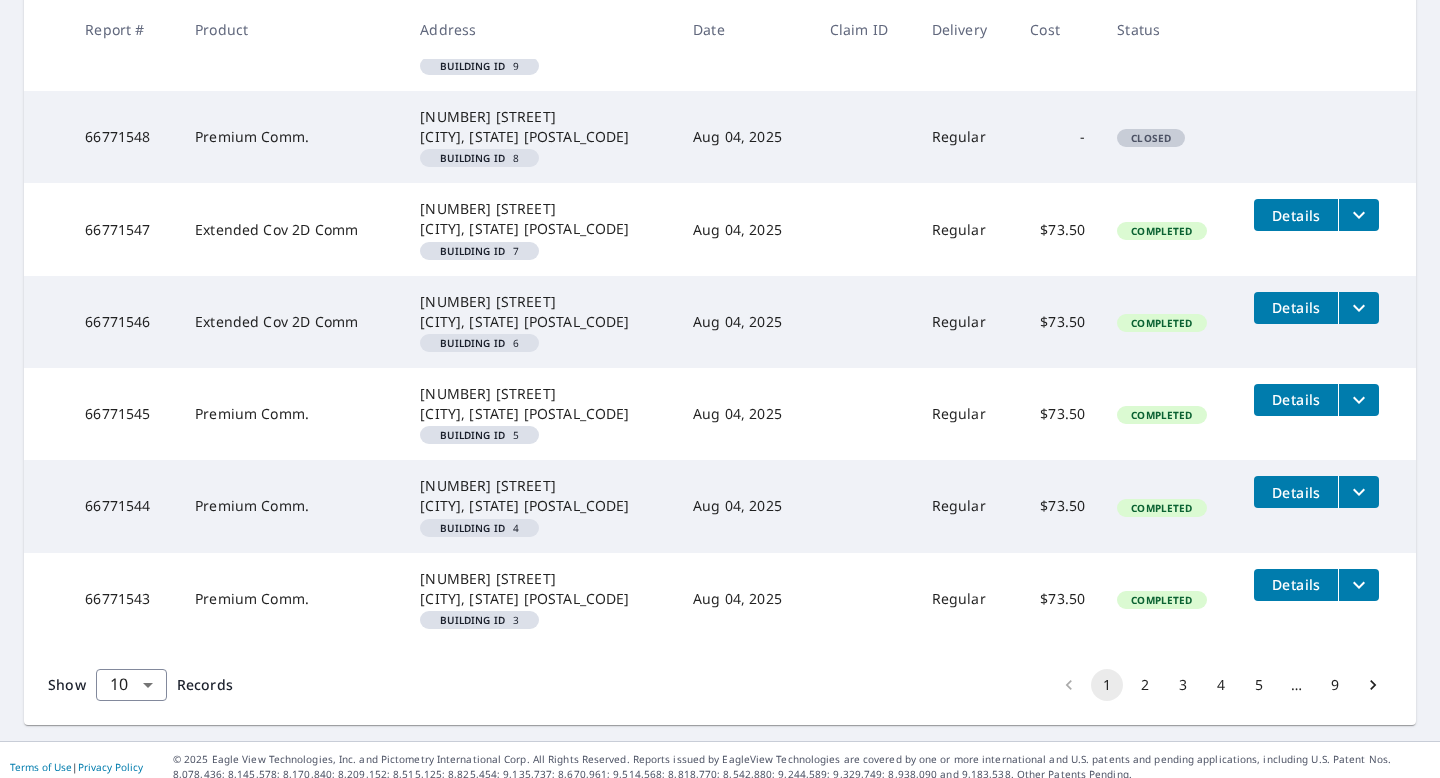scroll, scrollTop: 735, scrollLeft: 0, axis: vertical 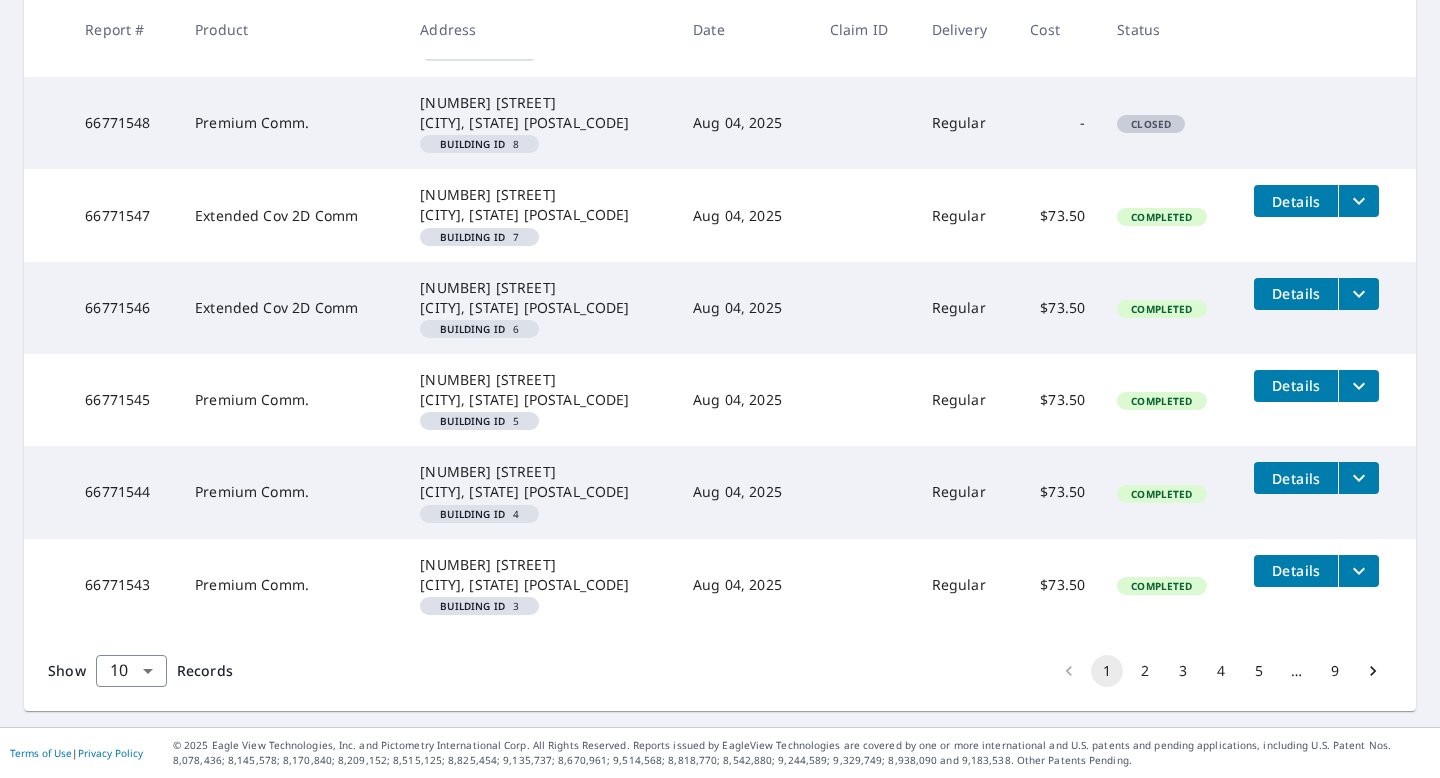 click 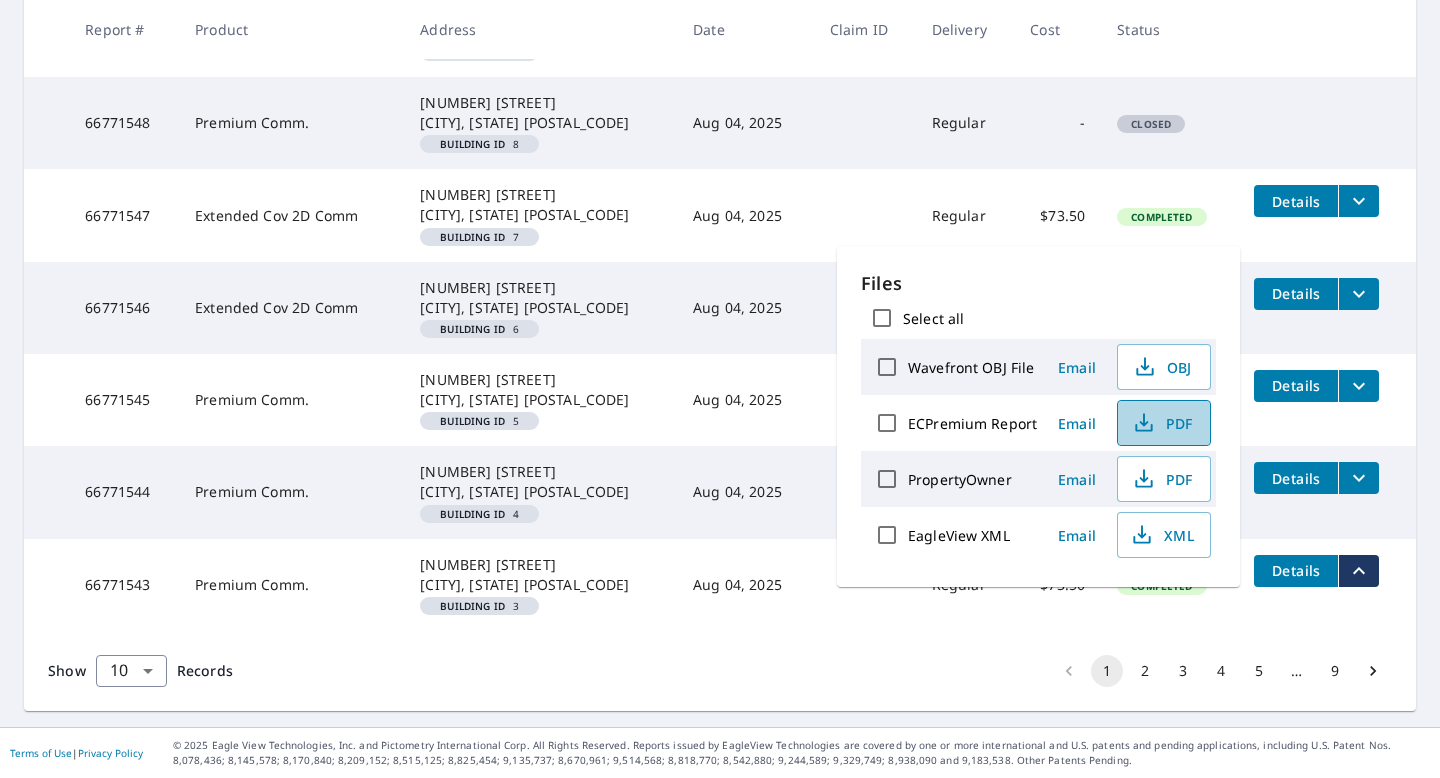 click on "PDF" at bounding box center (1162, 423) 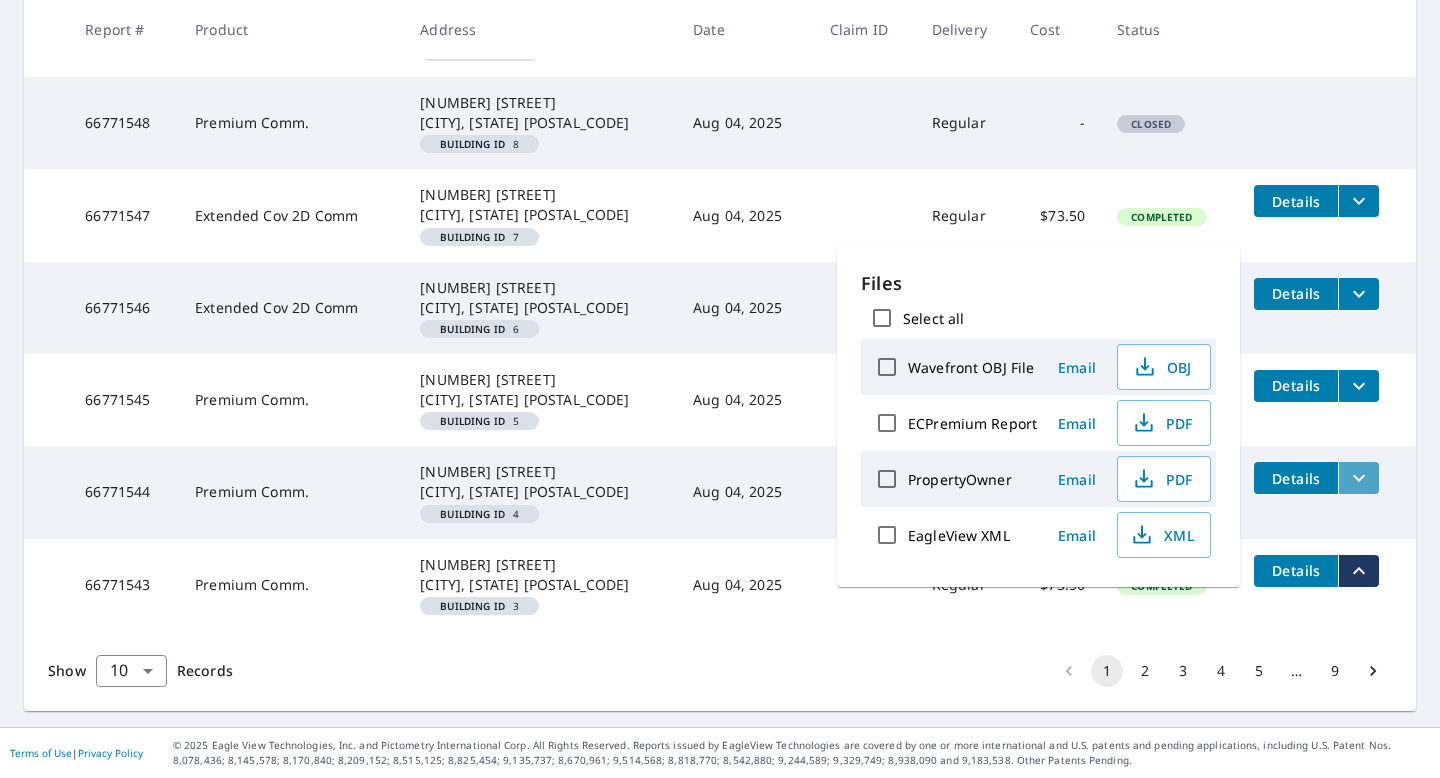 click 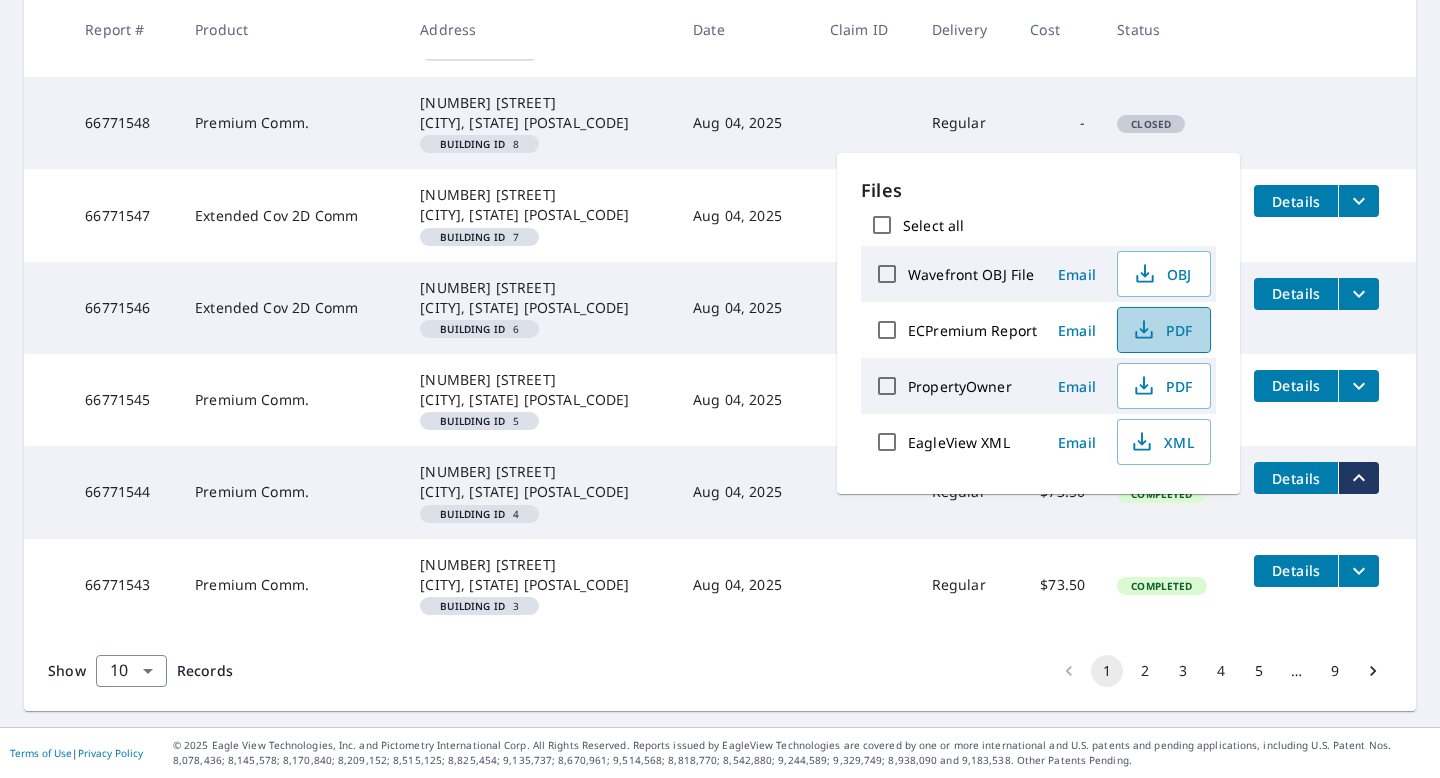 click on "PDF" at bounding box center [1162, 330] 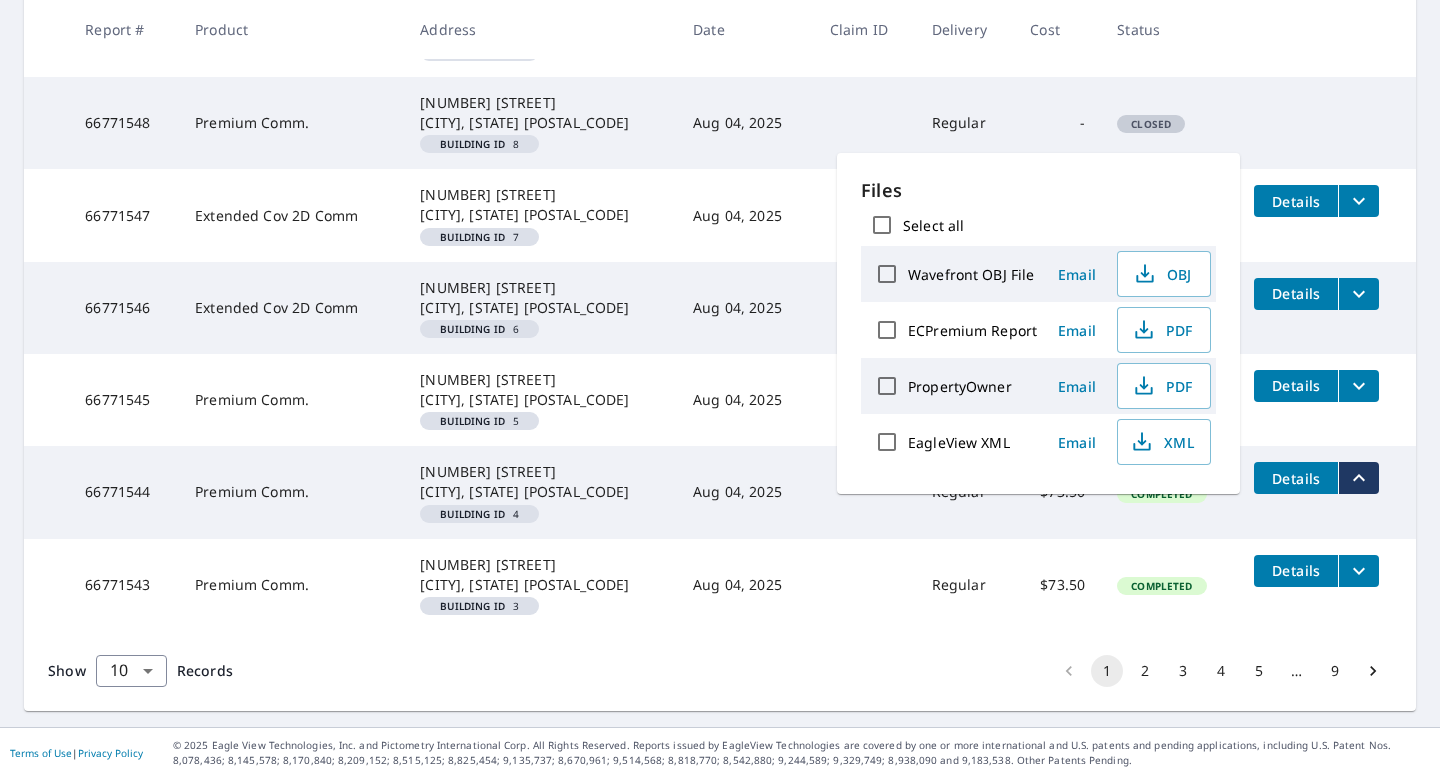 click 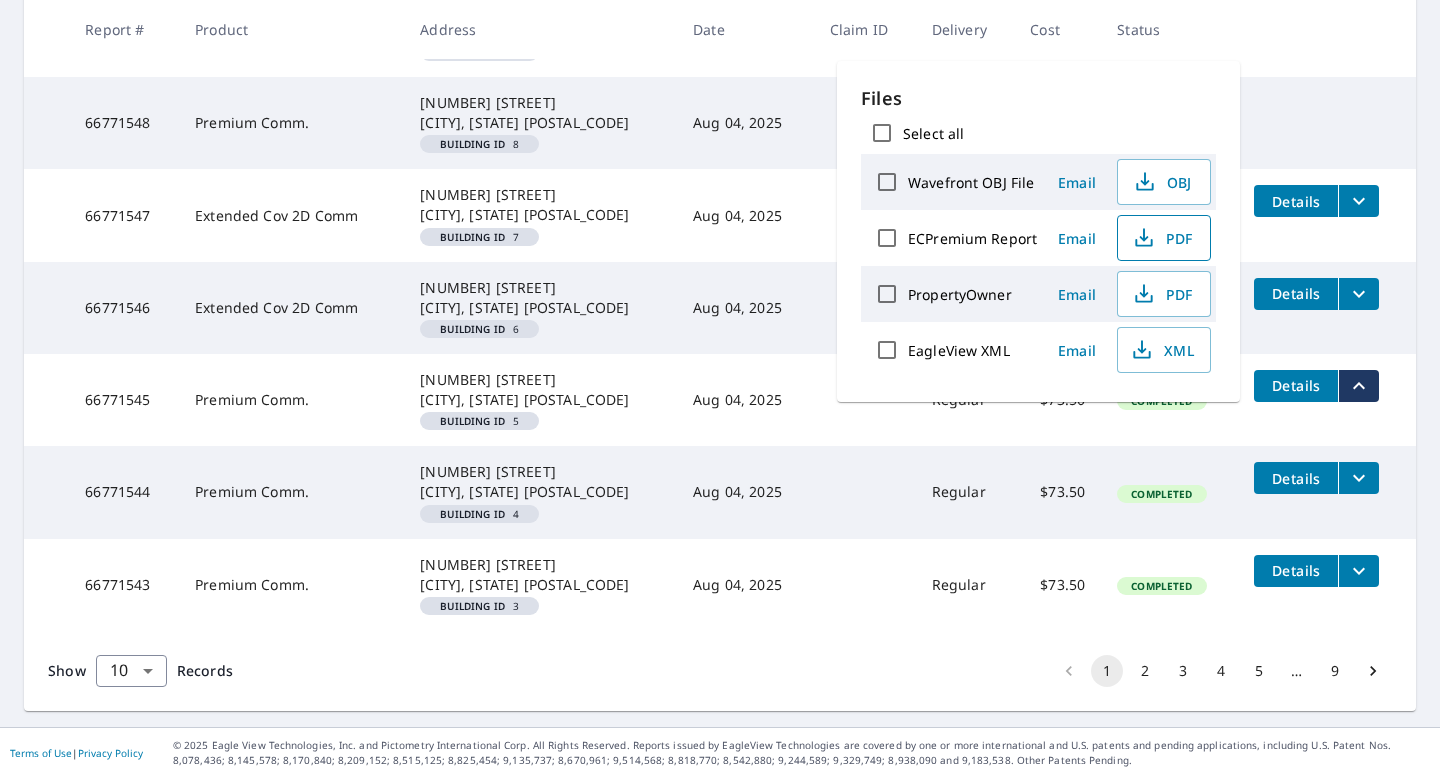 click on "PDF" at bounding box center [1162, 238] 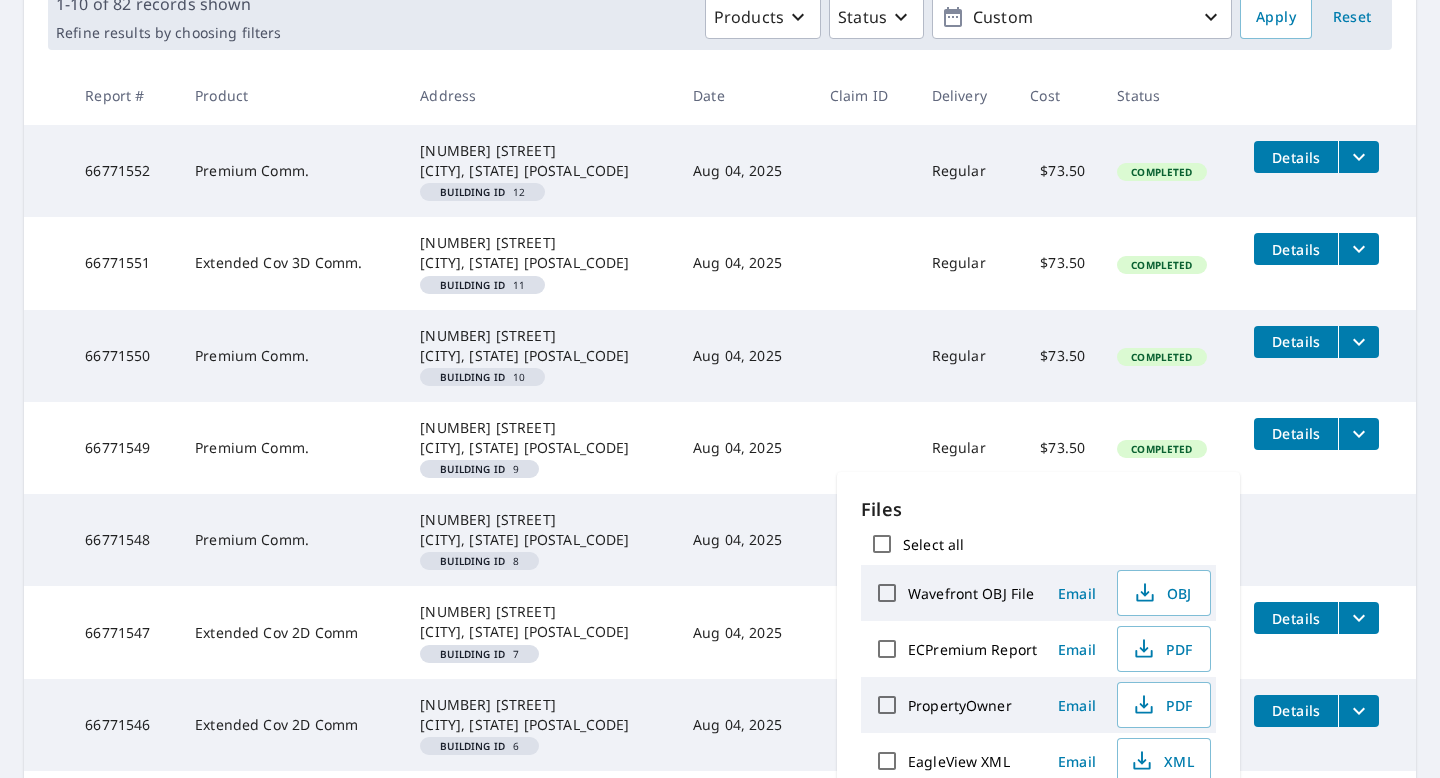 scroll, scrollTop: 309, scrollLeft: 0, axis: vertical 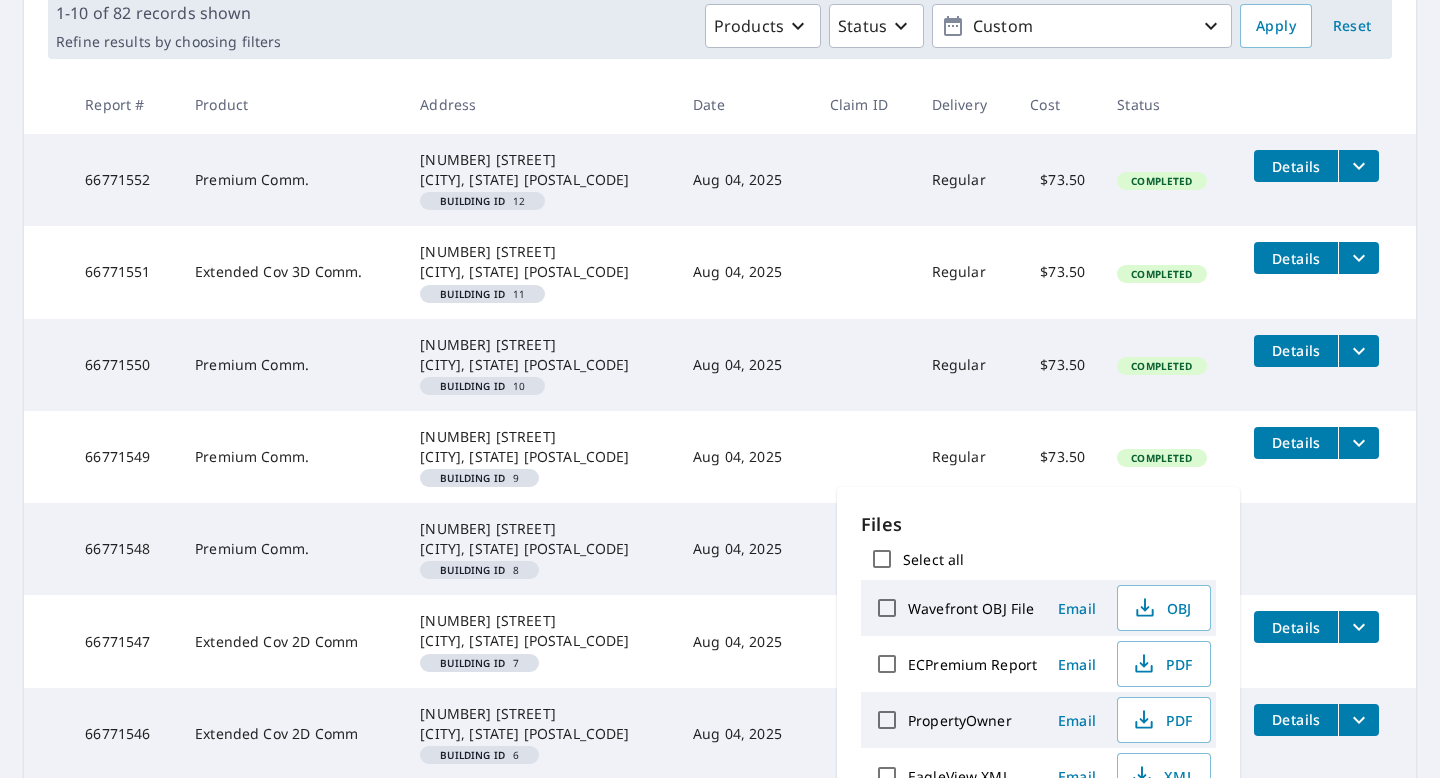 click 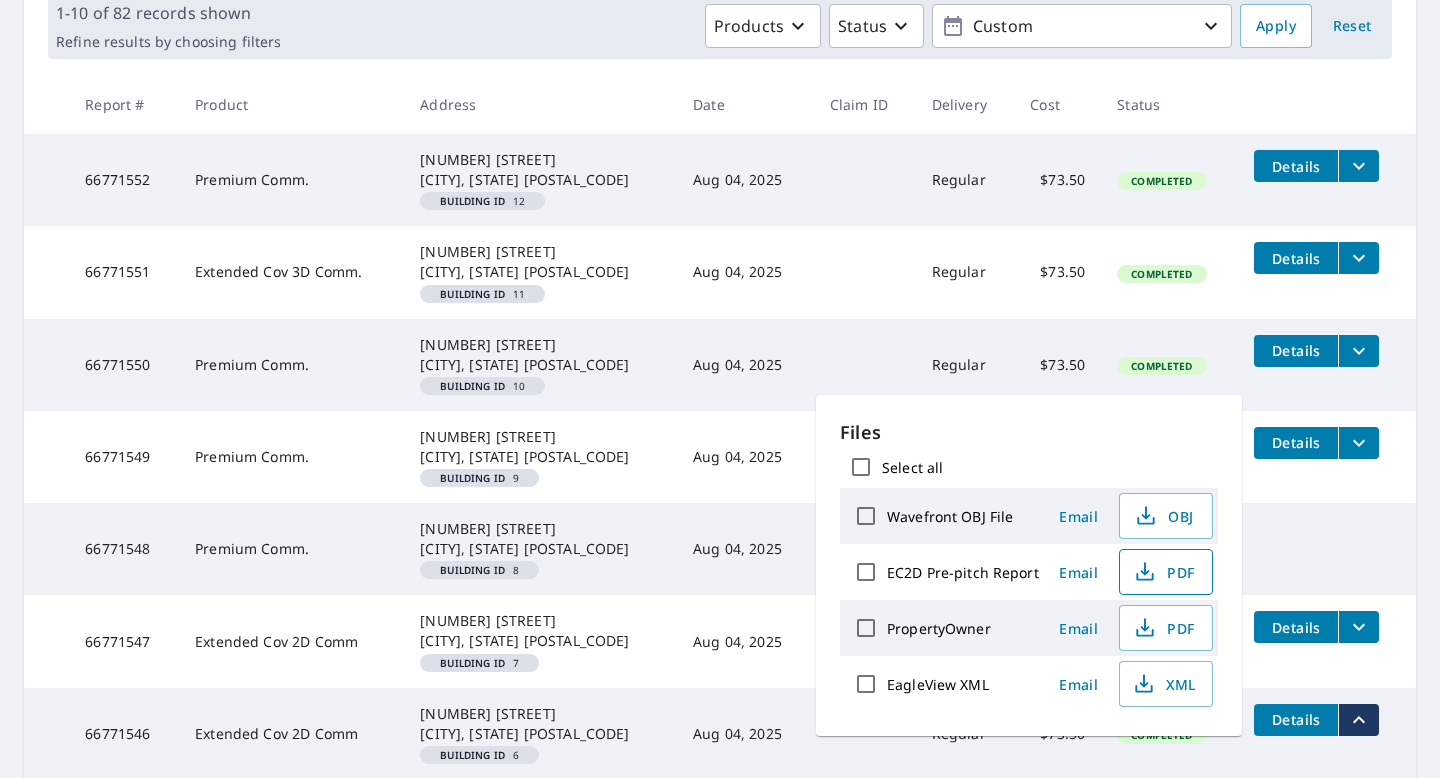 click on "PDF" at bounding box center [1164, 572] 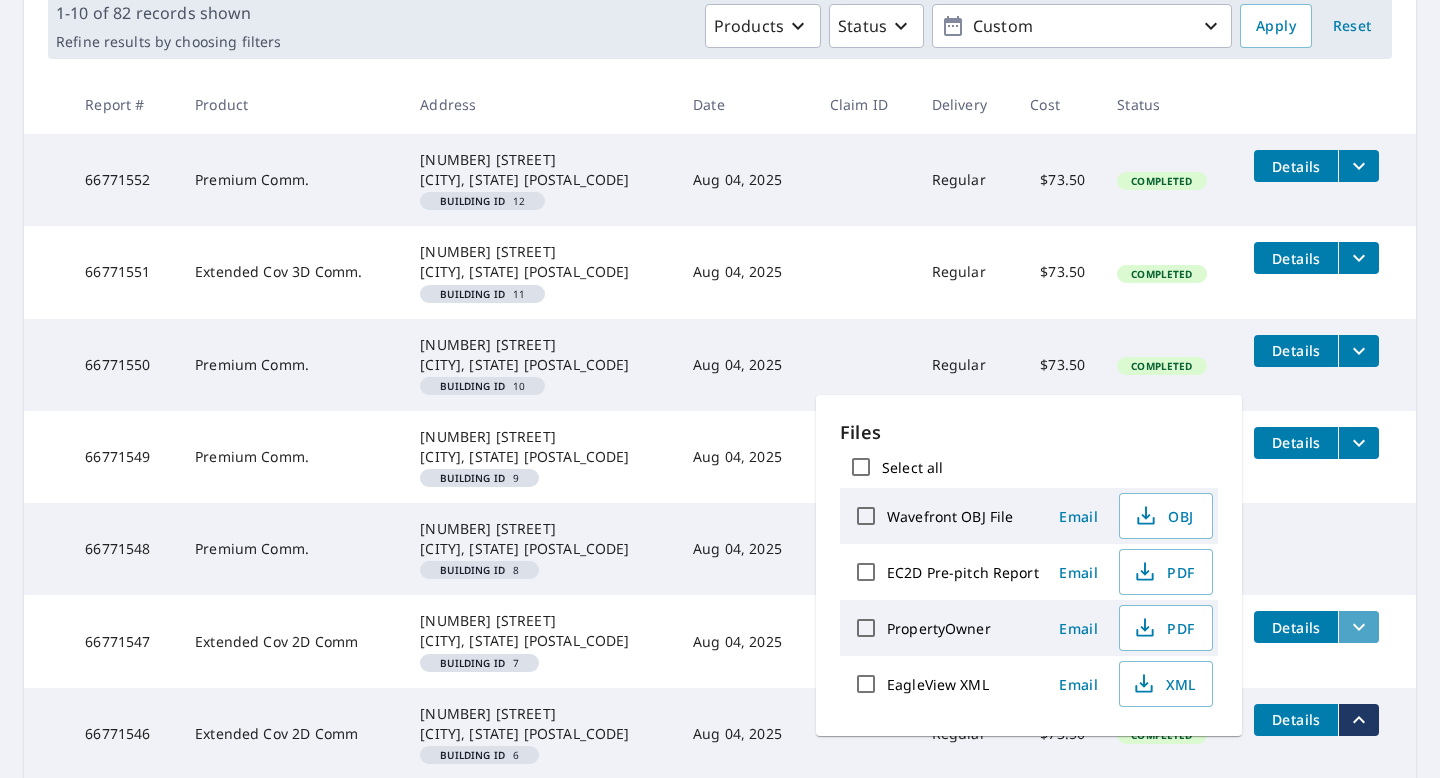 click 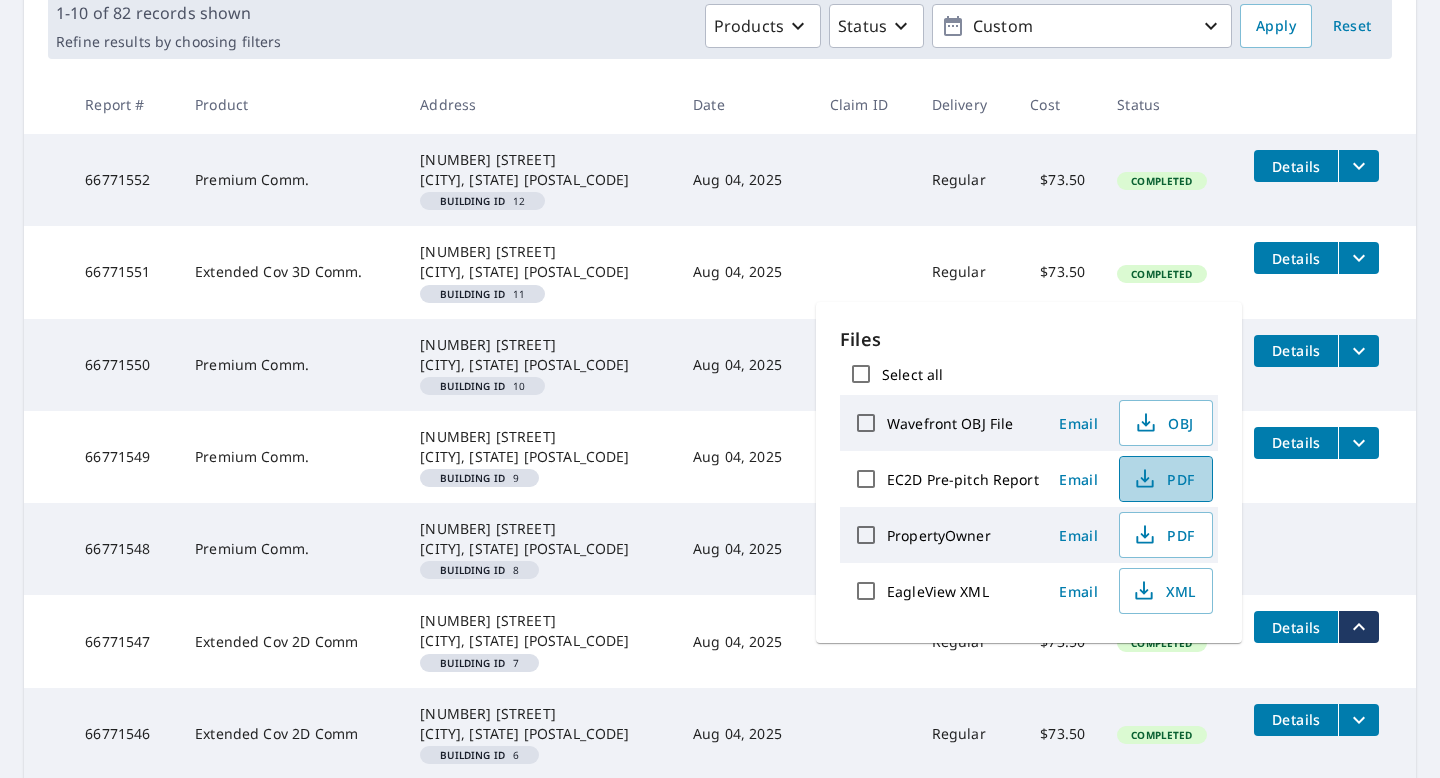 click on "PDF" at bounding box center [1164, 479] 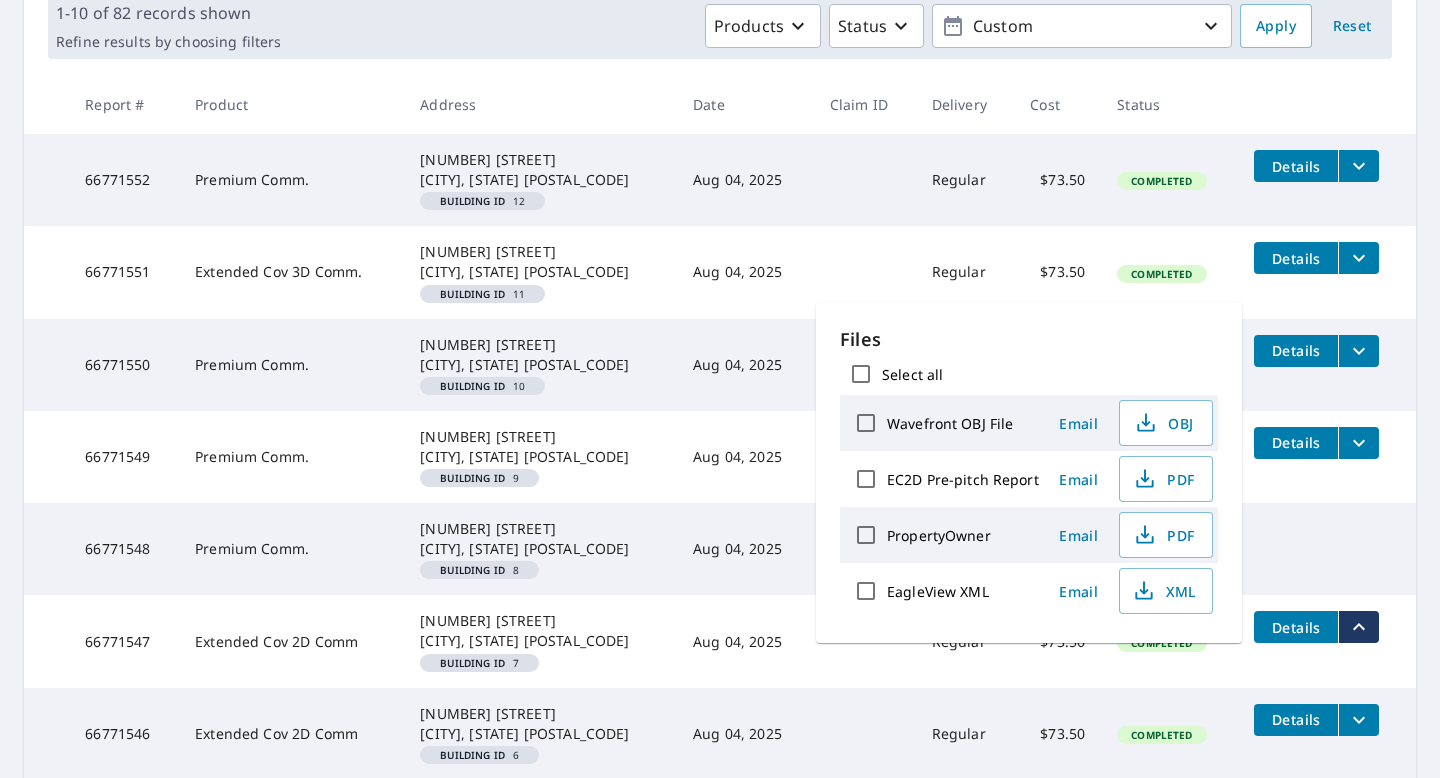 click on "[REPORT_ID] Premium Comm. [NUMBER] [STREET]
[CITY], [STATE] [POSTAL_CODE] Building ID [NUMBER] [DATE] Regular - Closed" at bounding box center [720, 549] 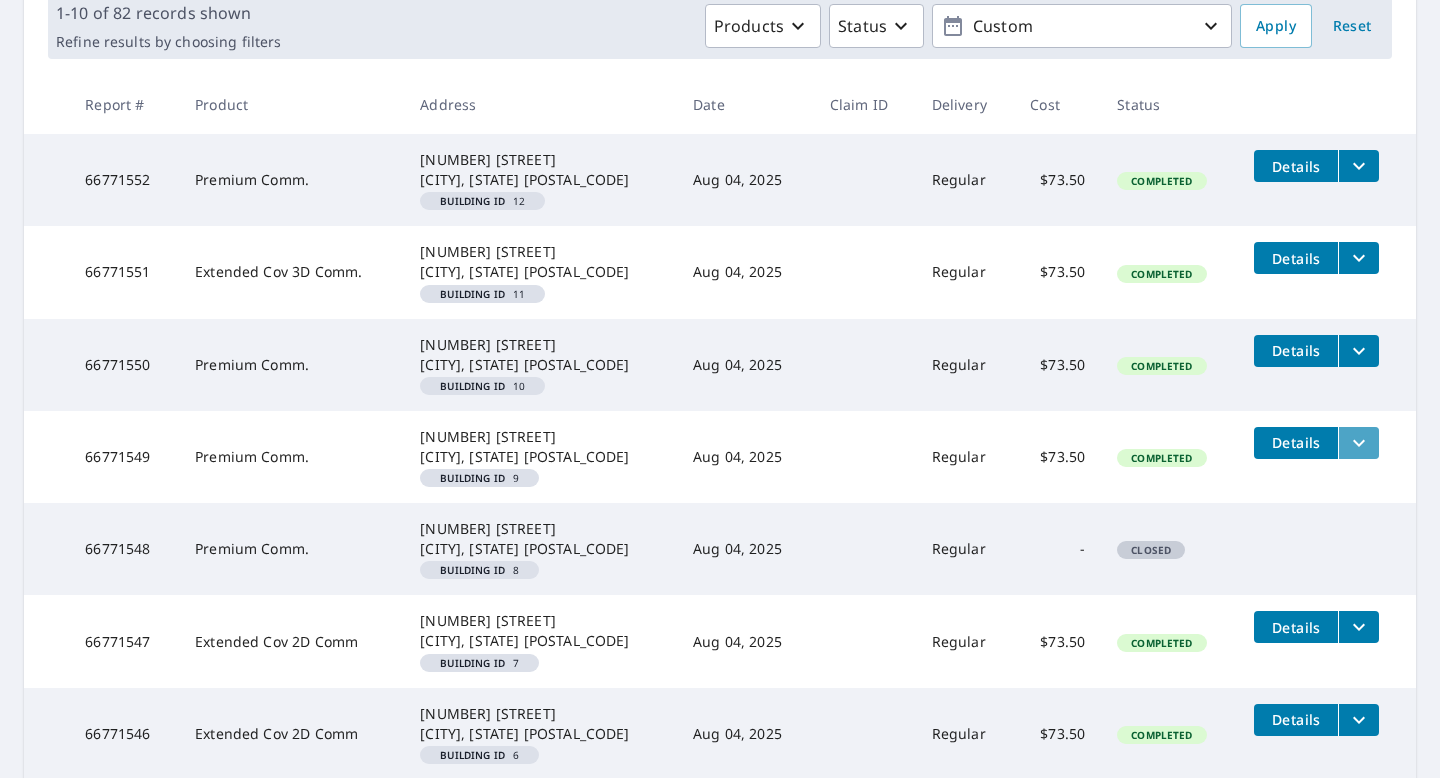 click 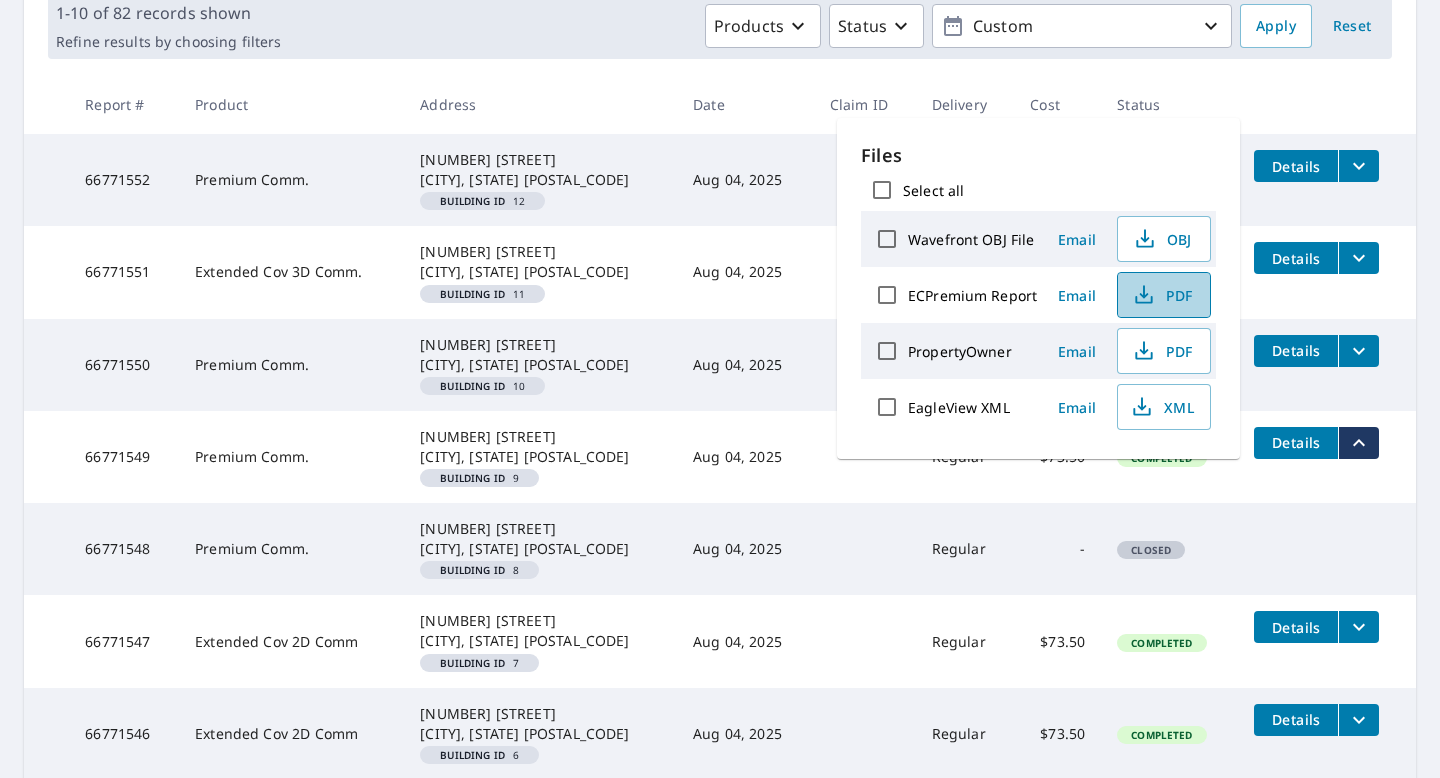 click 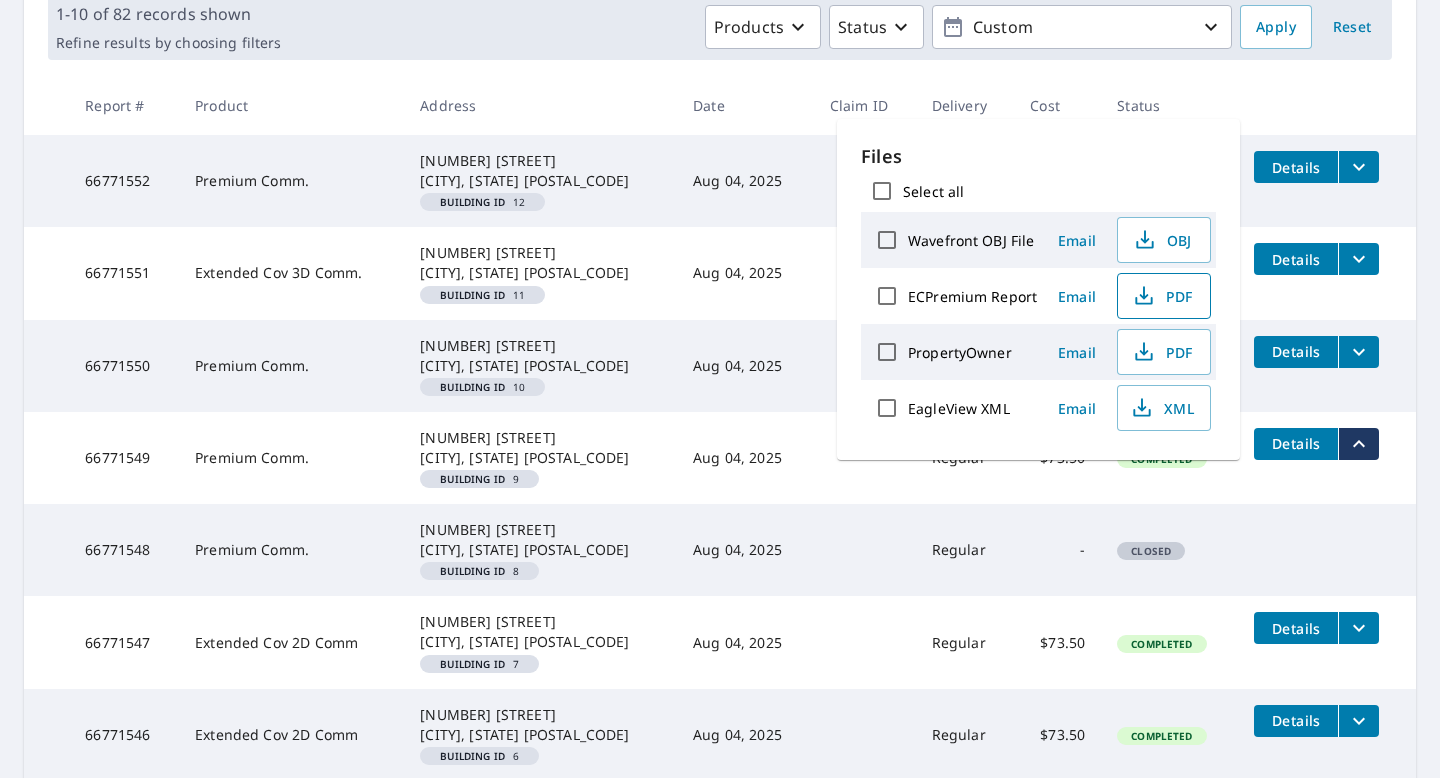 scroll, scrollTop: 306, scrollLeft: 0, axis: vertical 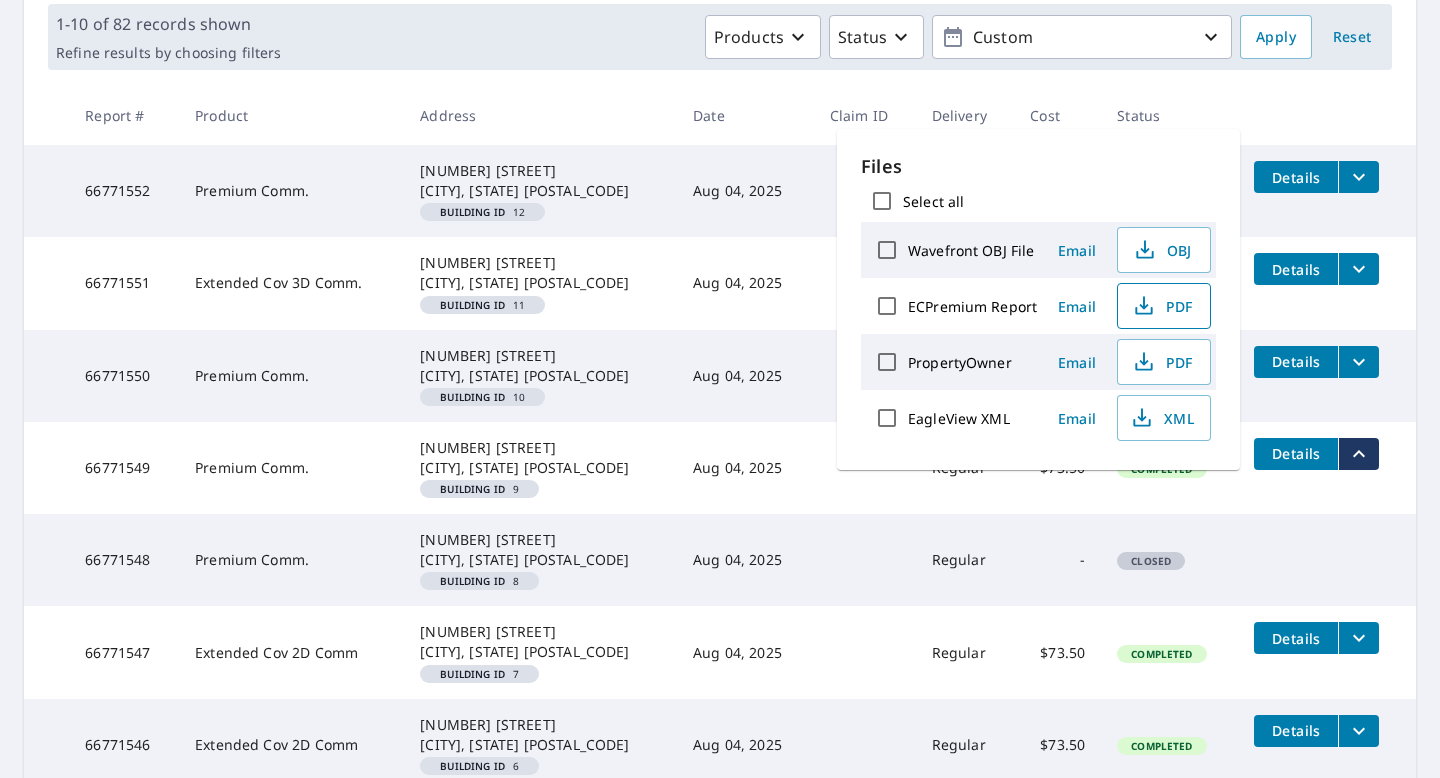 click 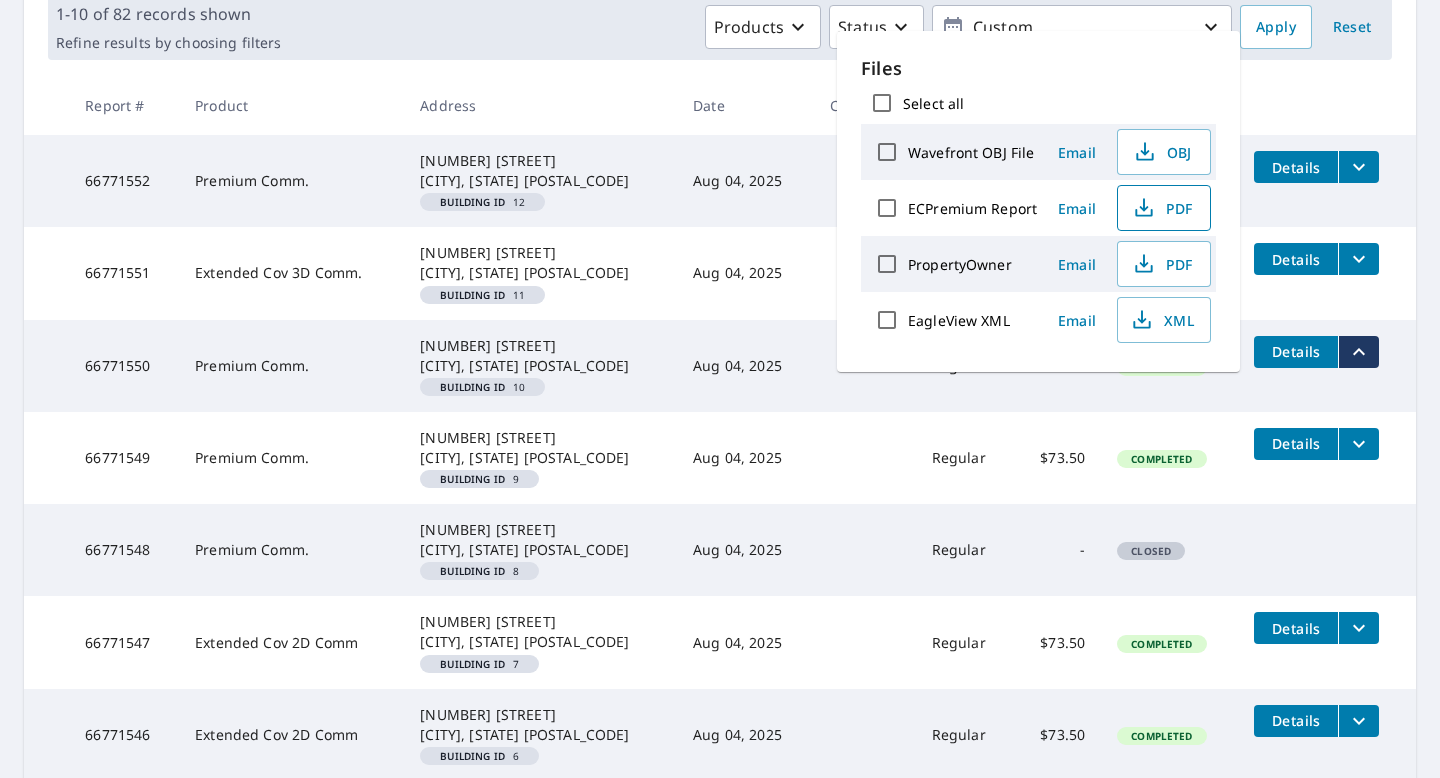 scroll, scrollTop: 310, scrollLeft: 0, axis: vertical 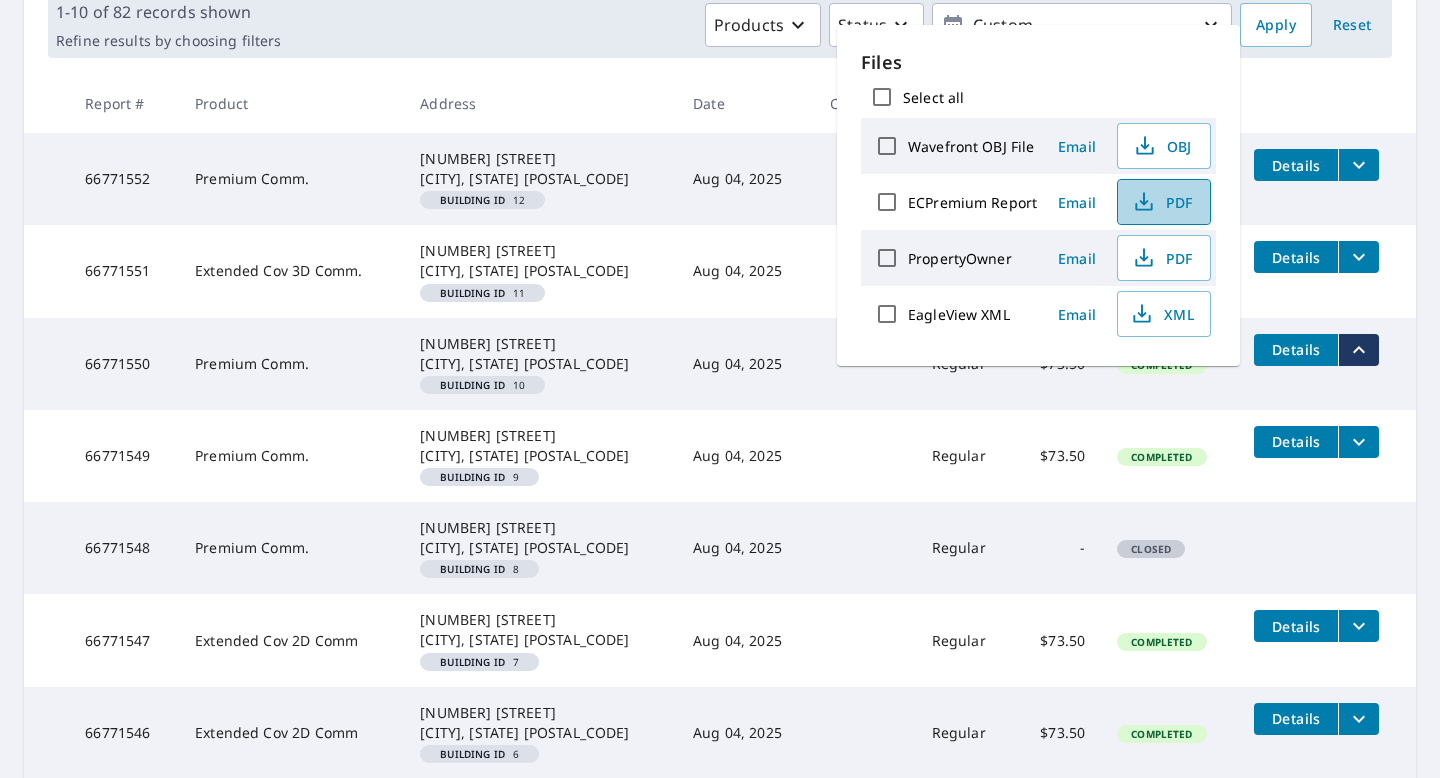 click on "PDF" at bounding box center [1162, 202] 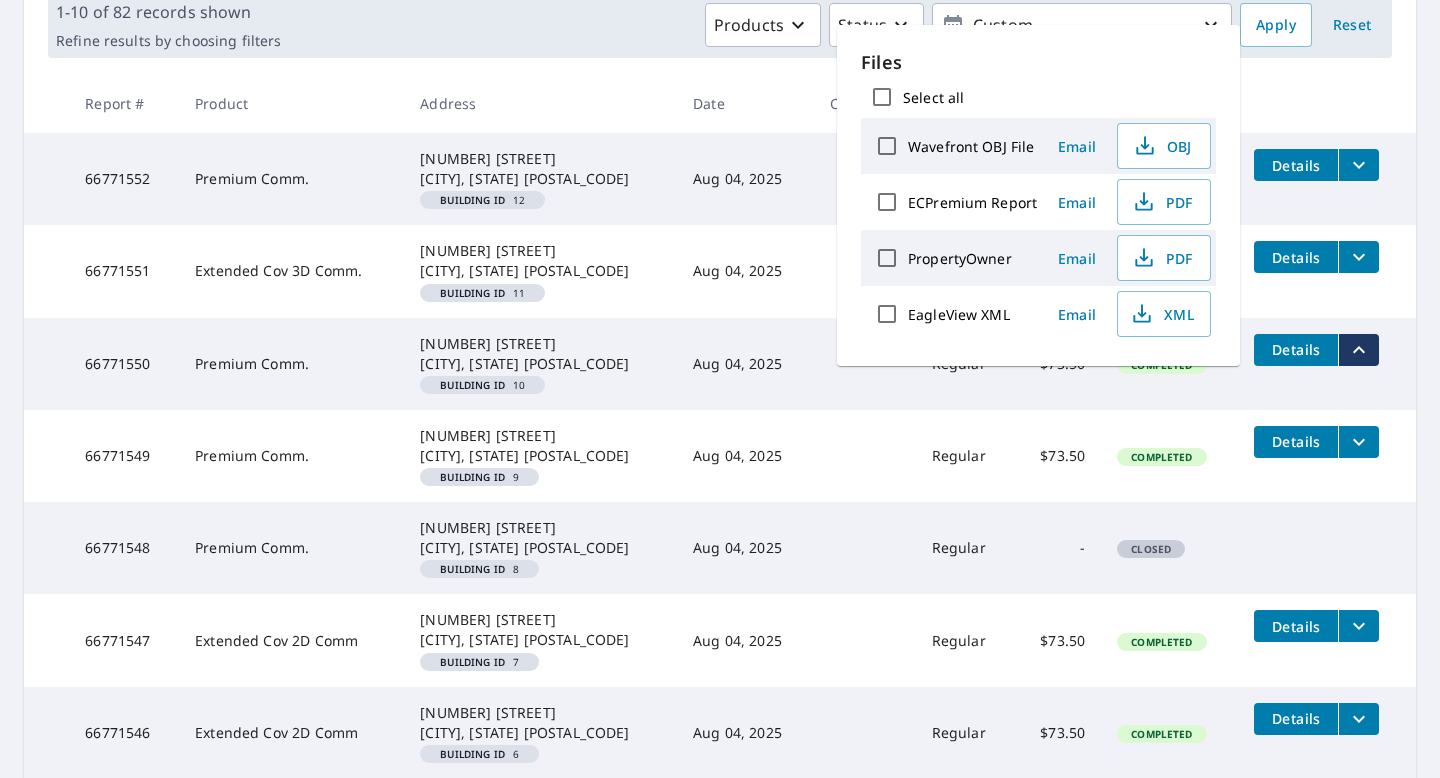 click 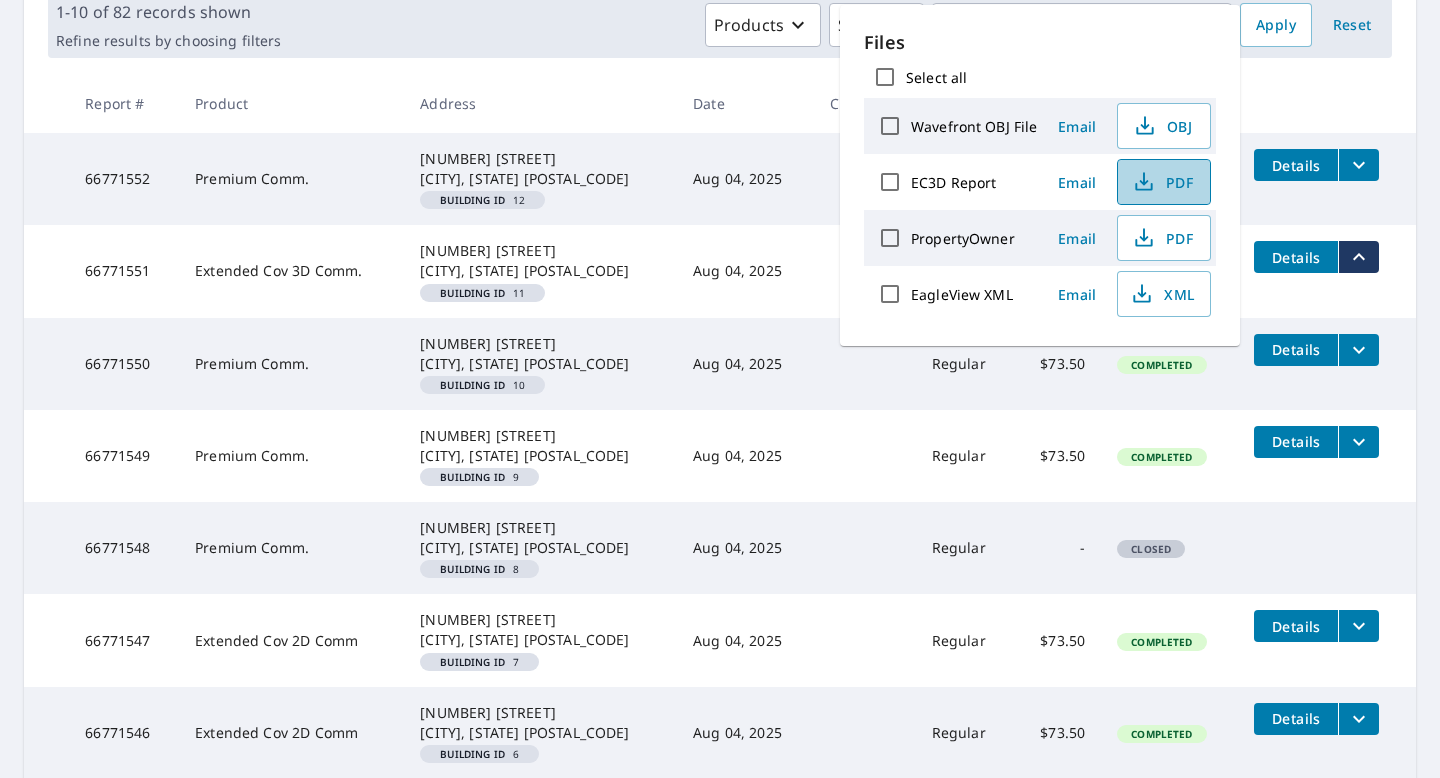 click on "PDF" at bounding box center [1162, 182] 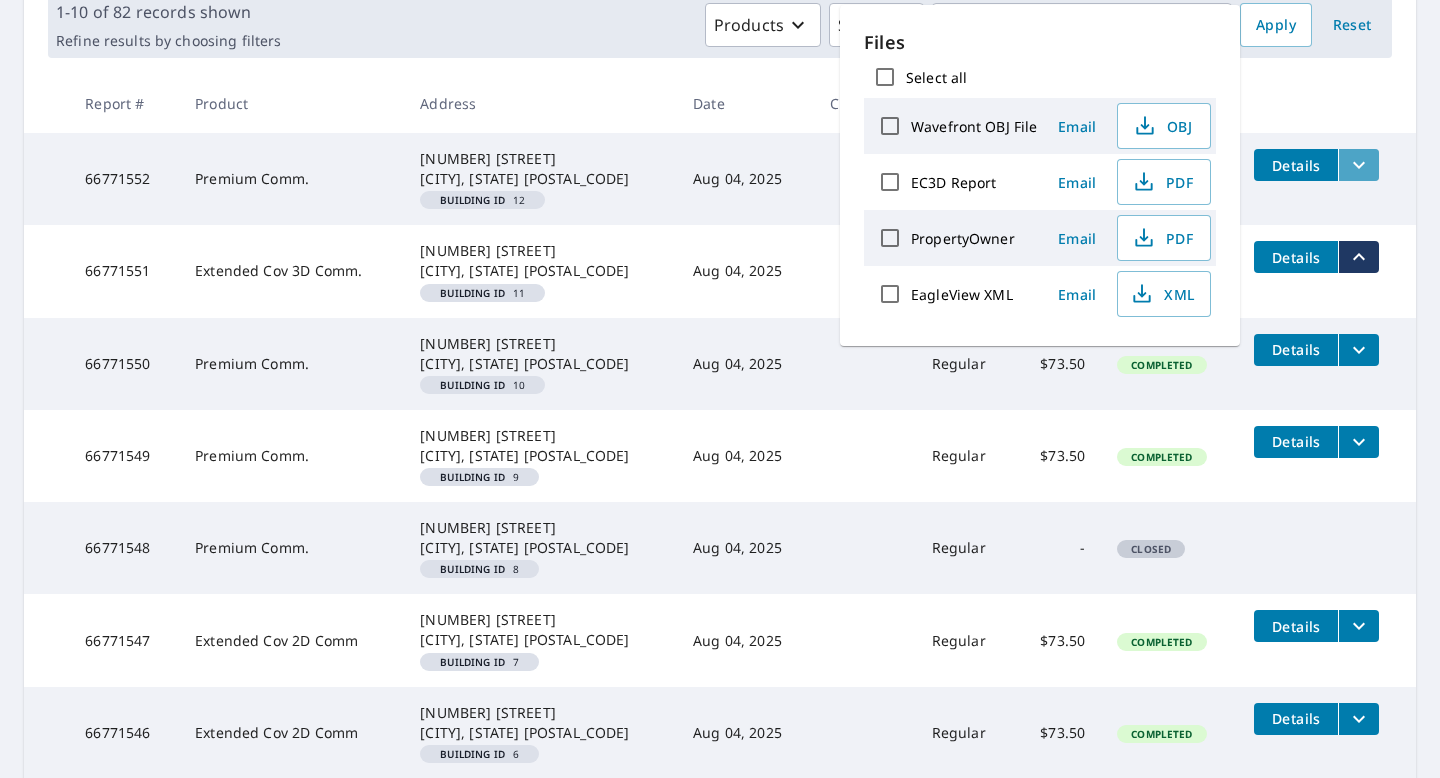 click 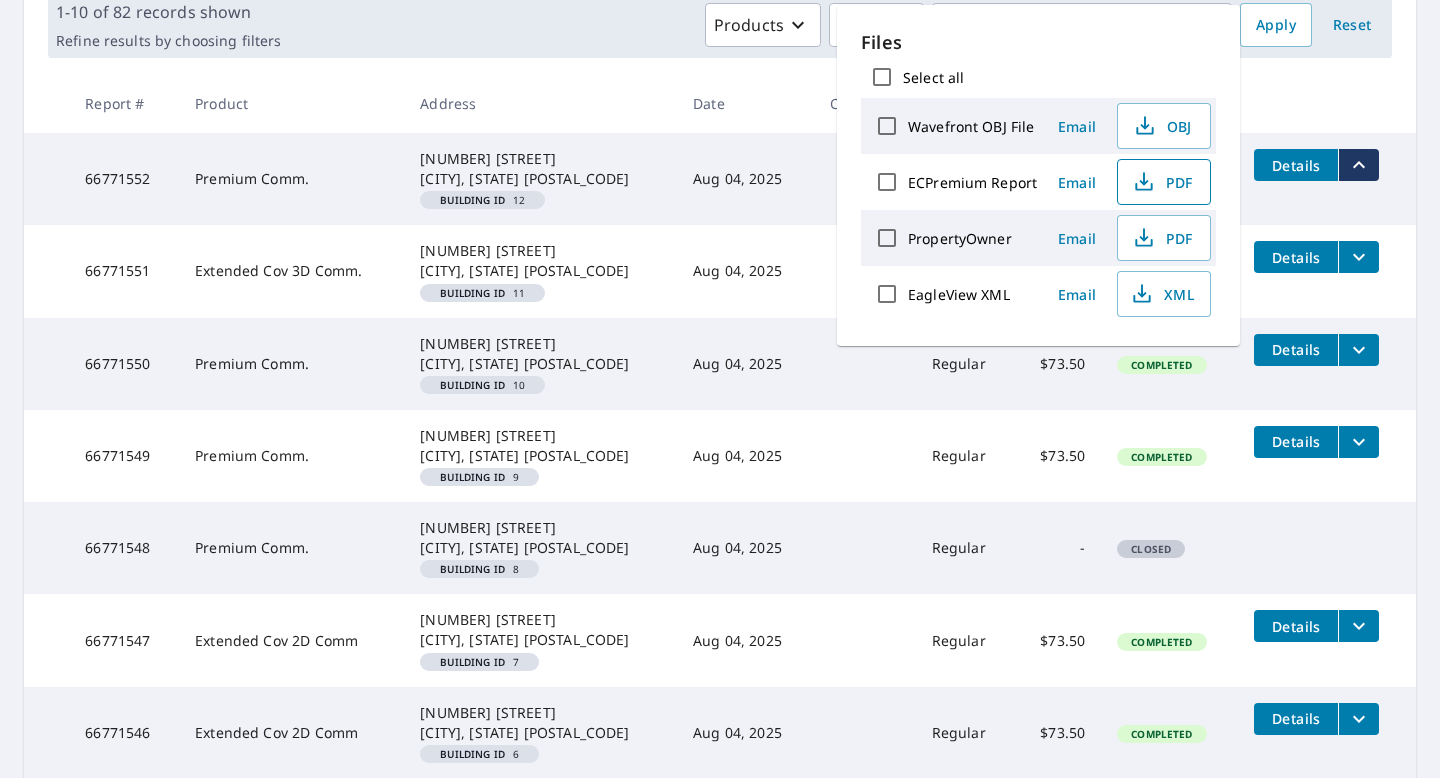click on "PDF" at bounding box center [1162, 182] 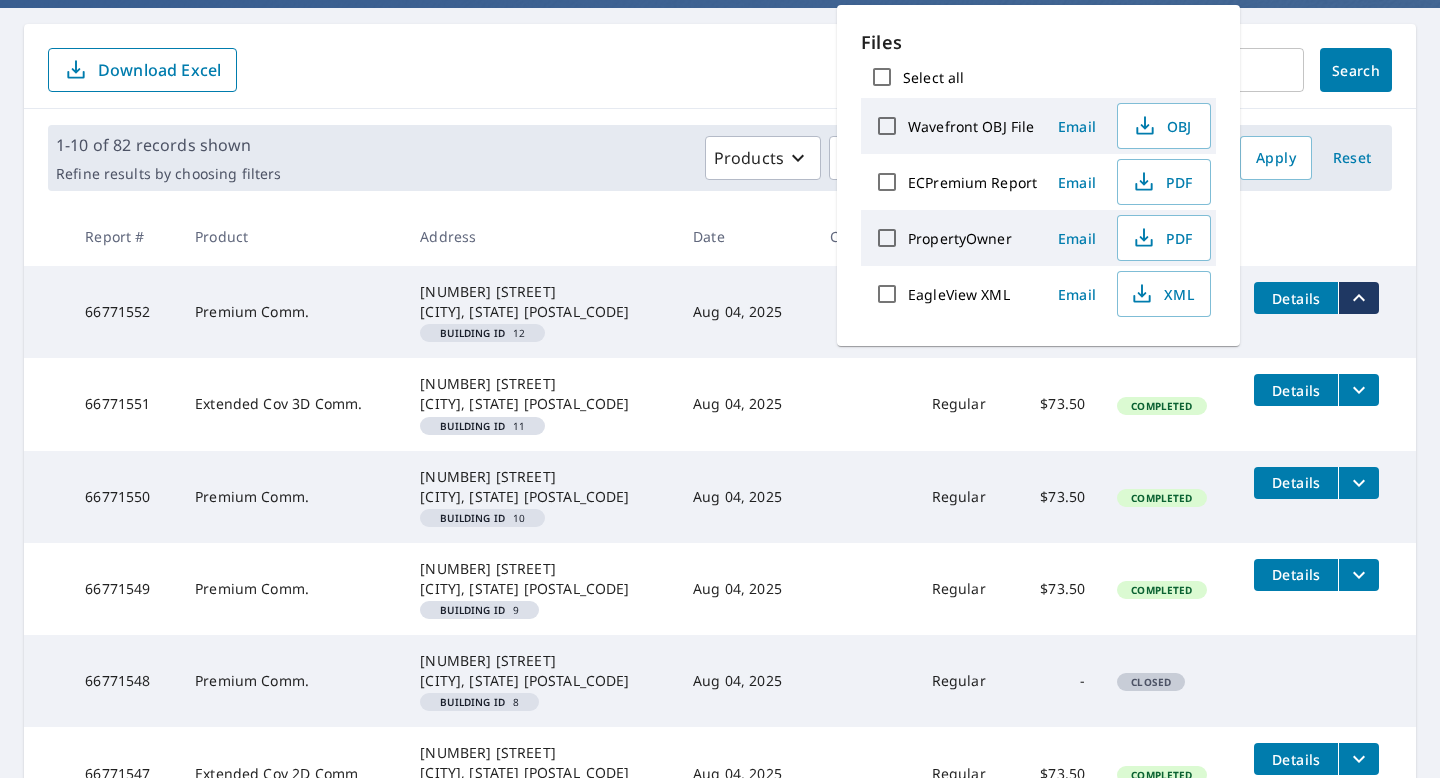 scroll, scrollTop: 169, scrollLeft: 0, axis: vertical 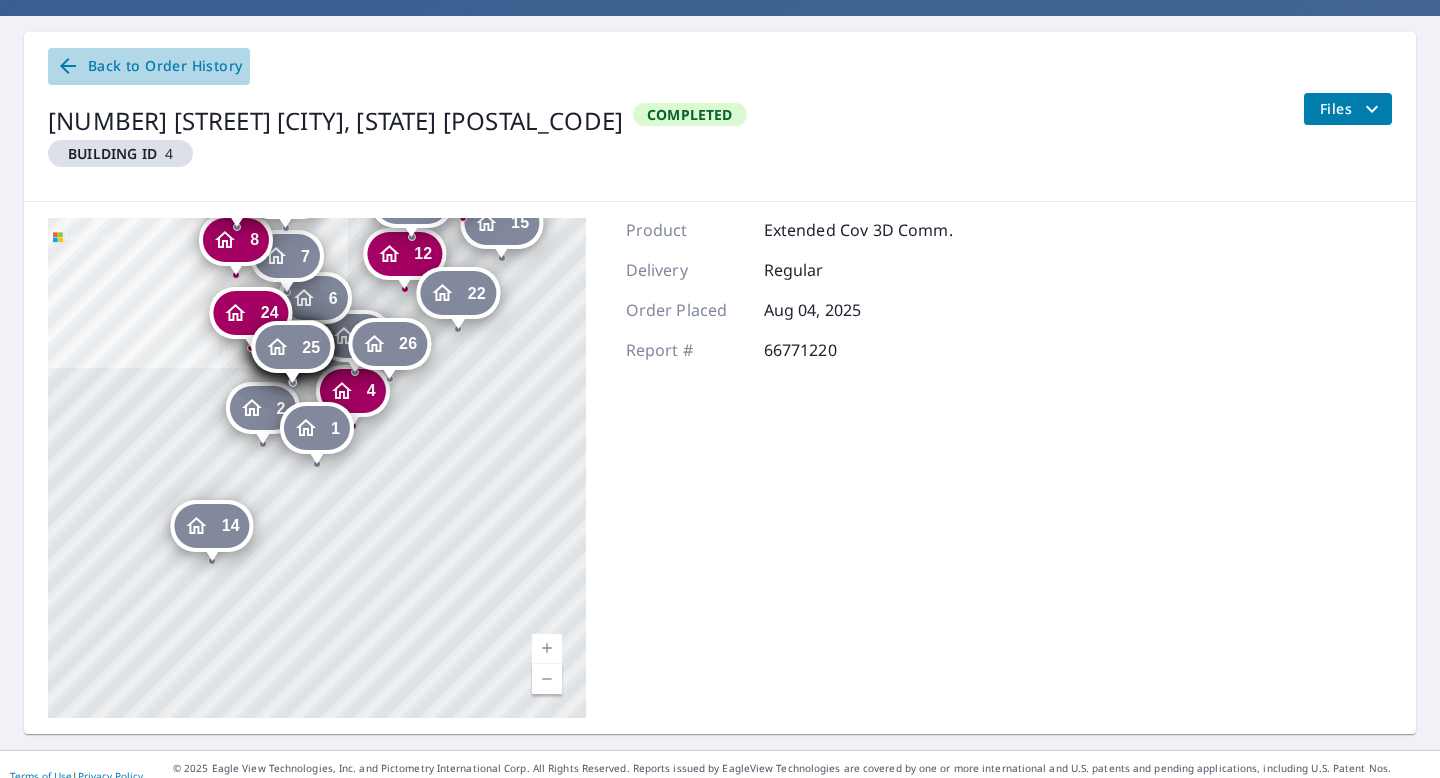click 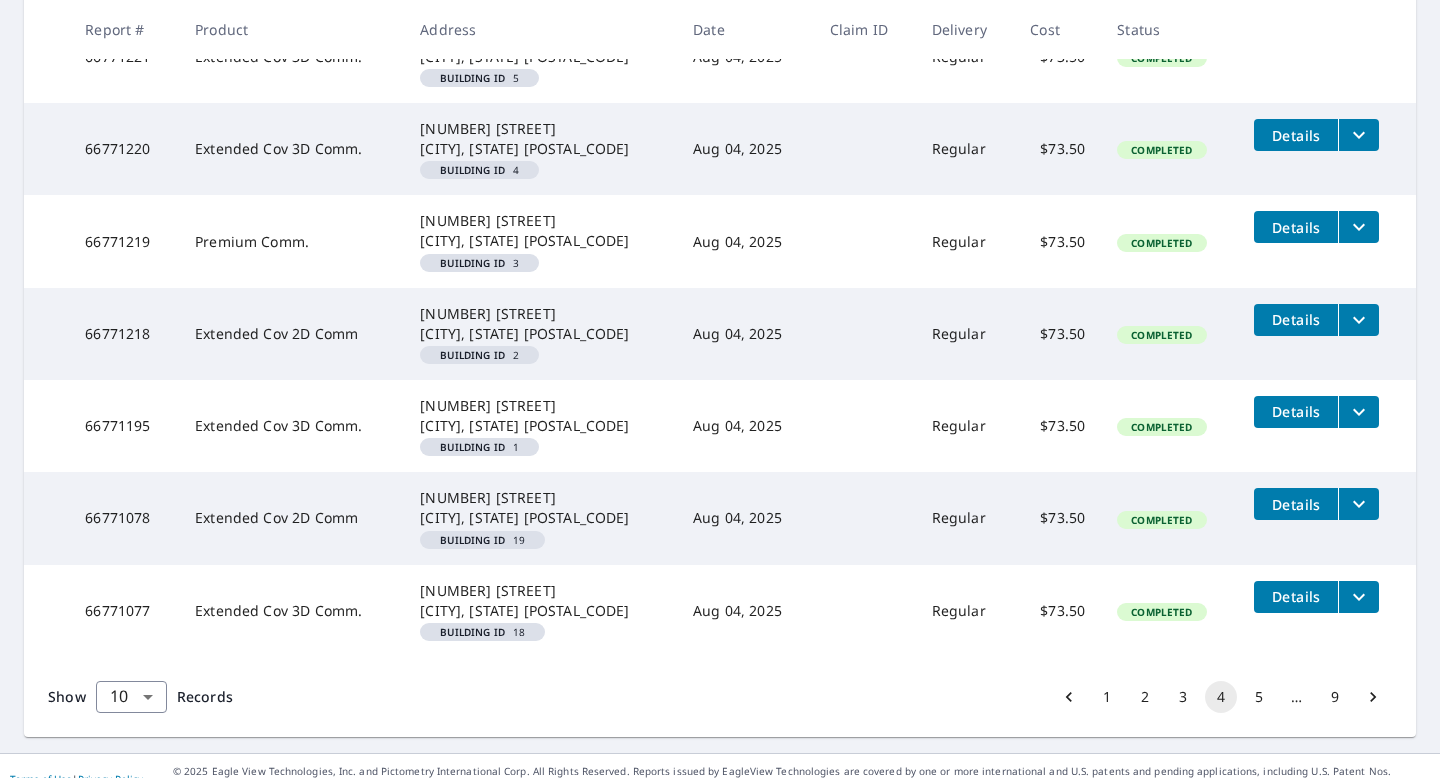 scroll, scrollTop: 735, scrollLeft: 0, axis: vertical 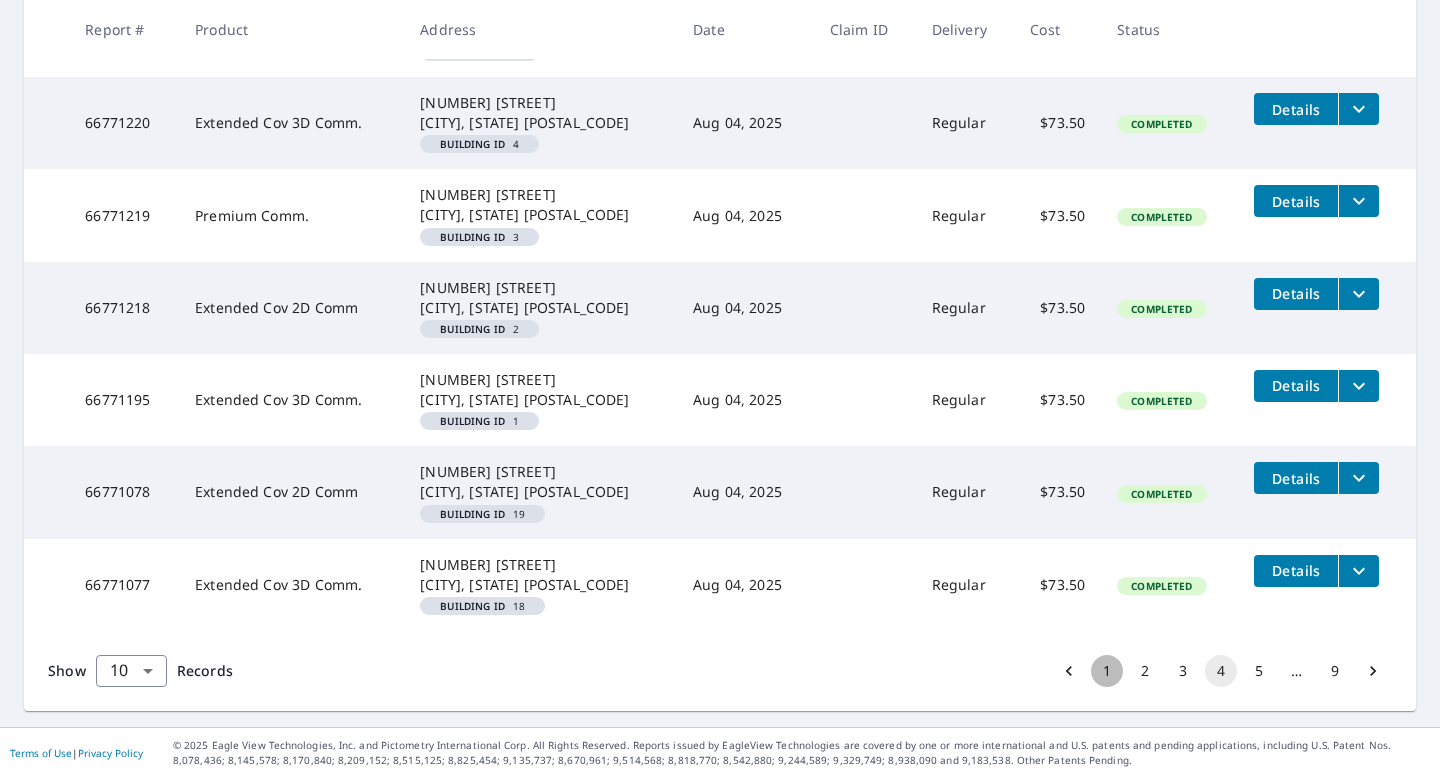 click on "1" at bounding box center [1107, 671] 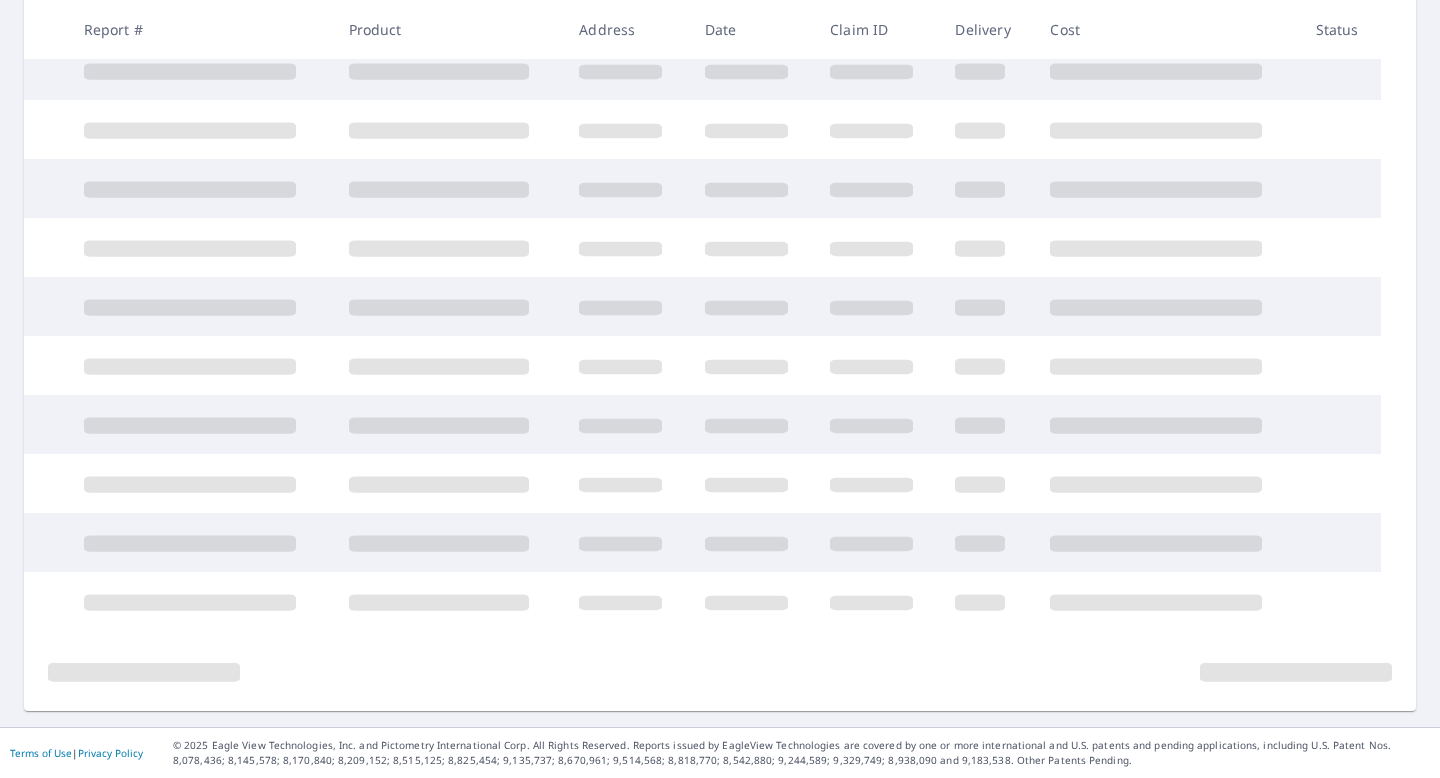 scroll, scrollTop: 0, scrollLeft: 0, axis: both 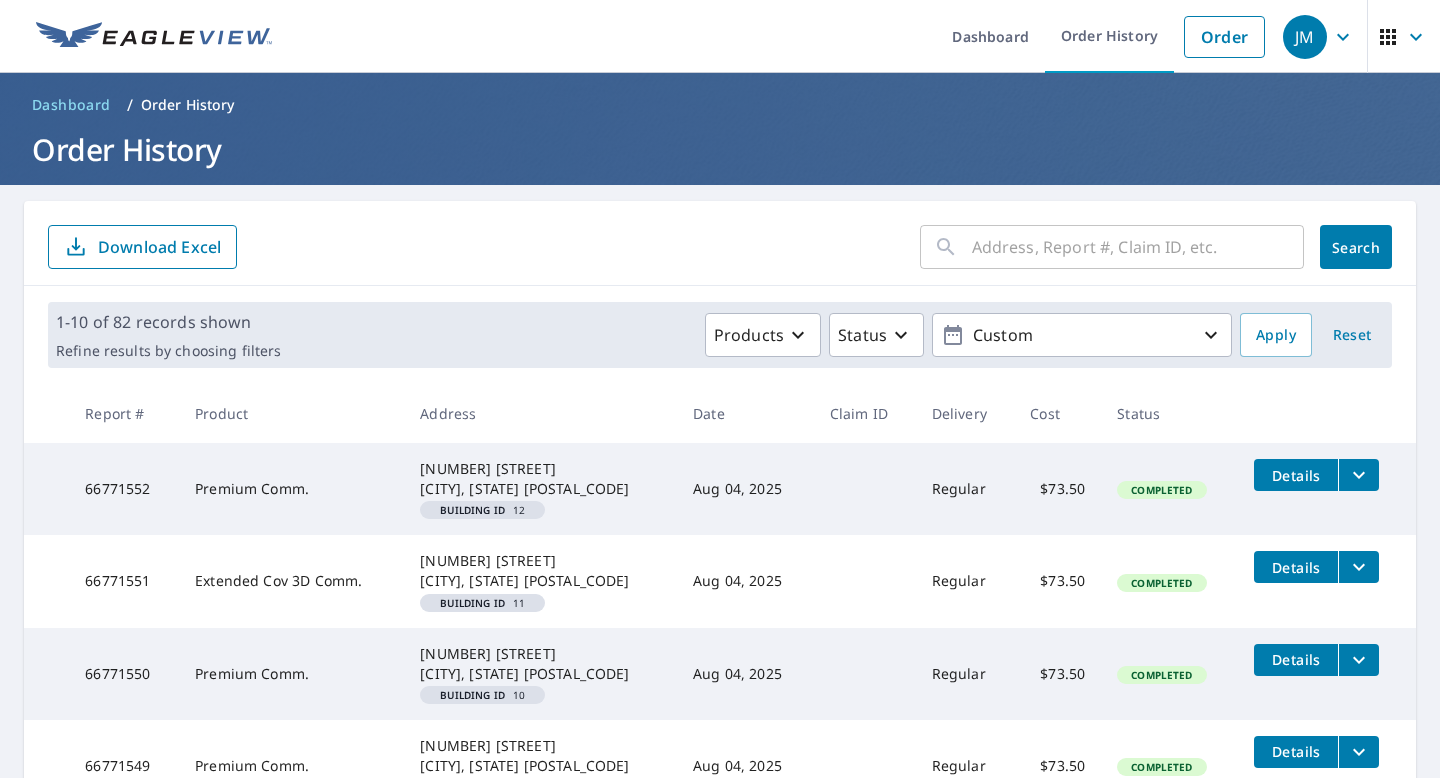 click 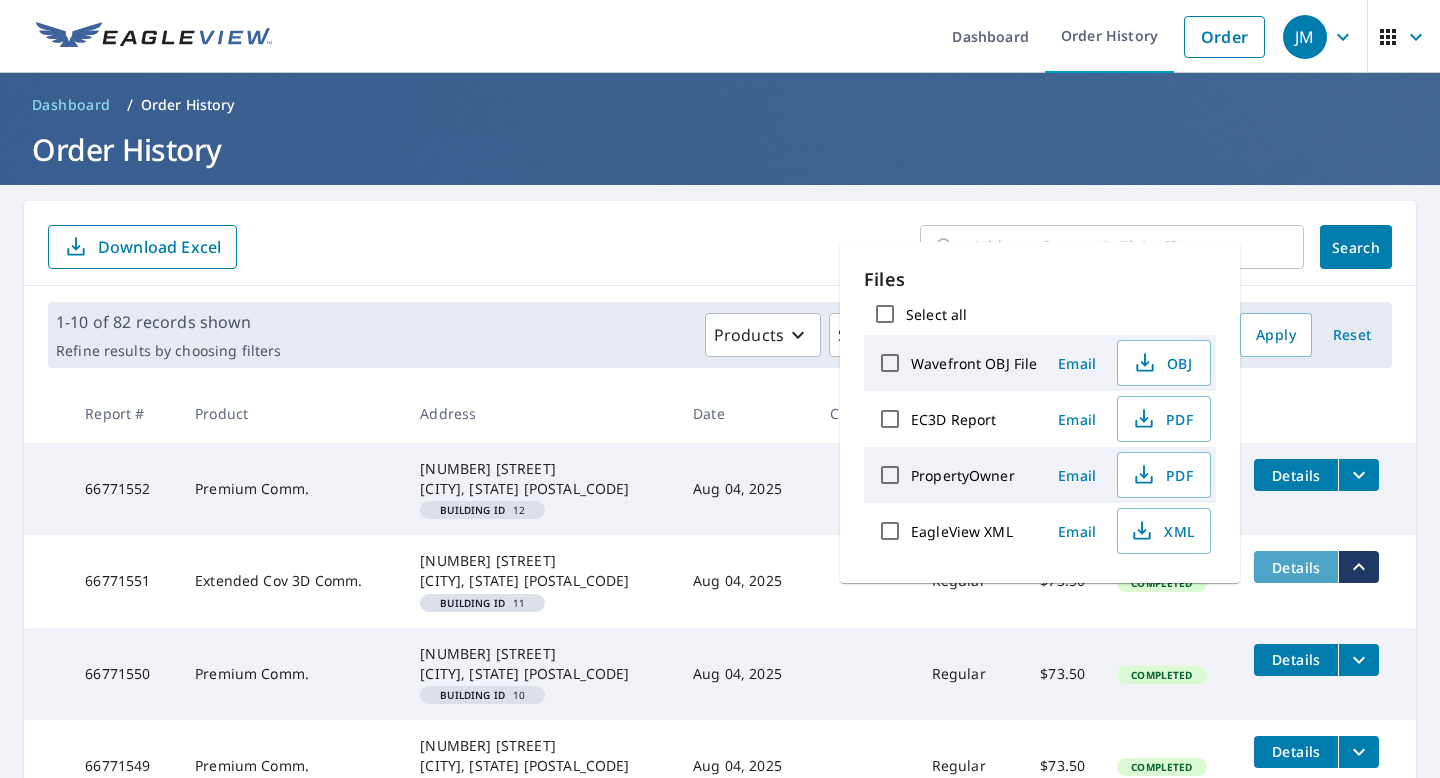 click on "Details" at bounding box center [1296, 567] 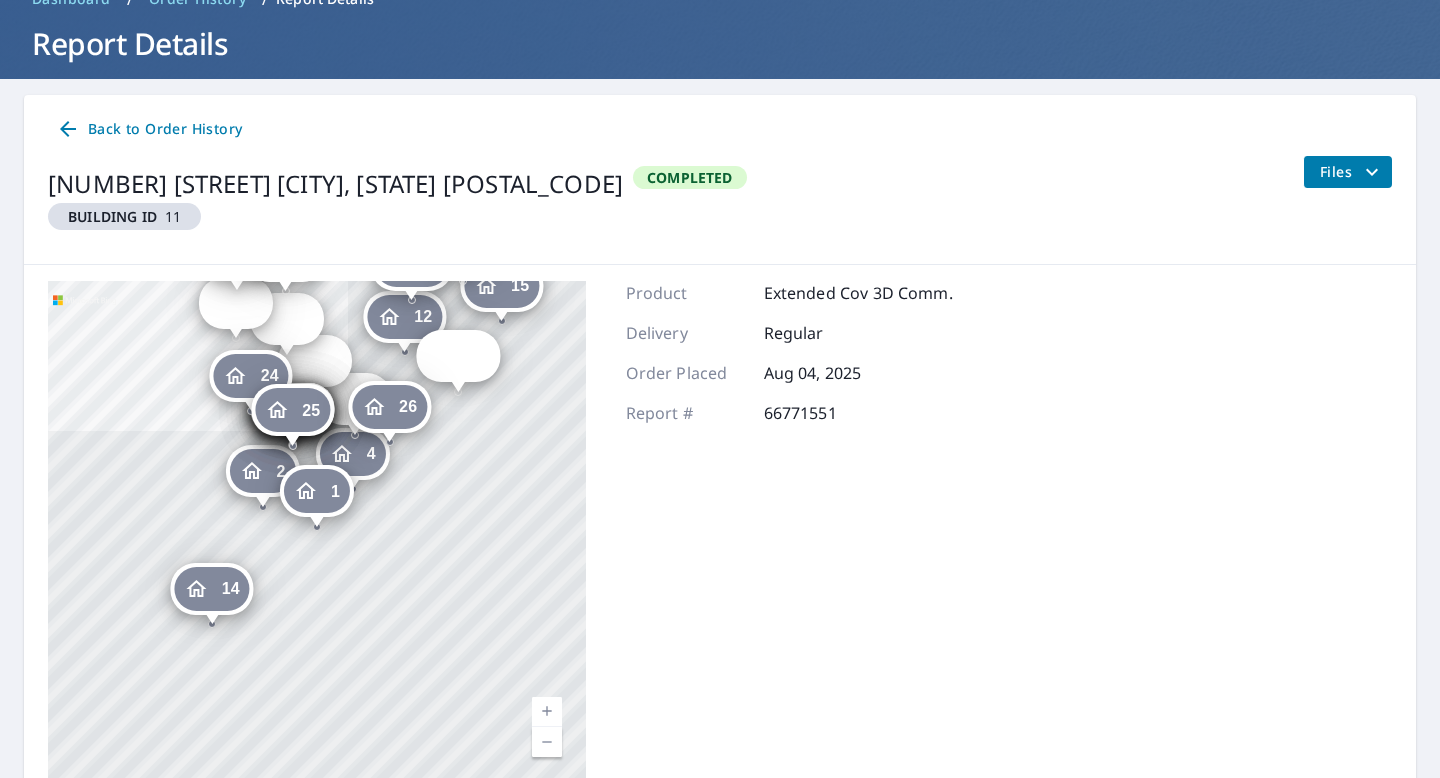scroll, scrollTop: 104, scrollLeft: 0, axis: vertical 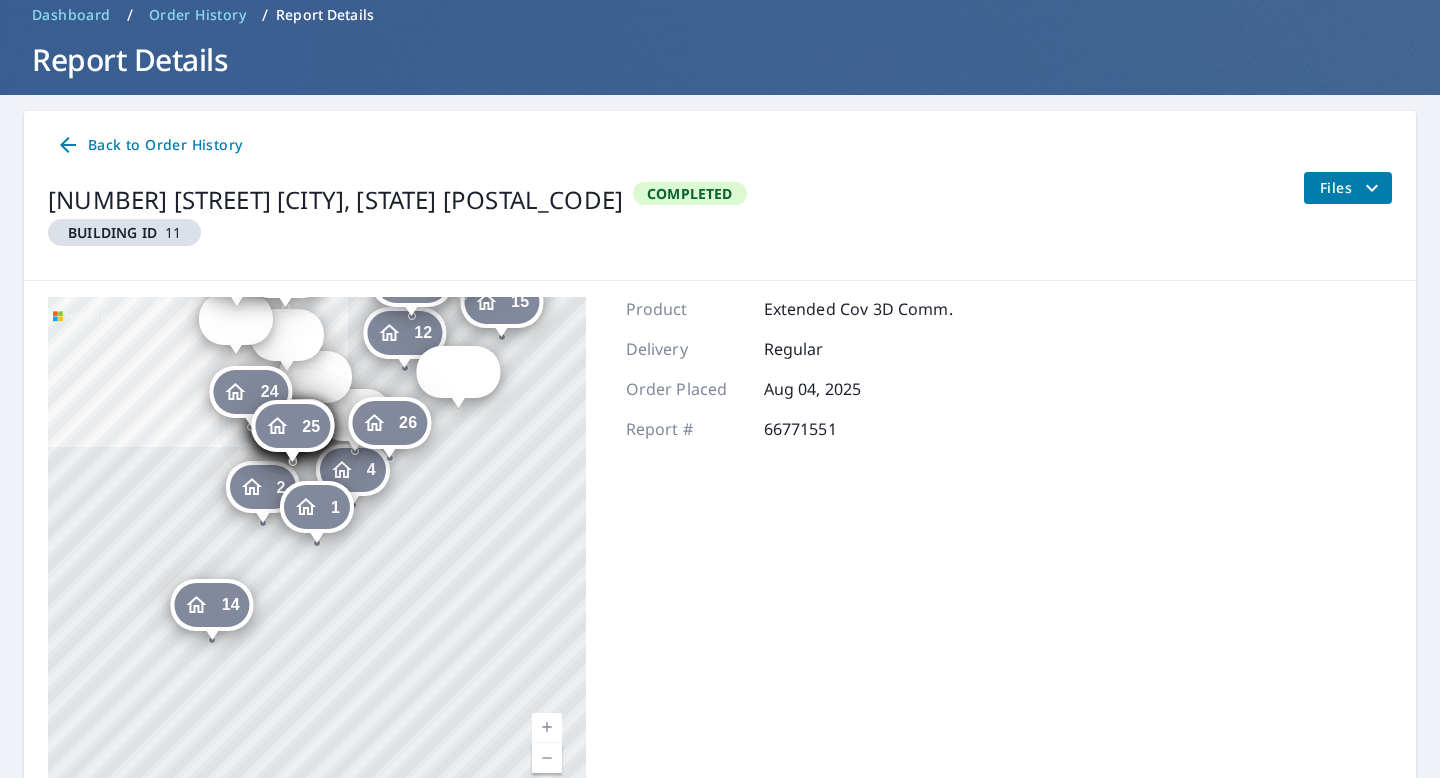 click on "Back to Order History" at bounding box center [149, 145] 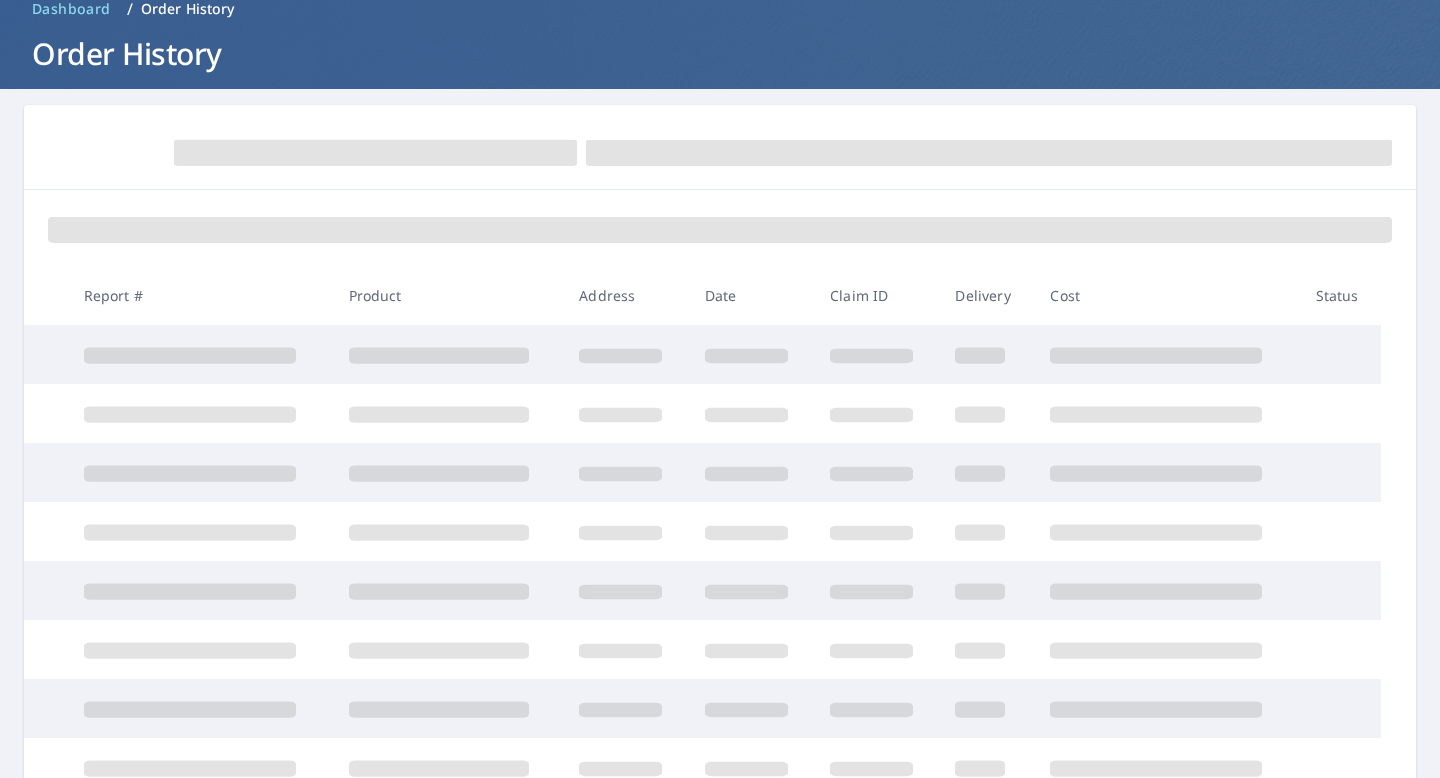scroll, scrollTop: 91, scrollLeft: 0, axis: vertical 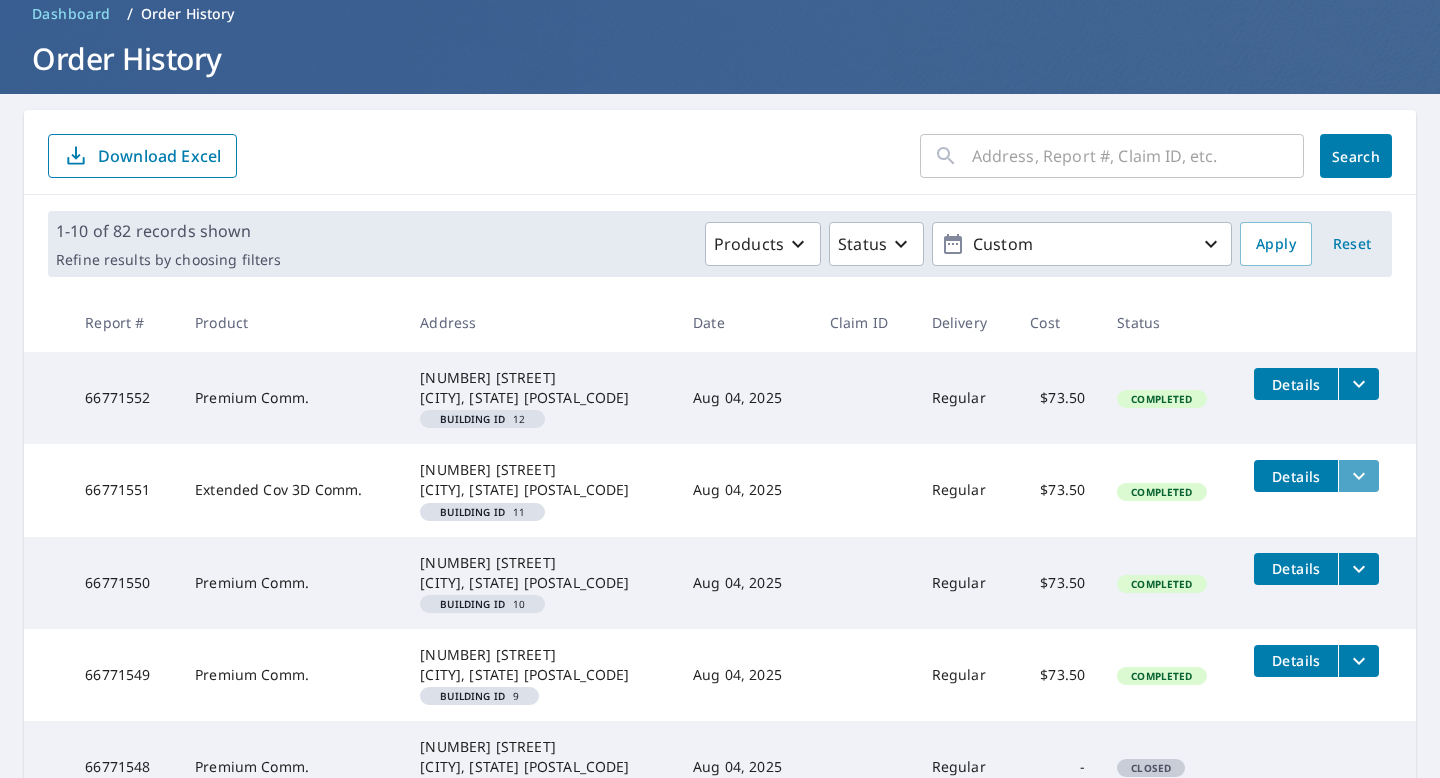 click 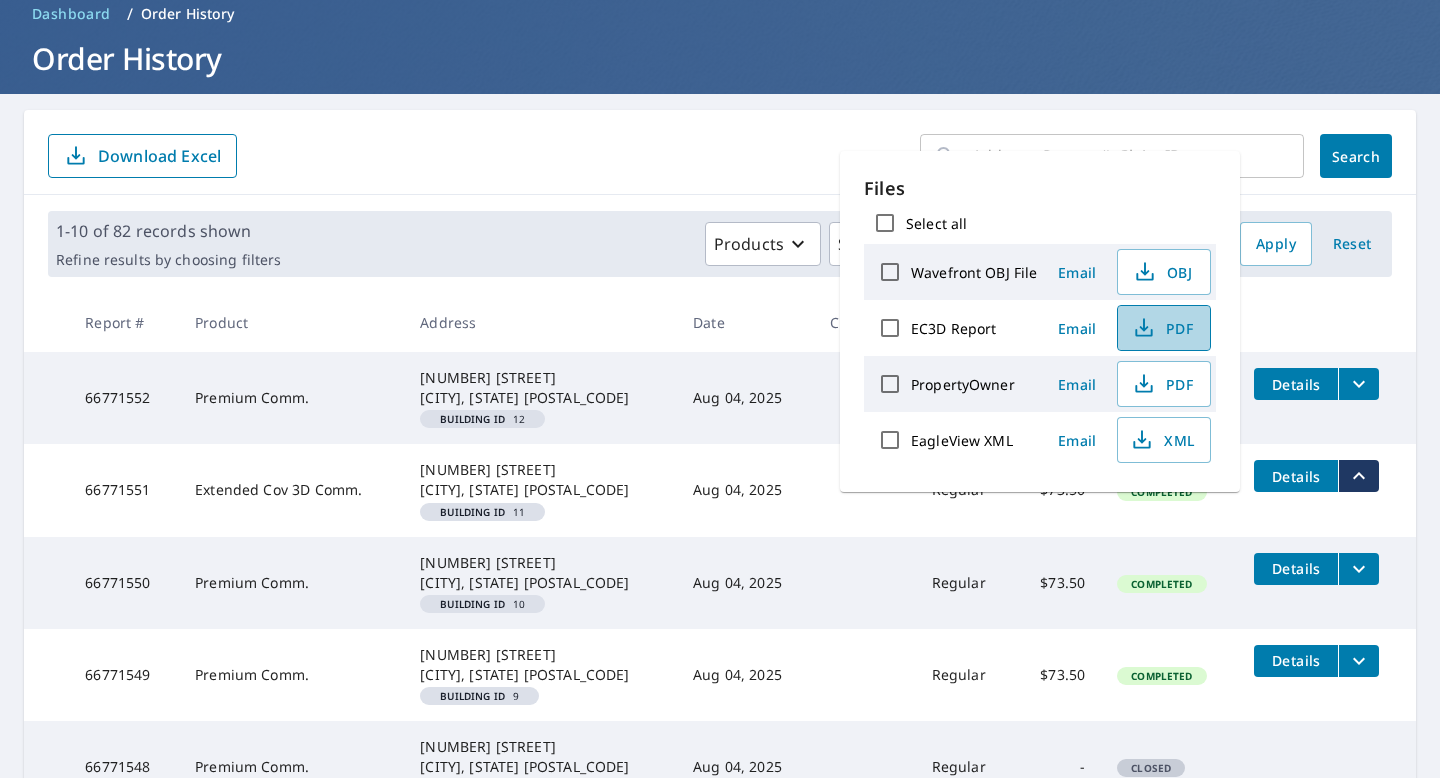 click 